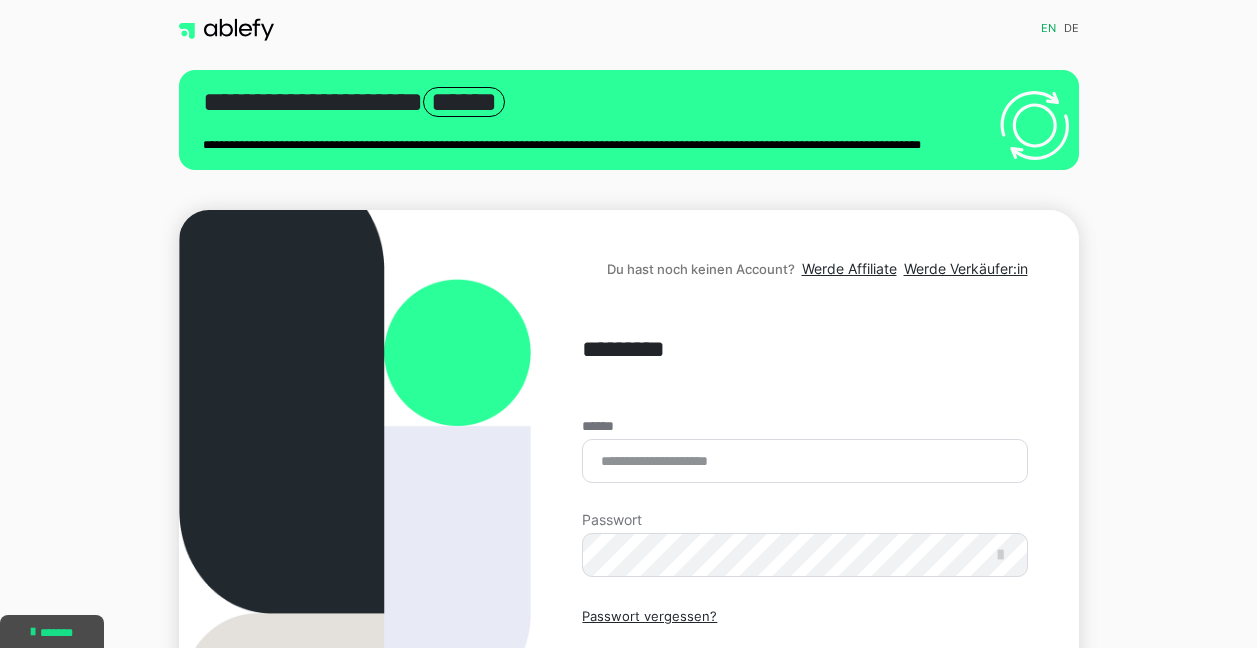 scroll, scrollTop: 0, scrollLeft: 0, axis: both 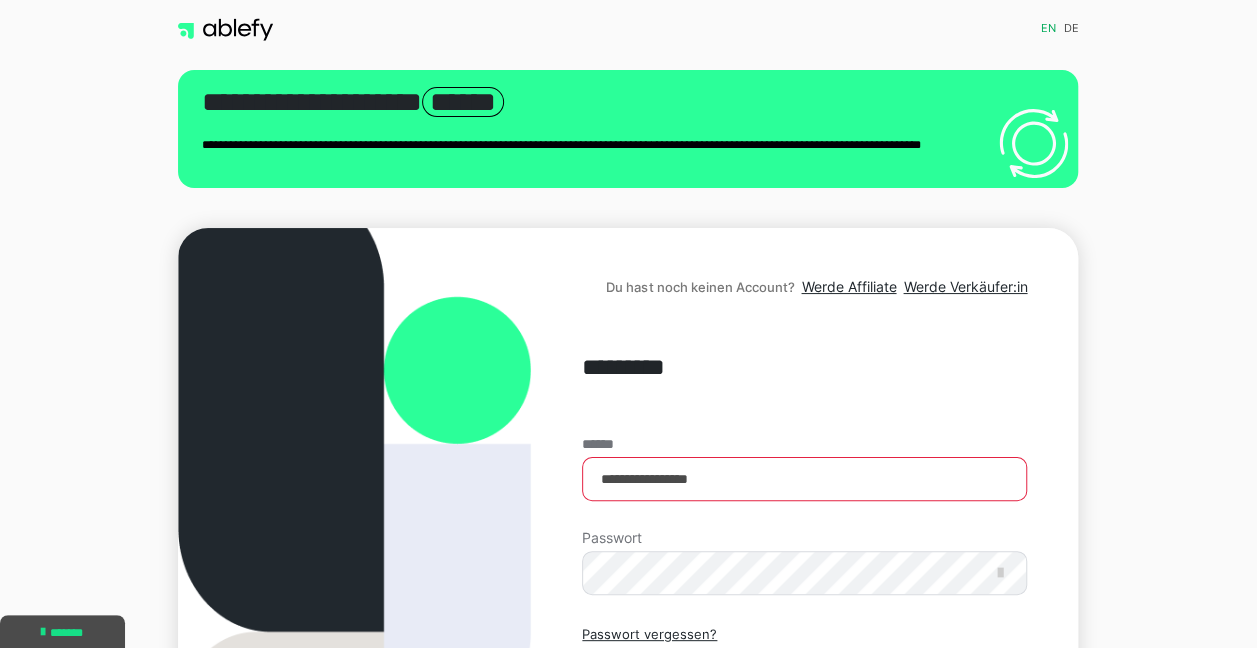 type on "**********" 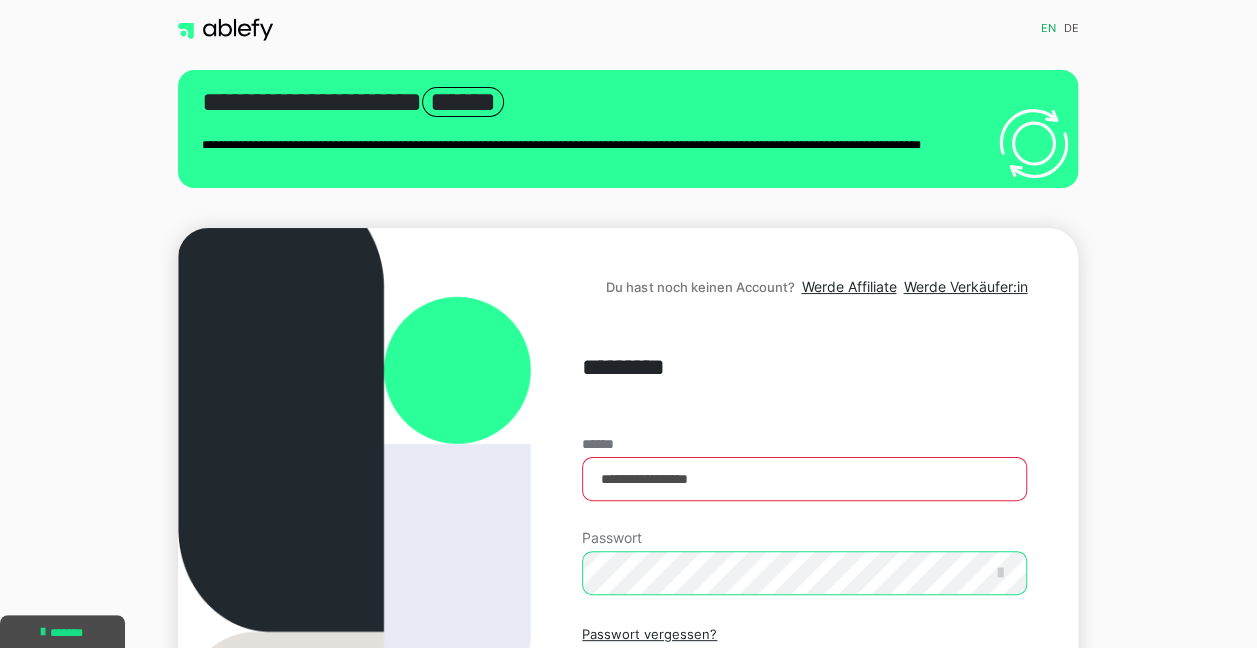 click on "Einloggen" at bounding box center [804, 720] 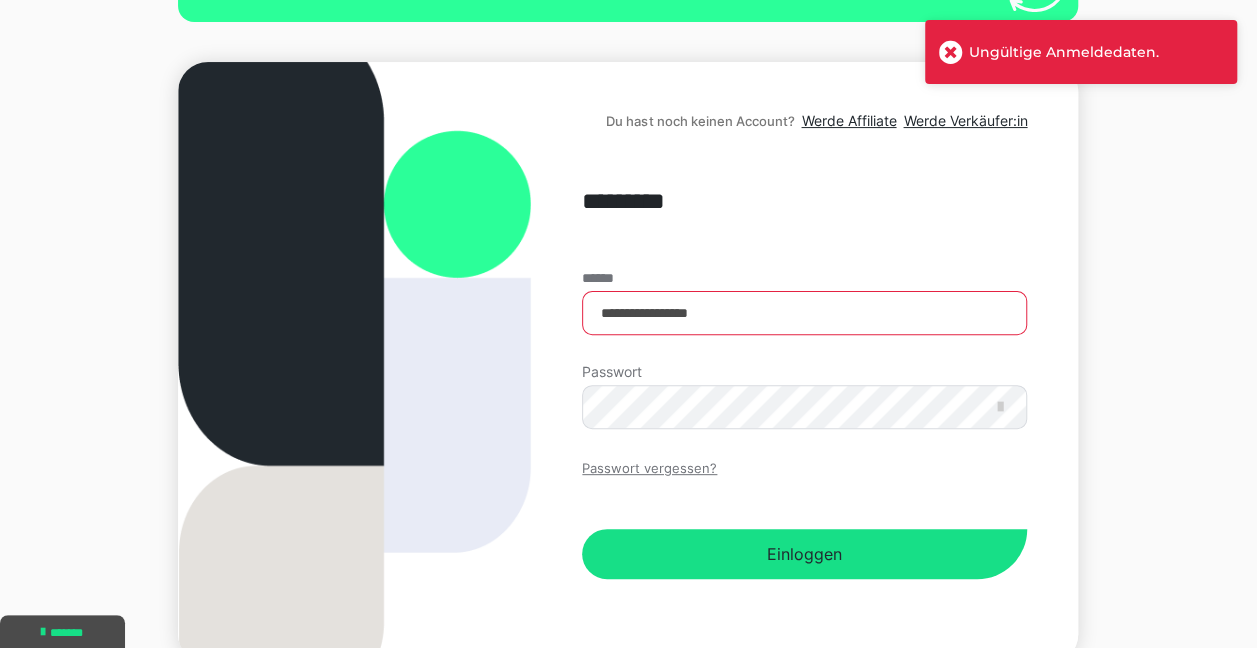 click on "Passwort vergessen?" at bounding box center (649, 469) 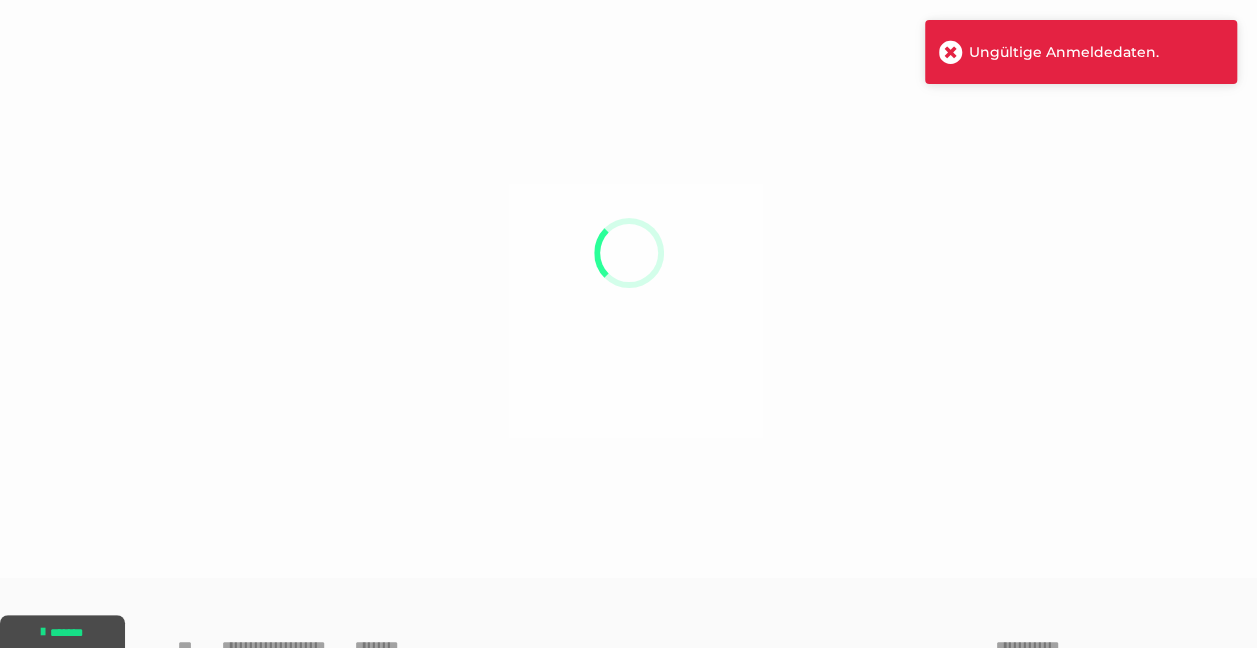 scroll, scrollTop: 0, scrollLeft: 0, axis: both 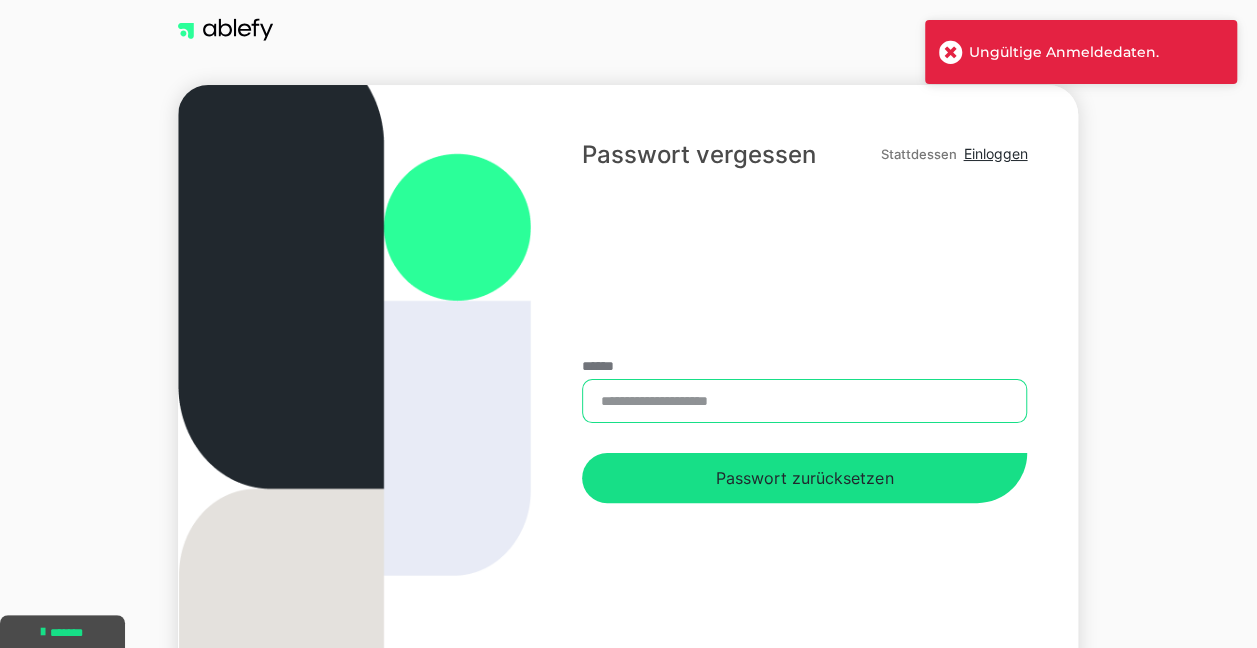 click on "******" at bounding box center [804, 401] 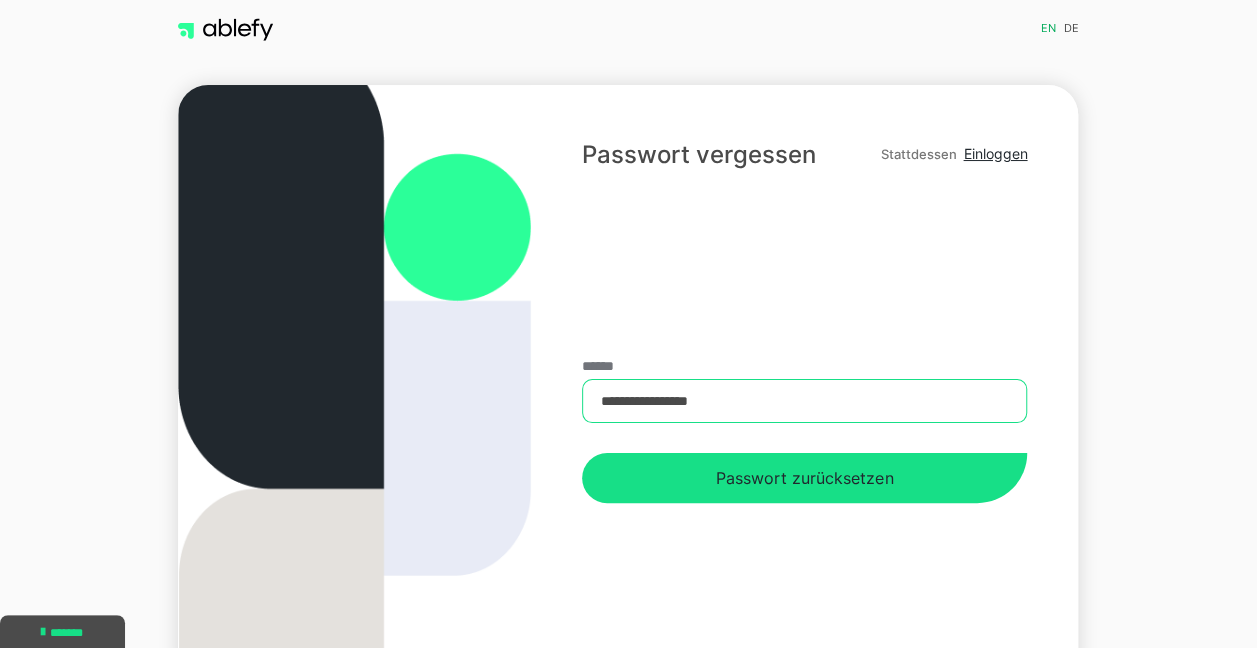 type on "**********" 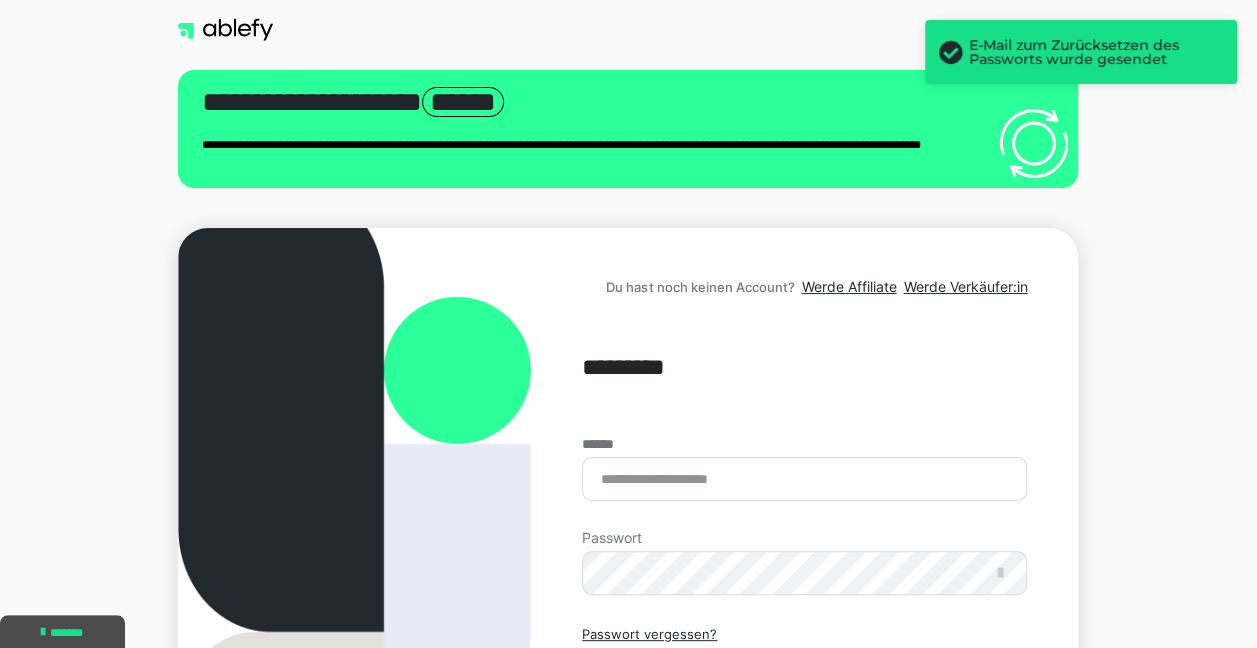 scroll, scrollTop: 269, scrollLeft: 0, axis: vertical 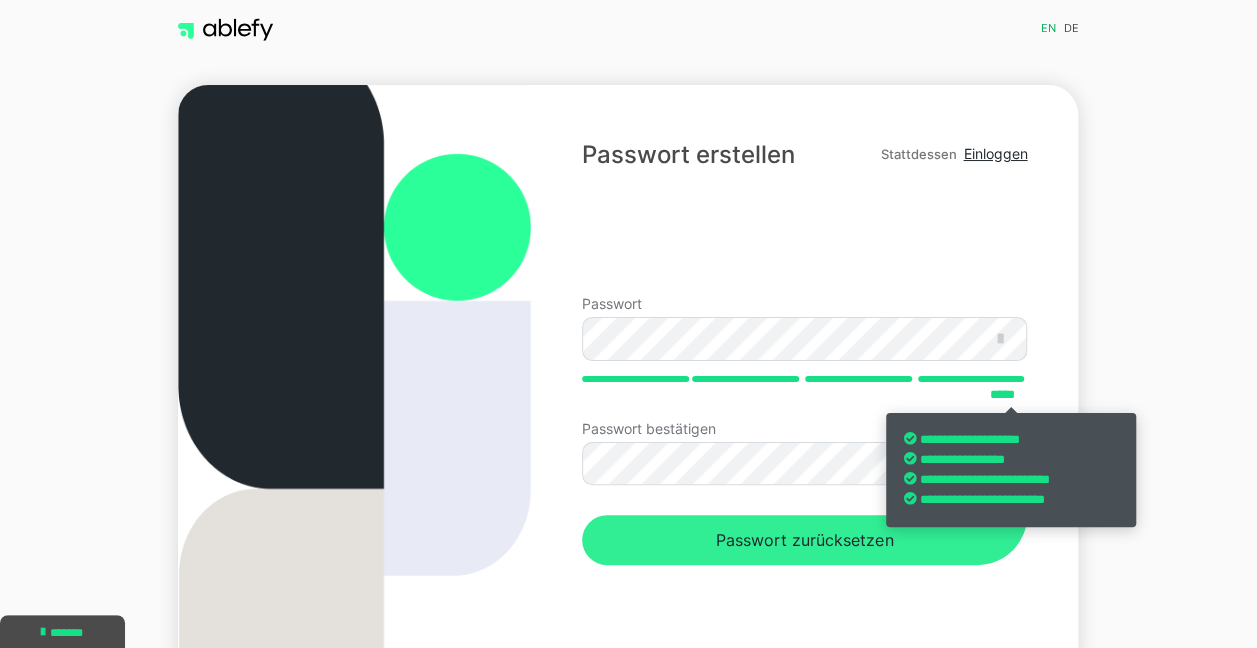 click on "Passwort zurücksetzen" at bounding box center [804, 540] 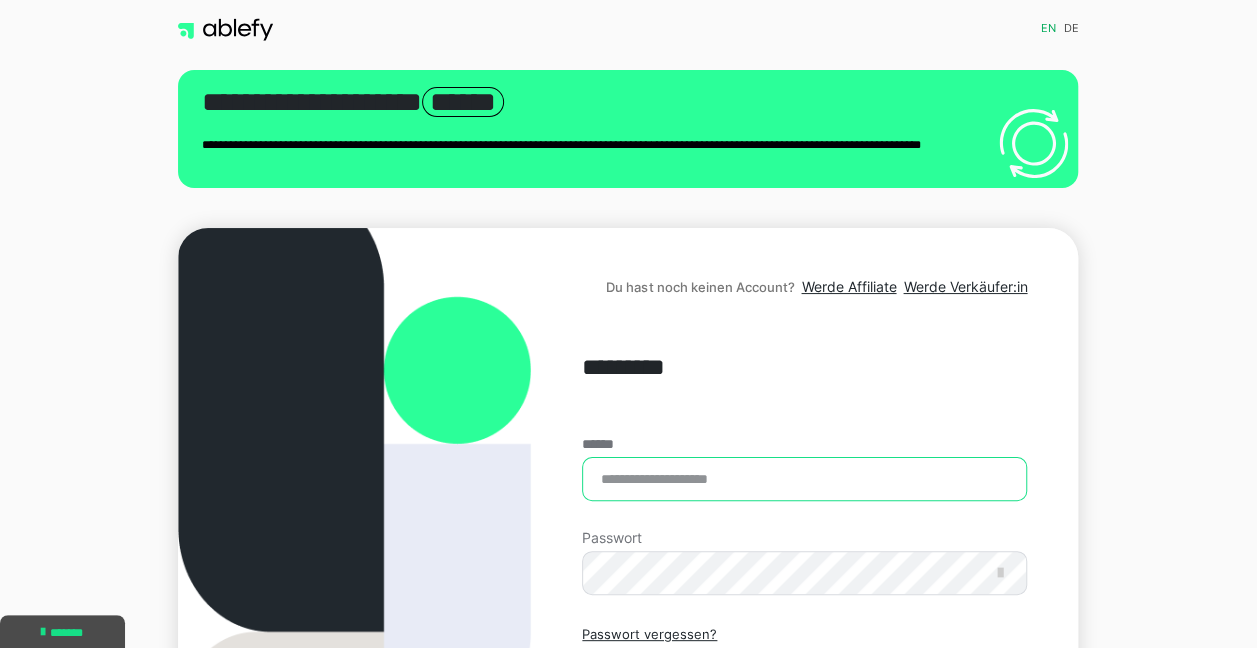 click on "******" at bounding box center [804, 479] 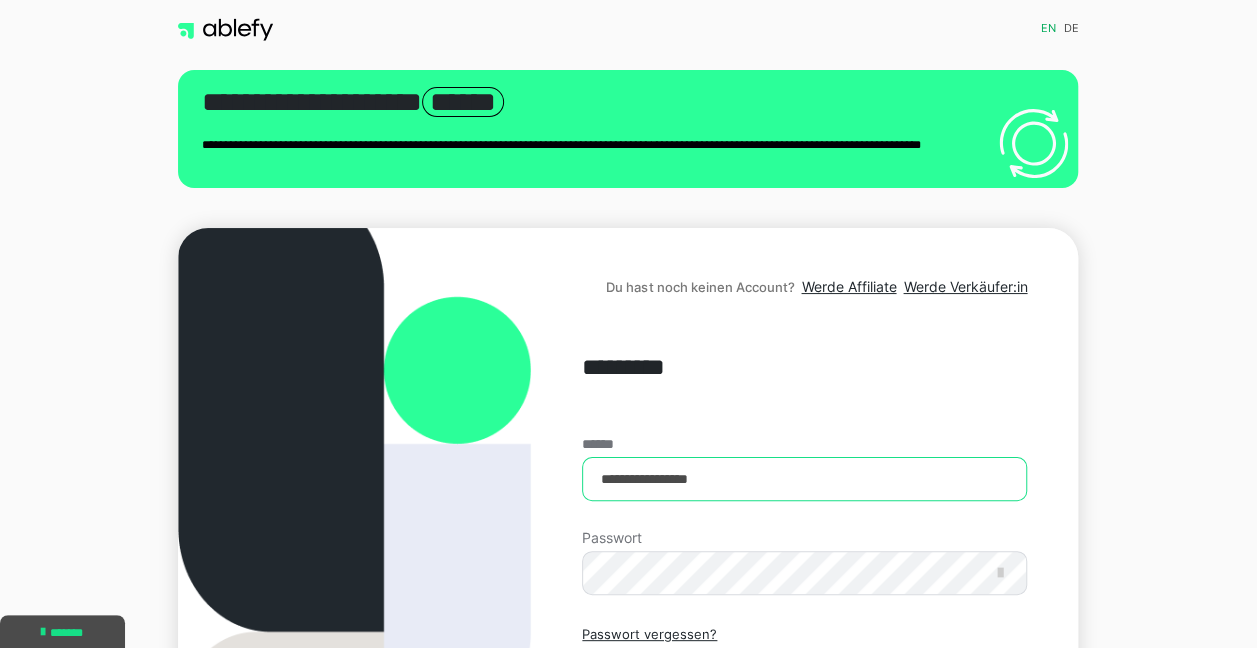 type on "**********" 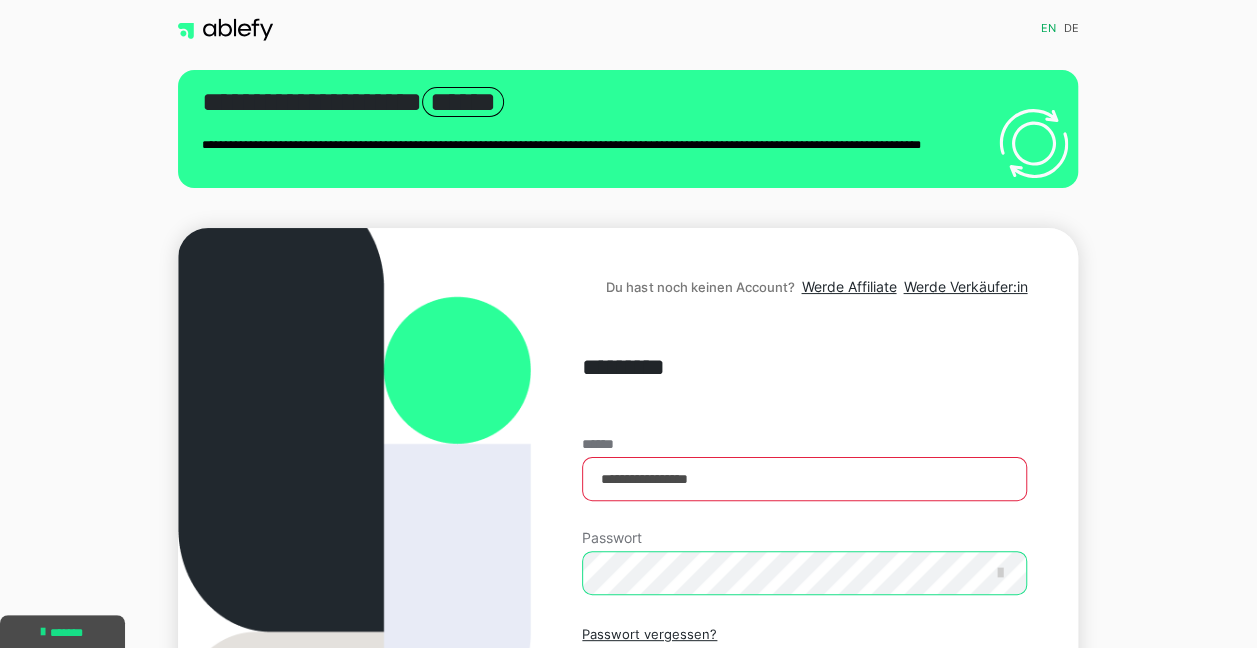 click on "Einloggen" at bounding box center (804, 720) 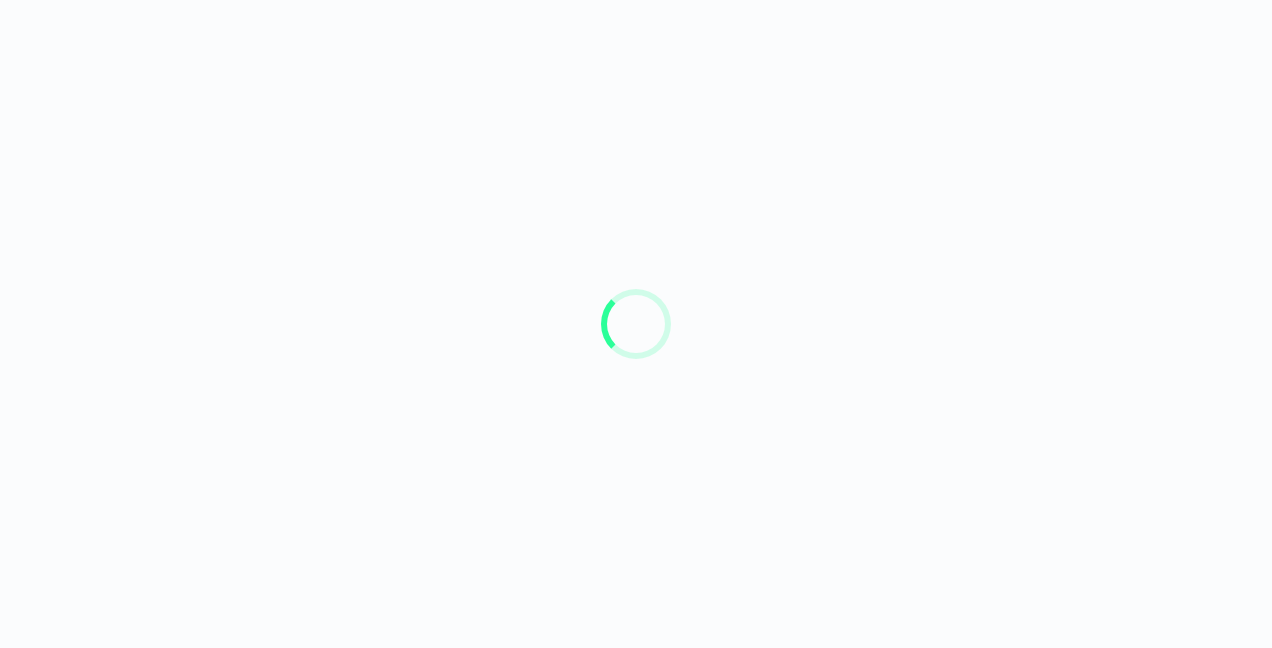 scroll, scrollTop: 0, scrollLeft: 0, axis: both 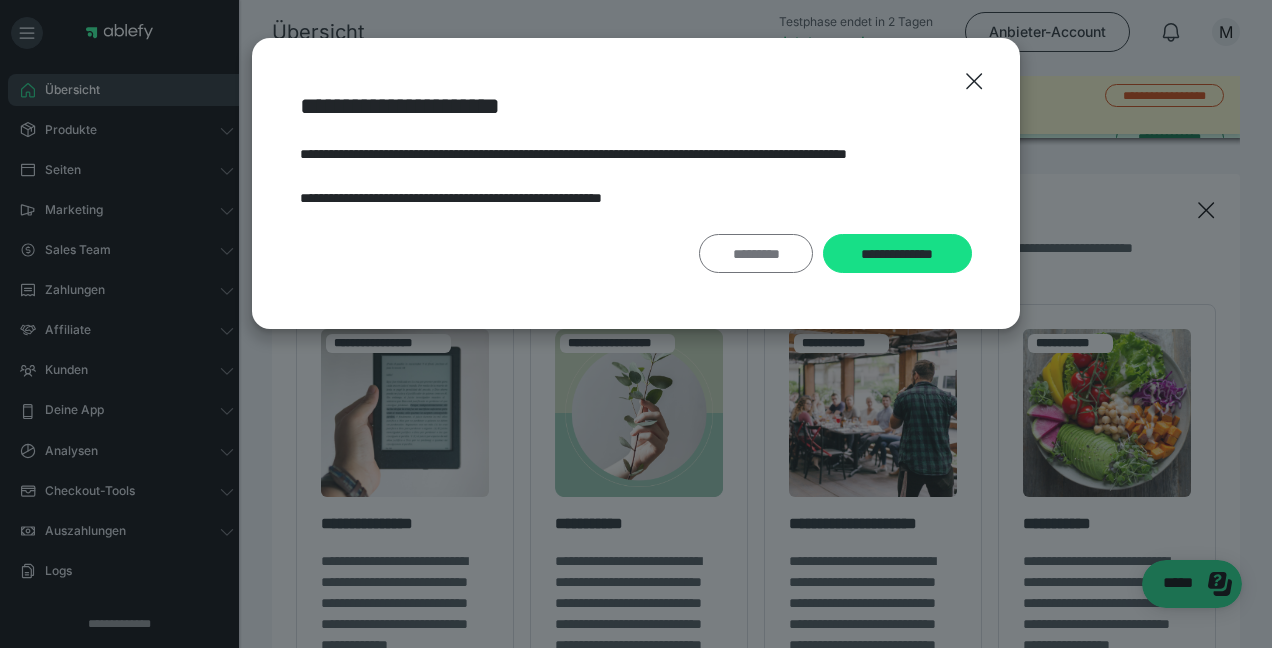 click on "*********" at bounding box center (756, 253) 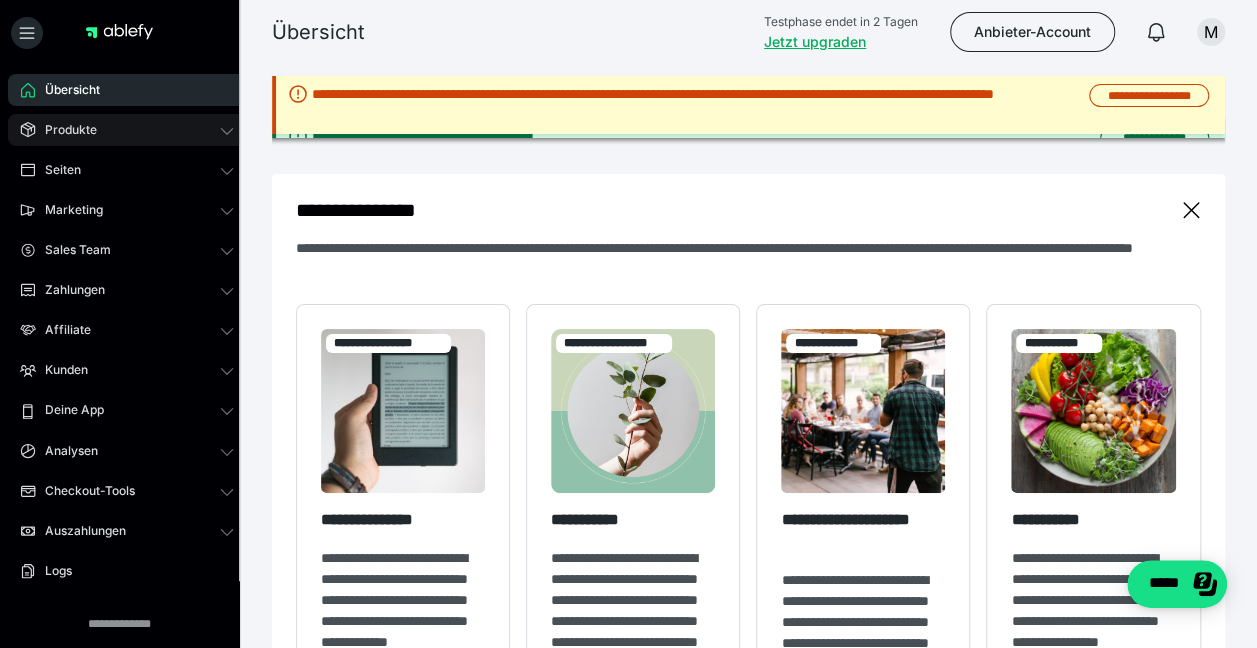 click on "Produkte" at bounding box center [127, 130] 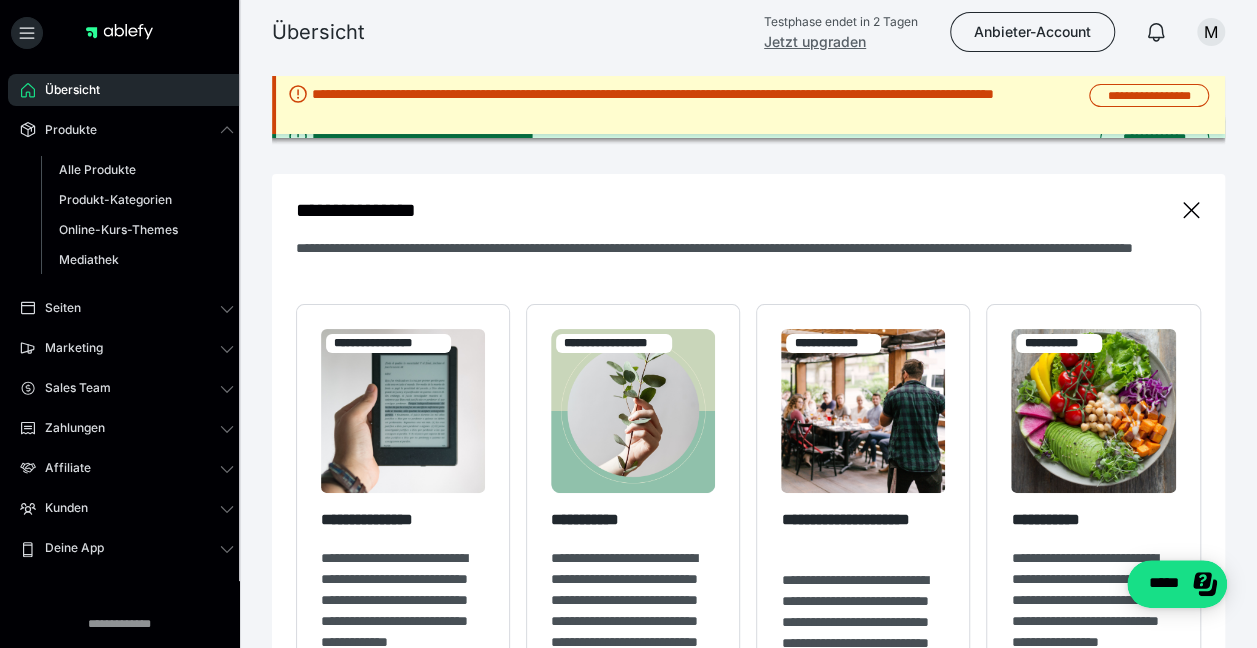 click on "Jetzt upgraden" at bounding box center [815, 41] 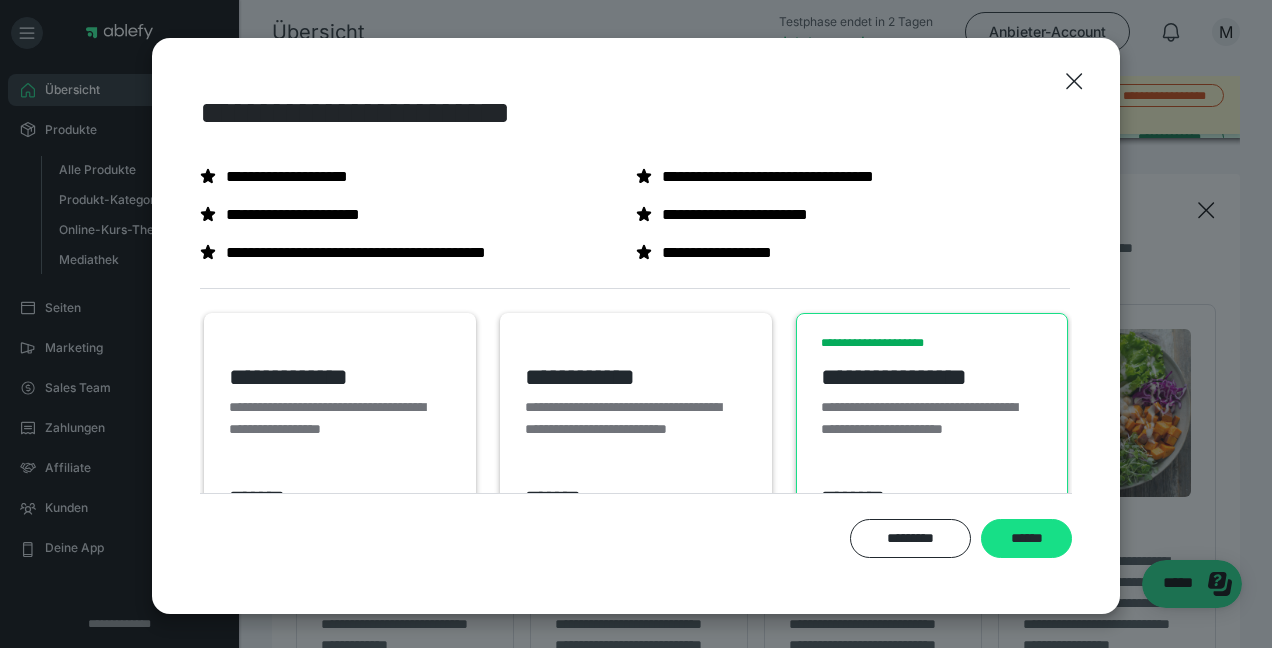 click on "**********" at bounding box center (338, 418) 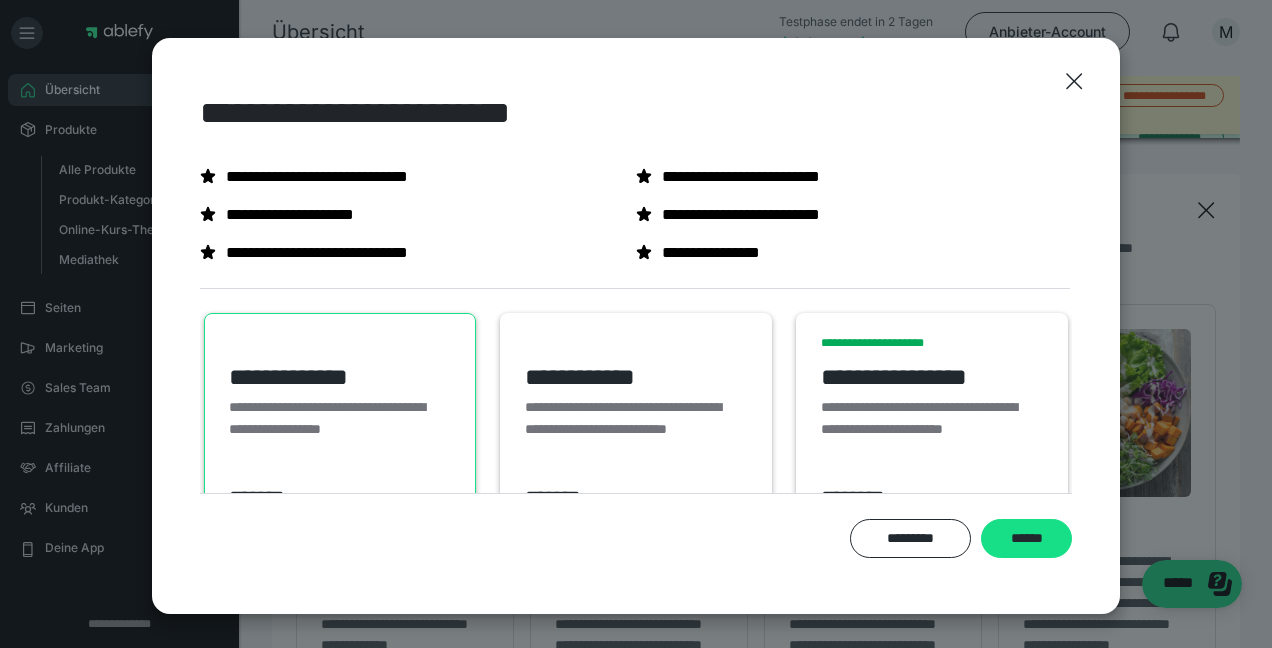 scroll, scrollTop: 102, scrollLeft: 0, axis: vertical 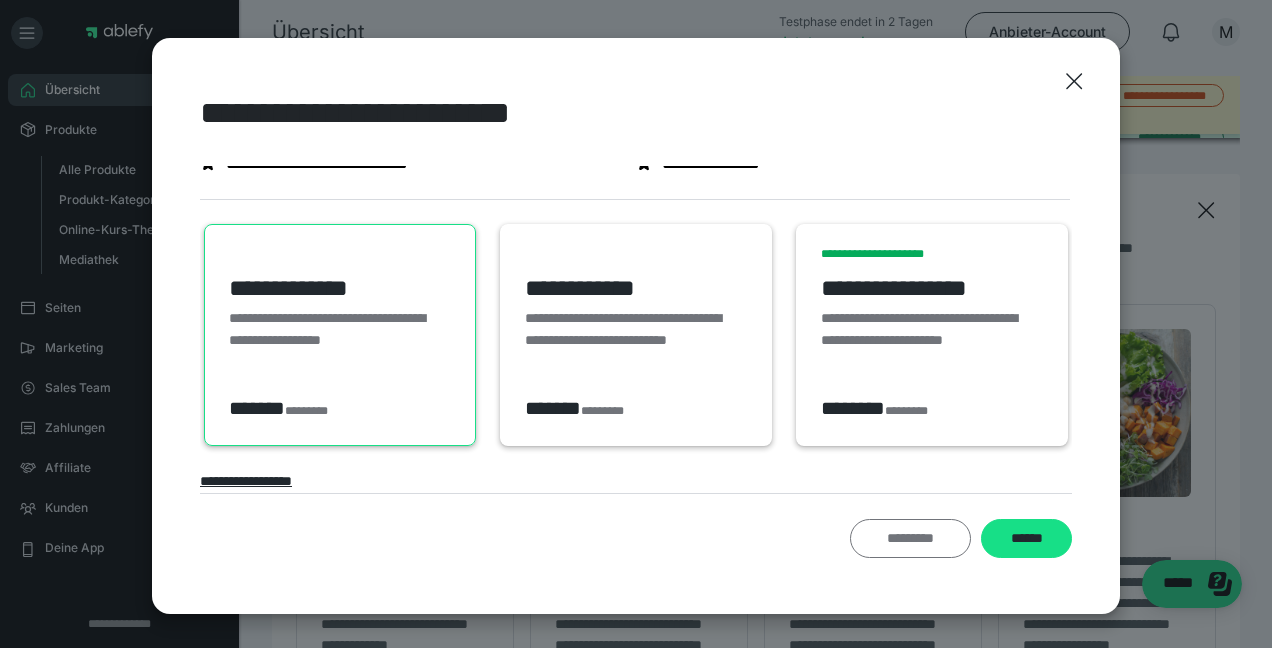 click on "*********" at bounding box center [910, 538] 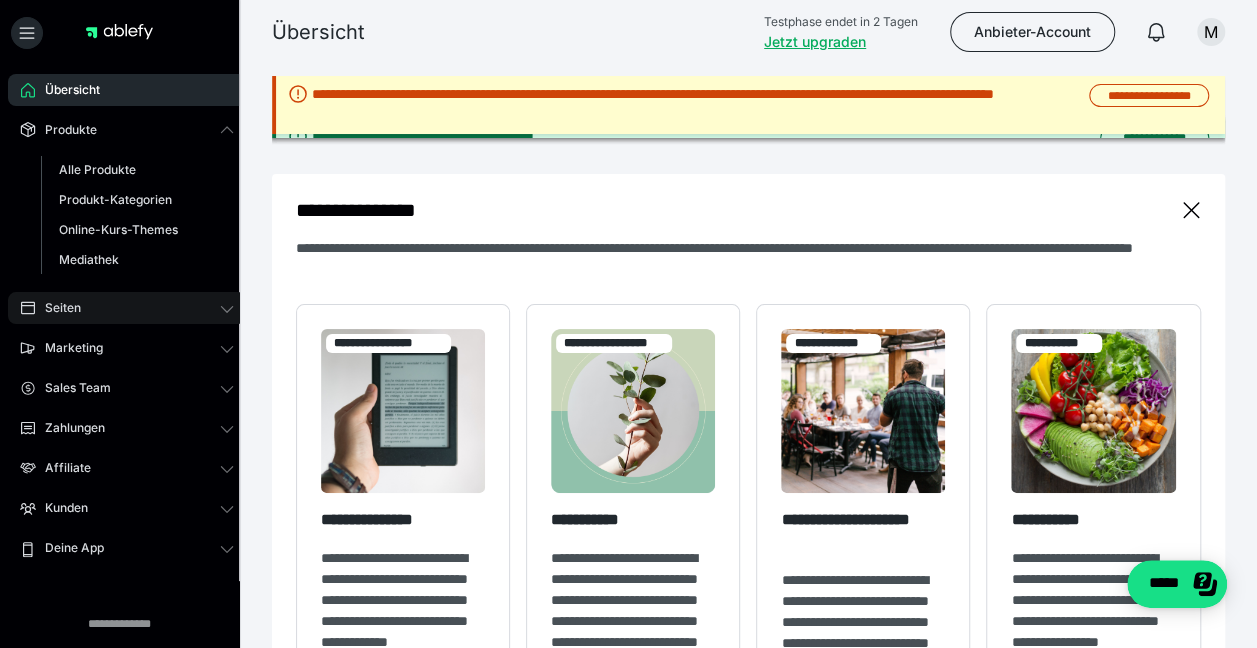 click on "Seiten" at bounding box center (56, 308) 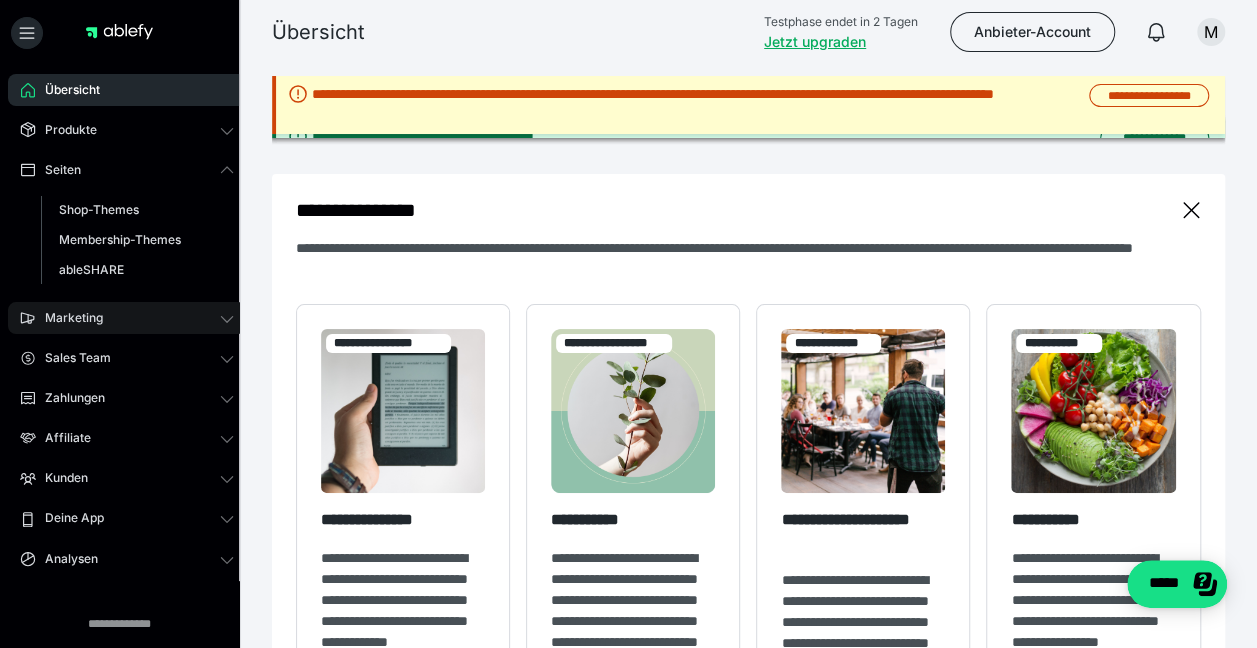 click on "Marketing" at bounding box center (67, 318) 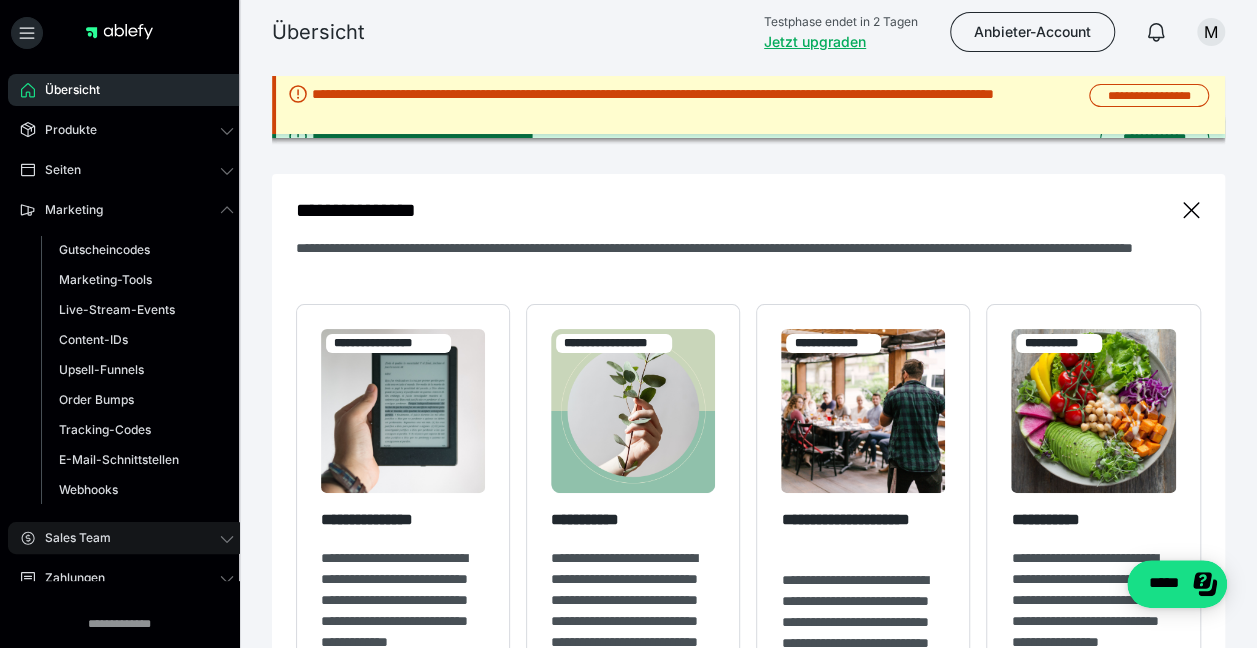 click on "Sales Team" at bounding box center [71, 538] 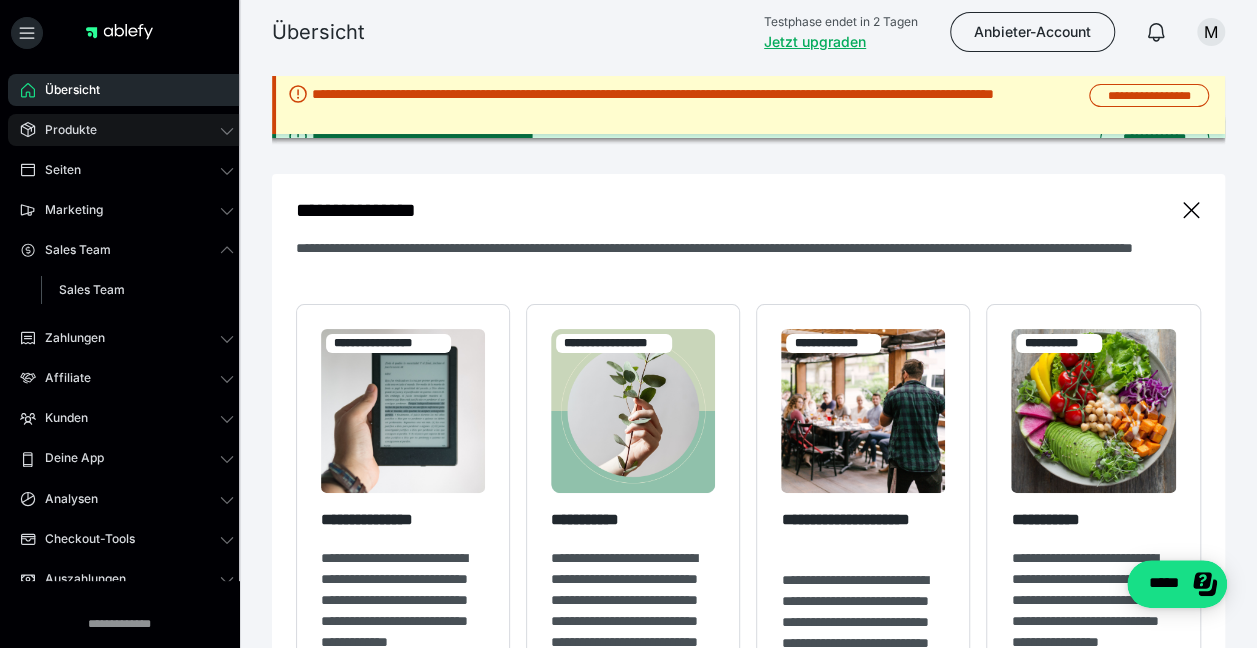 click on "Produkte" at bounding box center (127, 130) 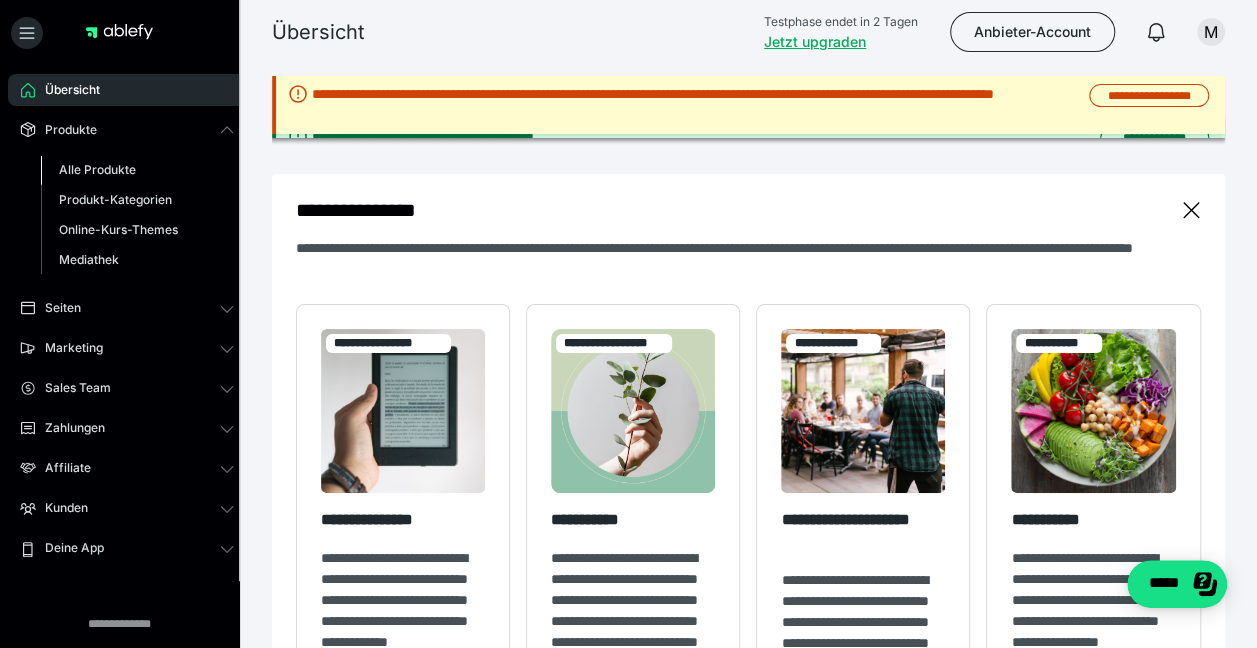 click on "Alle Produkte" at bounding box center (97, 169) 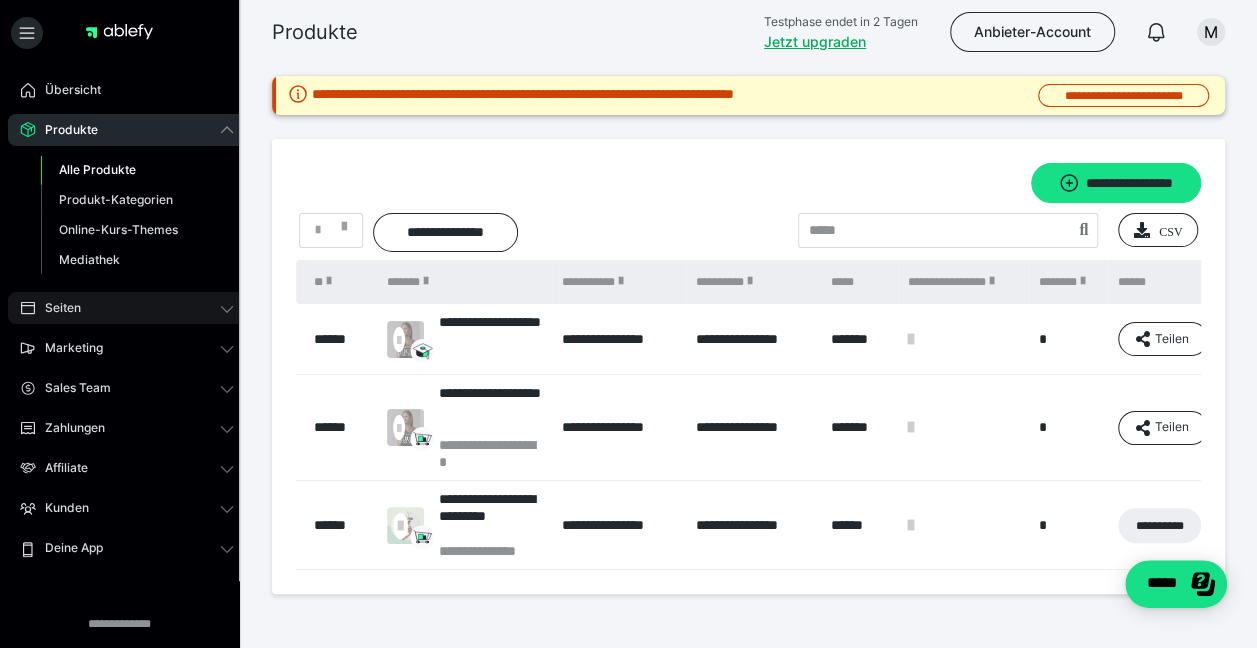 click on "Seiten" at bounding box center [127, 308] 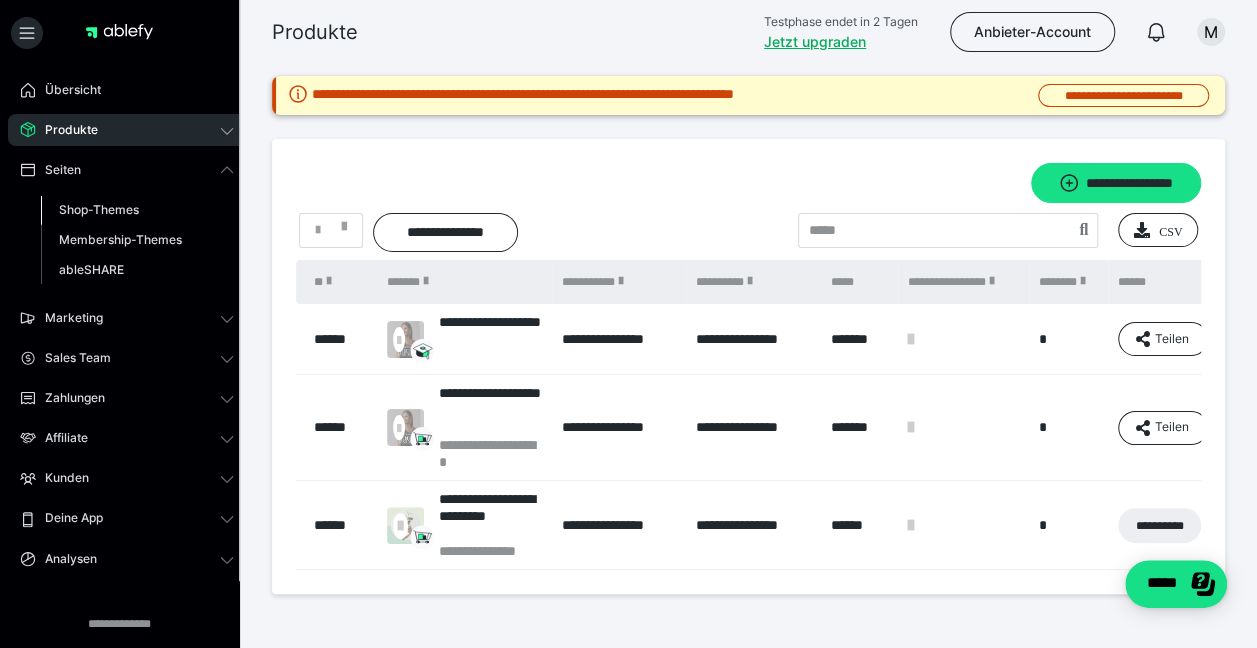 click on "Shop-Themes" at bounding box center [99, 209] 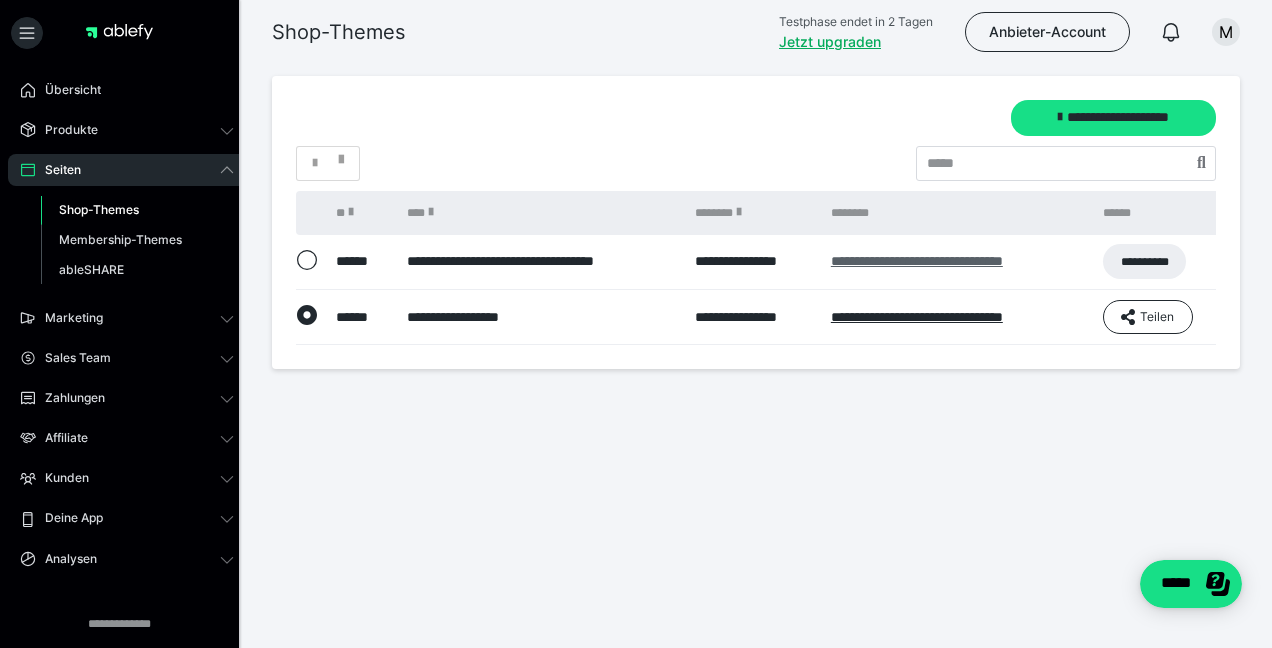 click on "**********" at bounding box center [917, 261] 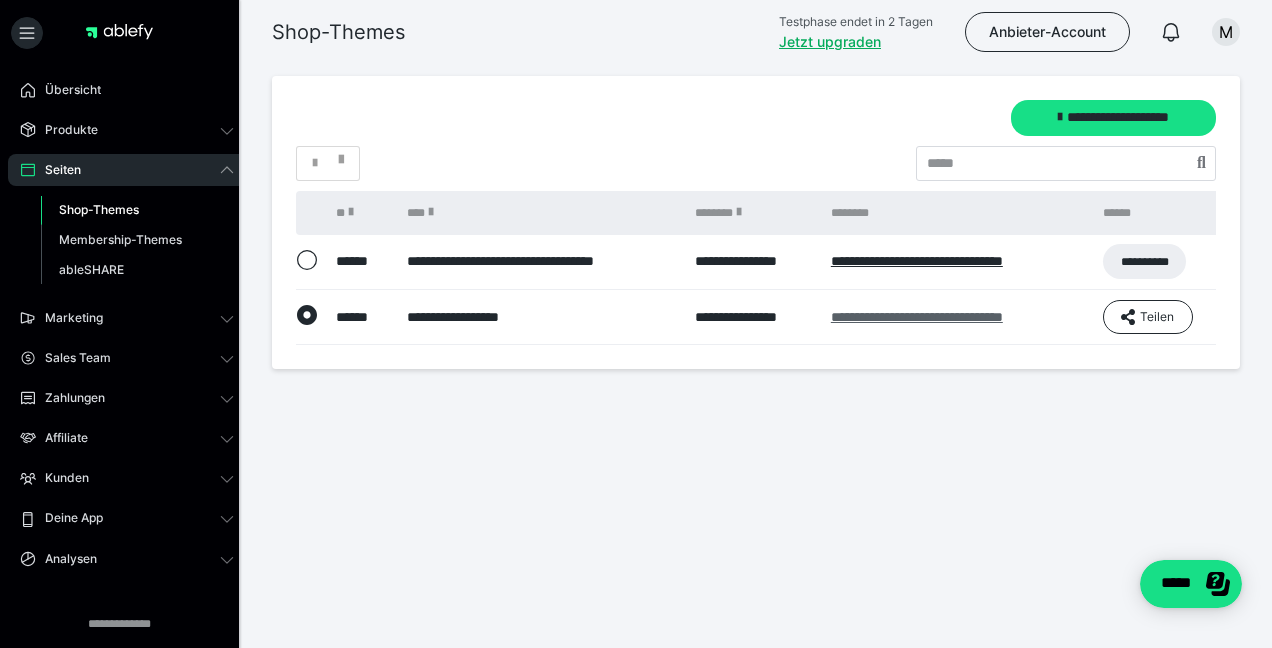 click on "**********" at bounding box center (917, 317) 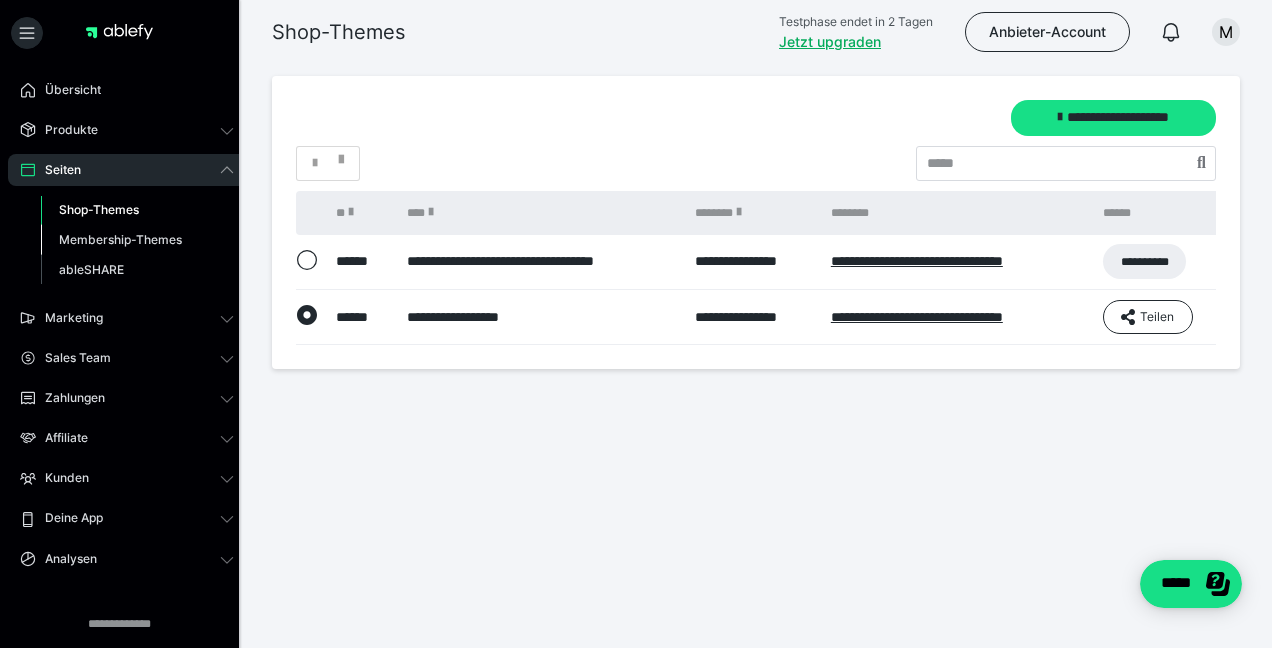 click on "Membership-Themes" at bounding box center (120, 239) 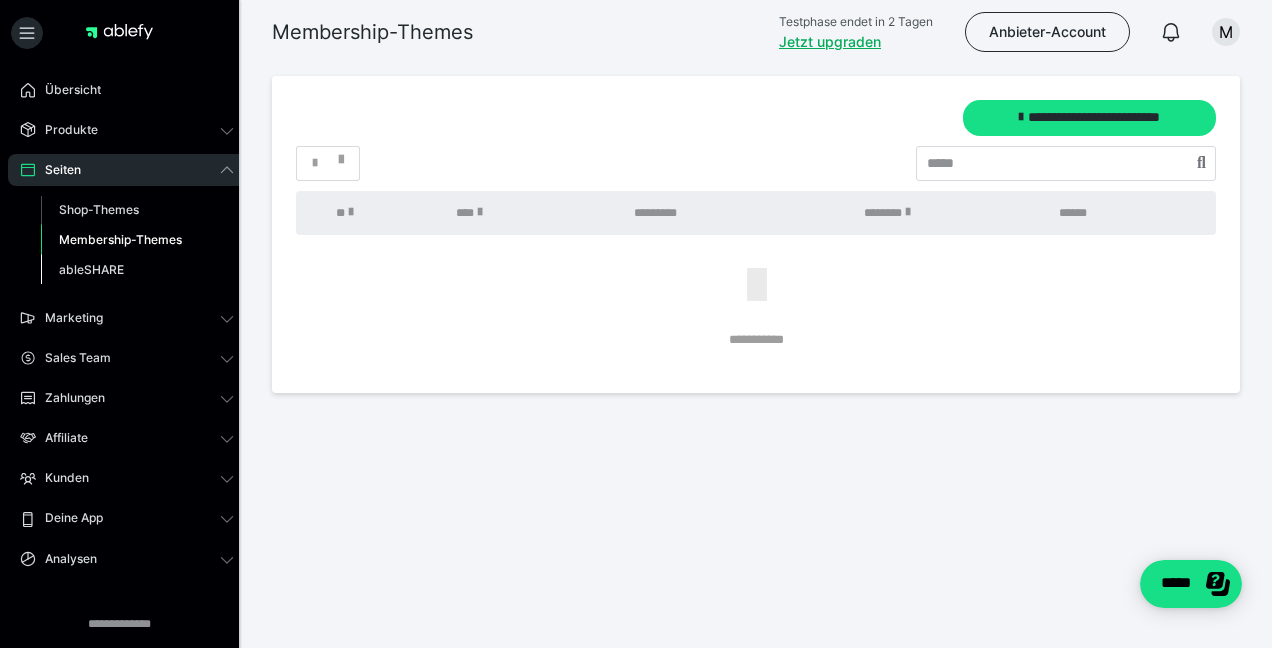 click on "ableSHARE" at bounding box center [91, 269] 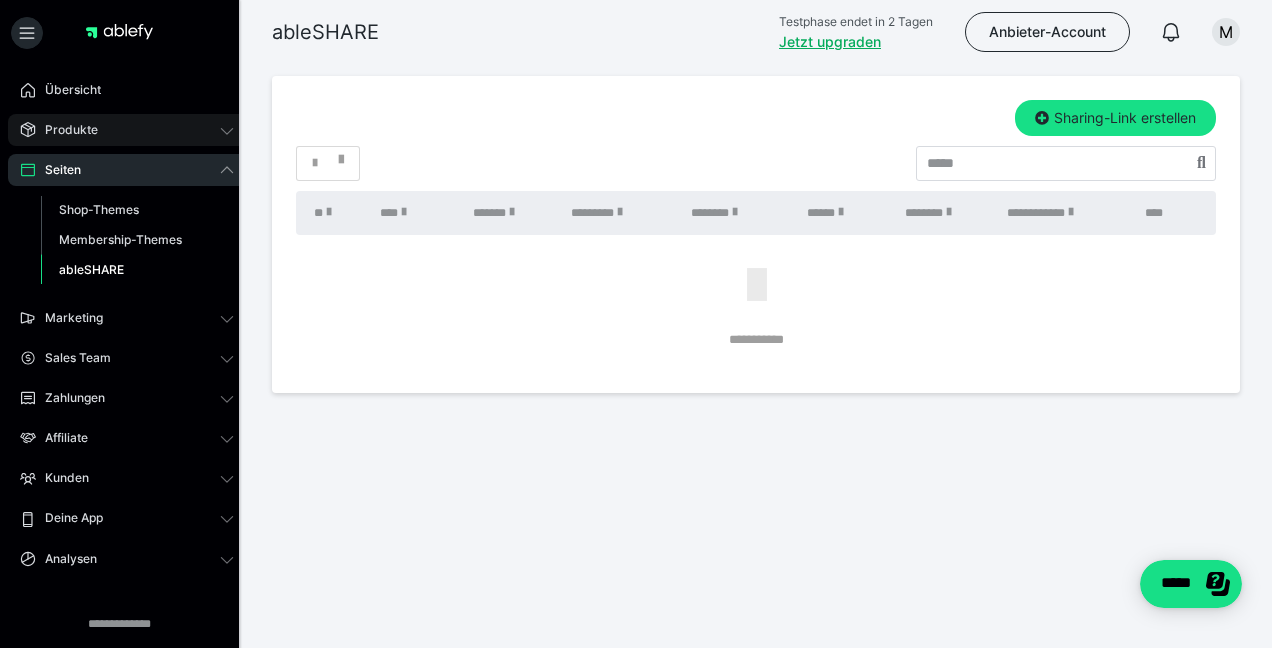 click on "Produkte" at bounding box center [64, 130] 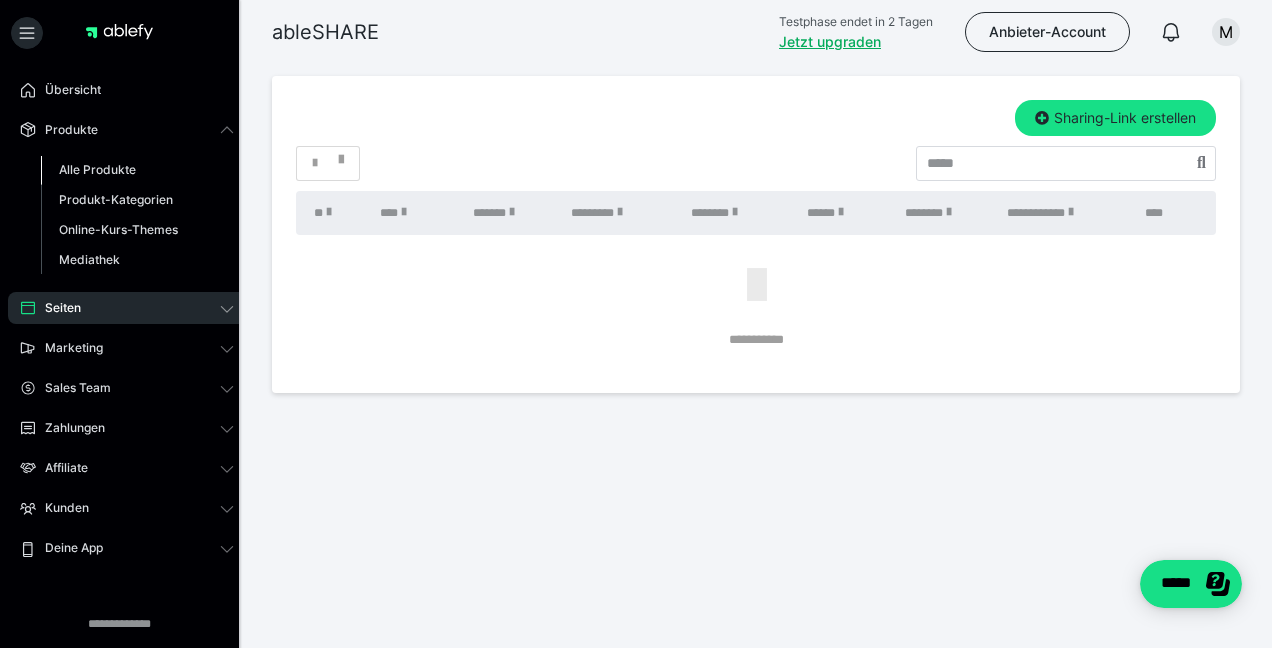 click on "Alle Produkte" at bounding box center (97, 169) 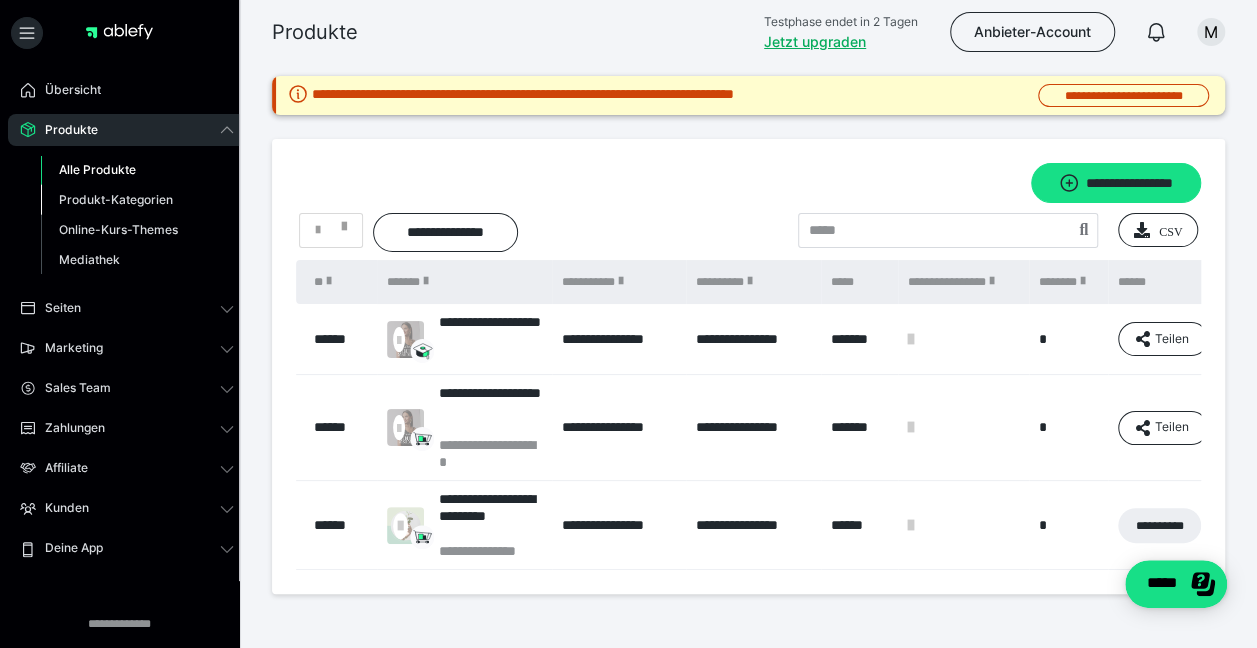 click on "Alle Produkte Produkt-Kategorien Online-Kurs-Themes Mediathek" at bounding box center (127, 215) 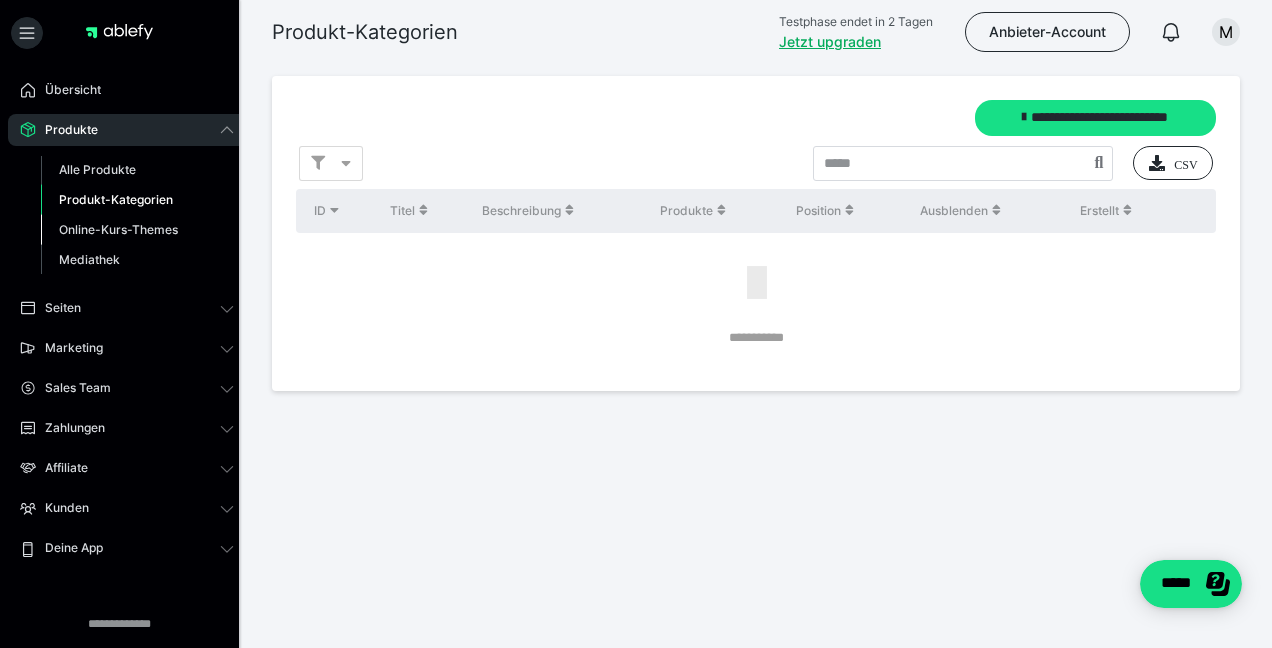 click on "Online-Kurs-Themes" at bounding box center [118, 229] 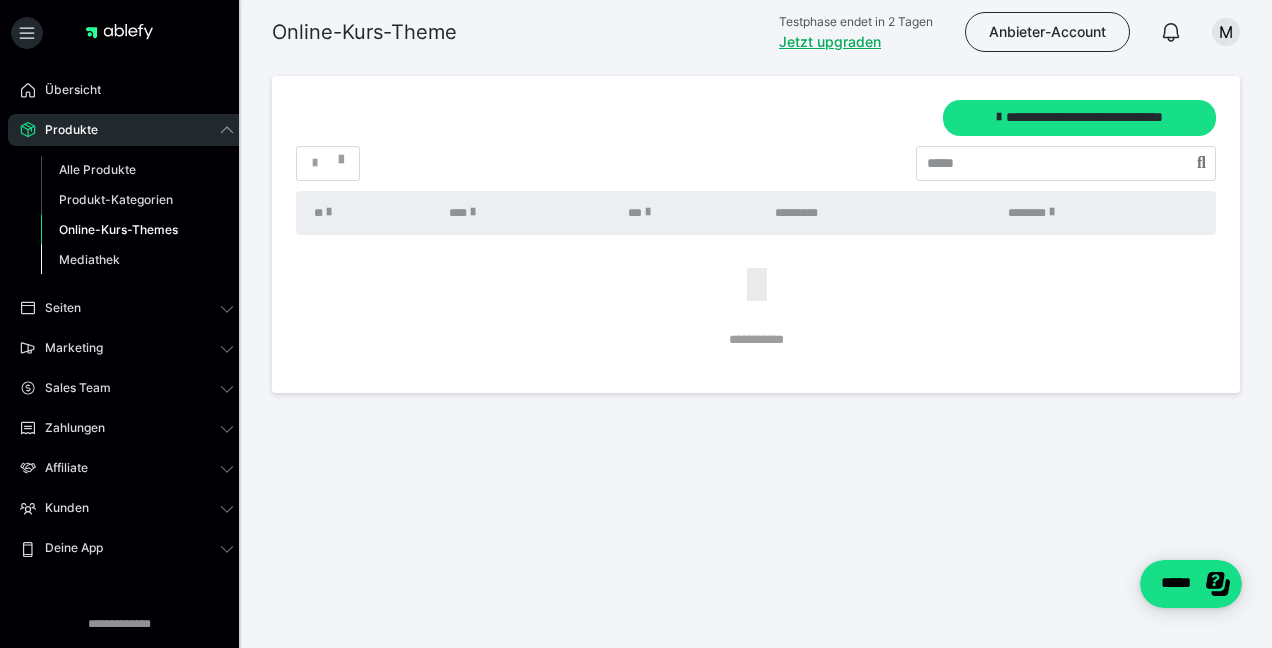 click on "Mediathek" at bounding box center [137, 260] 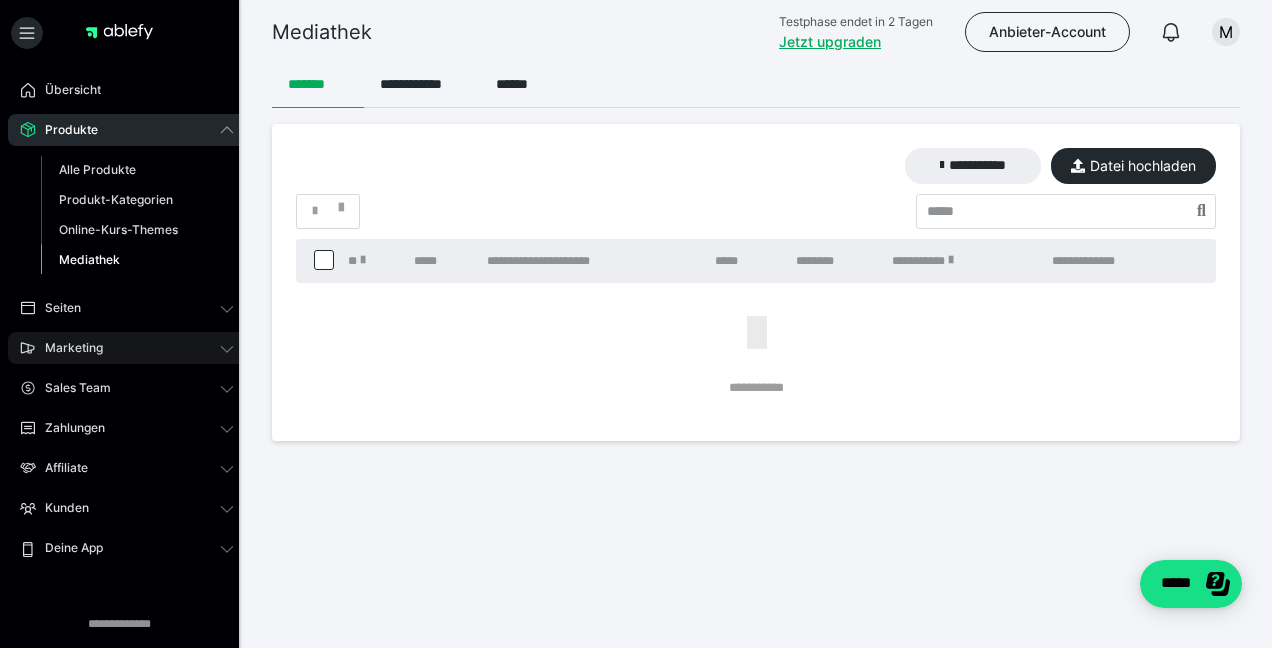 click on "Marketing" at bounding box center [127, 348] 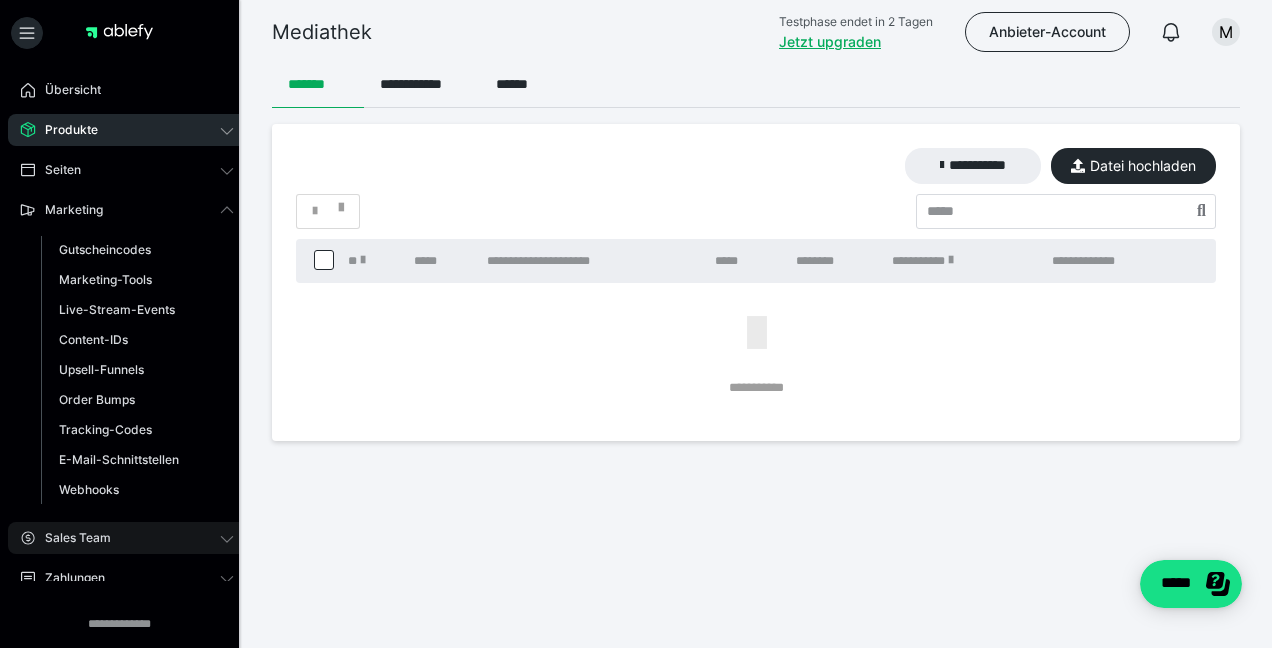 click on "Sales Team" at bounding box center [71, 538] 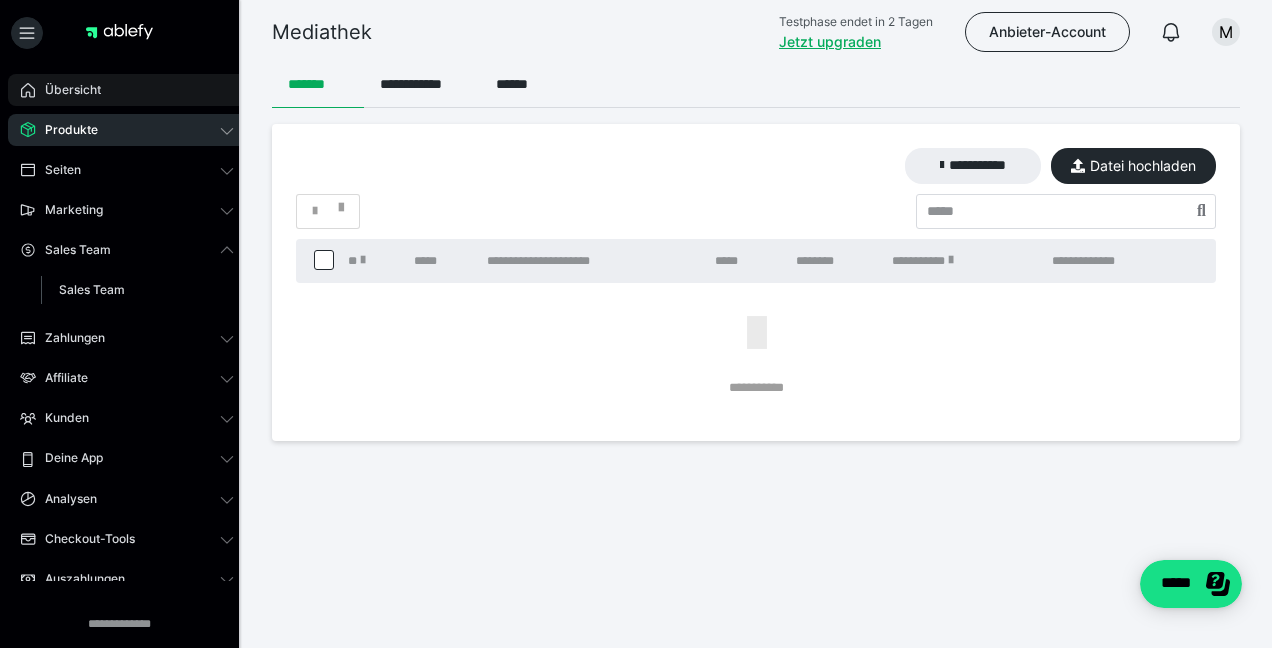 click on "Übersicht" at bounding box center [127, 90] 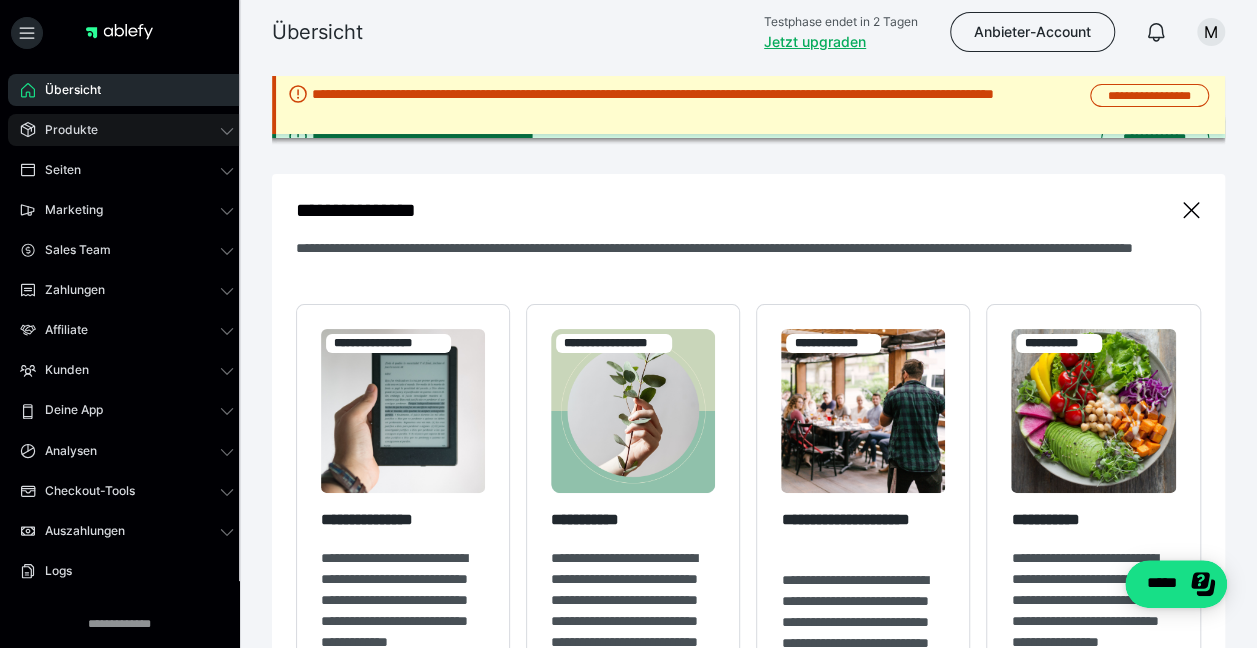 click on "Produkte" at bounding box center (127, 130) 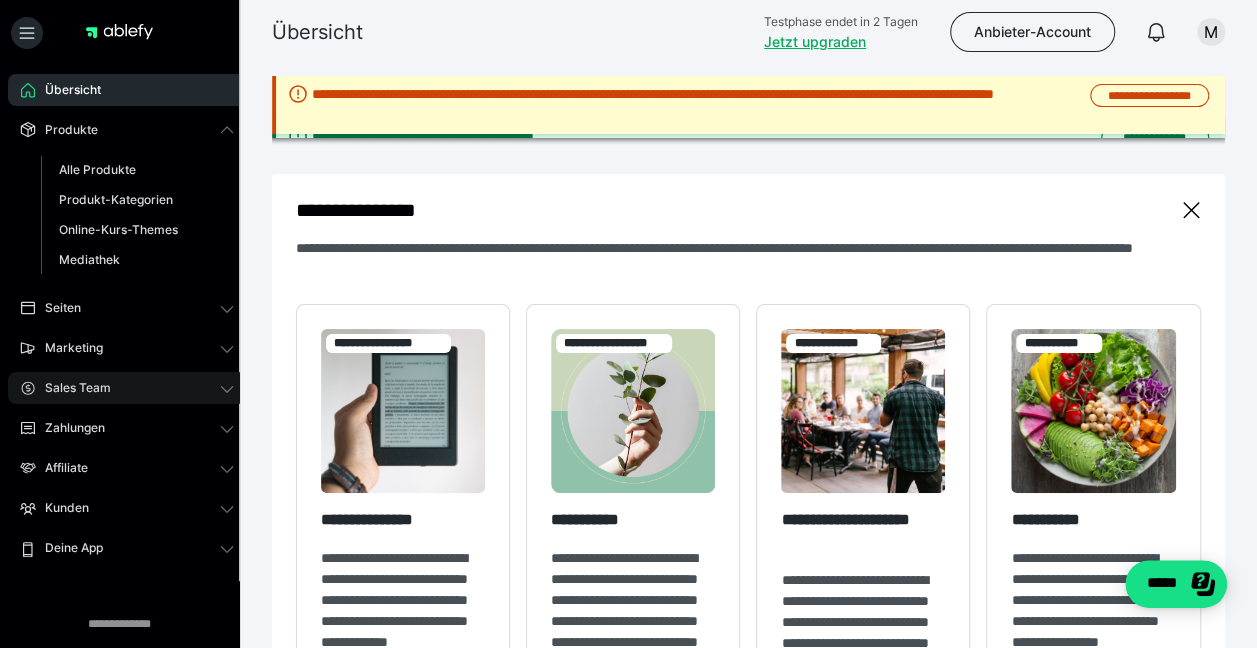 click on "Sales Team" at bounding box center [71, 388] 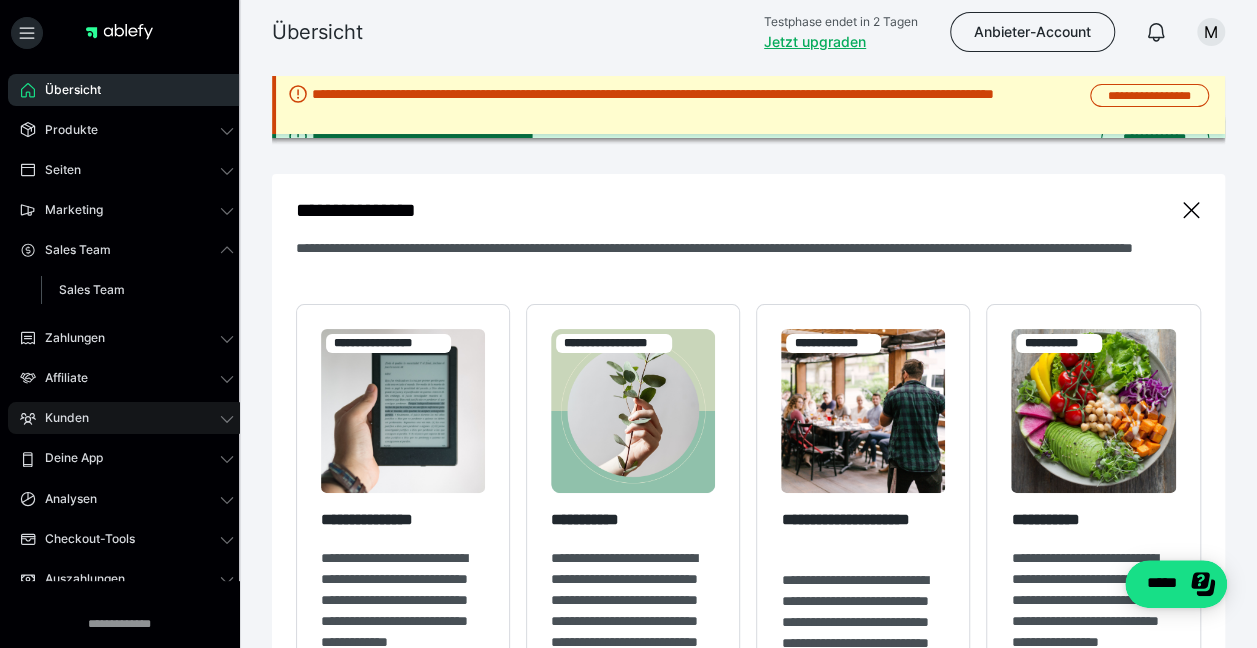 click on "Kunden" at bounding box center [127, 418] 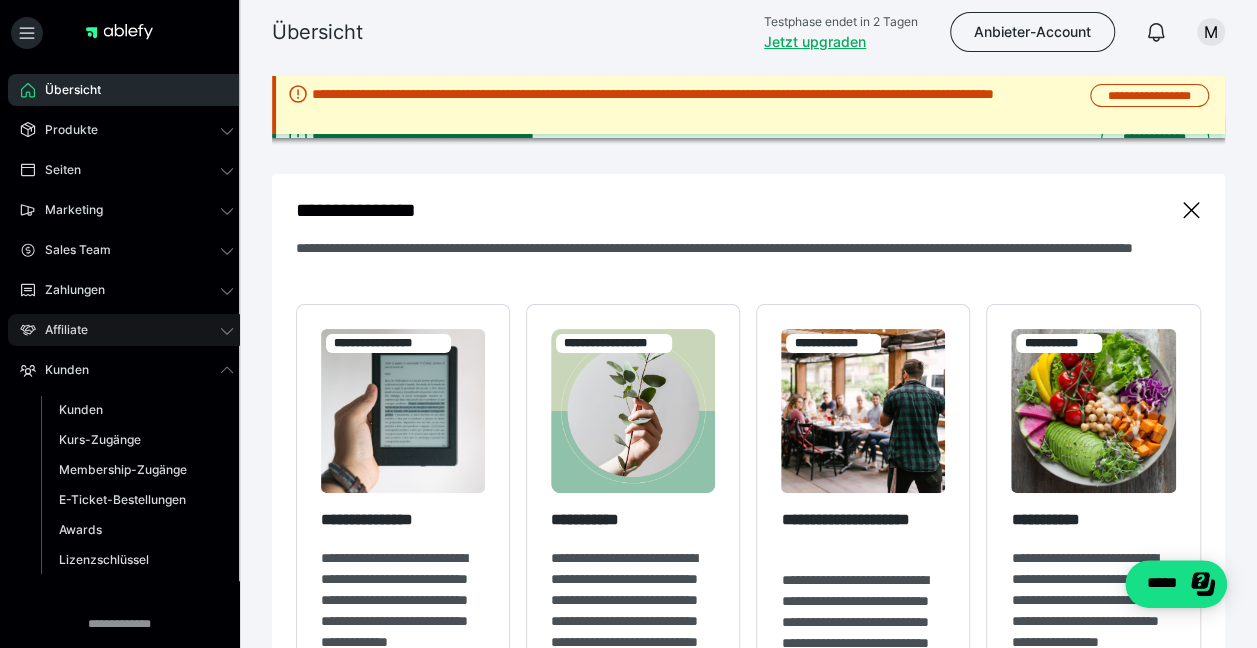 click on "Affiliate" at bounding box center (59, 330) 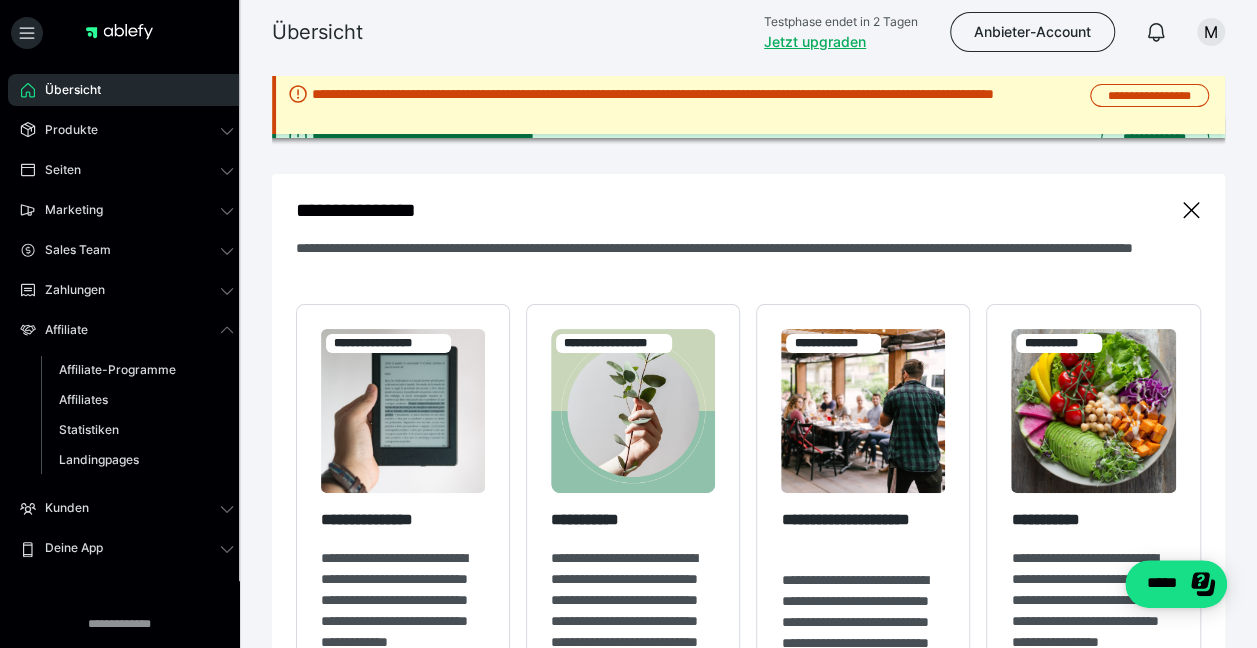 click on "Übersicht Produkte Alle Produkte Produkt-Kategorien Online-Kurs-Themes Mediathek Seiten Shop-Themes Membership-Themes ableSHARE Marketing Gutscheincodes Marketing-Tools Live-Stream-Events Content-IDs Upsell-Funnels Order Bumps Tracking-Codes E-Mail-Schnittstellen Webhooks Sales Team Sales Team Zahlungen Bestellungen Fälligkeiten Transaktionen Rechnungen & Storno-Rechnungen Mahnwesen & Inkasso Affiliate Affiliate-Programme Affiliates Statistiken Landingpages Kunden Kunden Kurs-Zugänge Membership-Zugänge E-Ticket-Bestellungen Awards Lizenzschlüssel Deine App Analysen Analysen Analysen 3.0 Checkout-Tools Bezahlseiten-Templates Zahlungspläne Zusatzkosten Widerrufskonditionen Zusatzfelder Zusatzfeld-Antworten Steuersätze Auszahlungen Neue Auszahlung Berichte Logs Einstellungen" at bounding box center (127, 479) 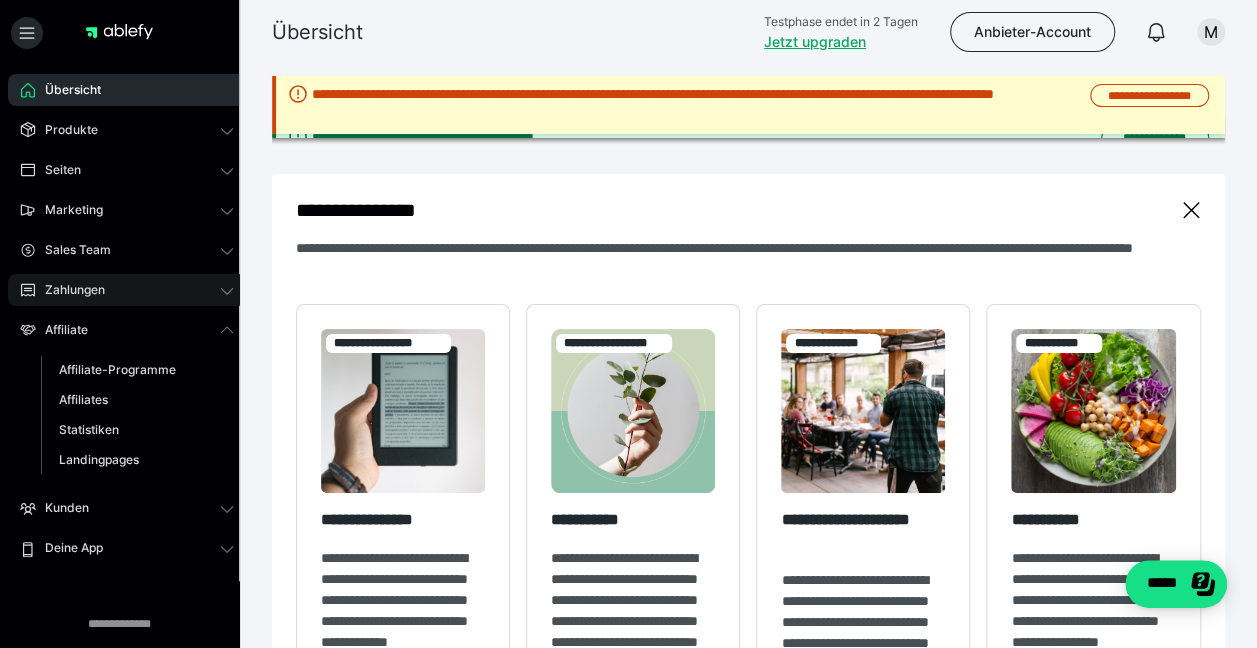 click on "Zahlungen" at bounding box center [68, 290] 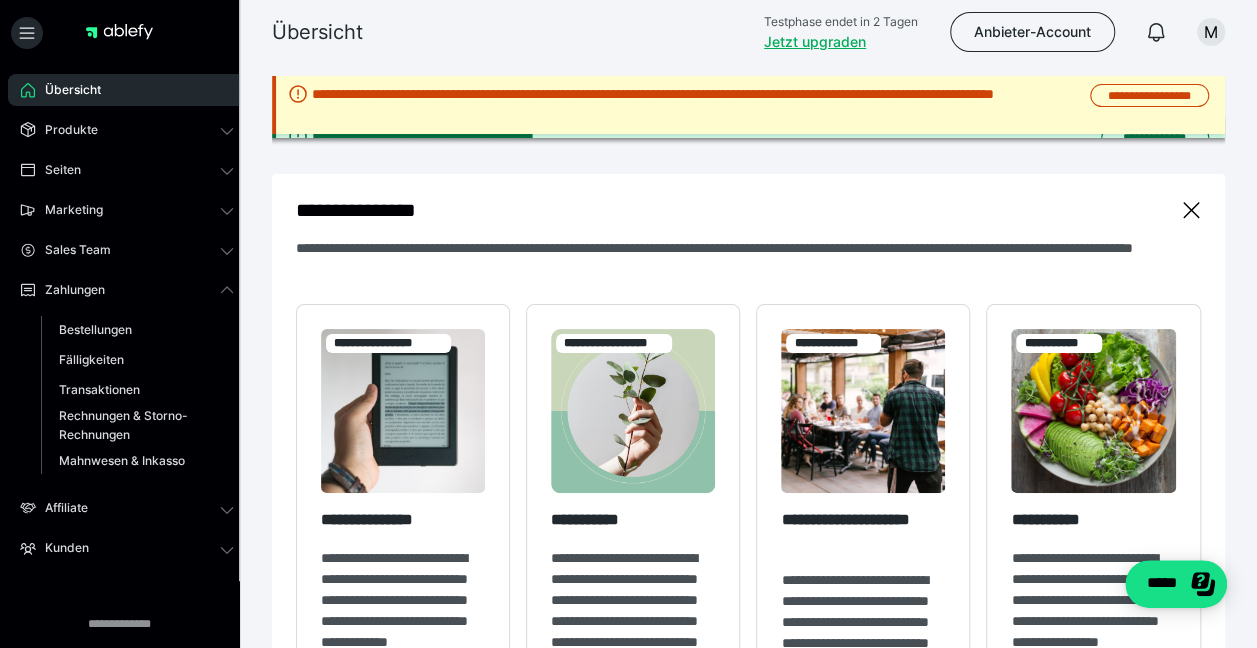 click on "Übersicht" at bounding box center (66, 90) 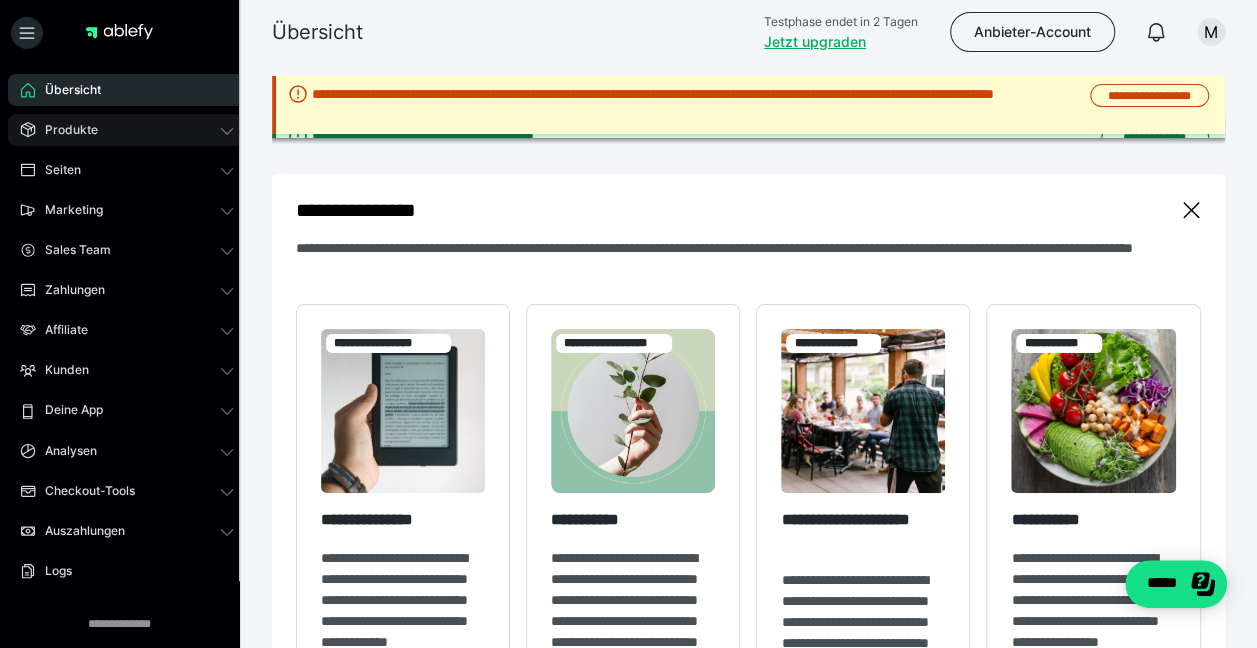 click on "Produkte" at bounding box center [64, 130] 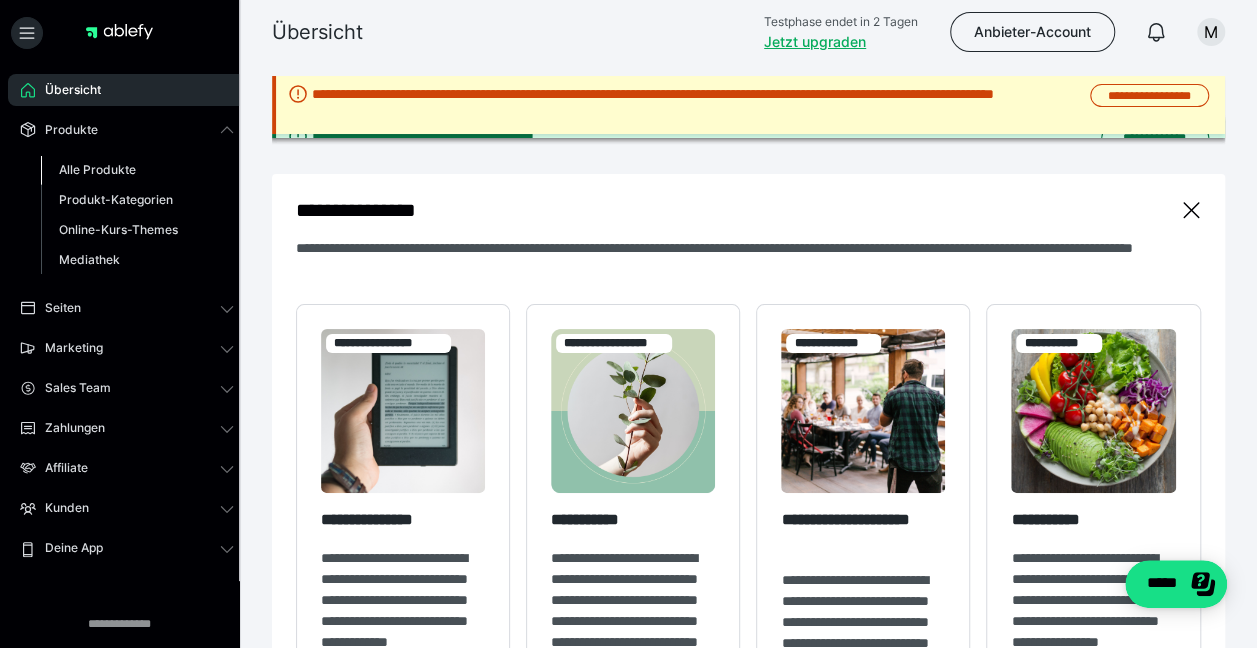 click on "Alle Produkte" at bounding box center [97, 169] 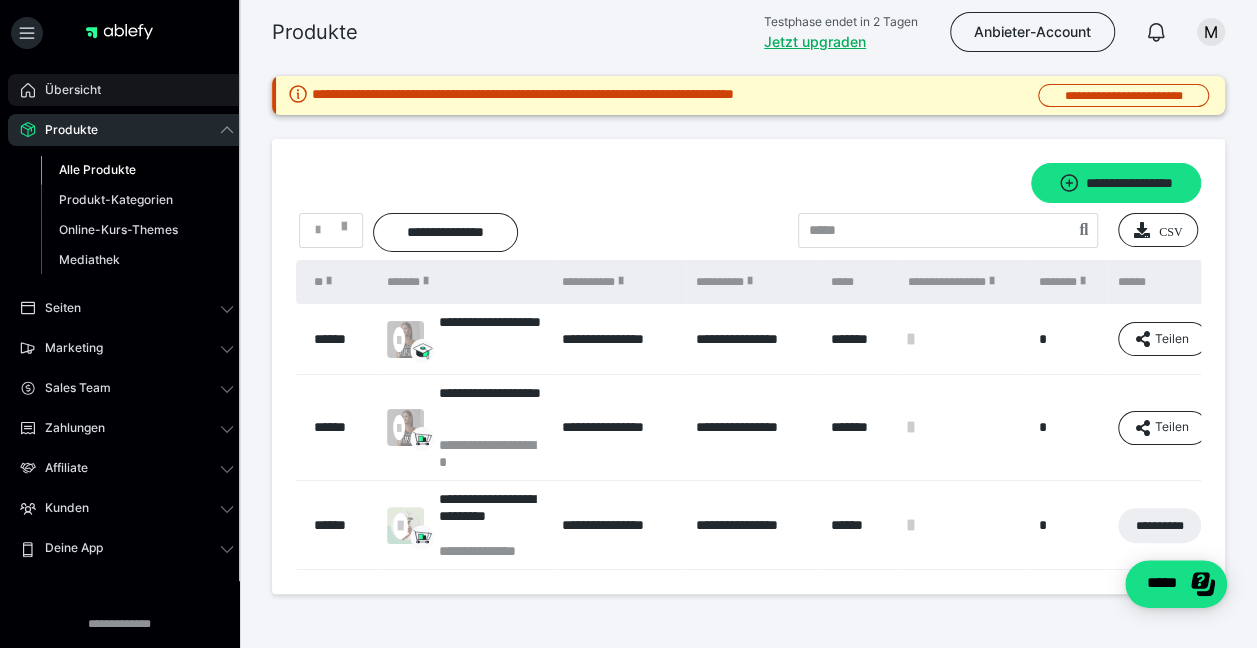 click on "Übersicht" at bounding box center [66, 90] 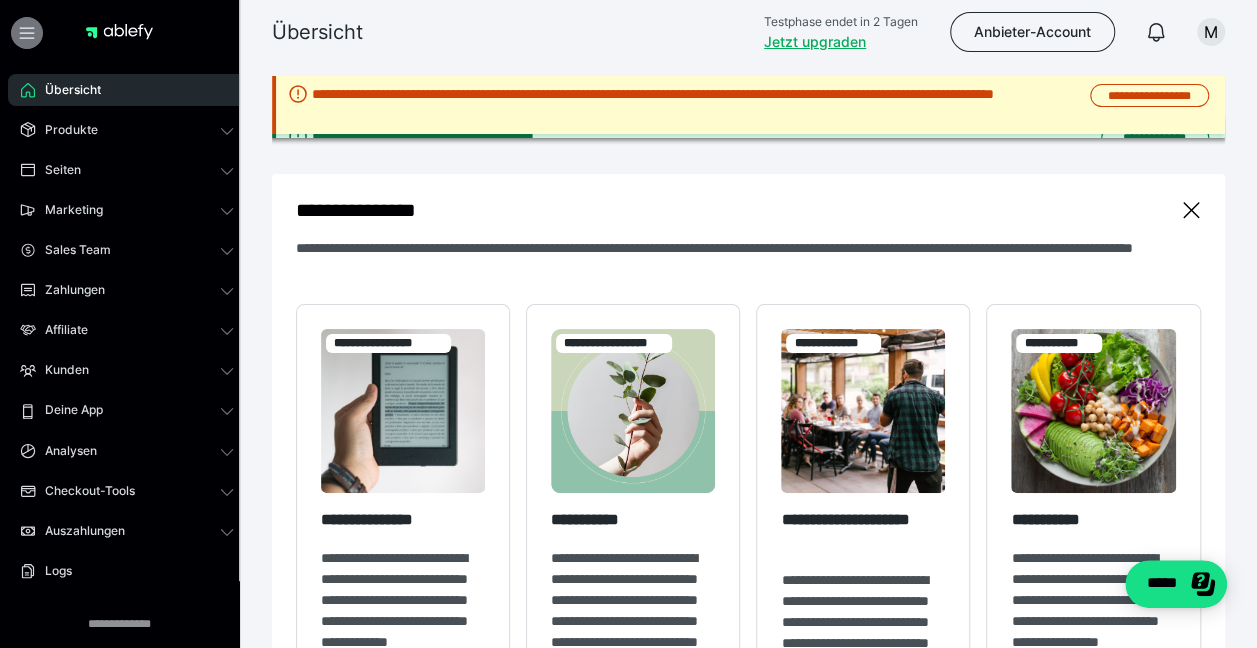 click at bounding box center [27, 33] 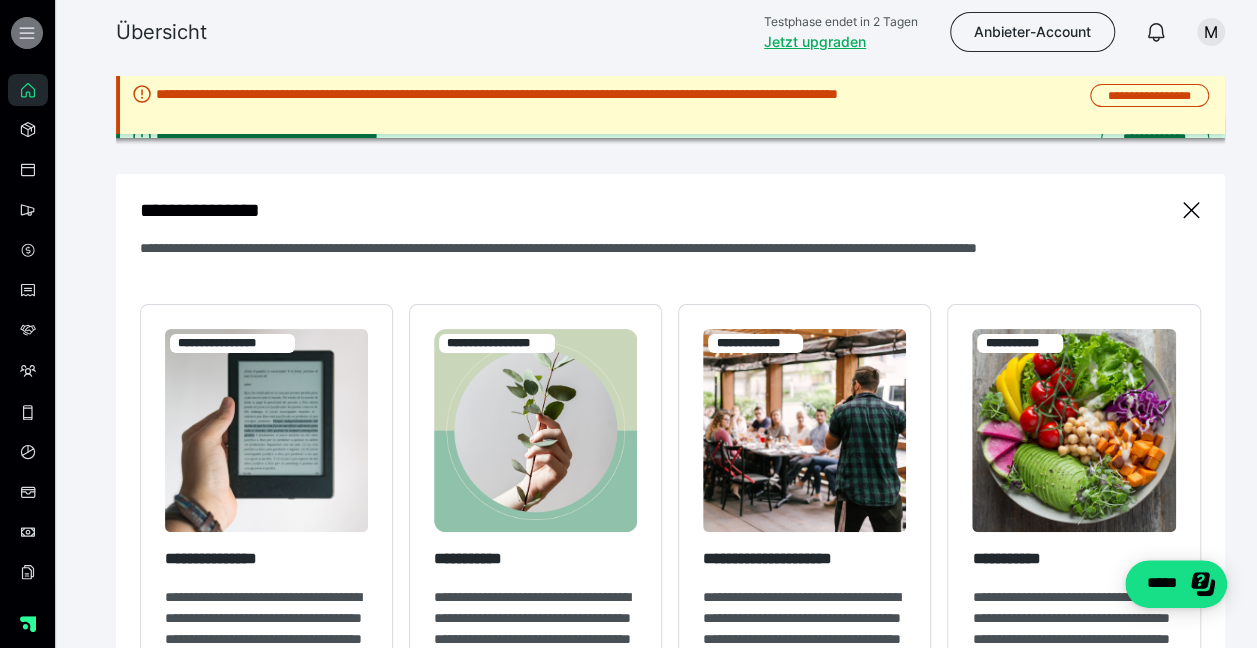 click at bounding box center [27, 33] 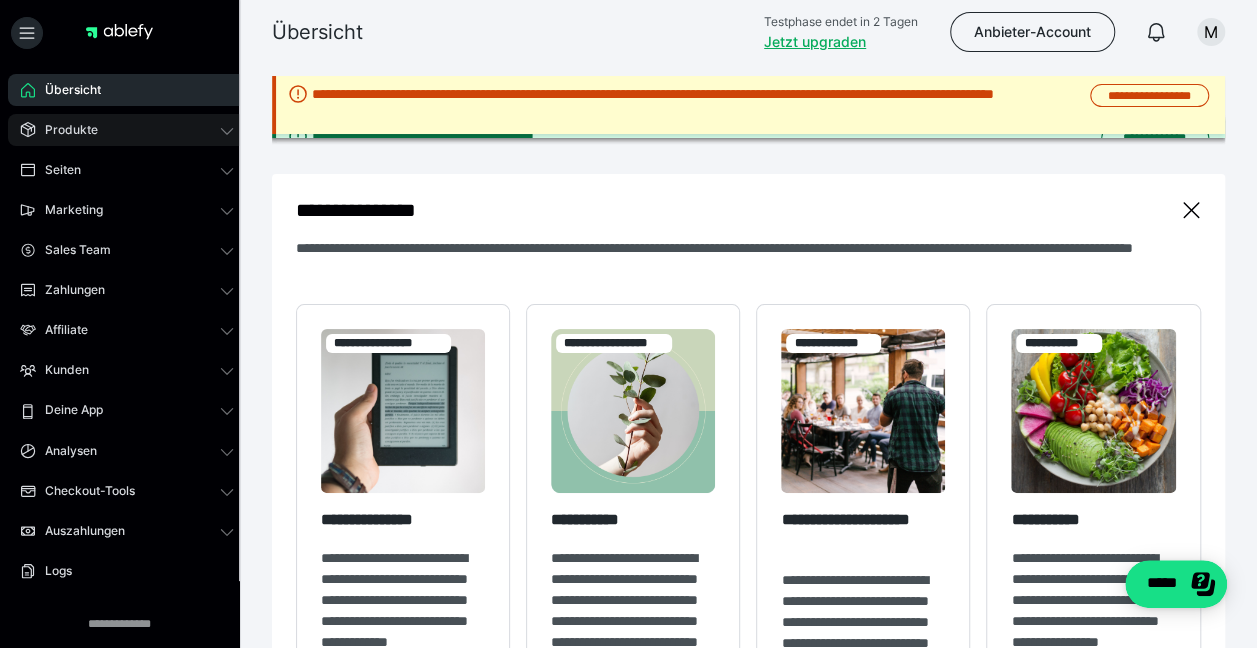 click on "Produkte" at bounding box center [127, 130] 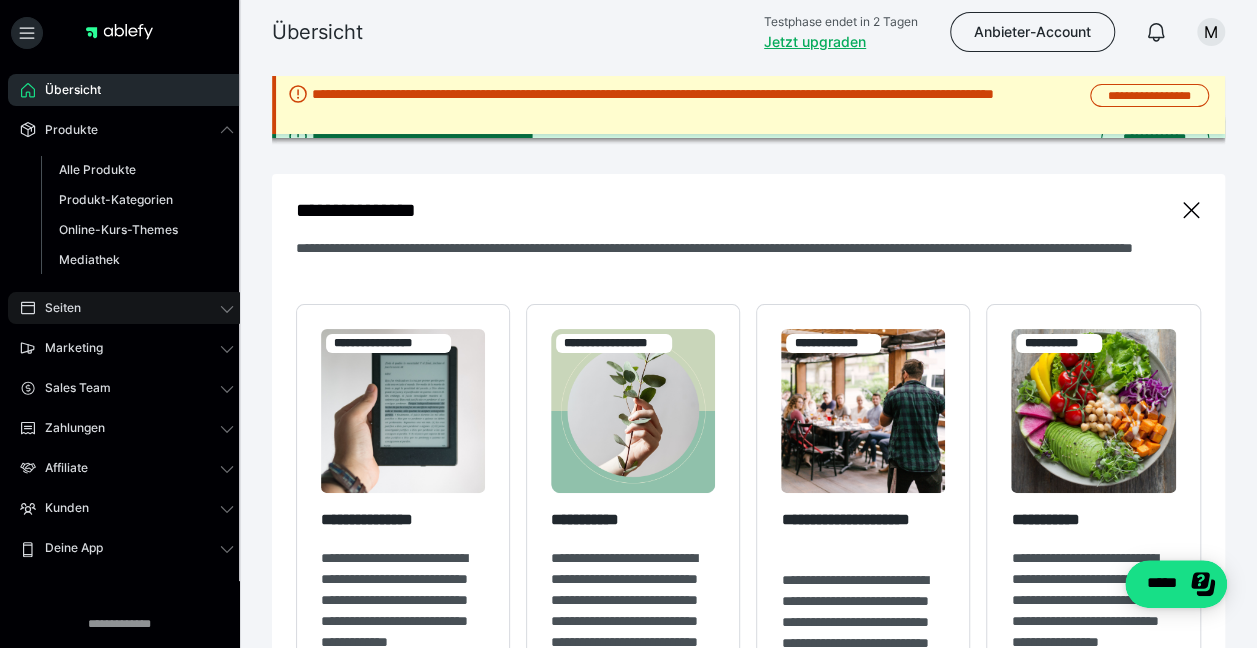click on "Seiten" at bounding box center (127, 308) 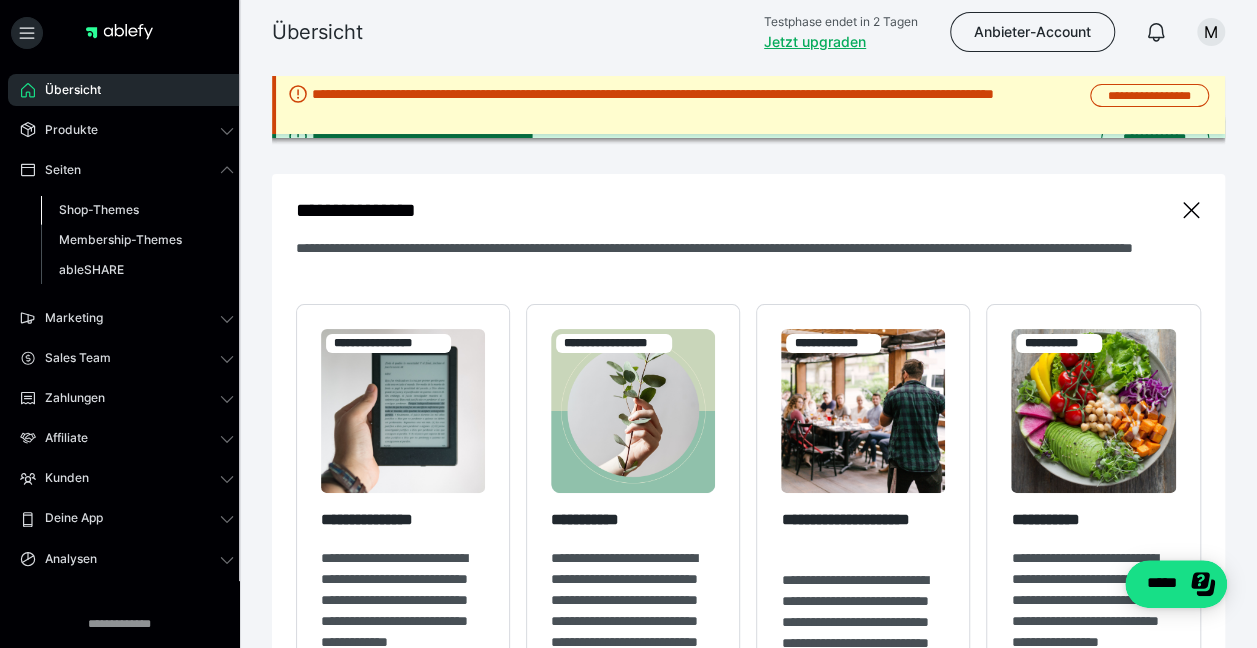click on "Shop-Themes" at bounding box center [99, 209] 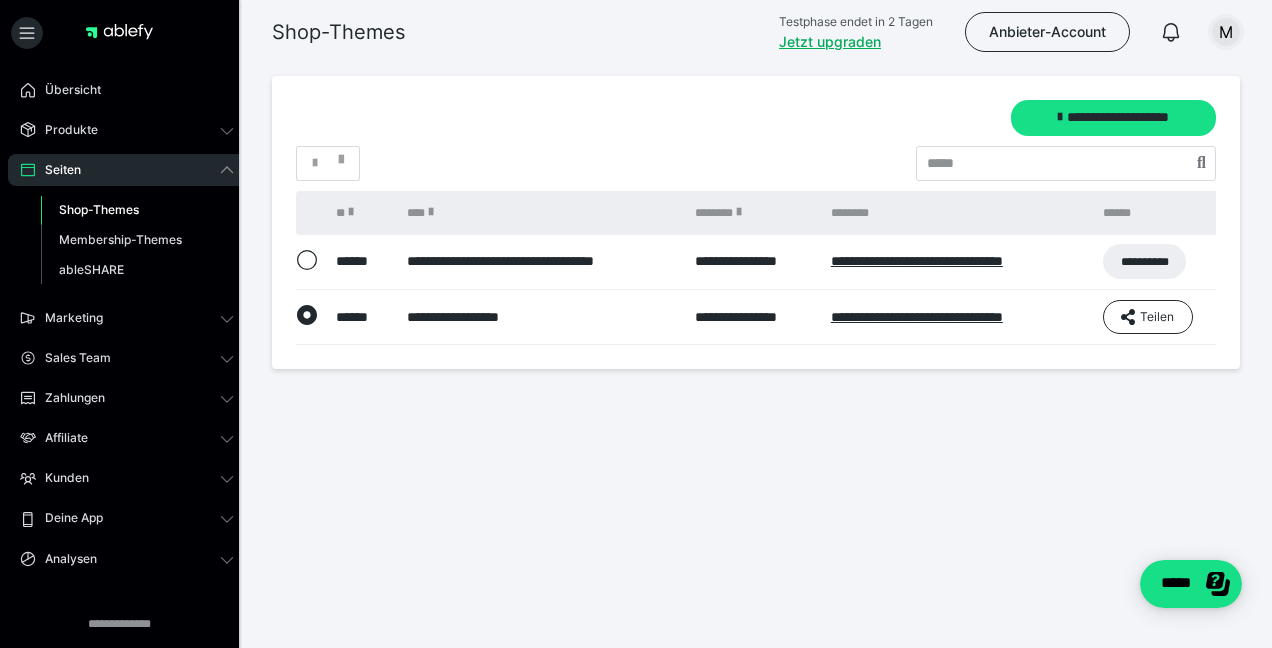 click on "M" at bounding box center [1226, 32] 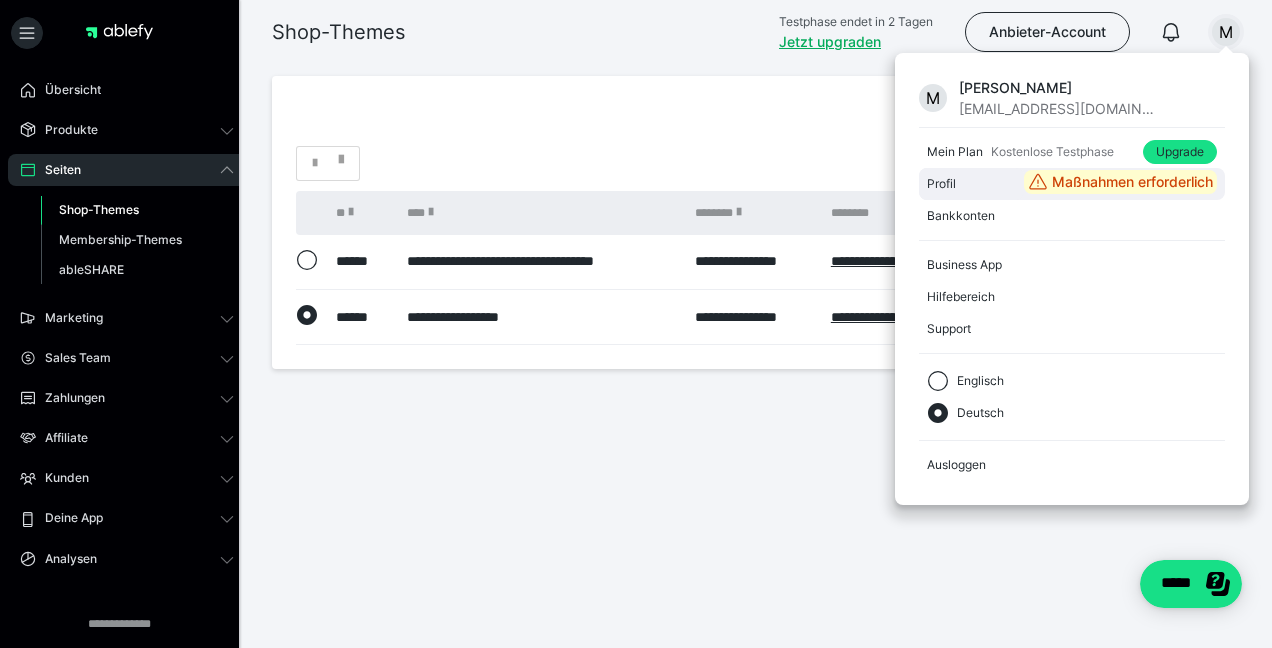 click on "Profil" at bounding box center [971, 184] 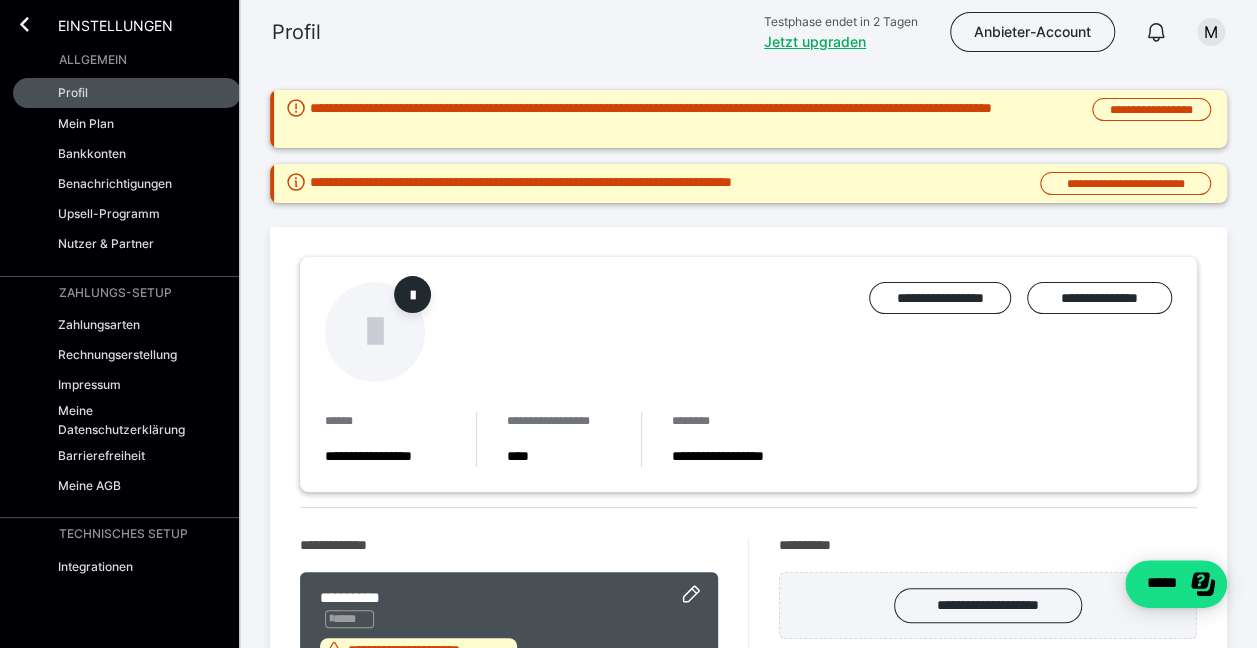 click at bounding box center (375, 332) 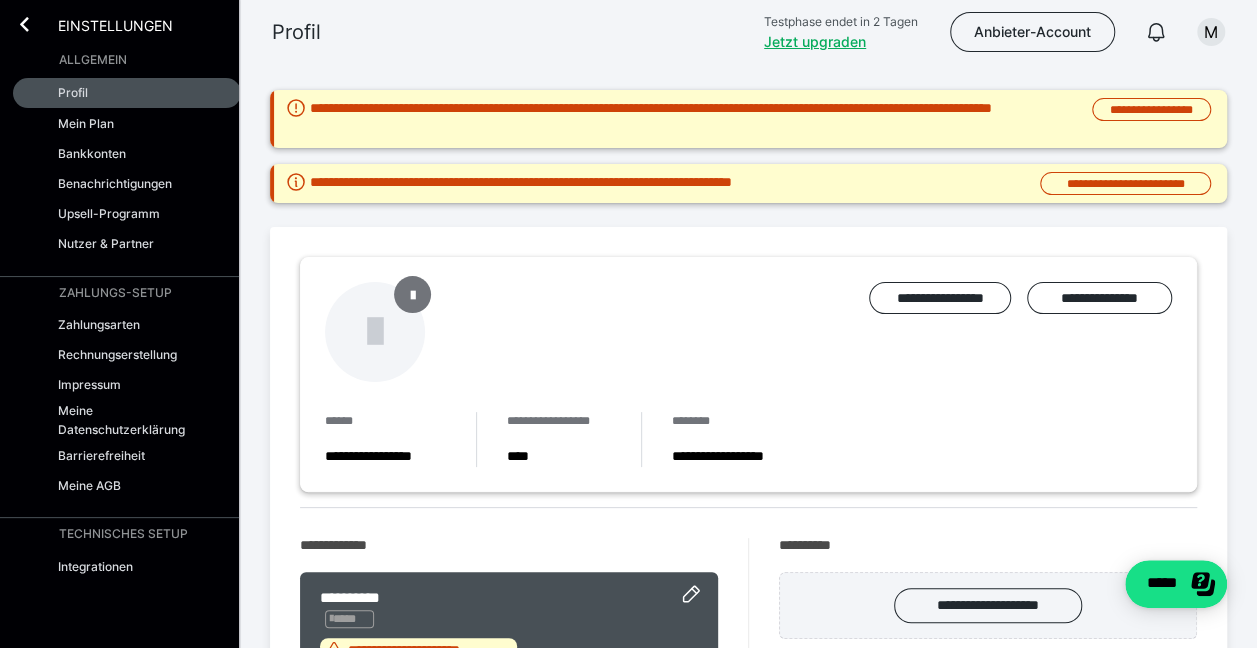 click at bounding box center (413, 294) 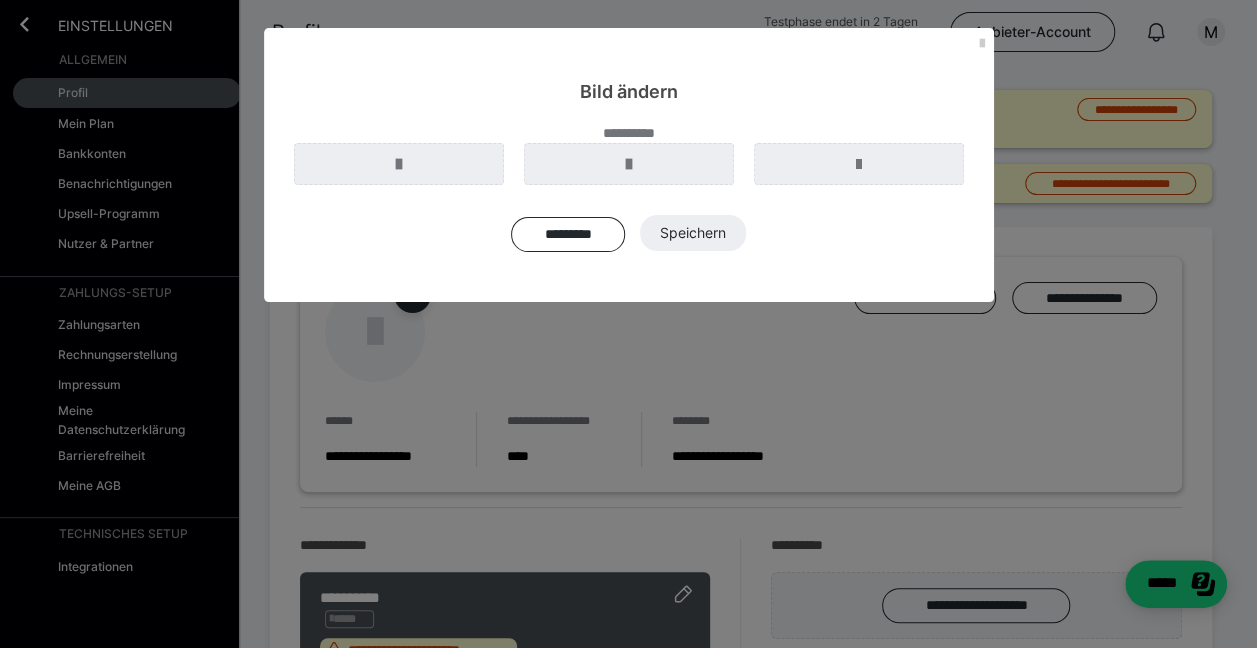 click on "********* Speichern" at bounding box center (629, 233) 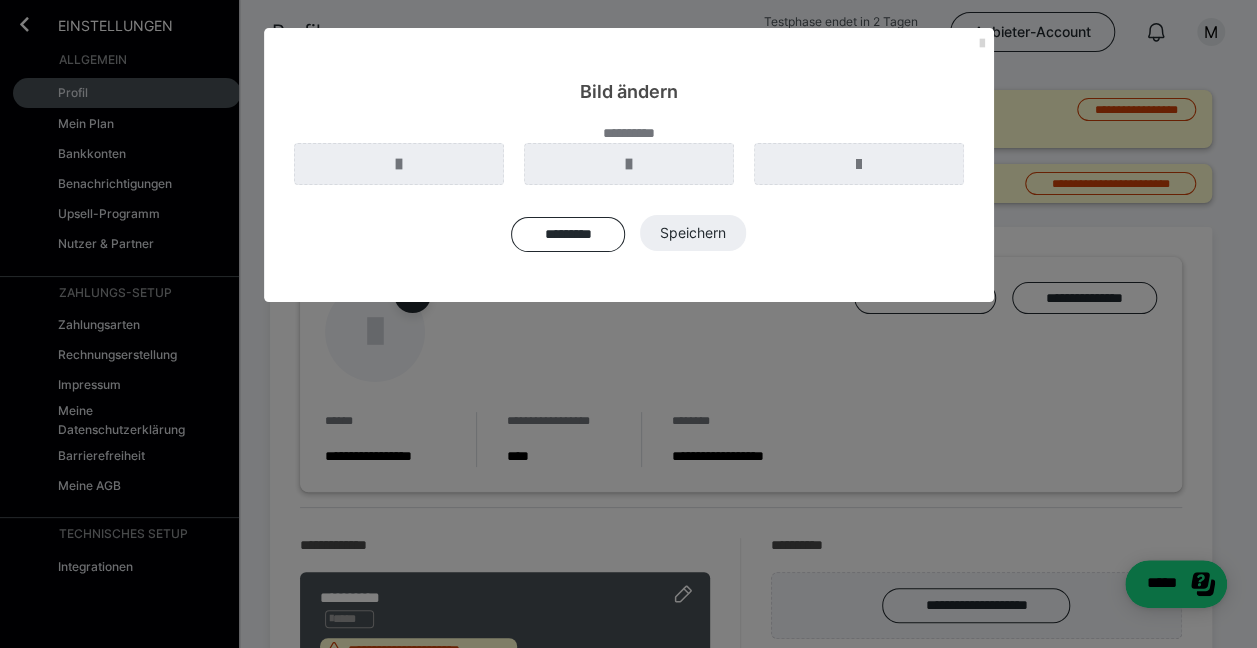 click at bounding box center [982, 44] 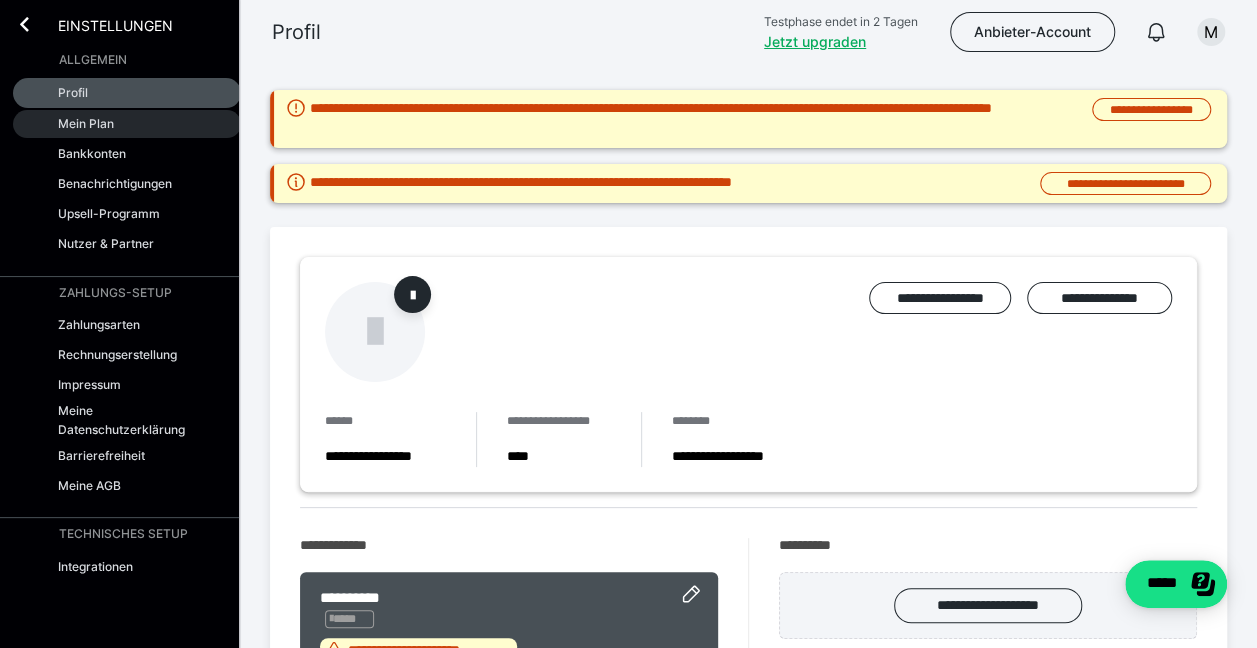 click on "Mein Plan" at bounding box center [127, 124] 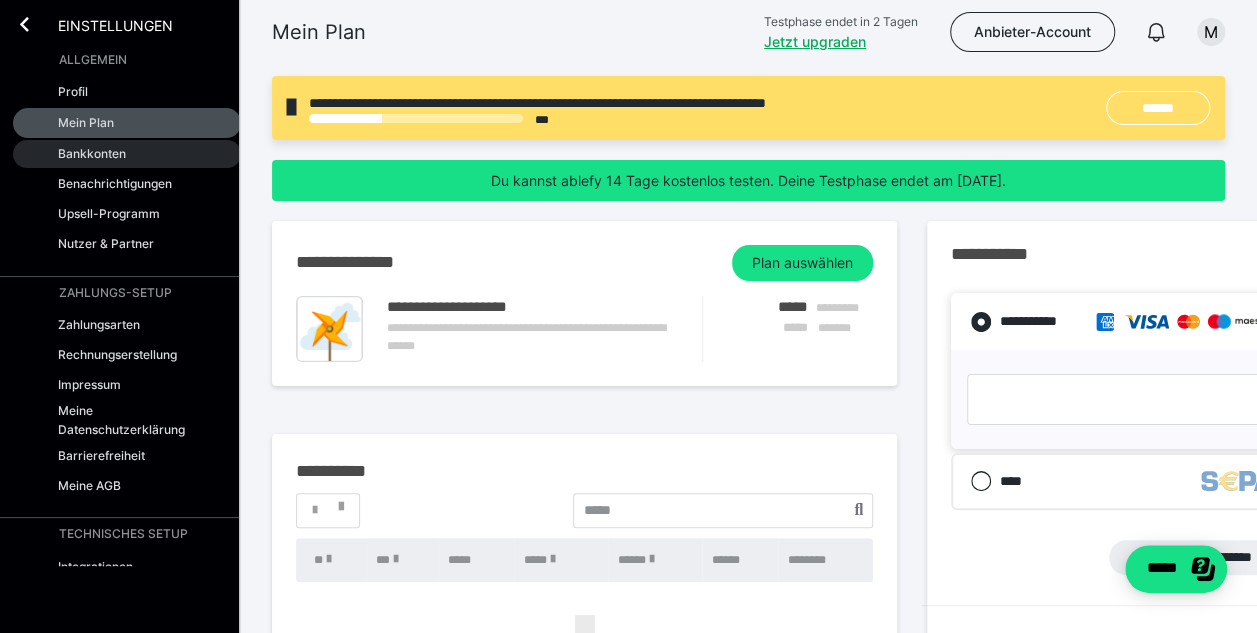 click on "Bankkonten" at bounding box center [92, 153] 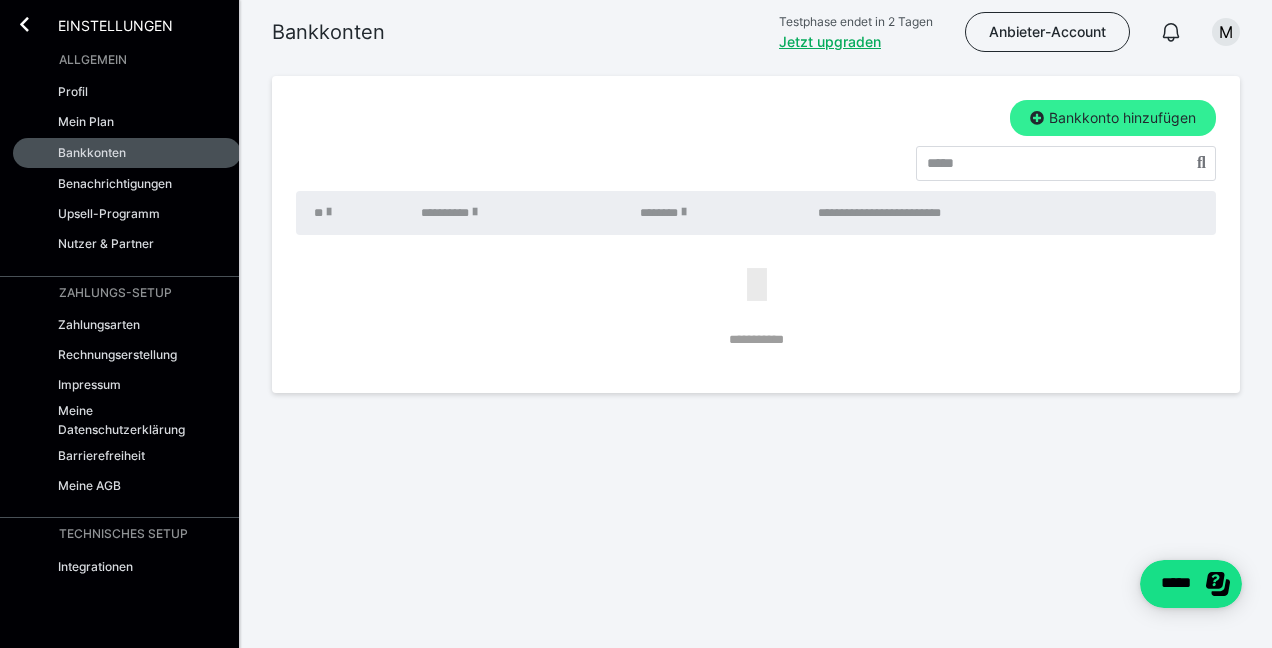 click on "Bankkonto hinzufügen" at bounding box center (1113, 118) 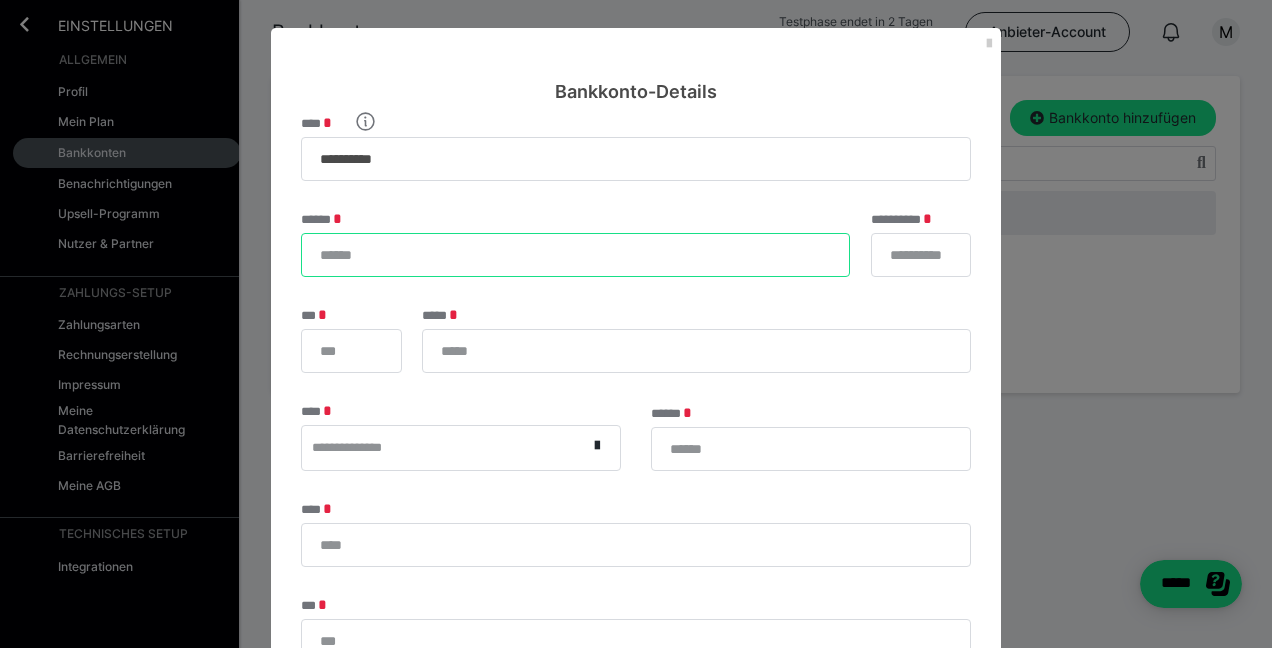 click on "******" at bounding box center [575, 255] 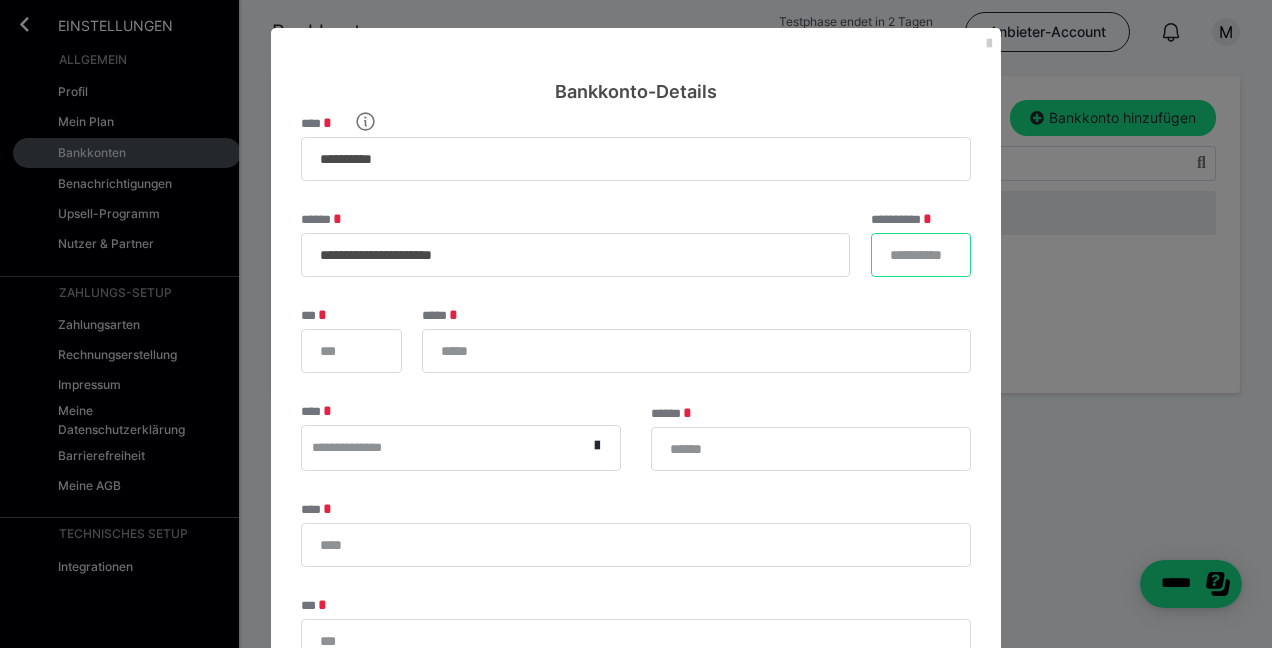 type on "**********" 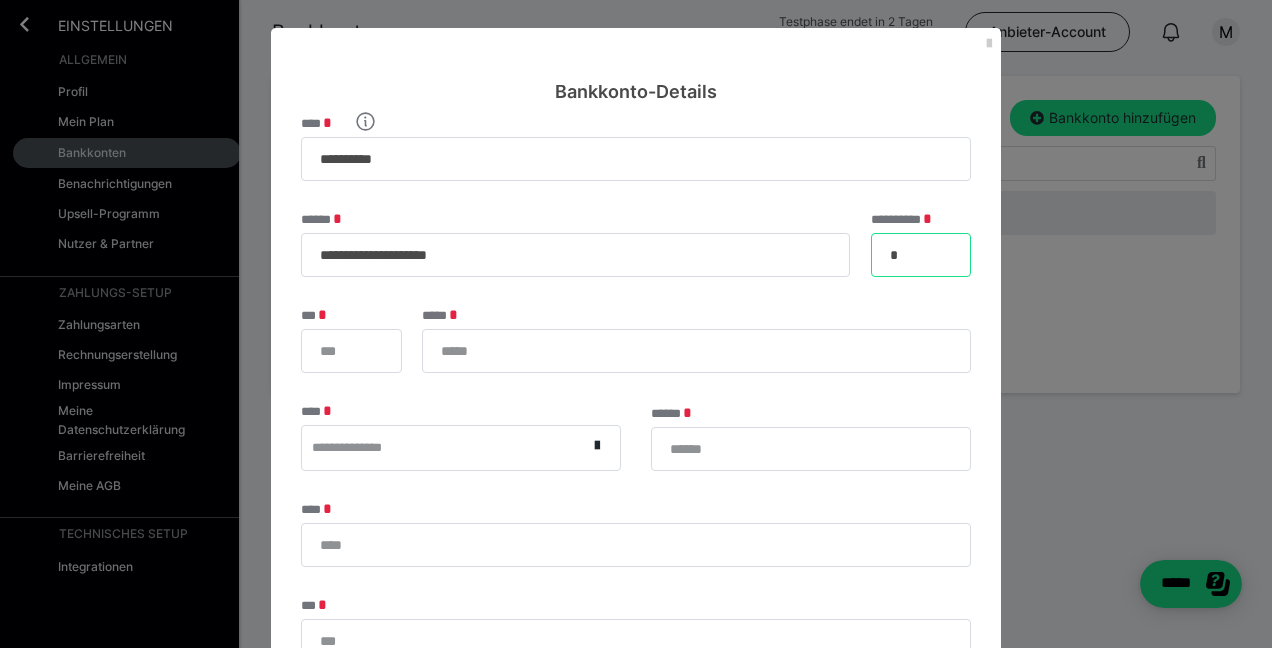 type on "**" 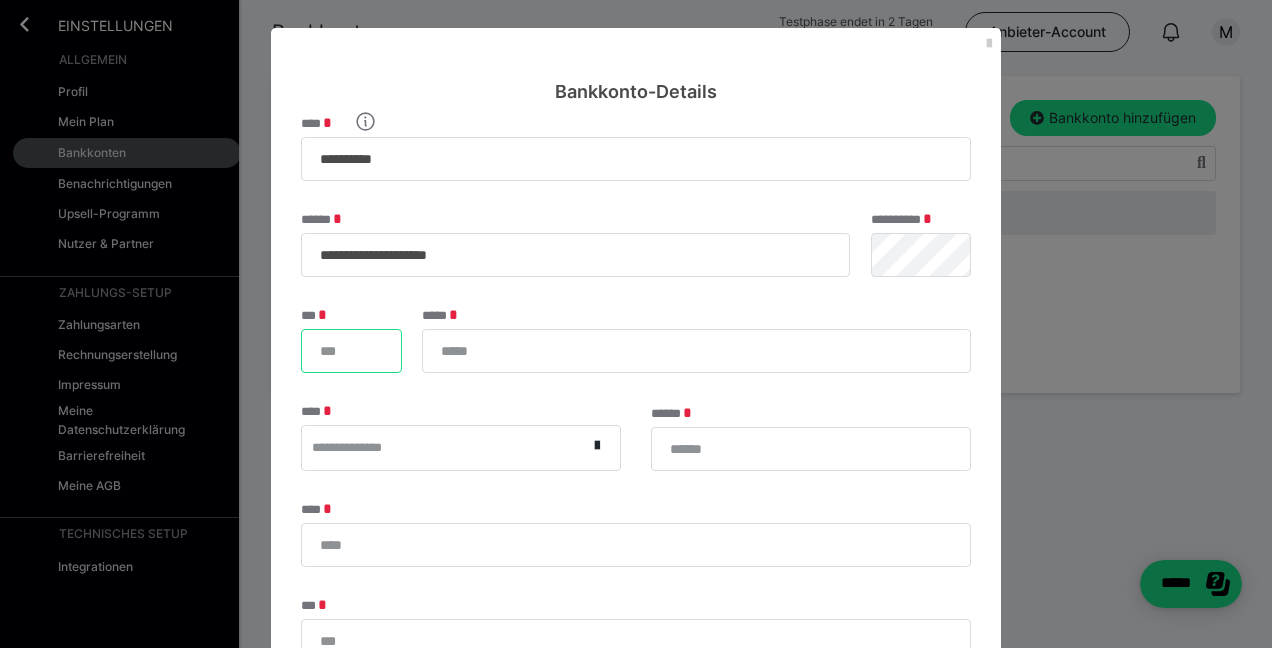 click on "***" at bounding box center [351, 351] 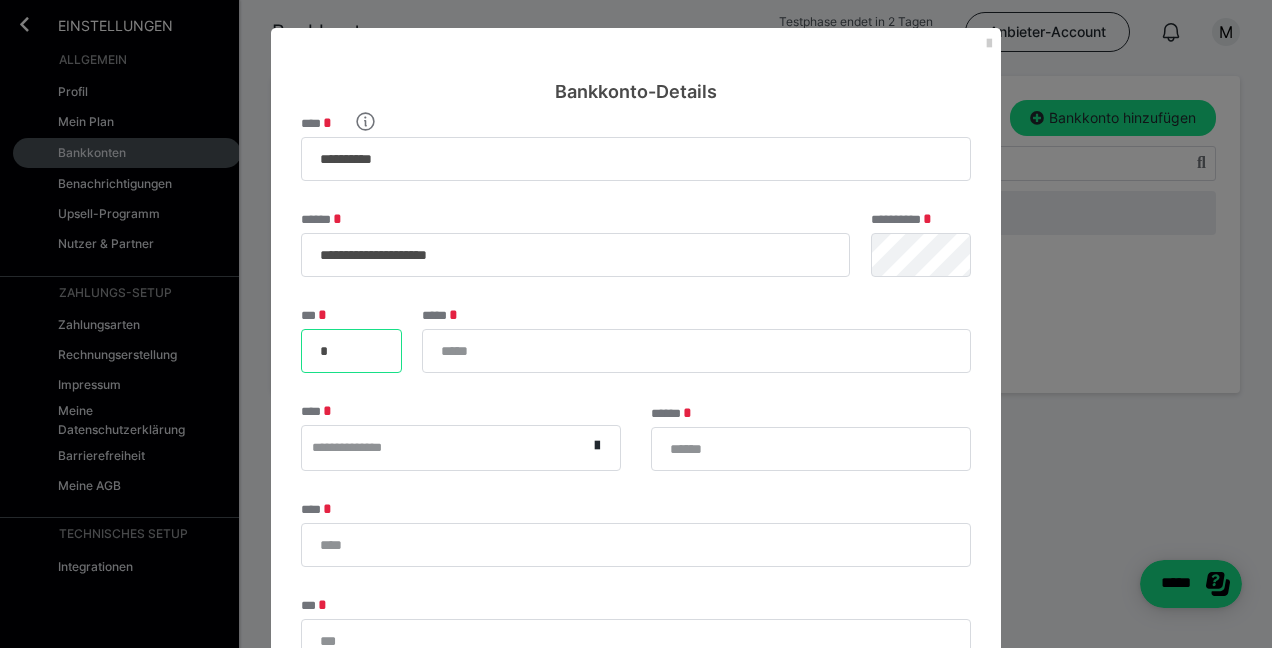 type on "**" 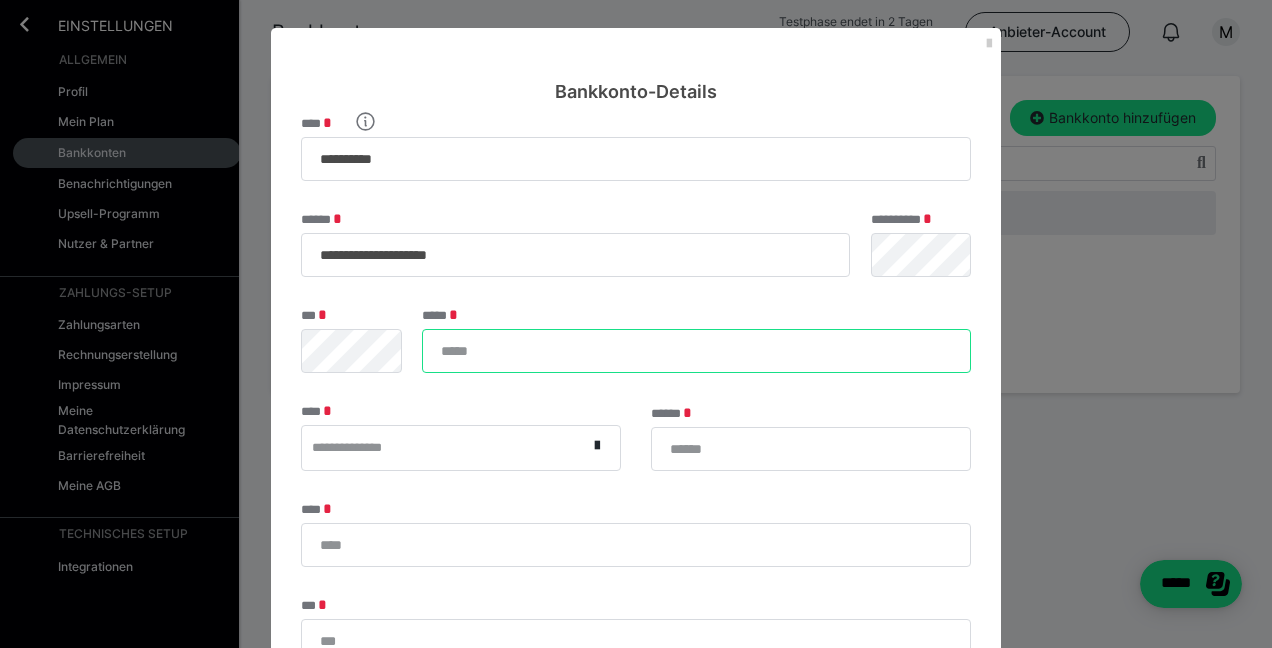 type on "*" 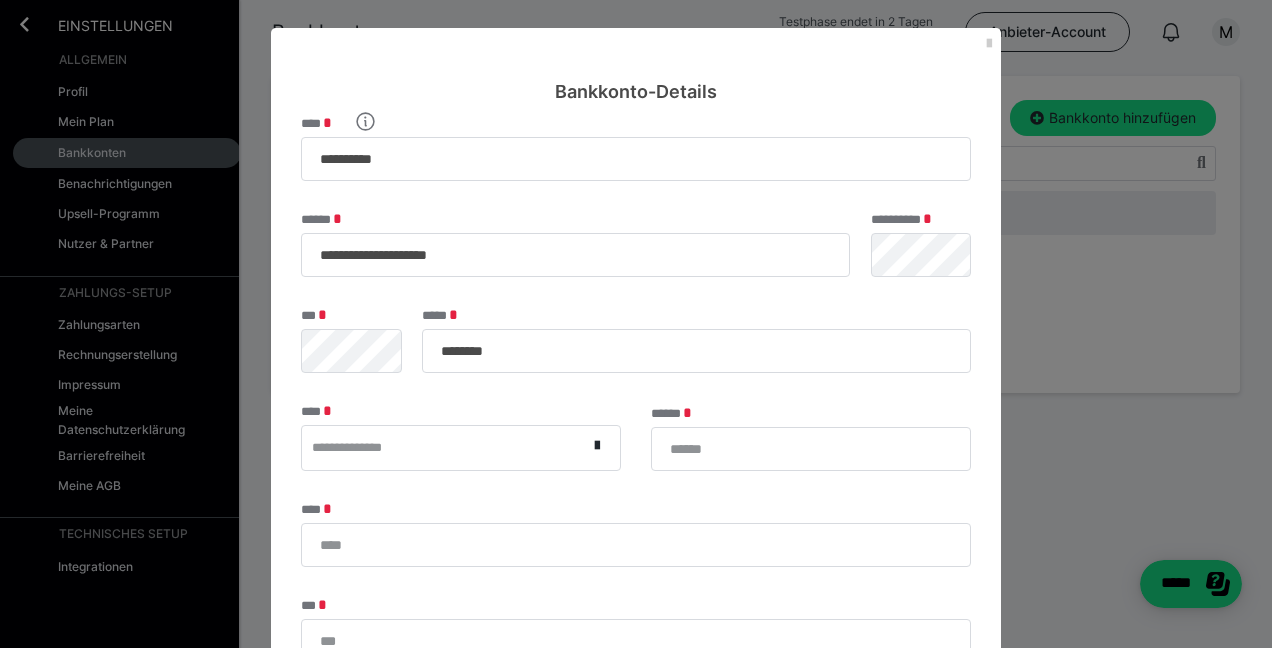 type on "********" 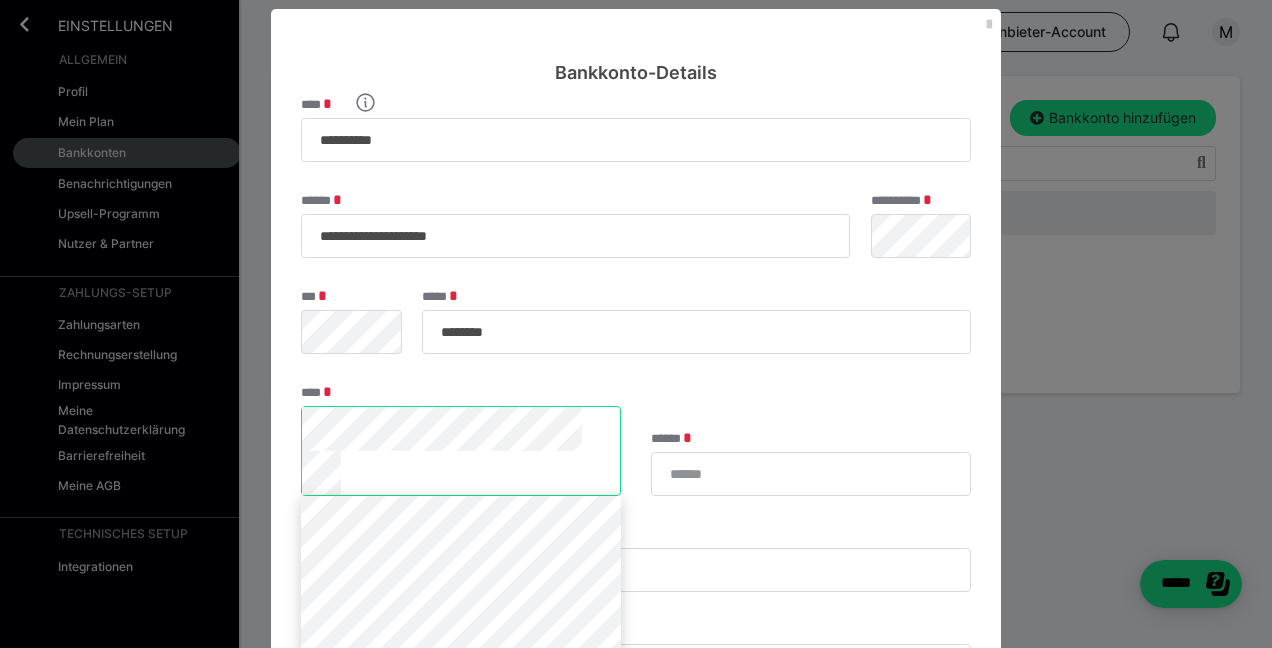 click on "**********" at bounding box center (461, 451) 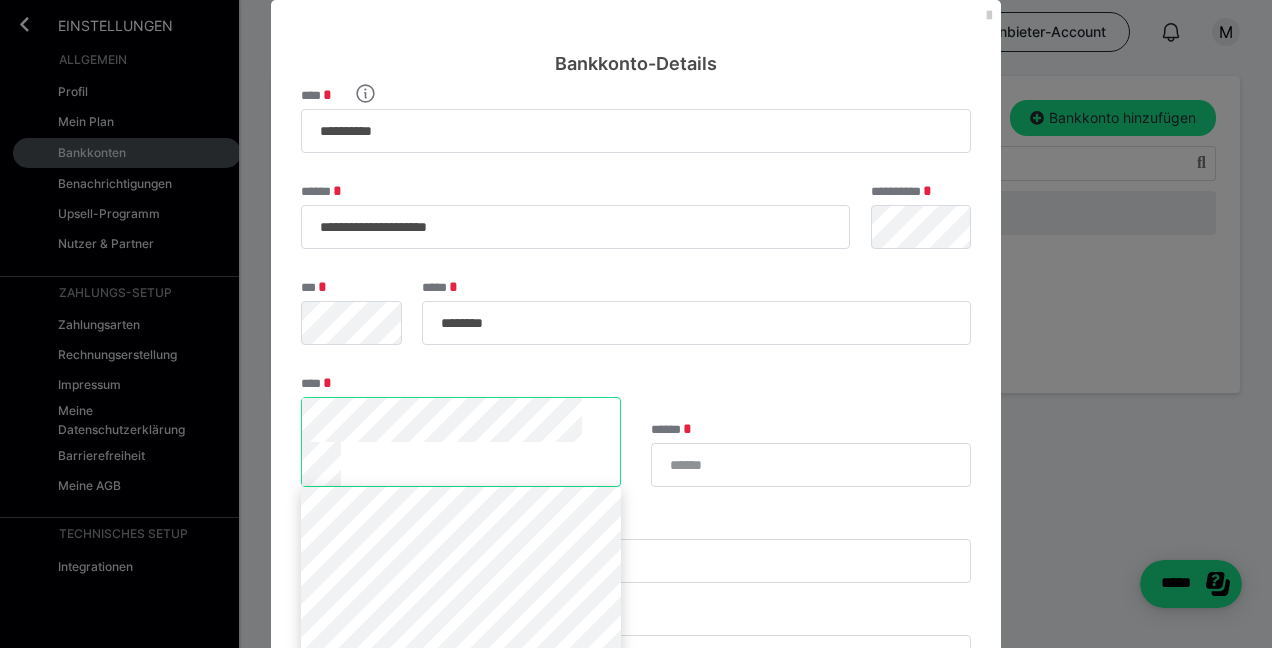 scroll, scrollTop: 28, scrollLeft: 0, axis: vertical 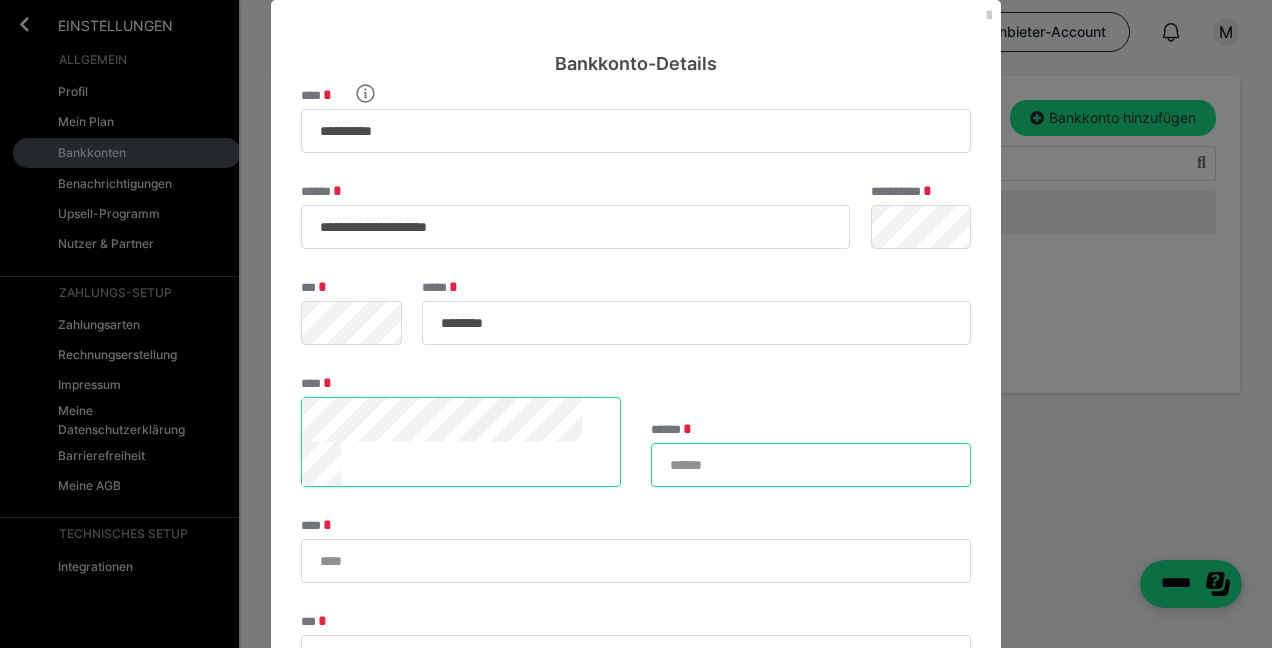 click on "******" at bounding box center [811, 465] 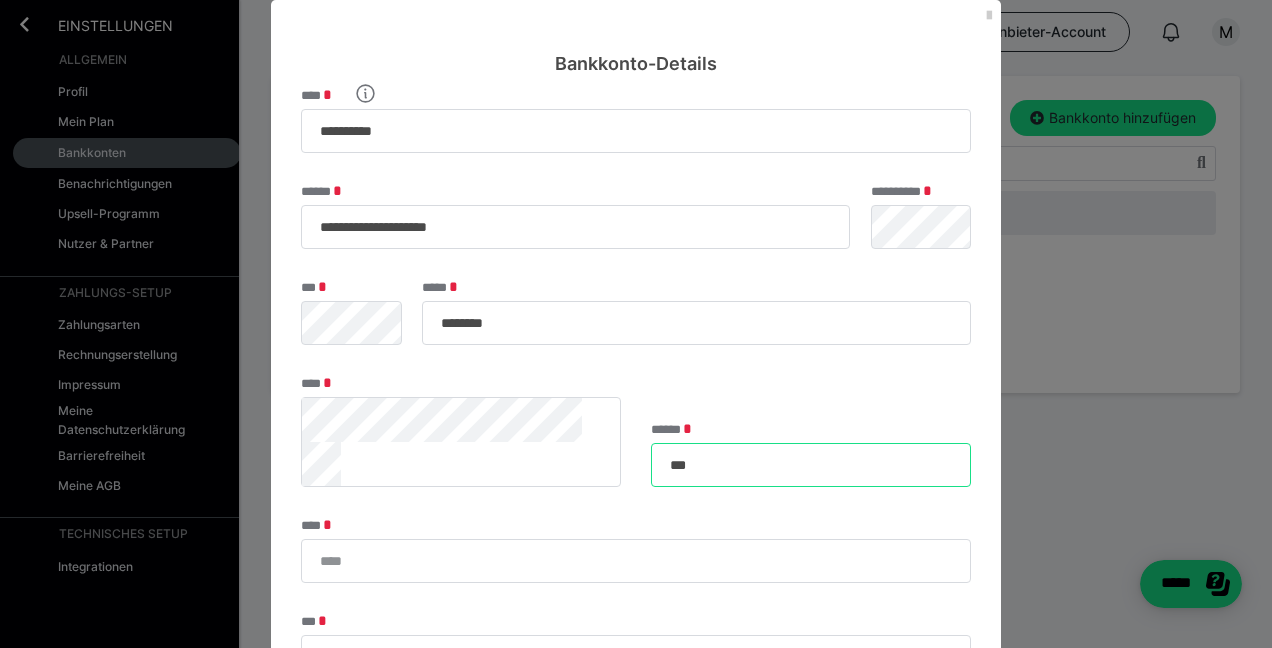 type on "***" 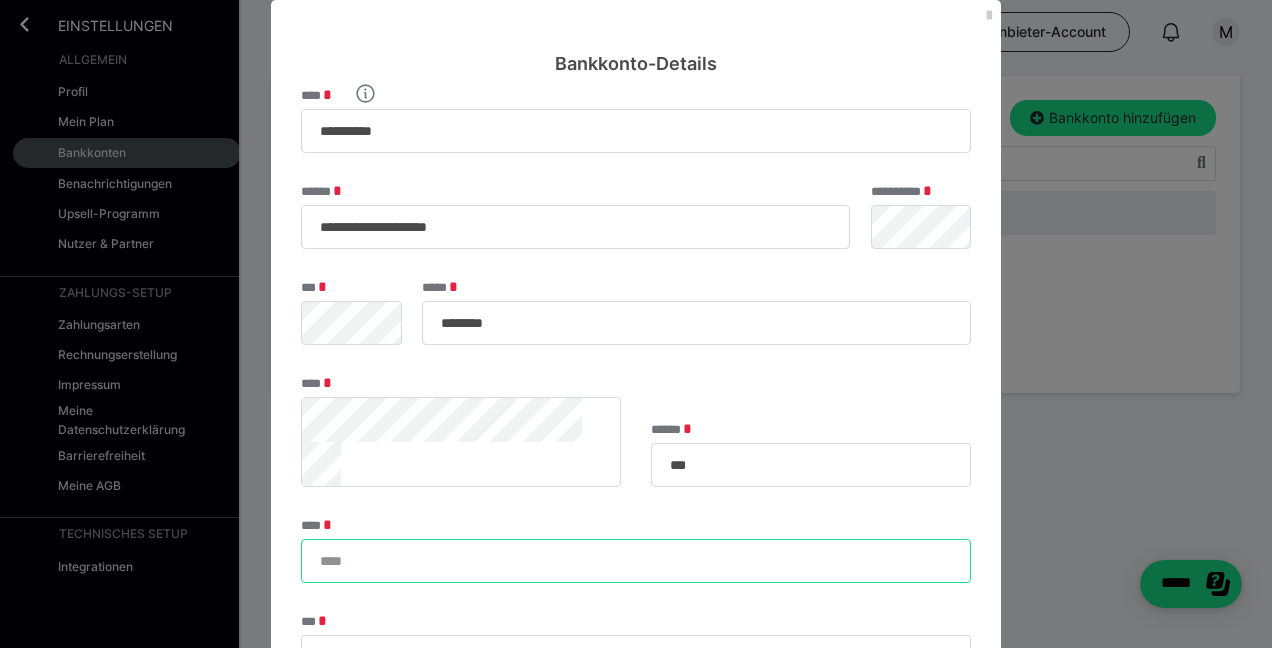 click on "****" at bounding box center (636, 561) 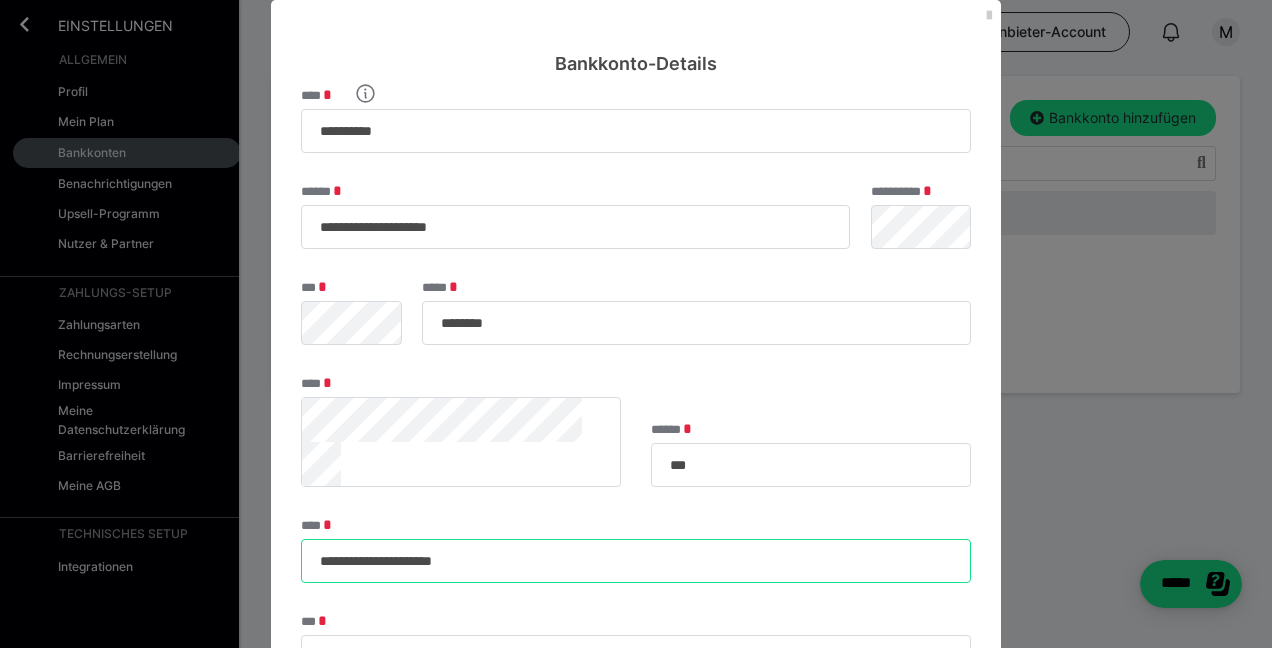 type on "**********" 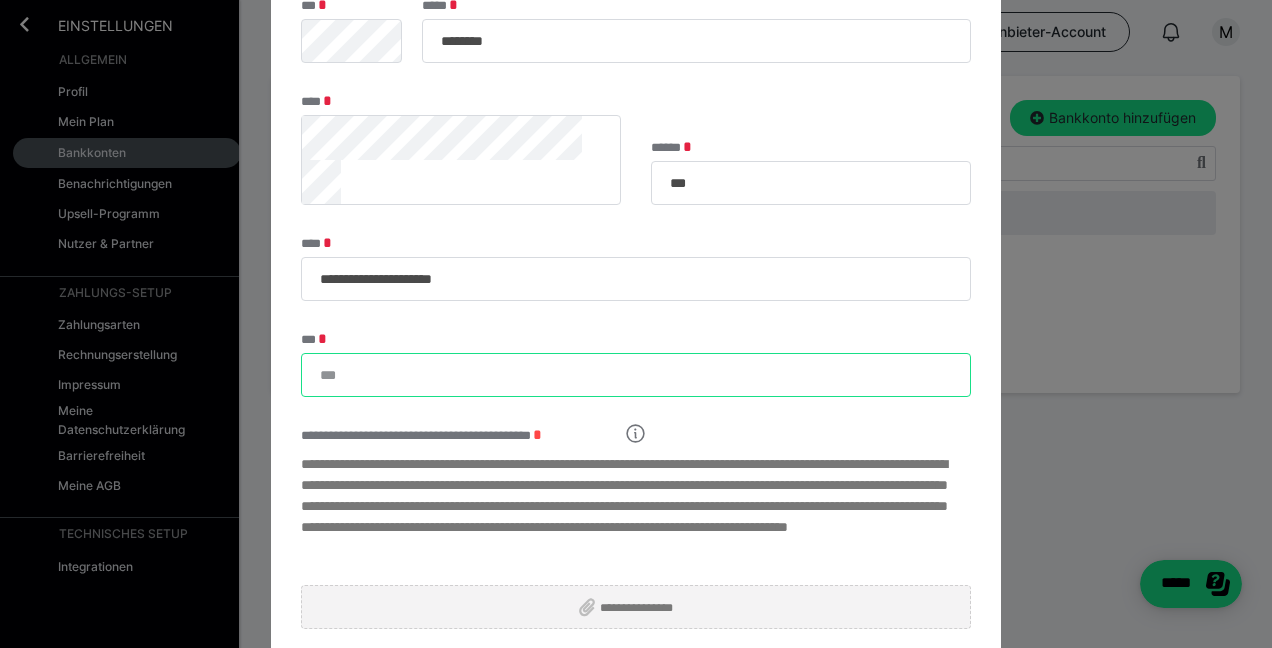 scroll, scrollTop: 386, scrollLeft: 0, axis: vertical 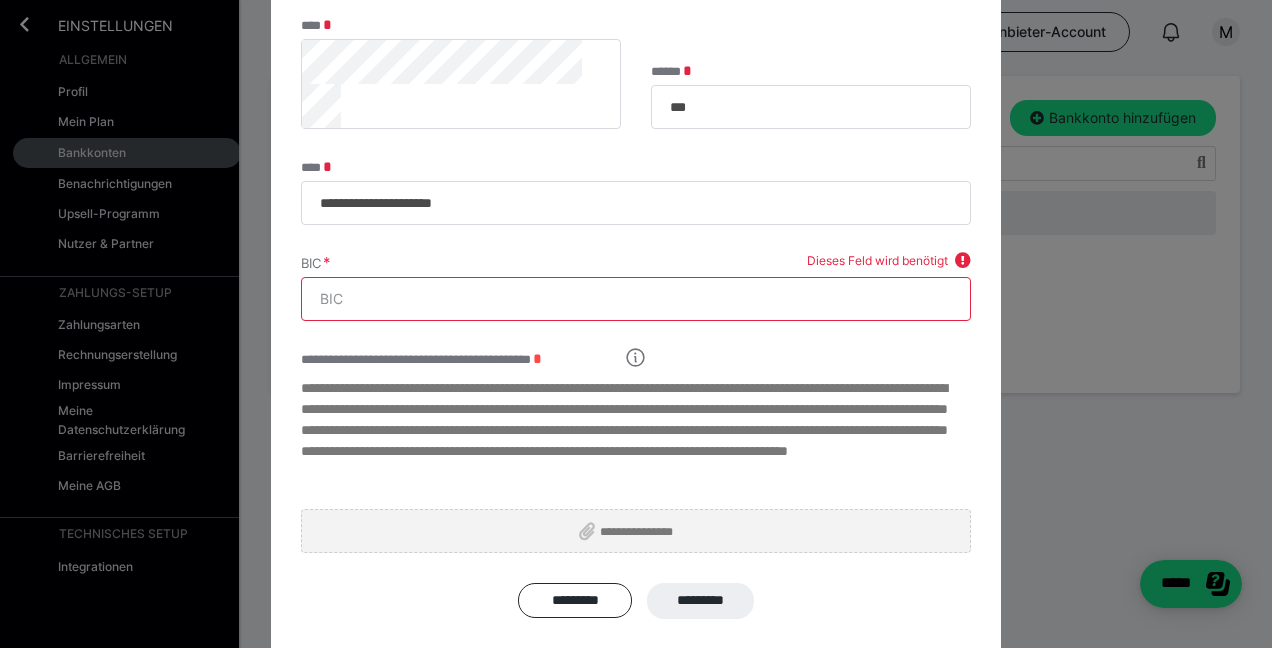 click on "BIC" at bounding box center (636, 299) 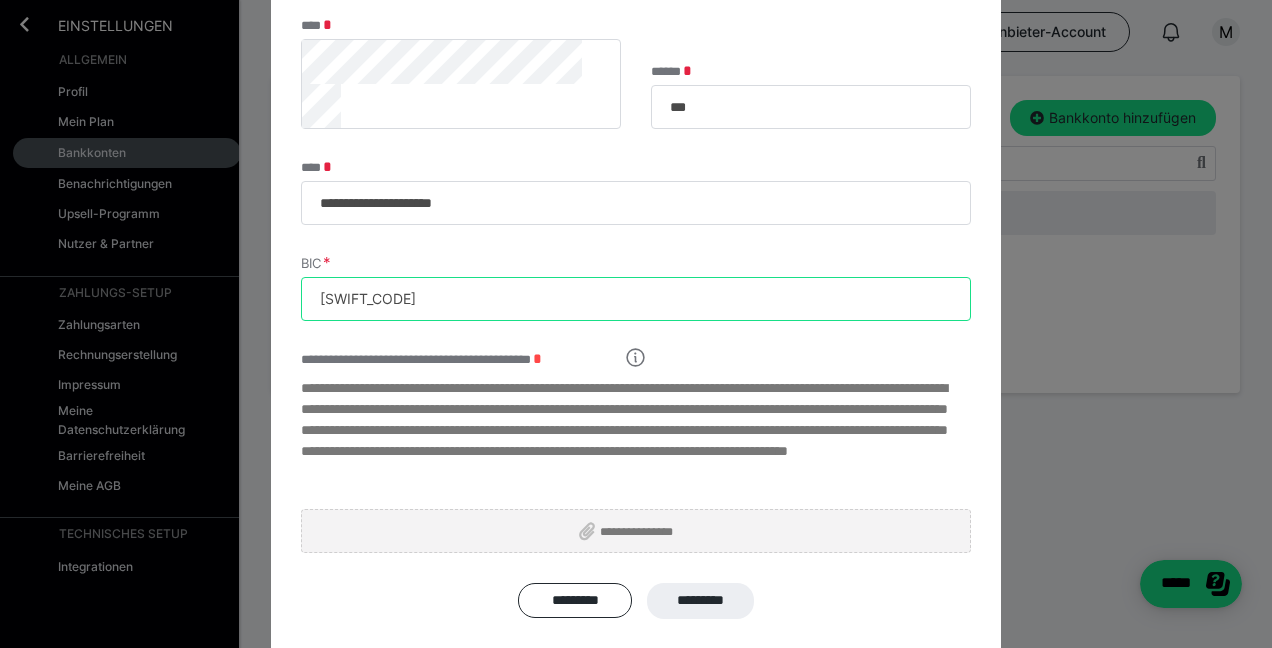 type on "[SWIFT_CODE]" 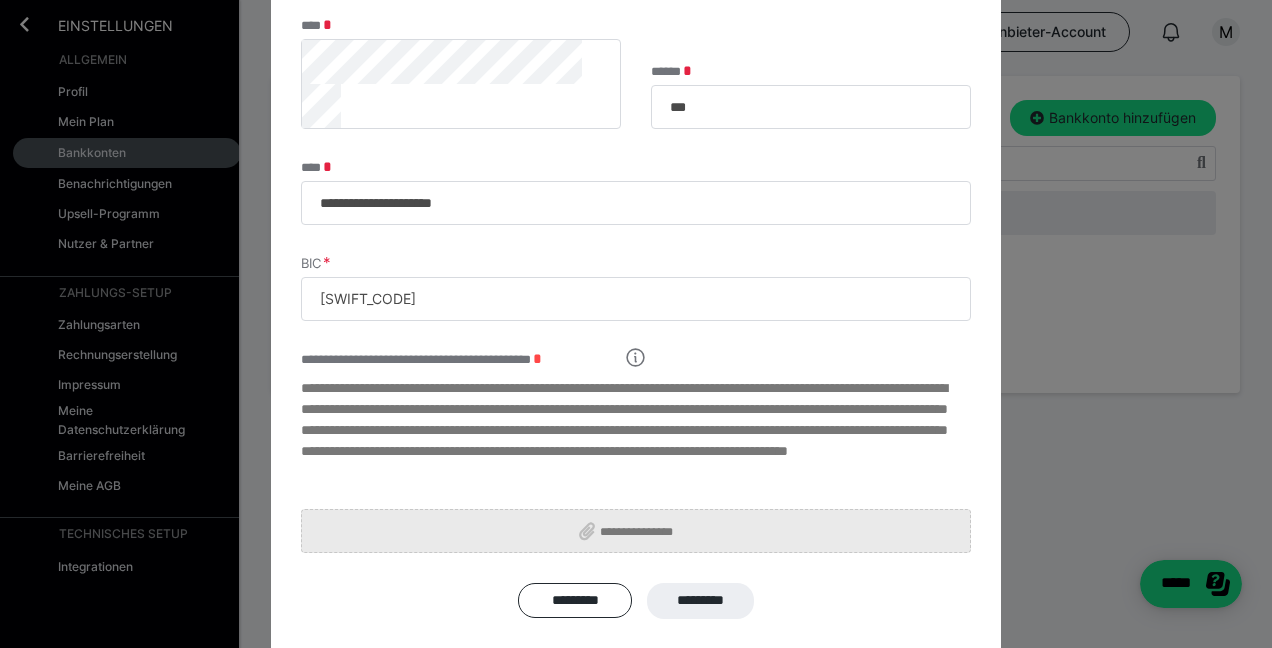 click at bounding box center [587, 531] 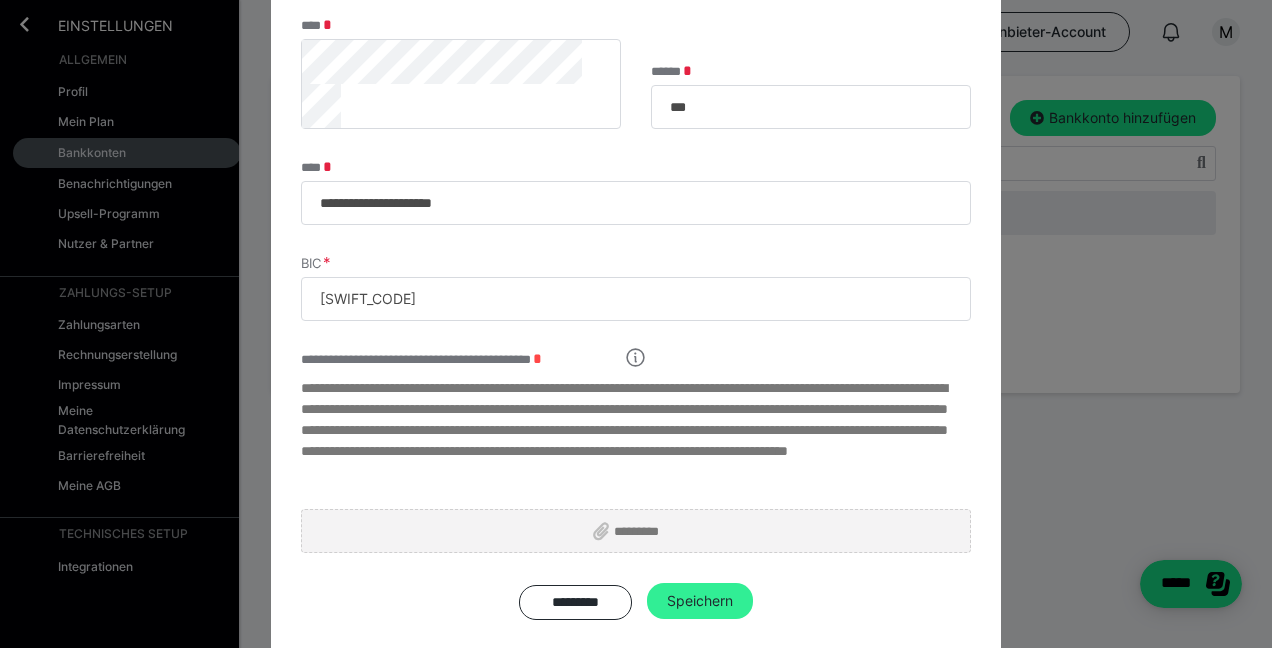 click on "Speichern" at bounding box center (700, 601) 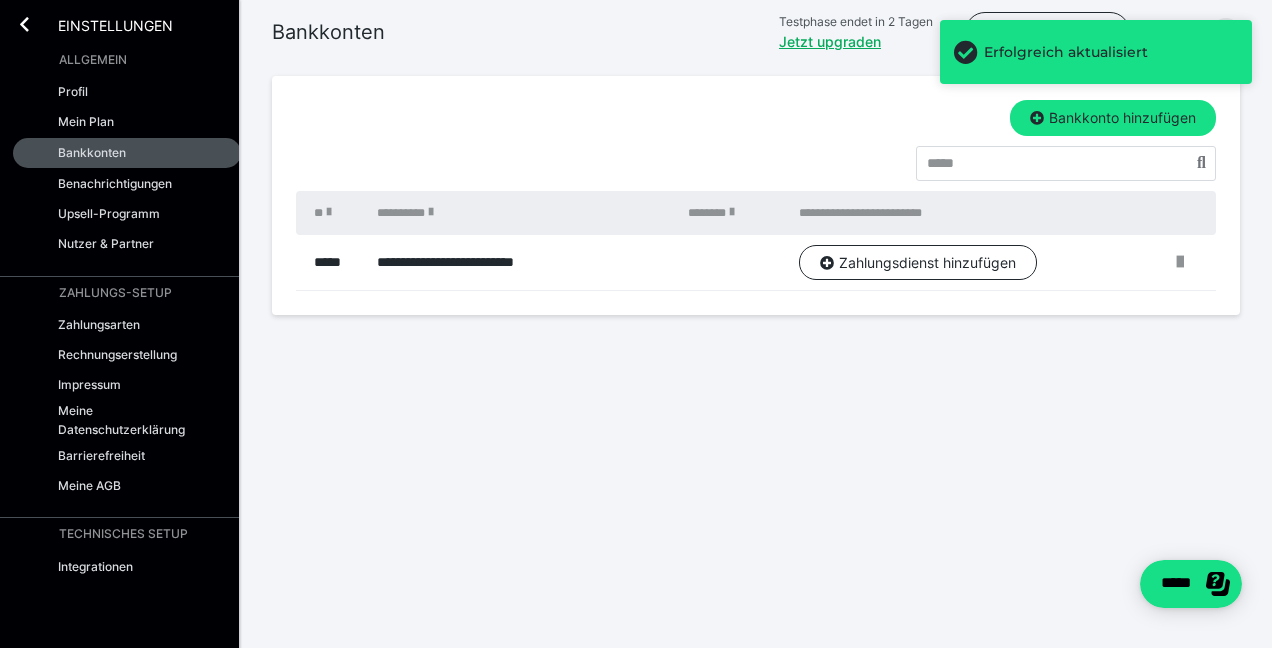 click on "**********" at bounding box center [522, 263] 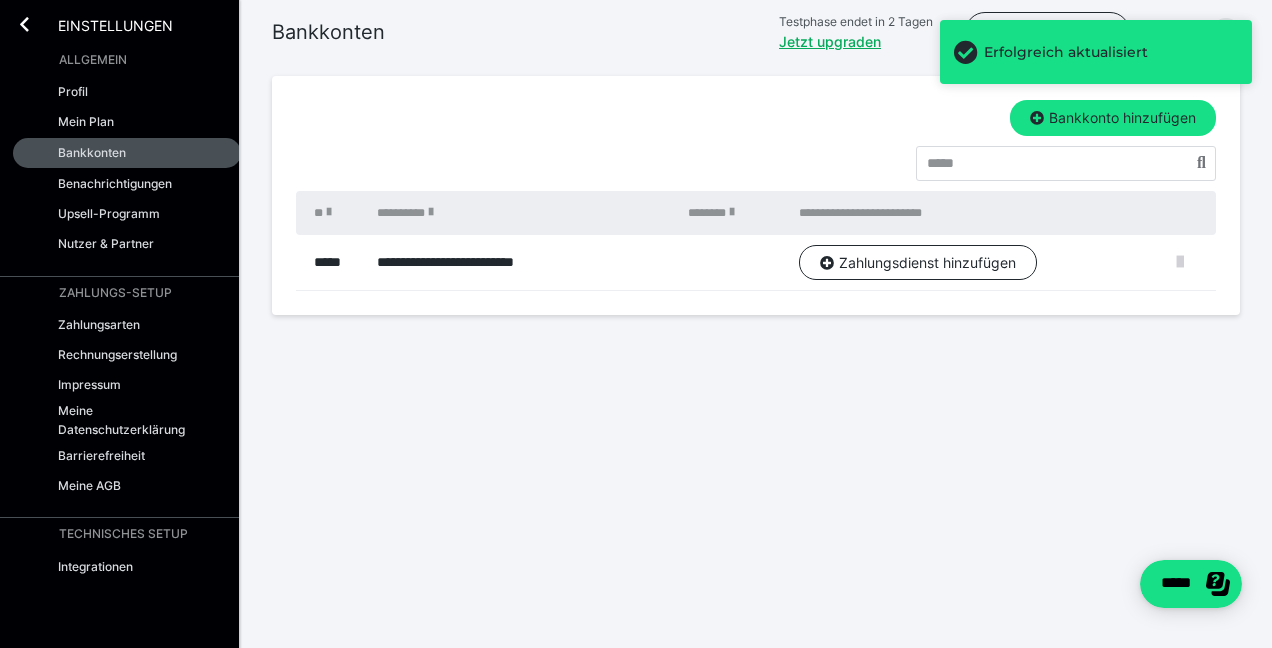 click at bounding box center (1180, 262) 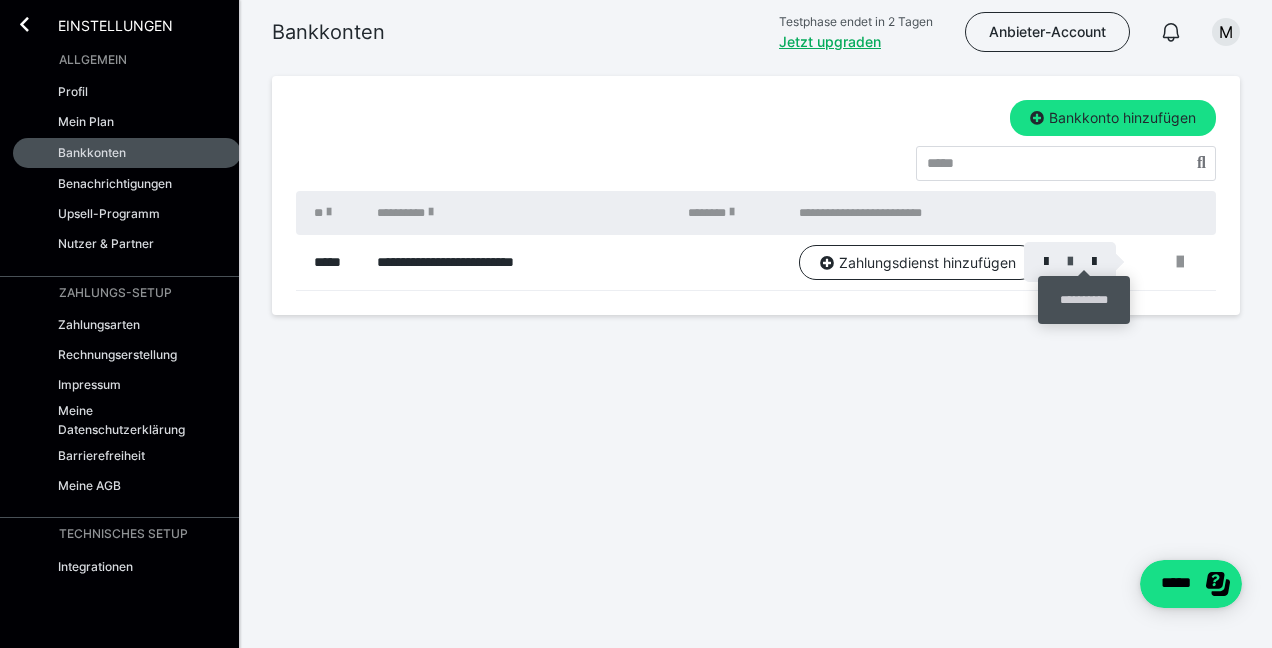 click at bounding box center [1070, 262] 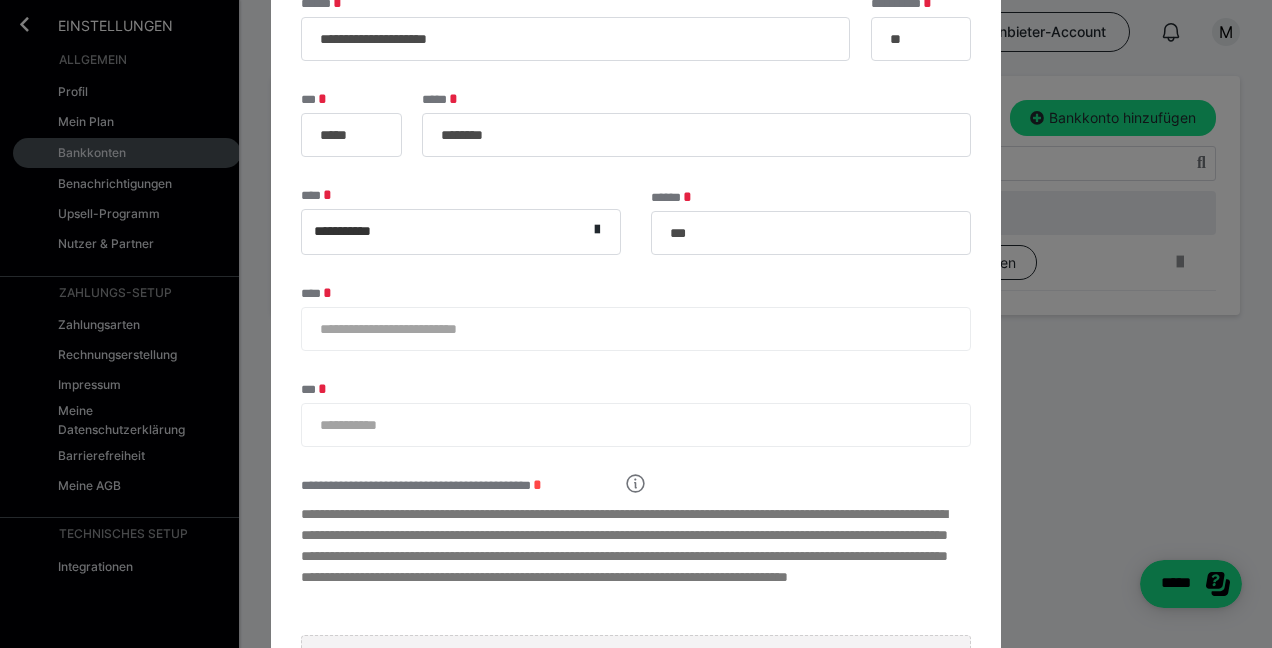 scroll, scrollTop: 240, scrollLeft: 0, axis: vertical 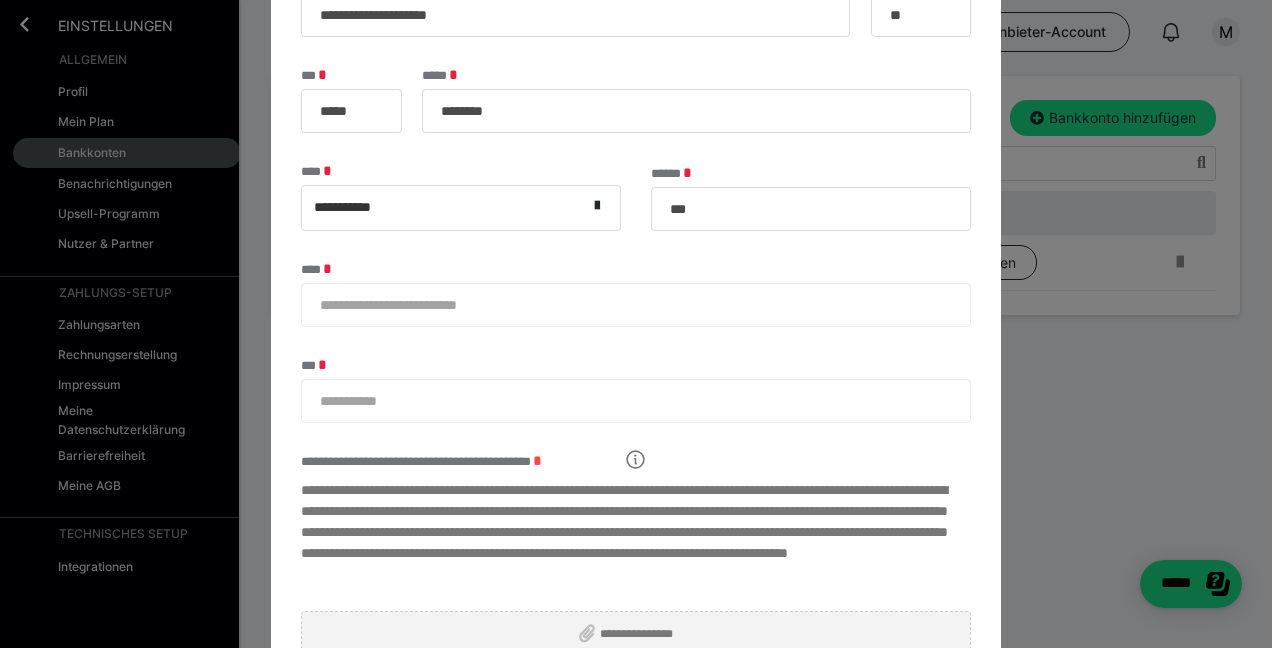 click on "**********" at bounding box center (636, 298) 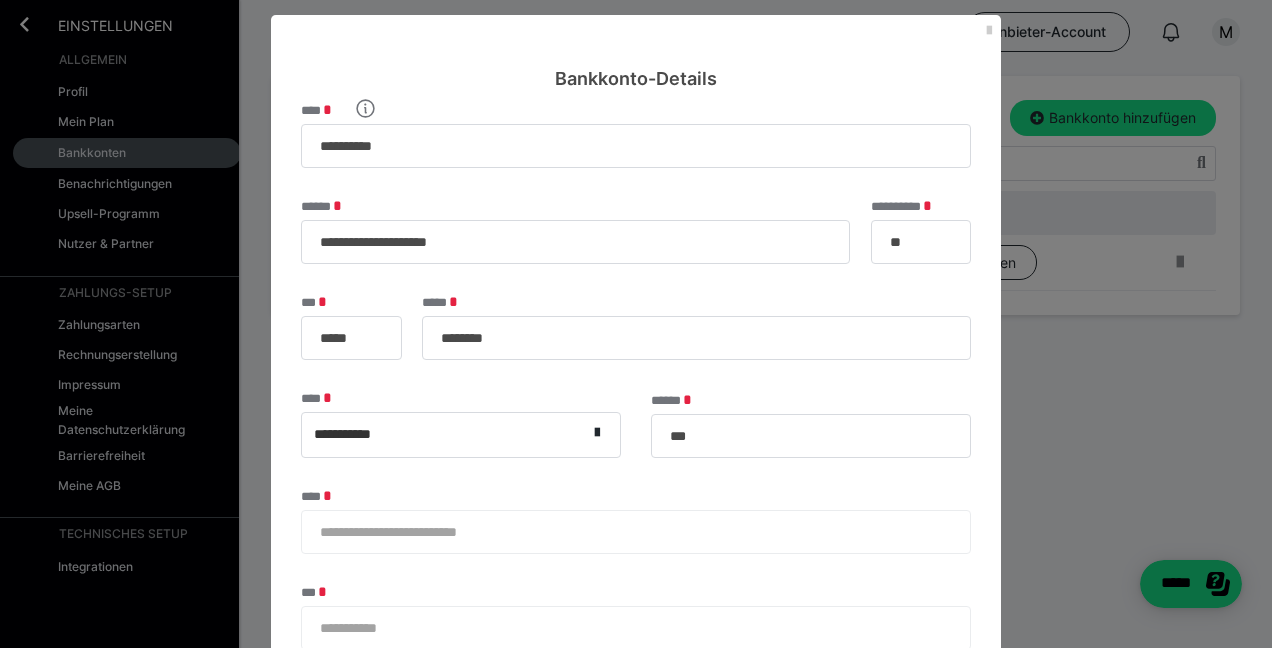 scroll, scrollTop: 12, scrollLeft: 0, axis: vertical 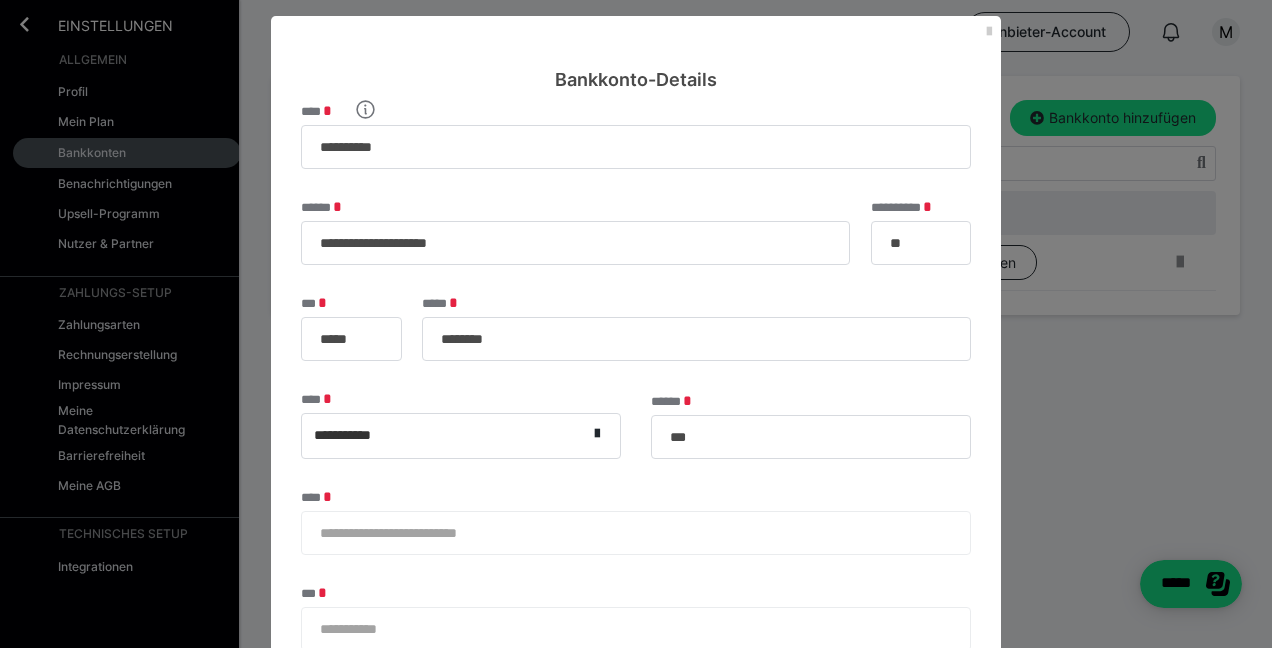 click on "**********" at bounding box center (636, 324) 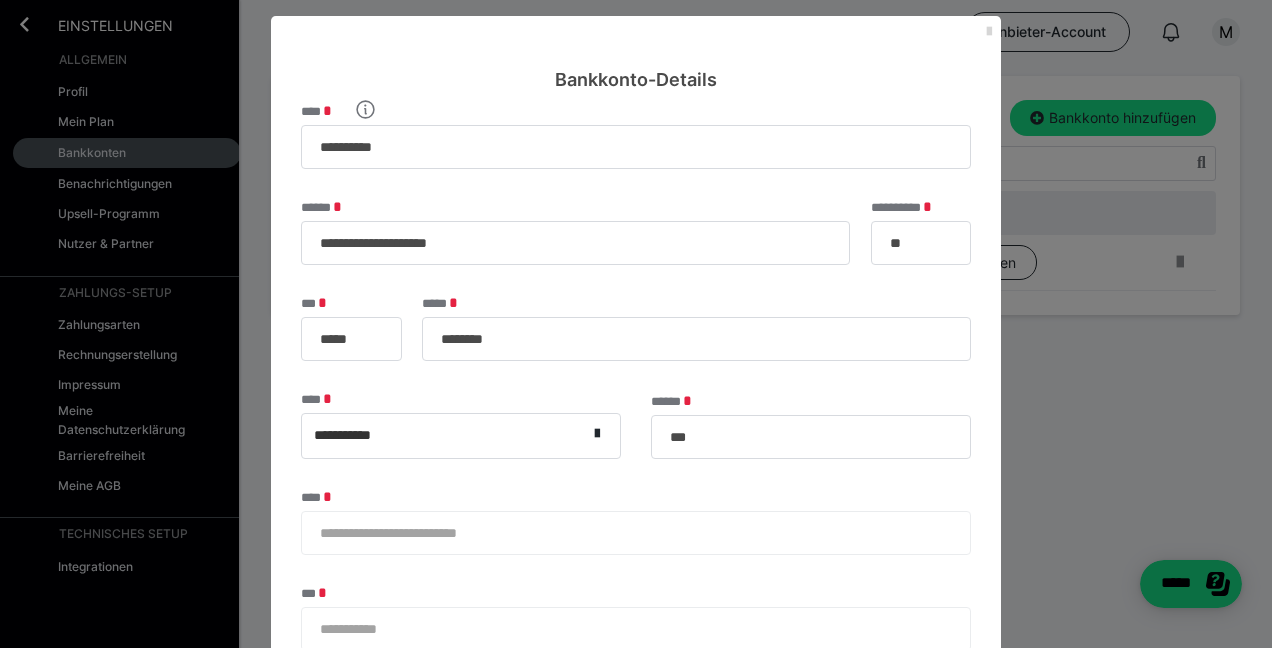 click at bounding box center [989, 32] 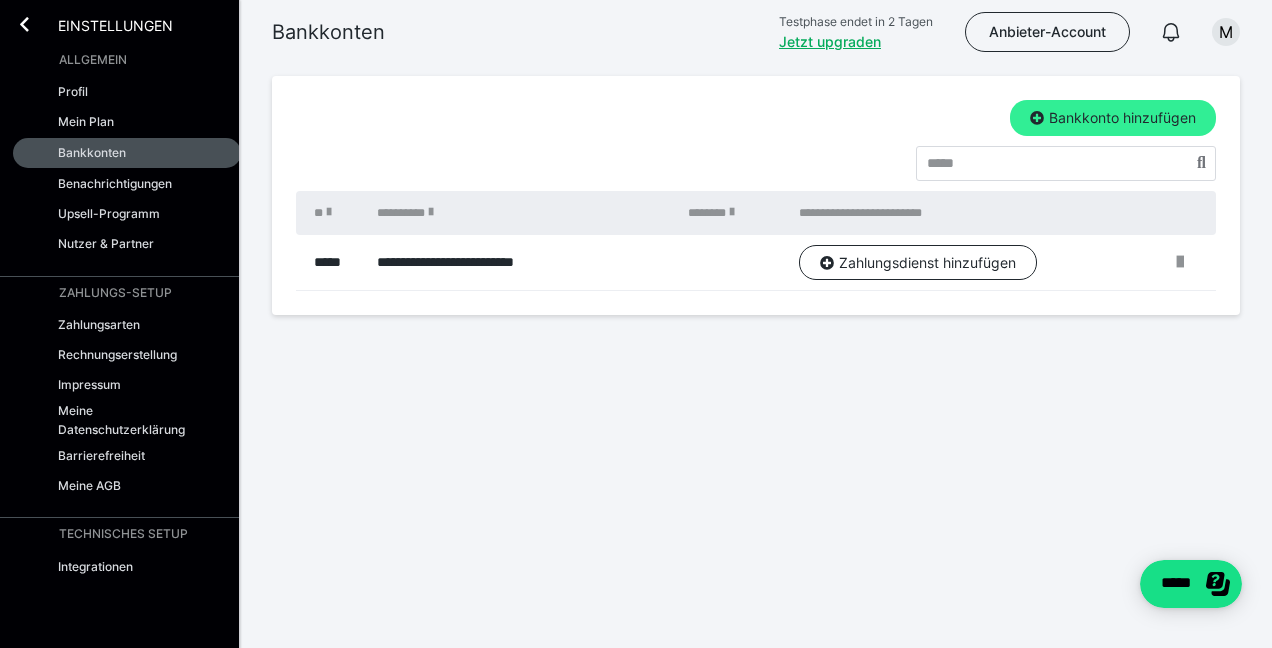 click on "Bankkonto hinzufügen" at bounding box center (1113, 118) 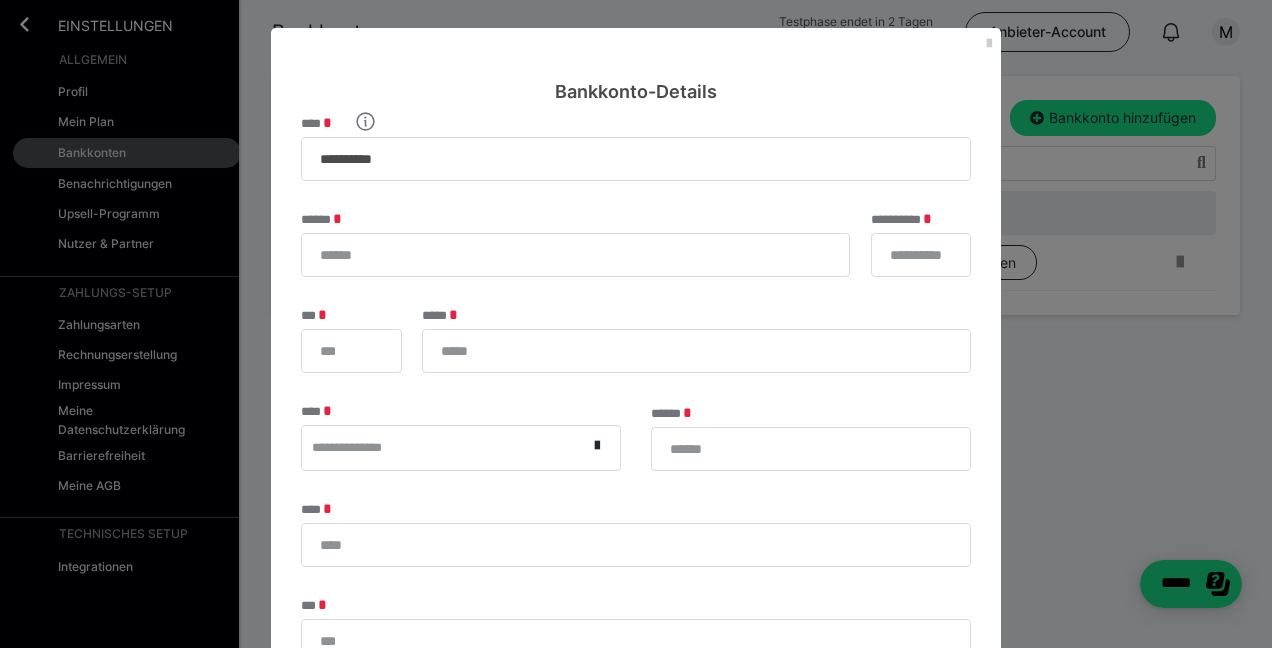 click on "Bankkonto-Details" at bounding box center (636, 66) 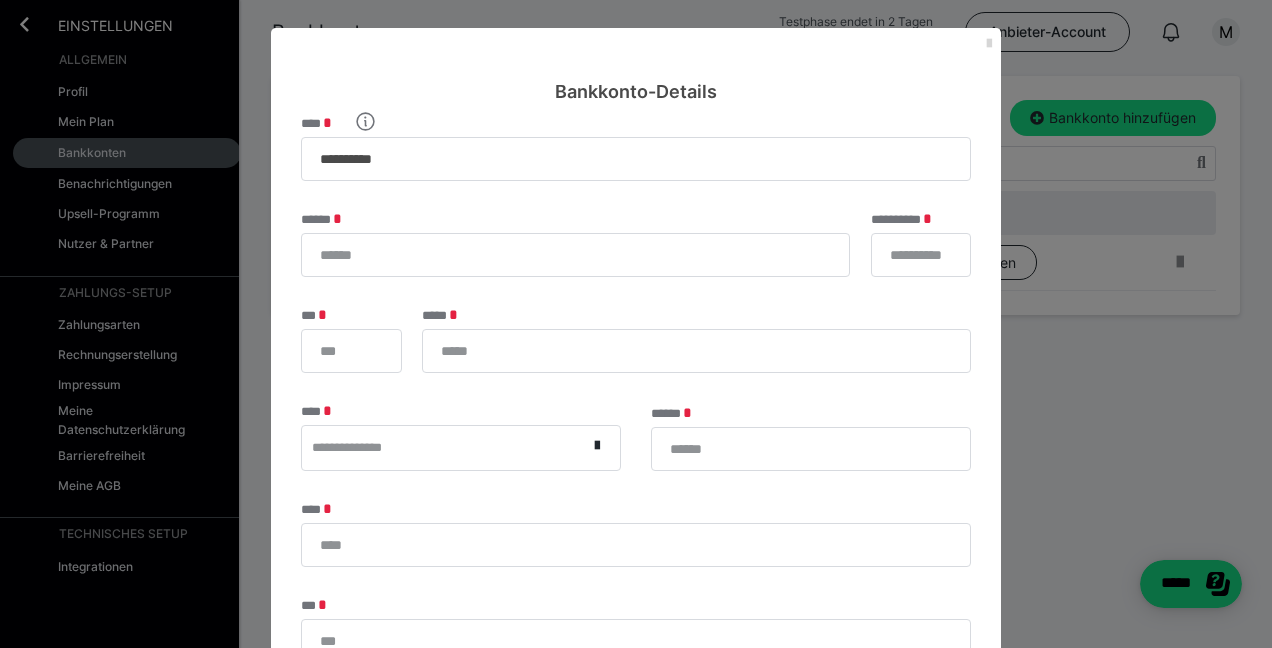 click at bounding box center [989, 44] 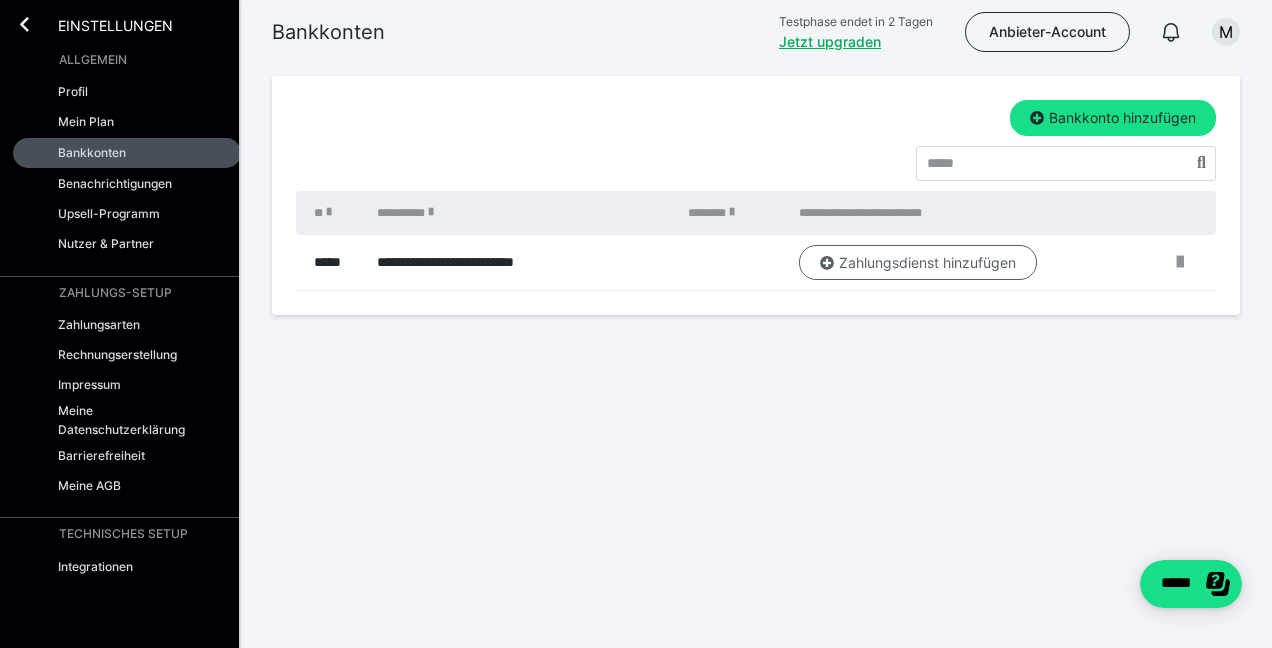 click on "Zahlungsdienst hinzufügen" at bounding box center (918, 263) 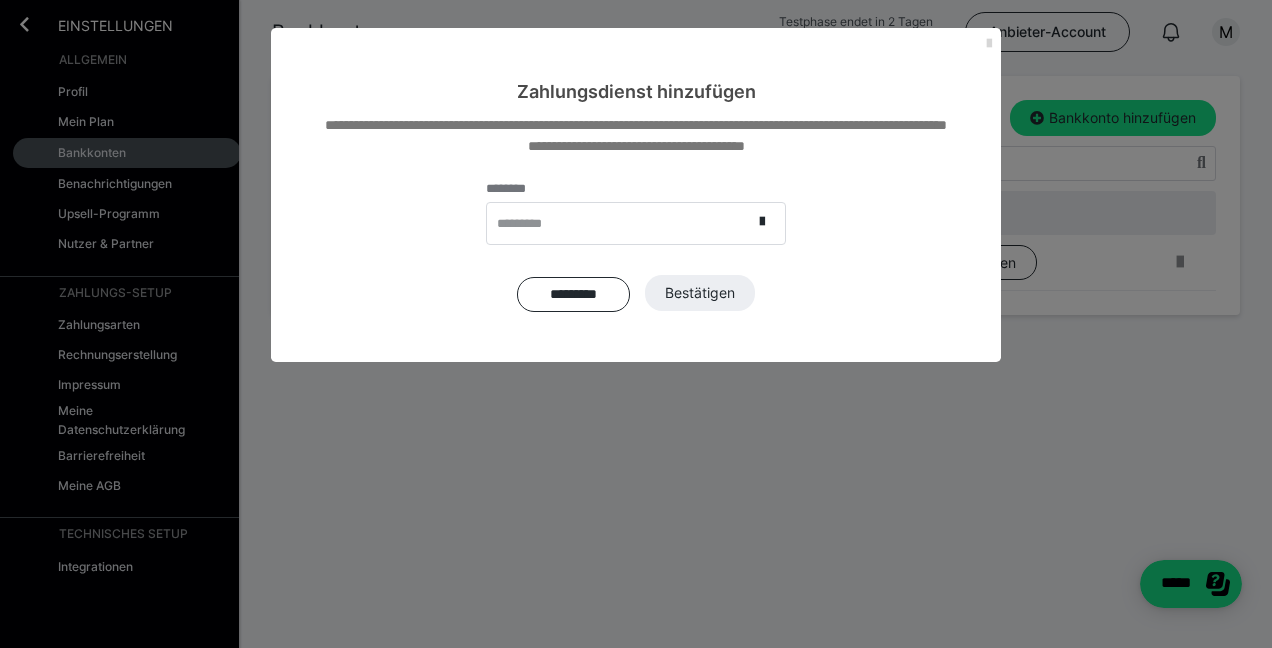 click at bounding box center (989, 44) 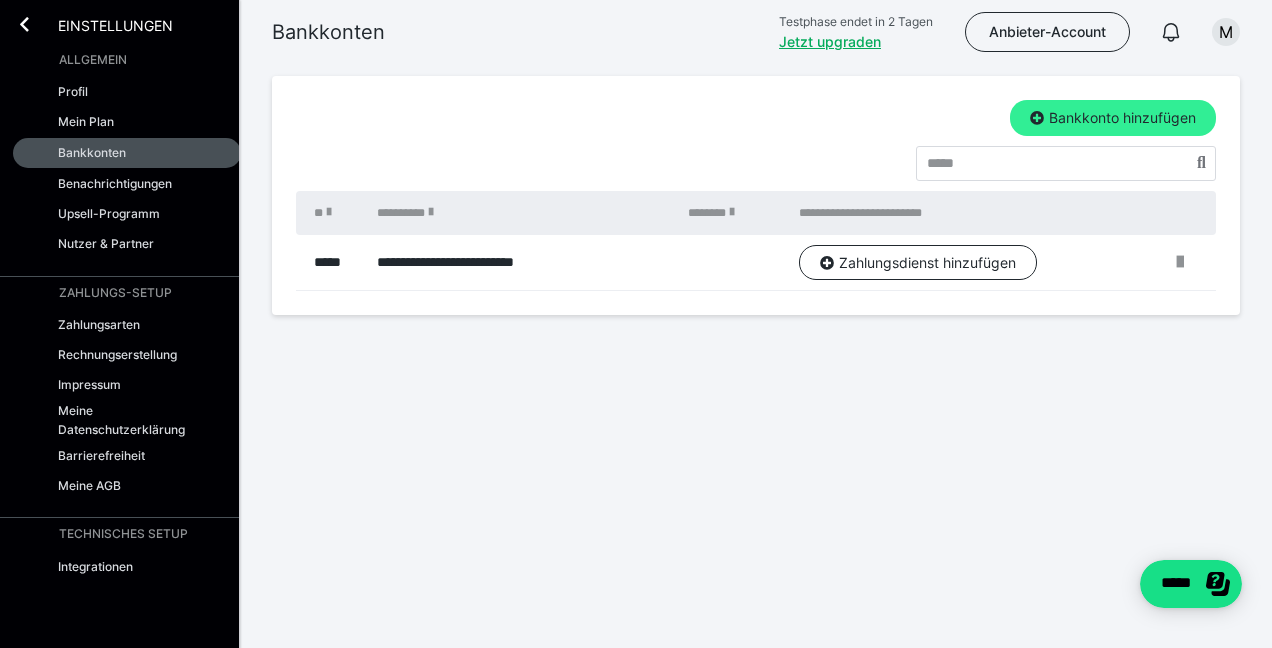 click on "Bankkonto hinzufügen" at bounding box center [1113, 118] 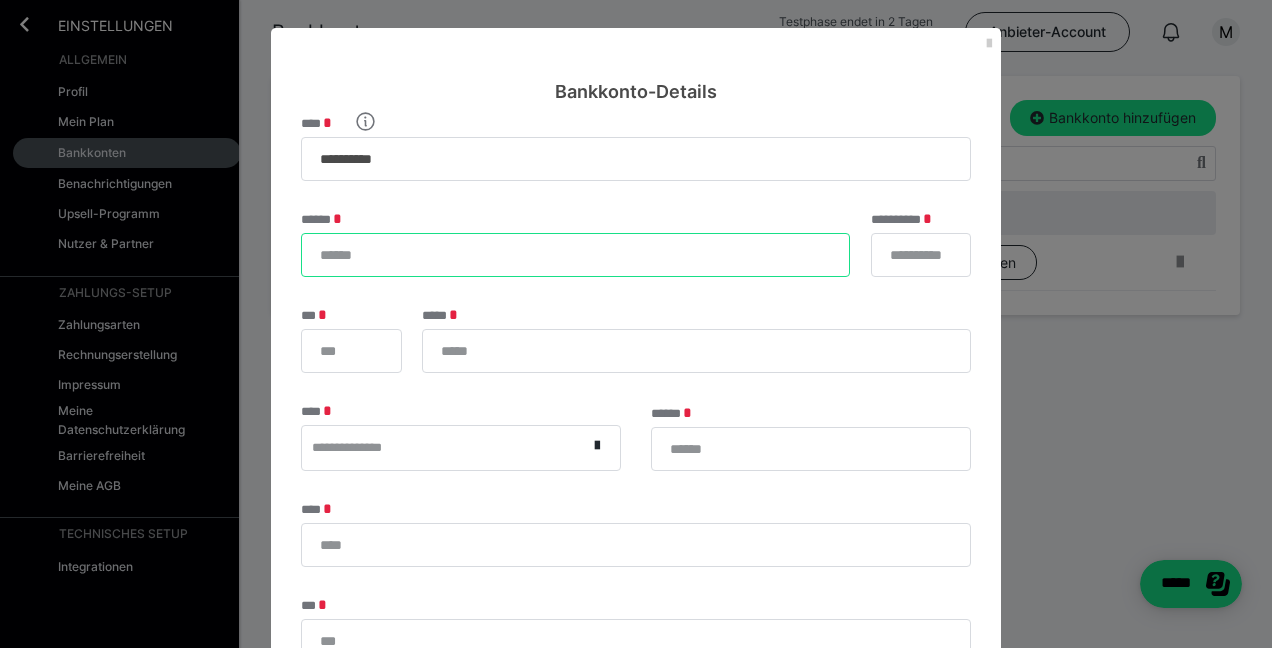 click on "******" at bounding box center (575, 255) 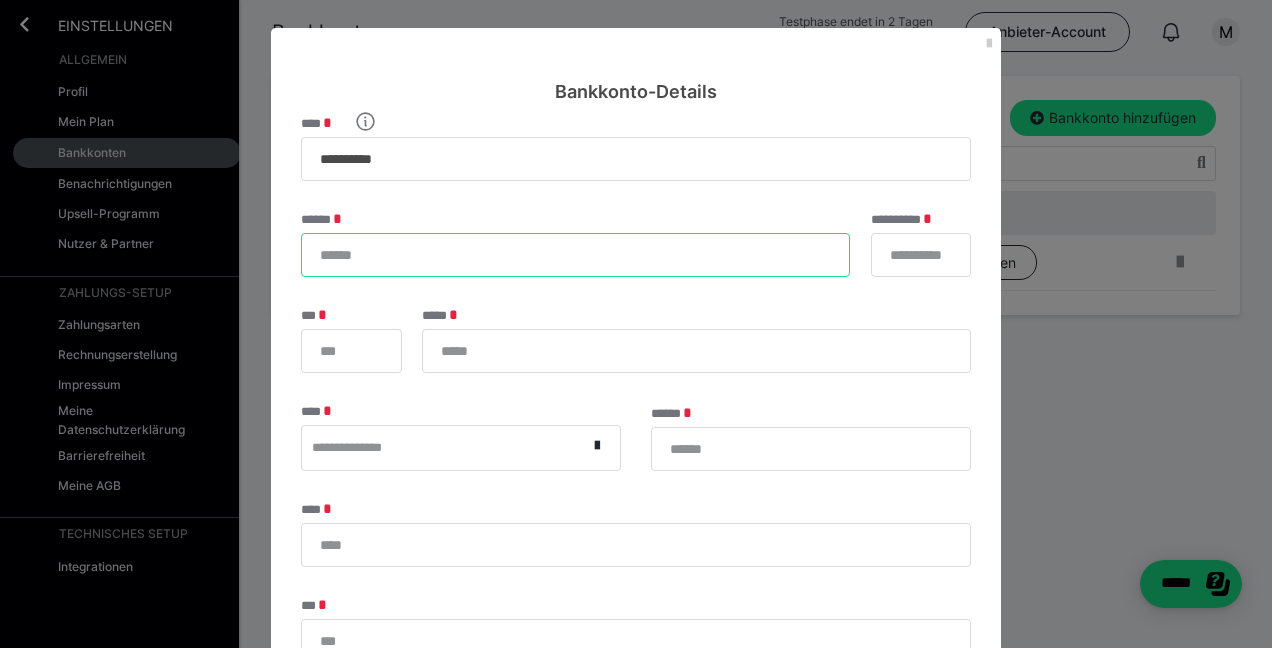 type on "**********" 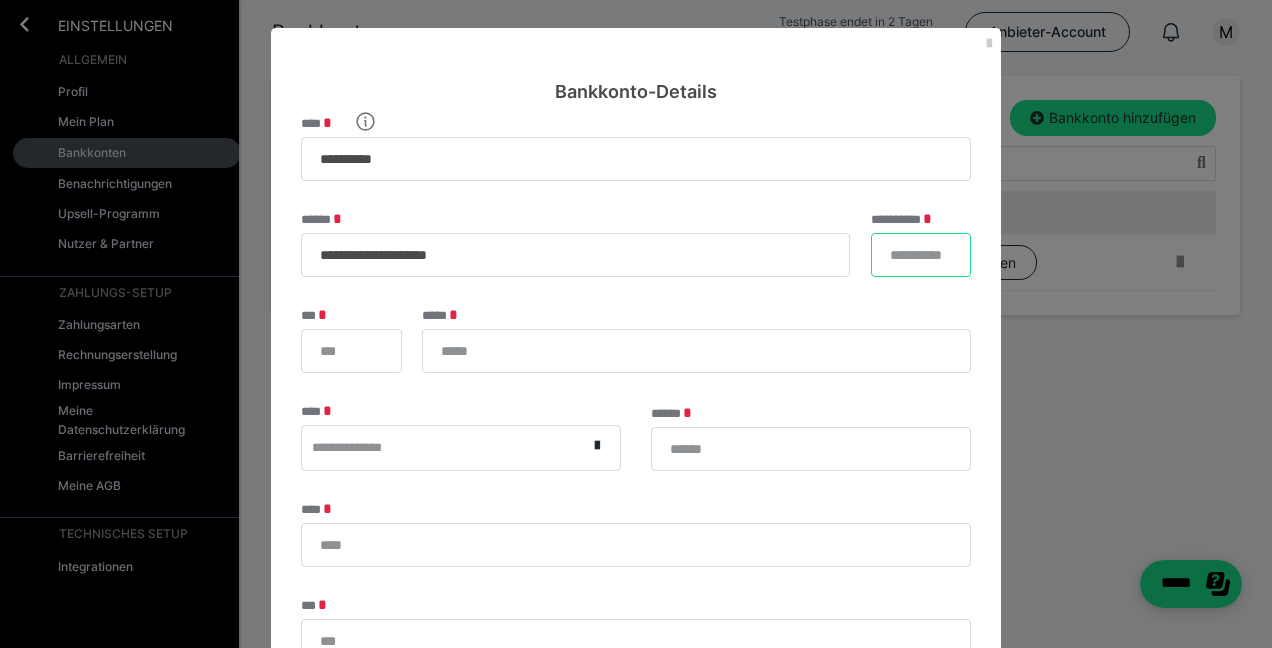 type on "**" 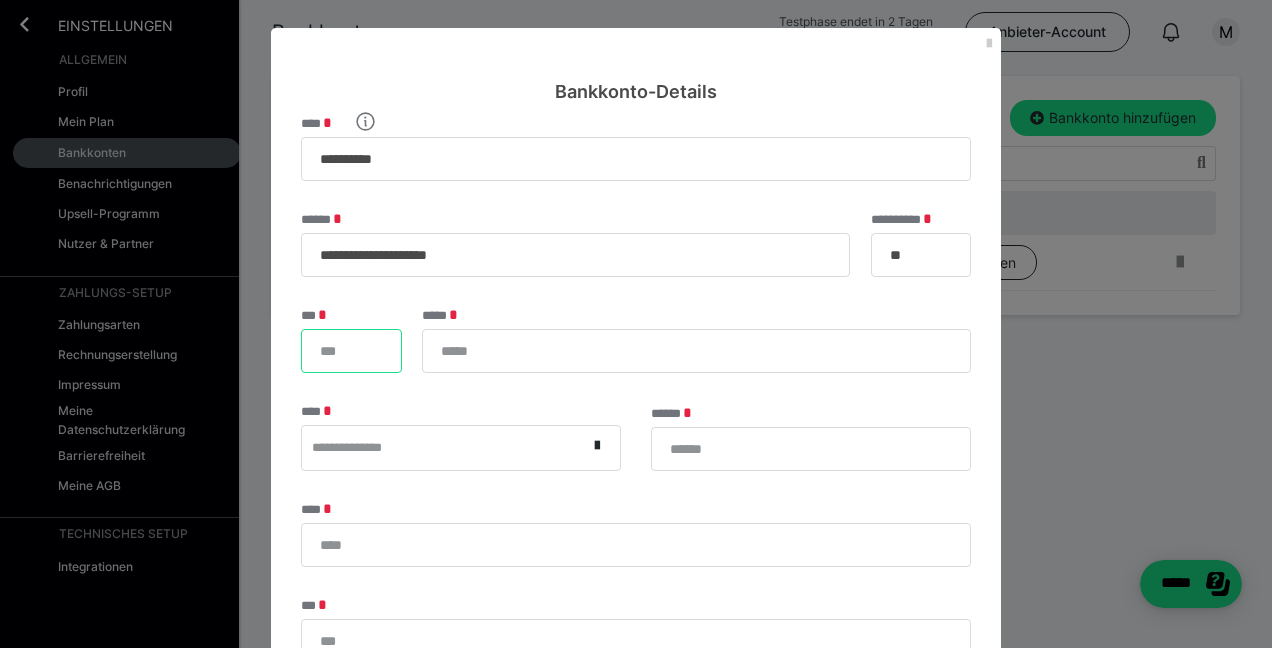 type on "*****" 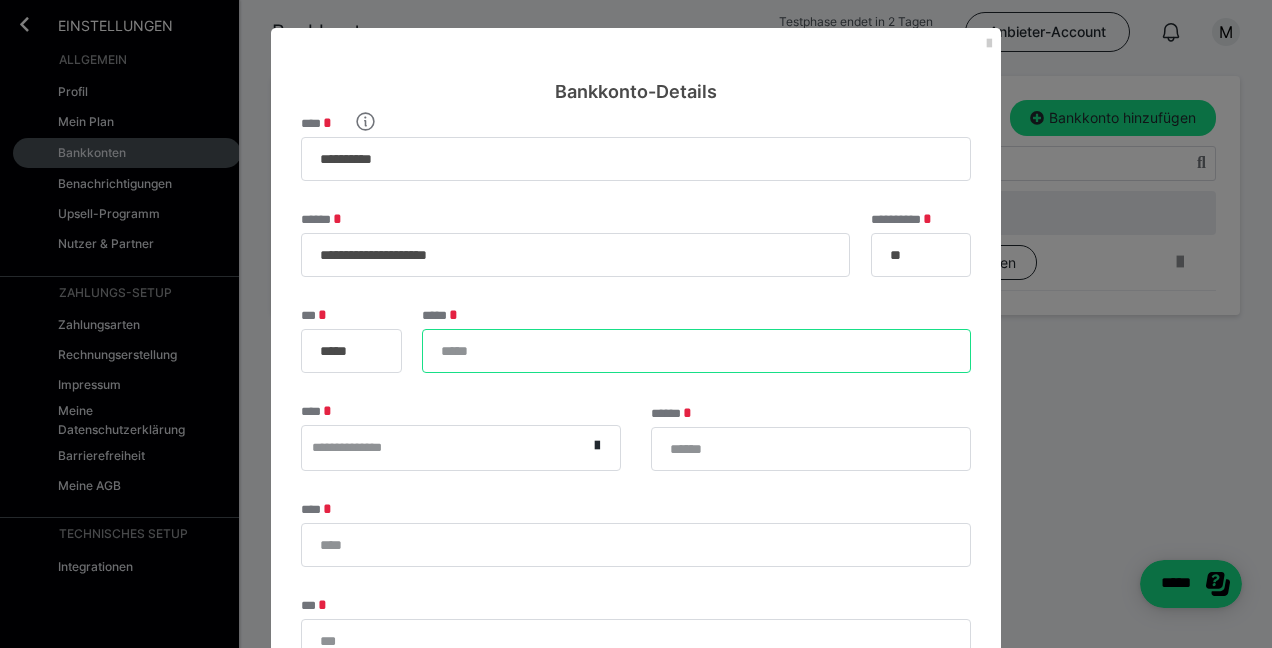 type on "********" 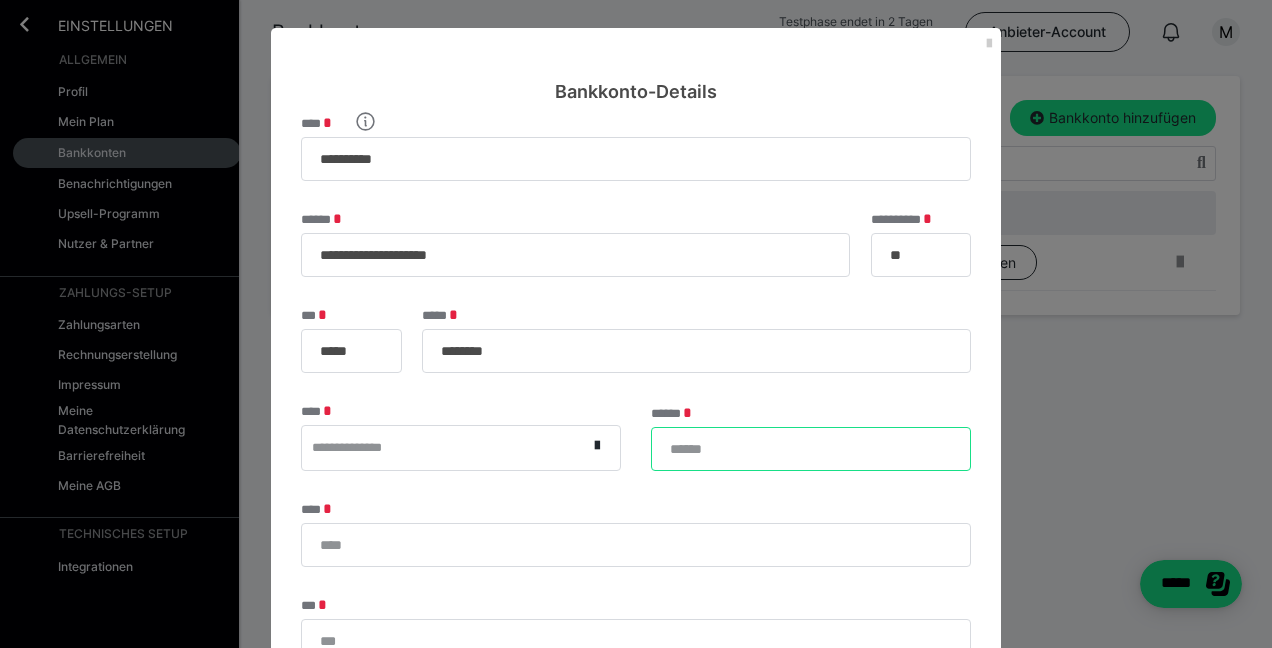 type on "***" 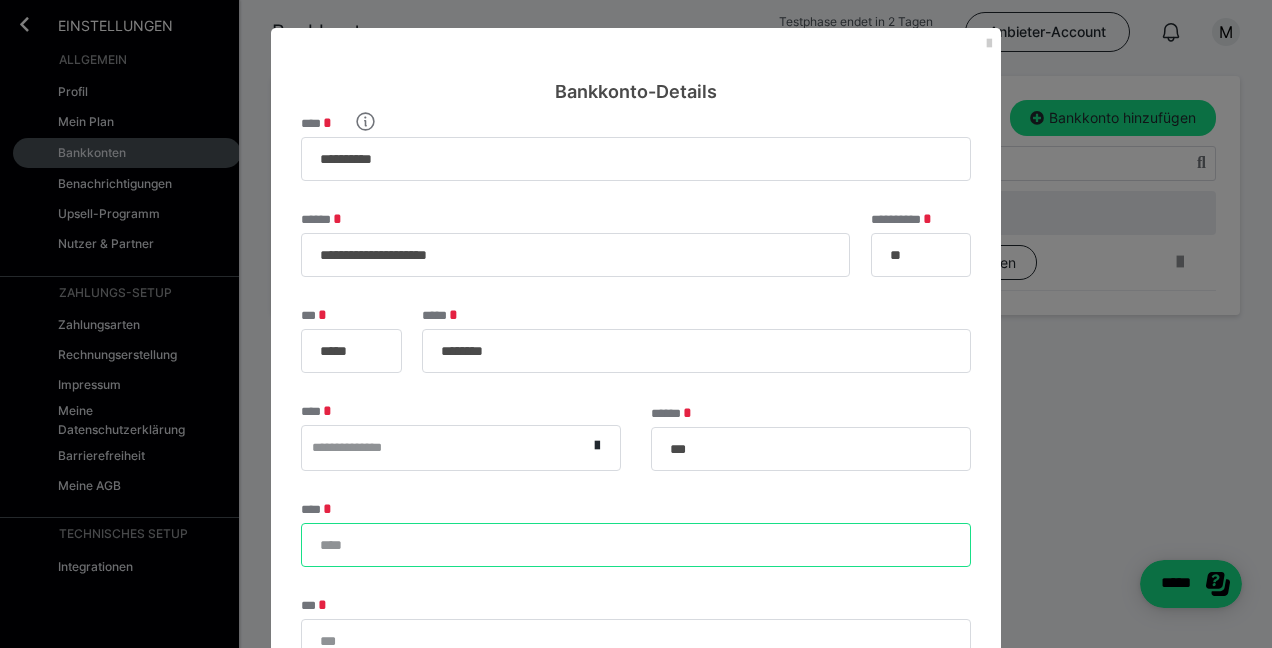 type on "**********" 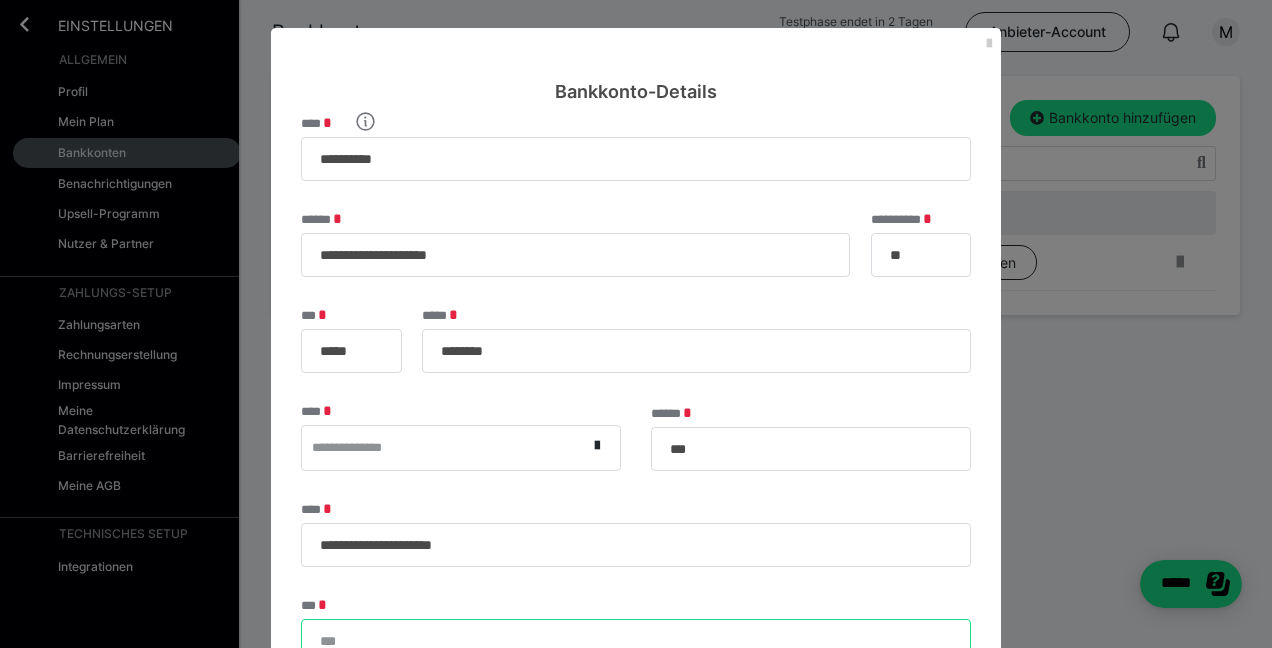 type on "**********" 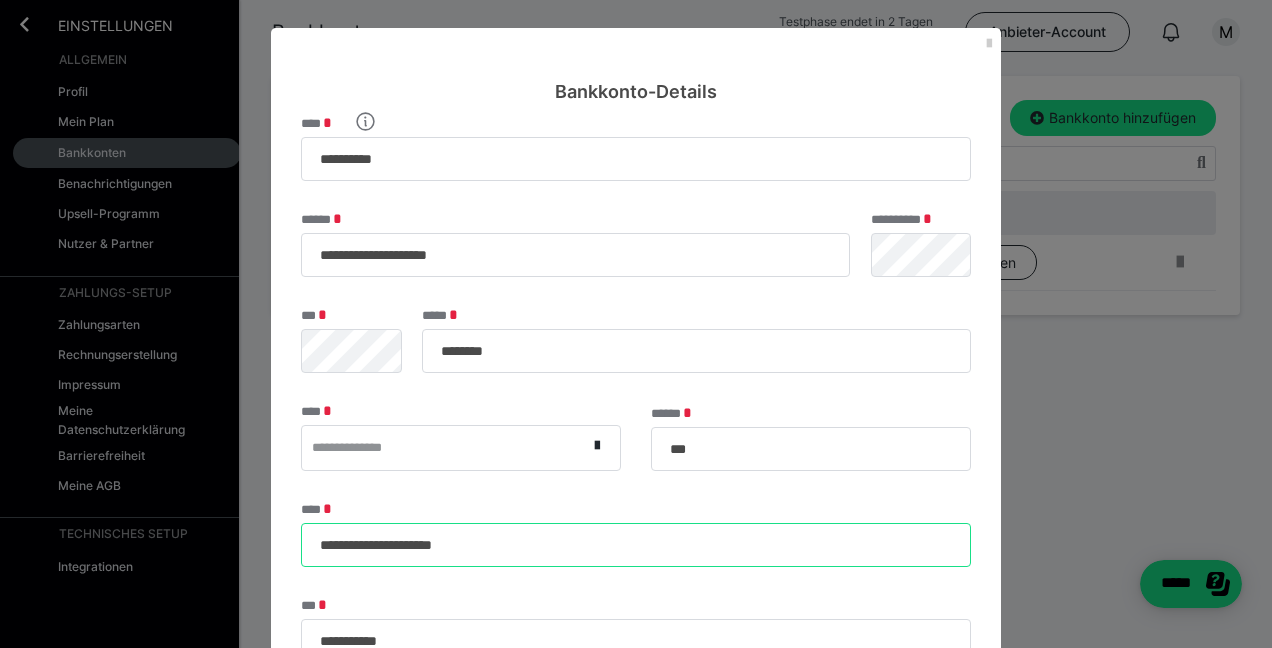 click on "**********" at bounding box center [636, 545] 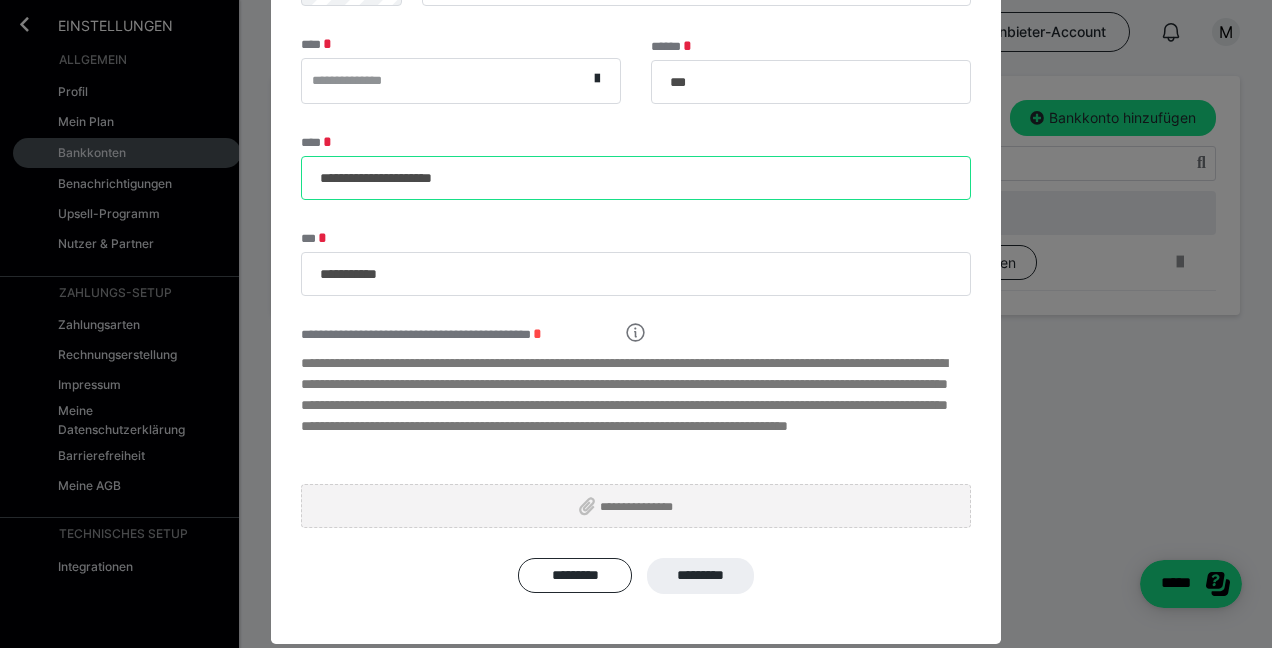 scroll, scrollTop: 386, scrollLeft: 0, axis: vertical 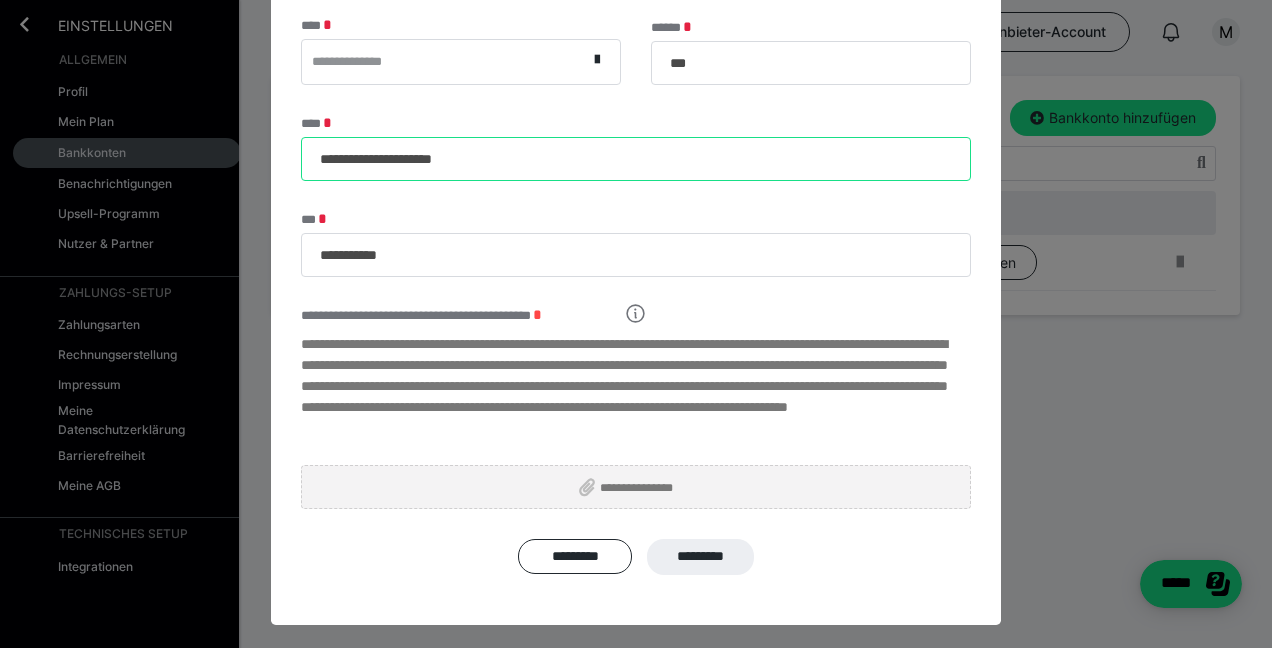 type on "**********" 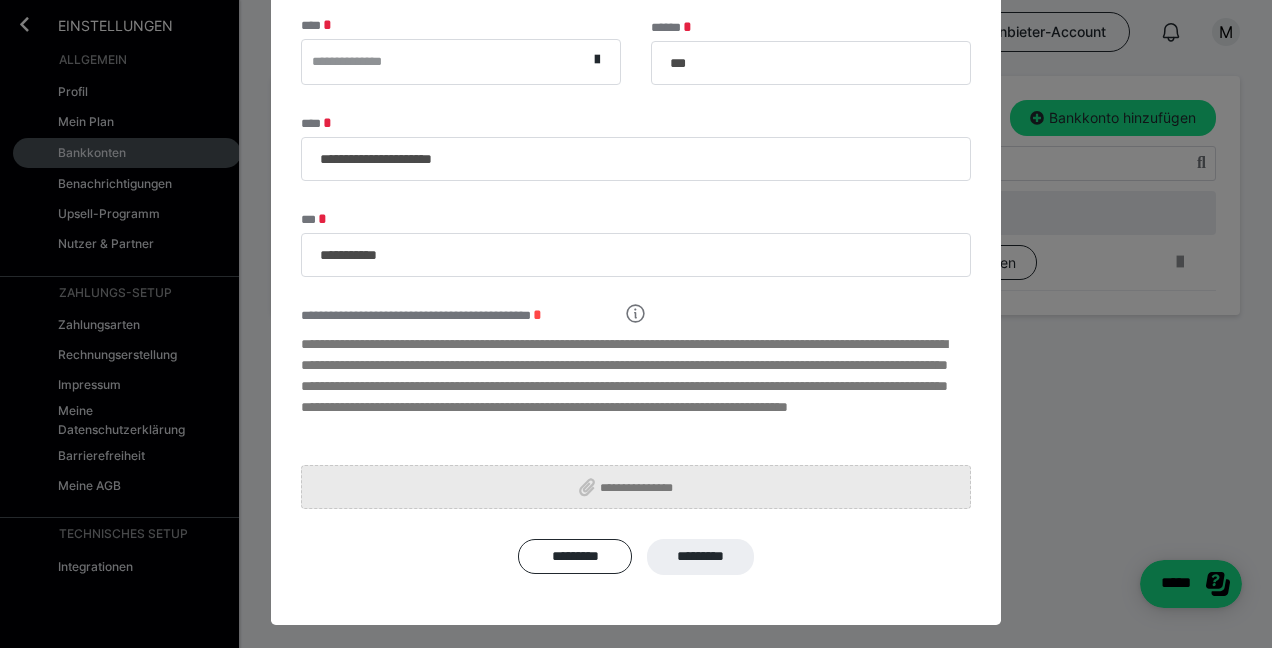click on "**********" at bounding box center (636, 487) 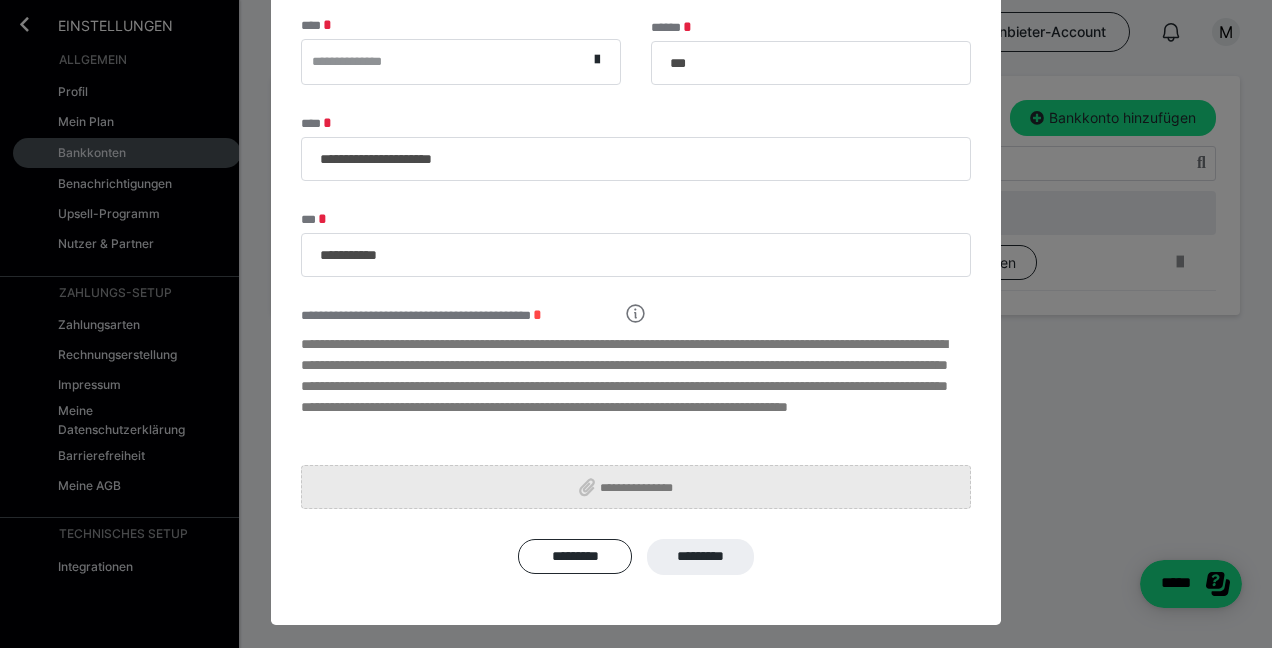 type on "**********" 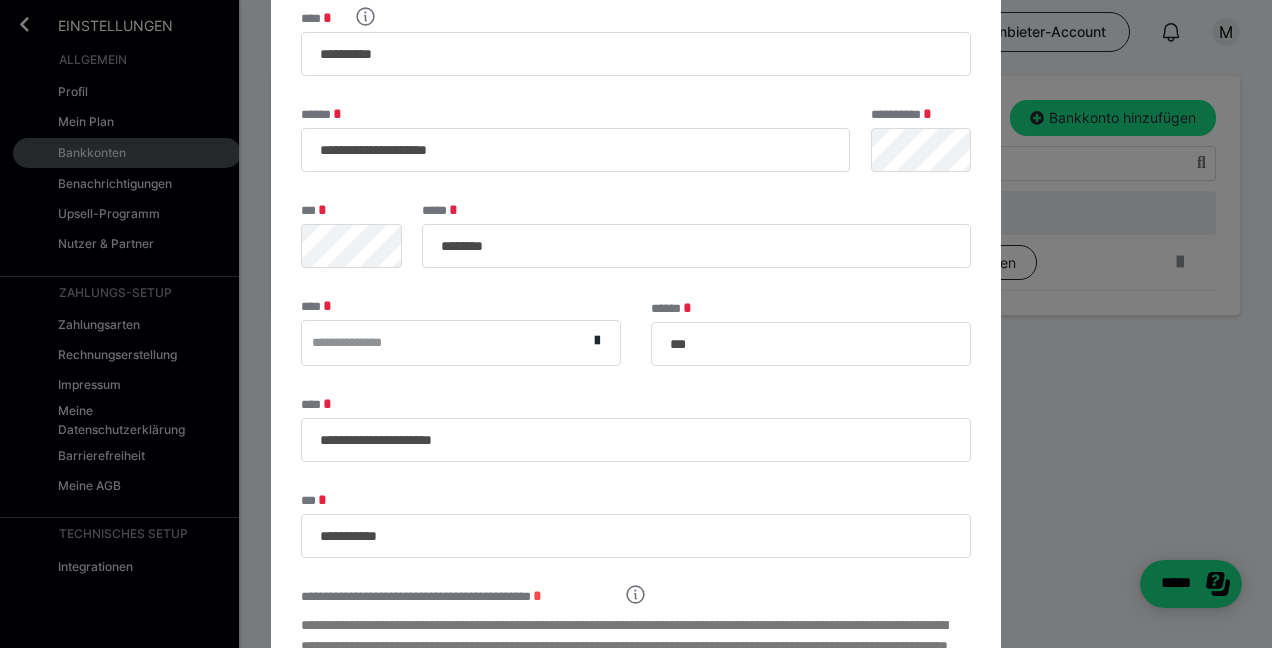 scroll, scrollTop: 122, scrollLeft: 0, axis: vertical 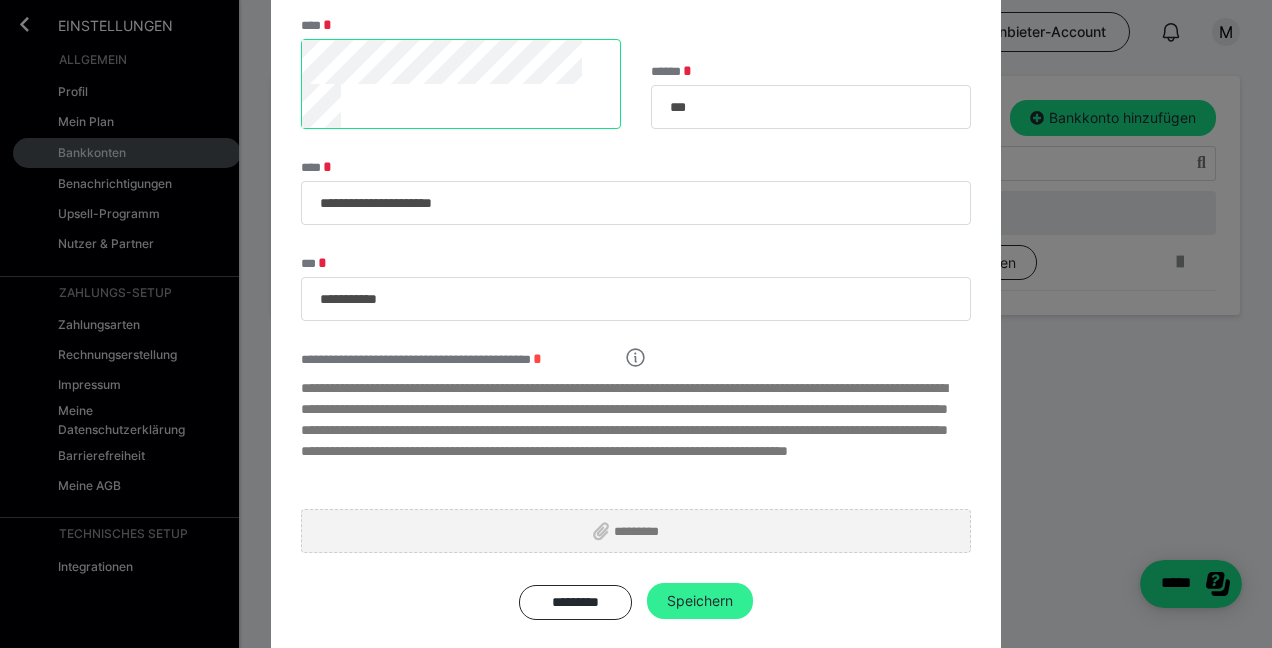 click on "Speichern" at bounding box center [700, 601] 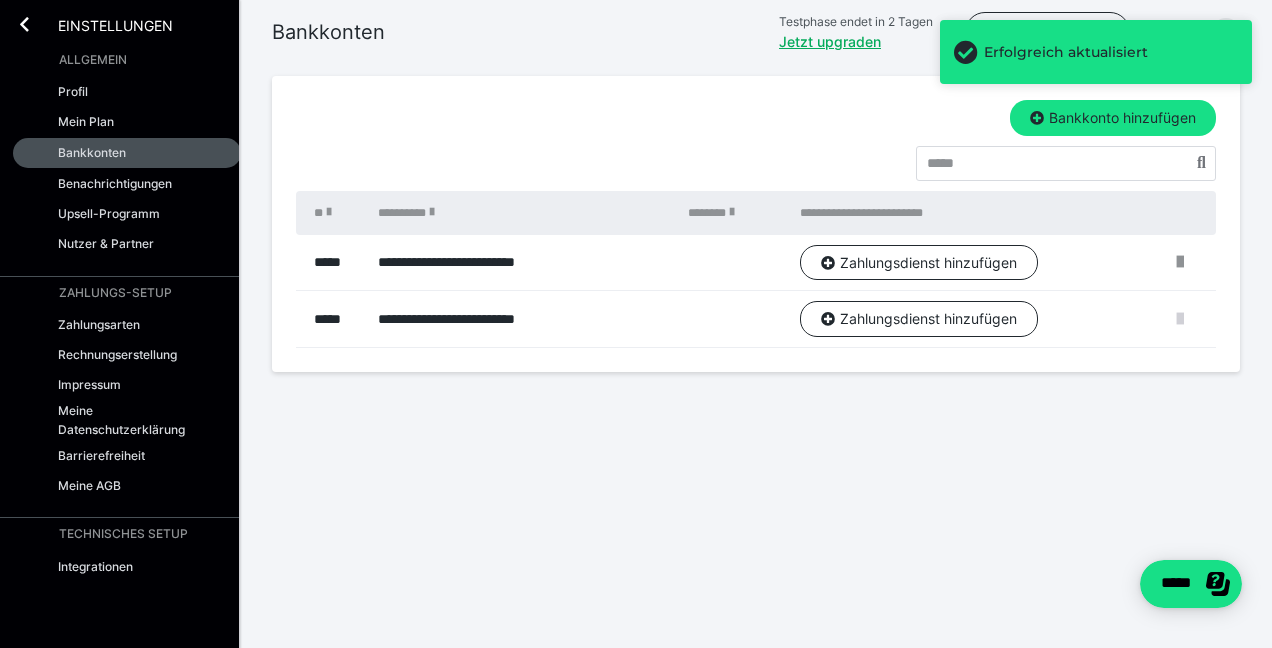 click at bounding box center [1180, 319] 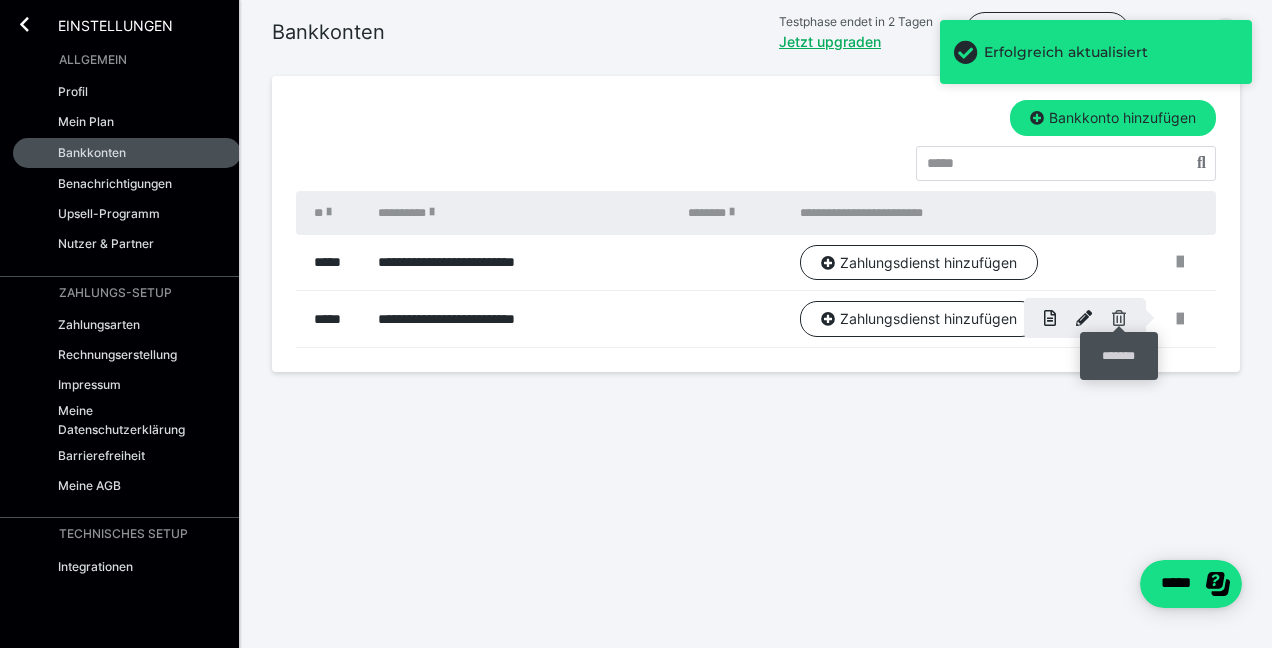 click at bounding box center (1119, 318) 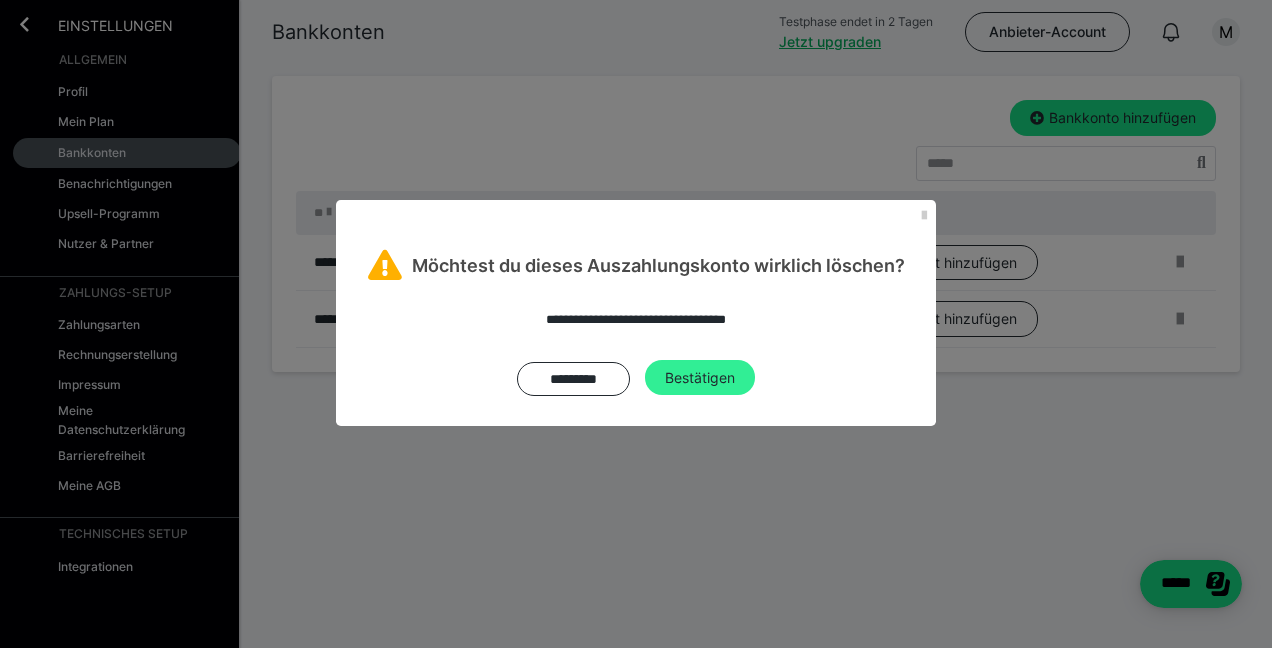 click on "Bestätigen" at bounding box center [700, 378] 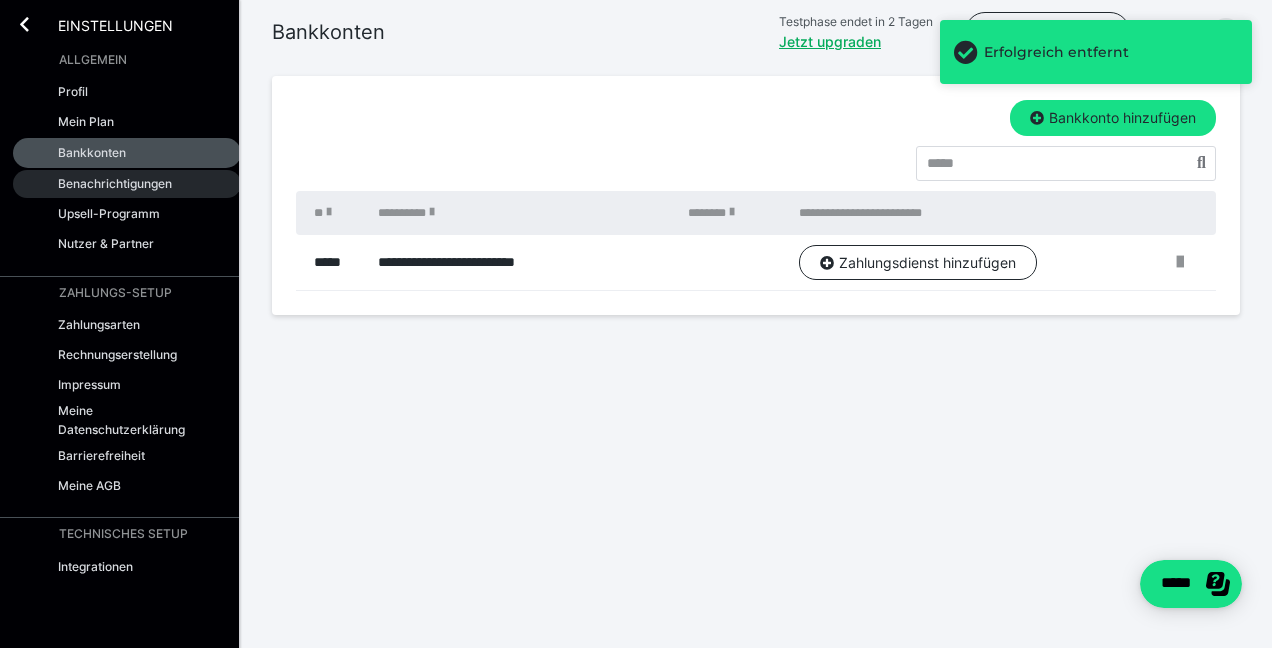 click on "Benachrichtigungen" at bounding box center [115, 183] 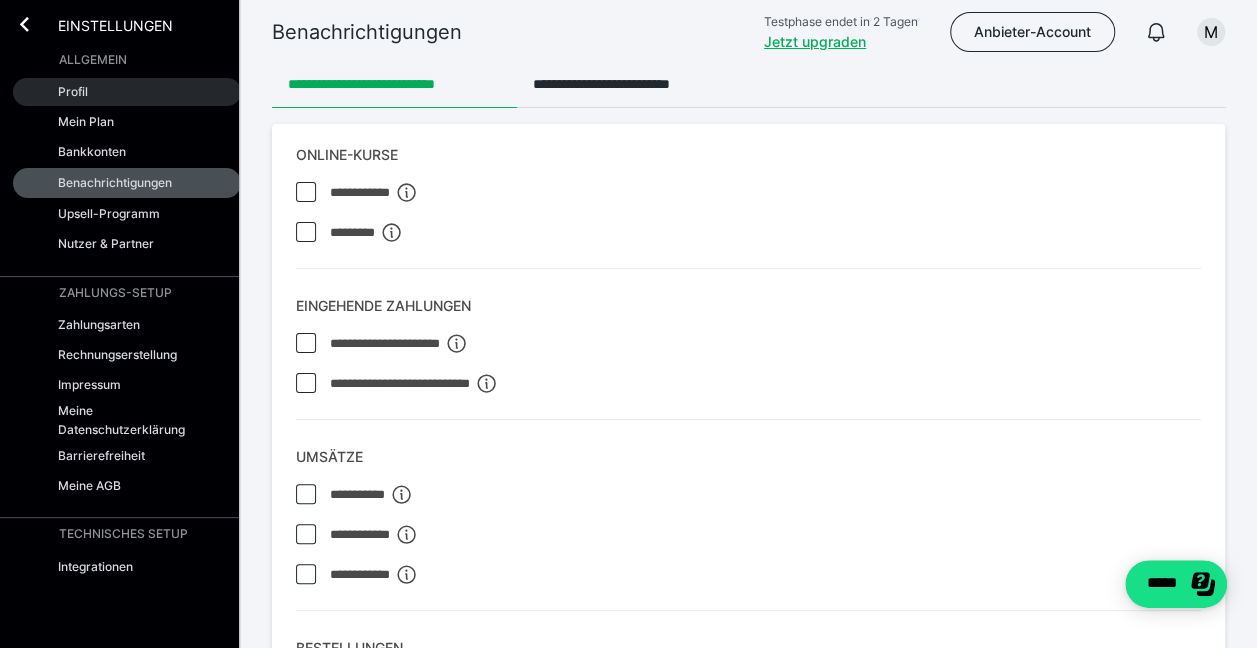 click on "Profil" at bounding box center [73, 91] 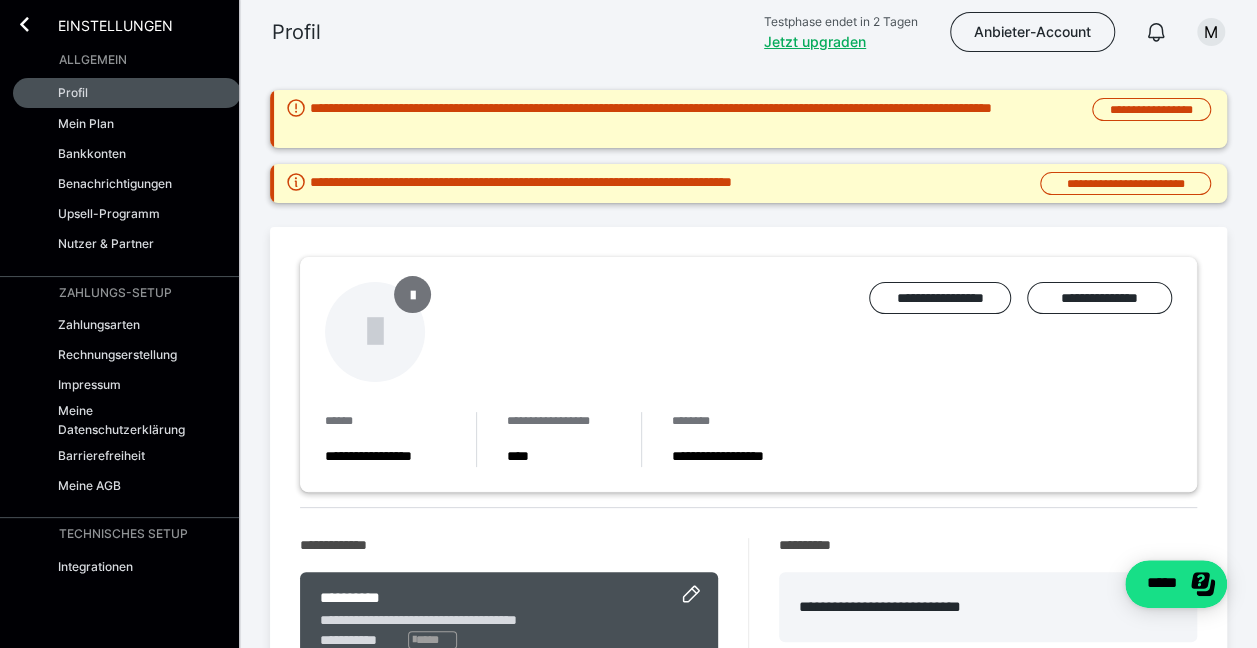 click at bounding box center [412, 294] 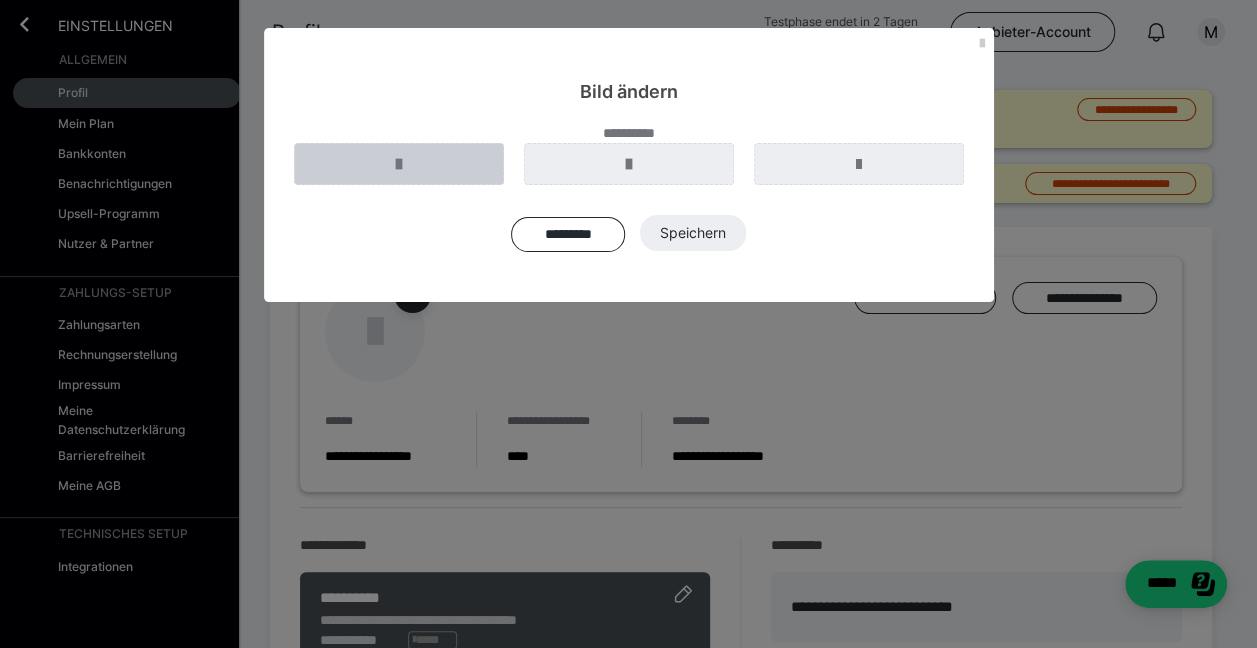 click at bounding box center [399, 164] 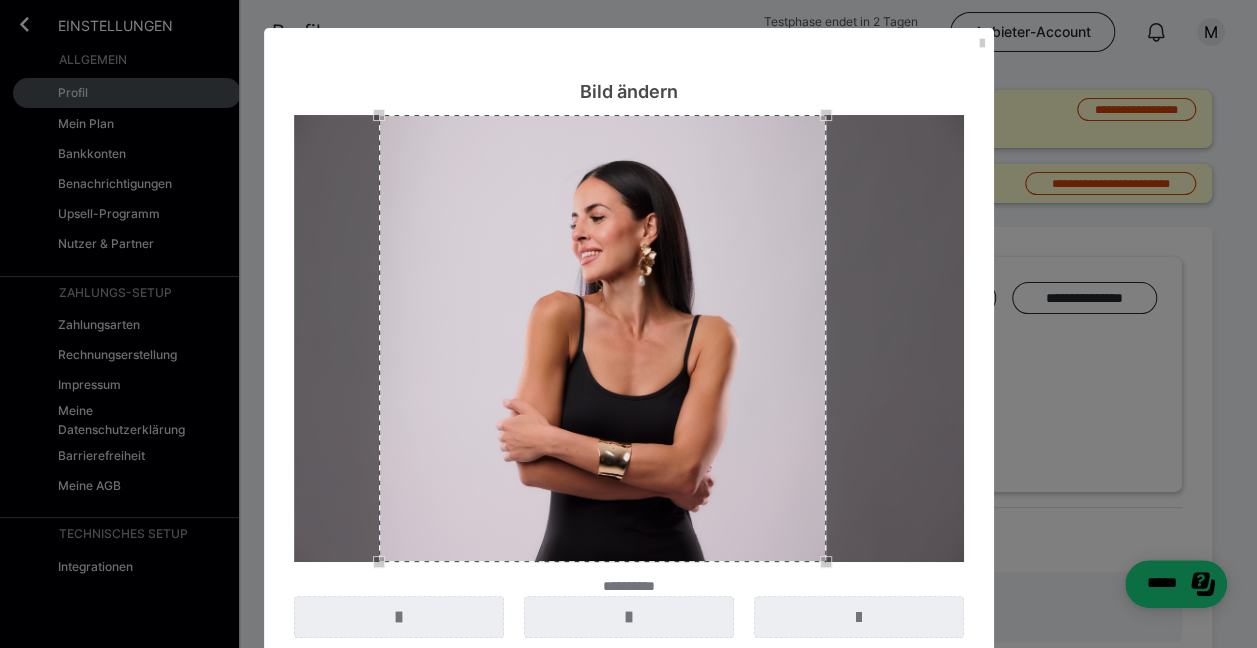 click at bounding box center (602, 338) 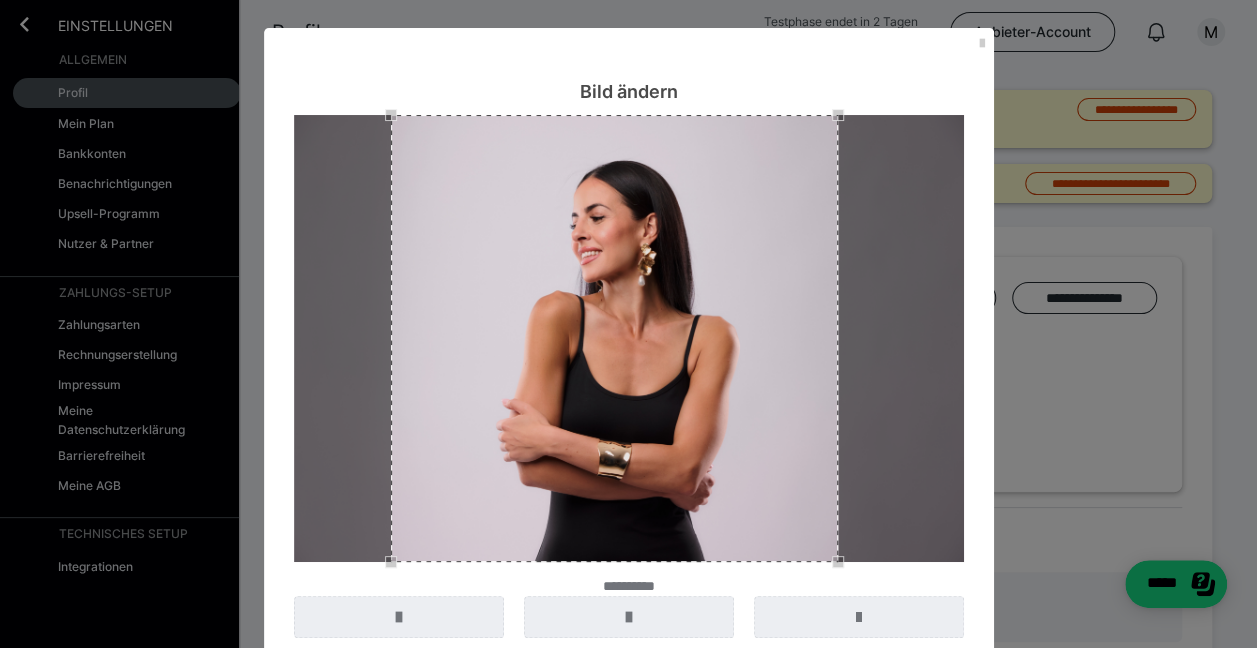 click at bounding box center [614, 338] 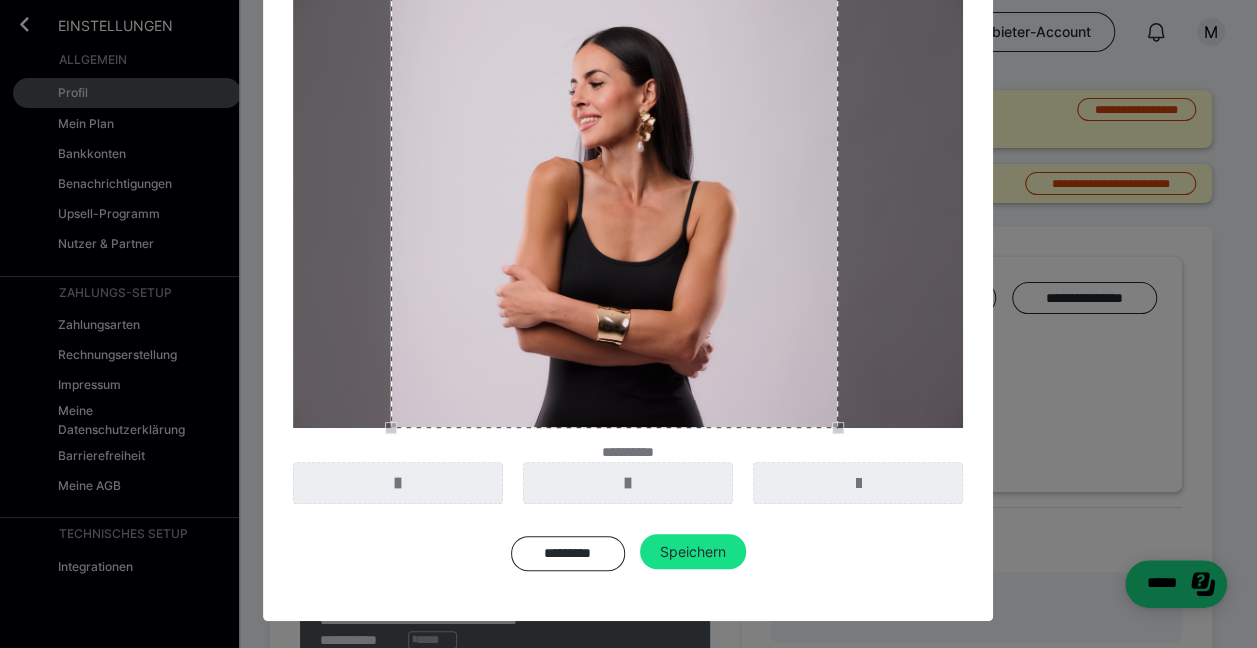scroll, scrollTop: 134, scrollLeft: 0, axis: vertical 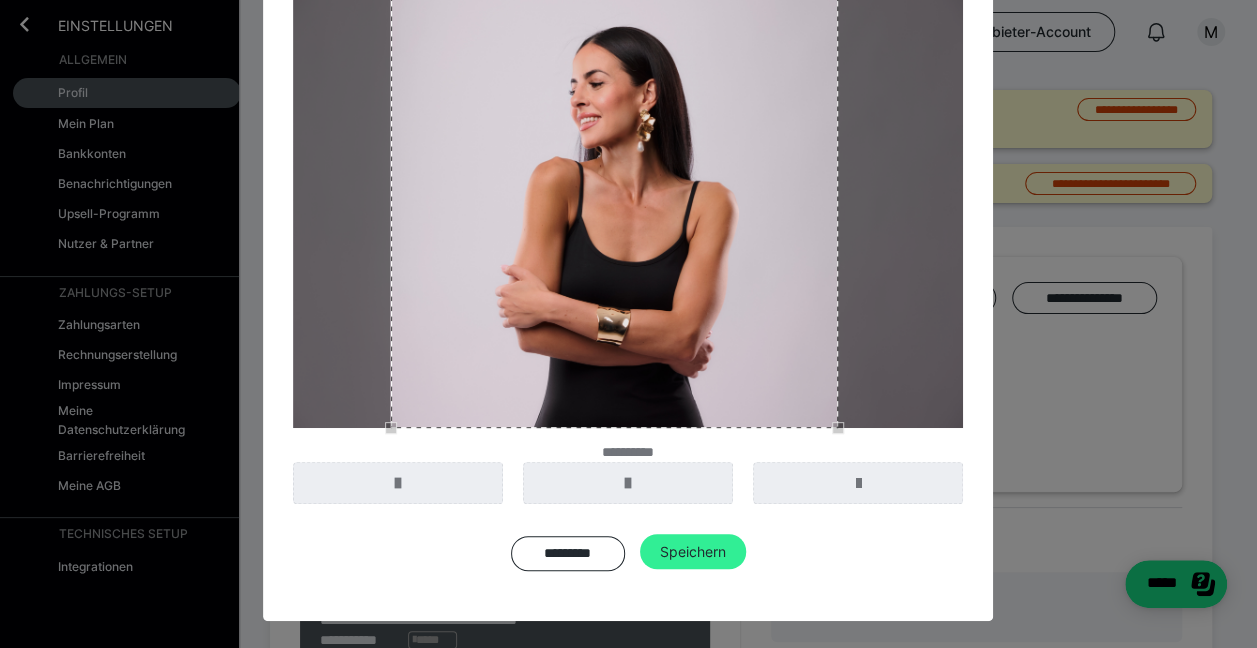 click on "Speichern" at bounding box center [693, 552] 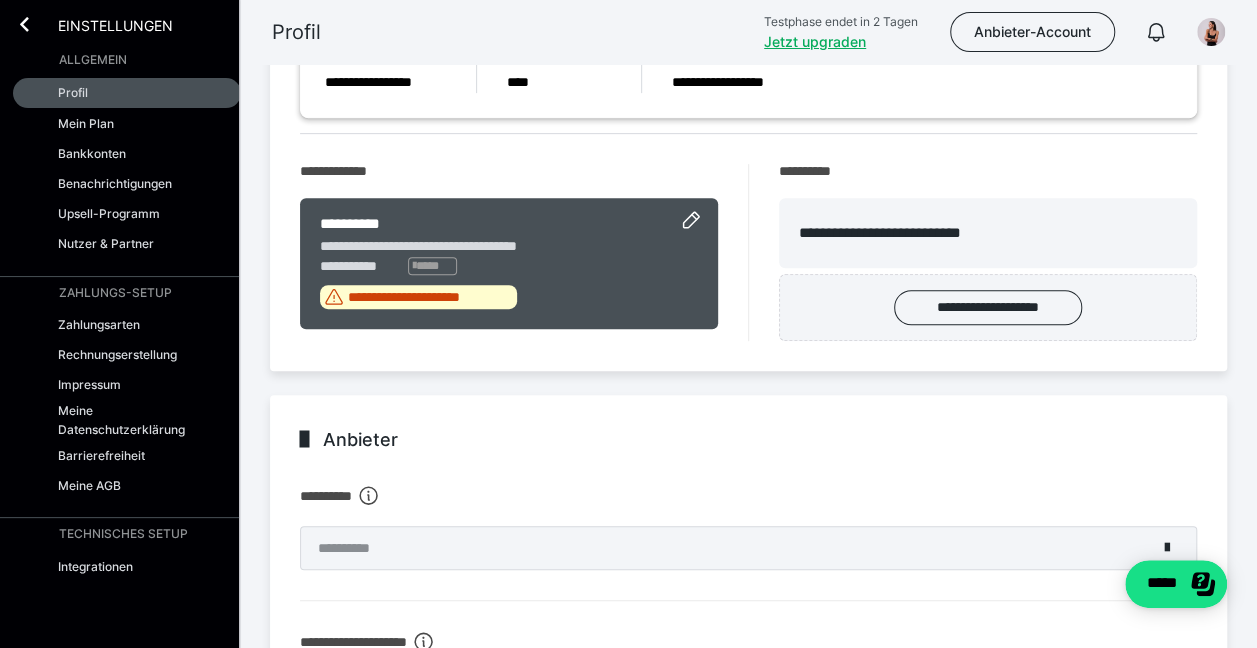 scroll, scrollTop: 378, scrollLeft: 0, axis: vertical 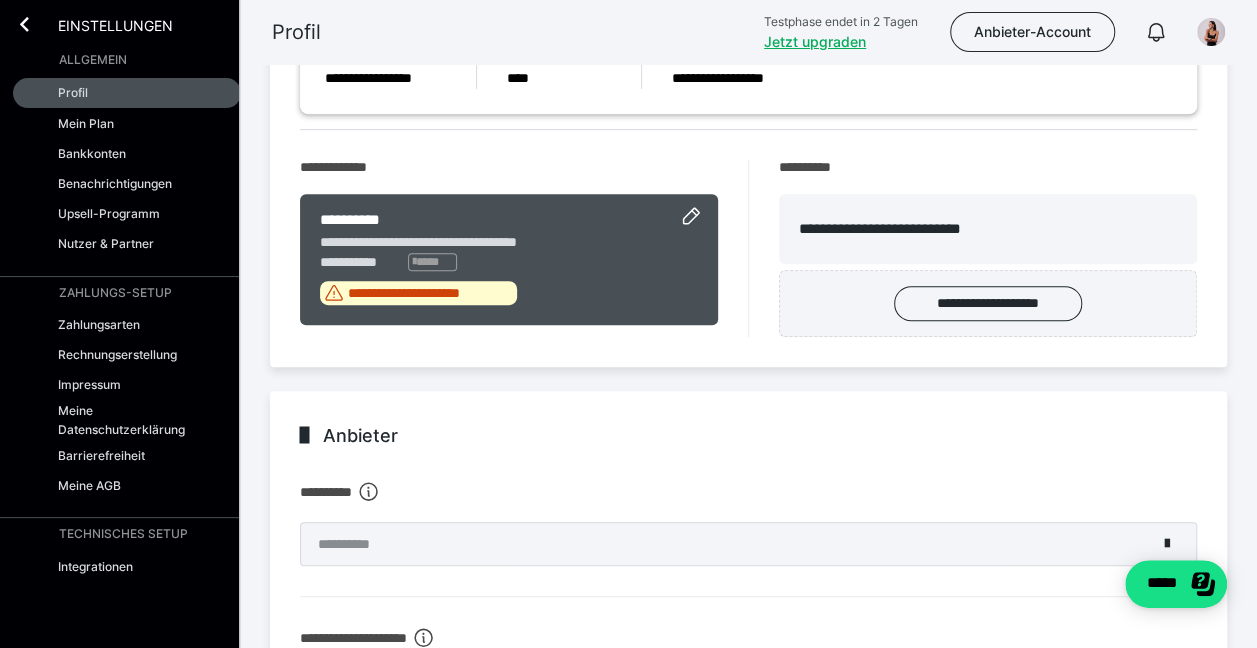click at bounding box center [691, 216] 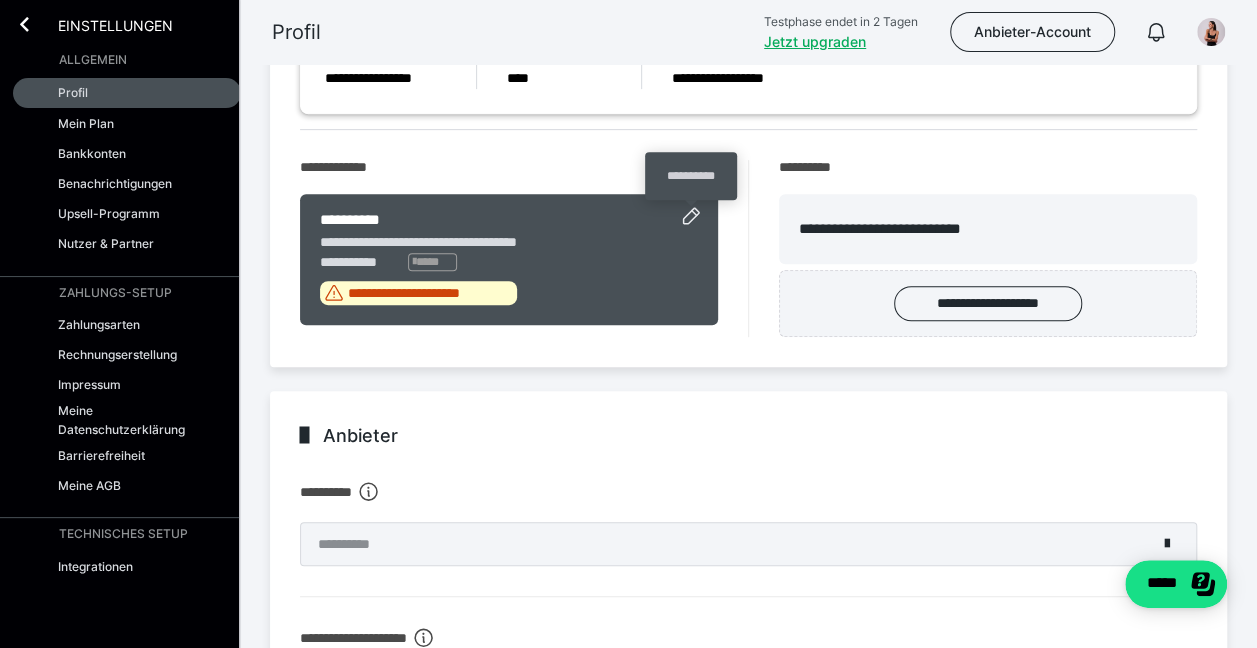 click 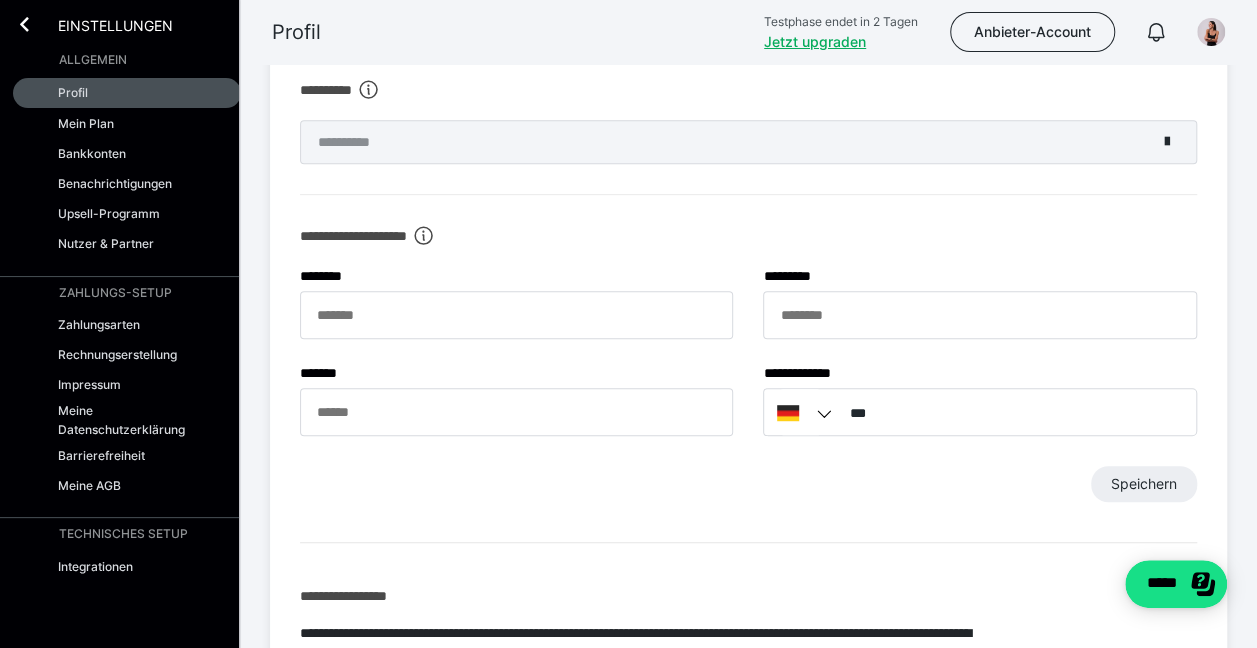 scroll, scrollTop: 378, scrollLeft: 0, axis: vertical 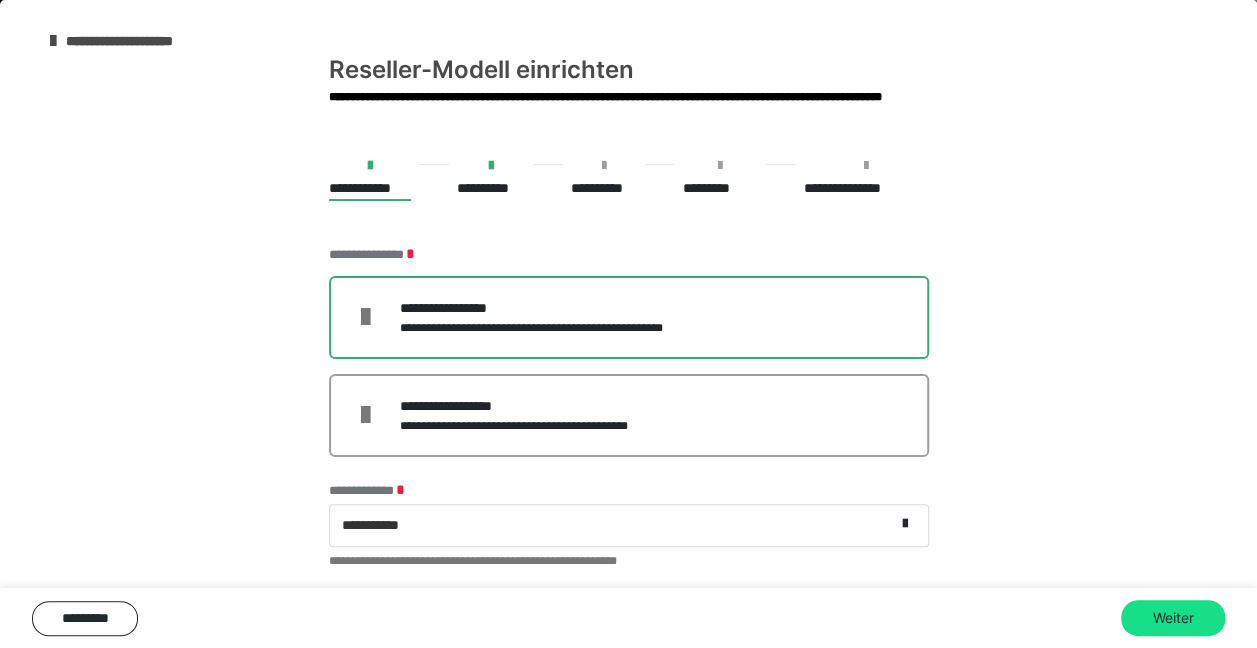 click on "**********" at bounding box center (629, 317) 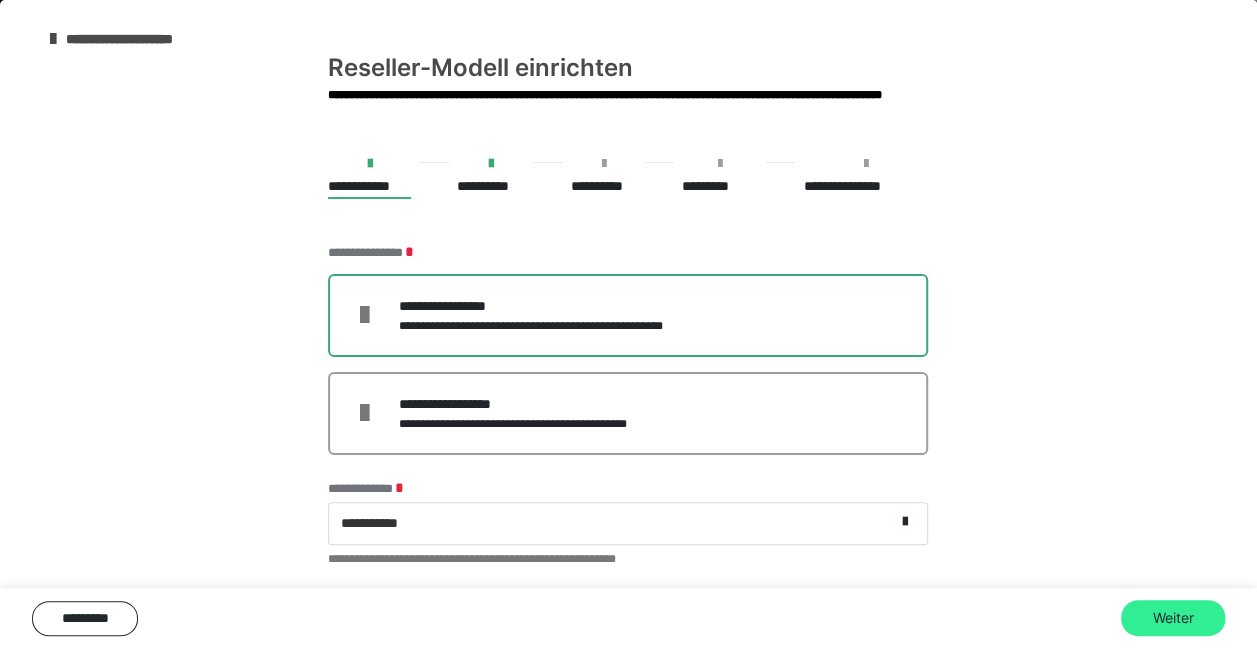 click on "Weiter" at bounding box center [1173, 618] 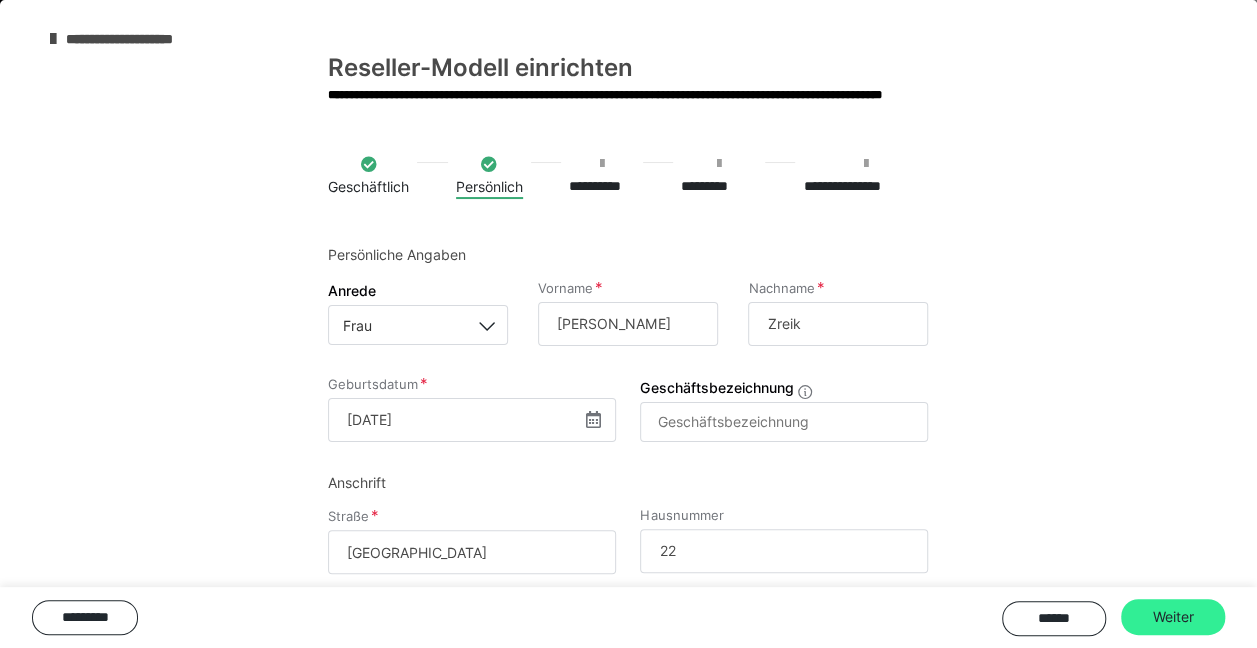 scroll, scrollTop: 435, scrollLeft: 0, axis: vertical 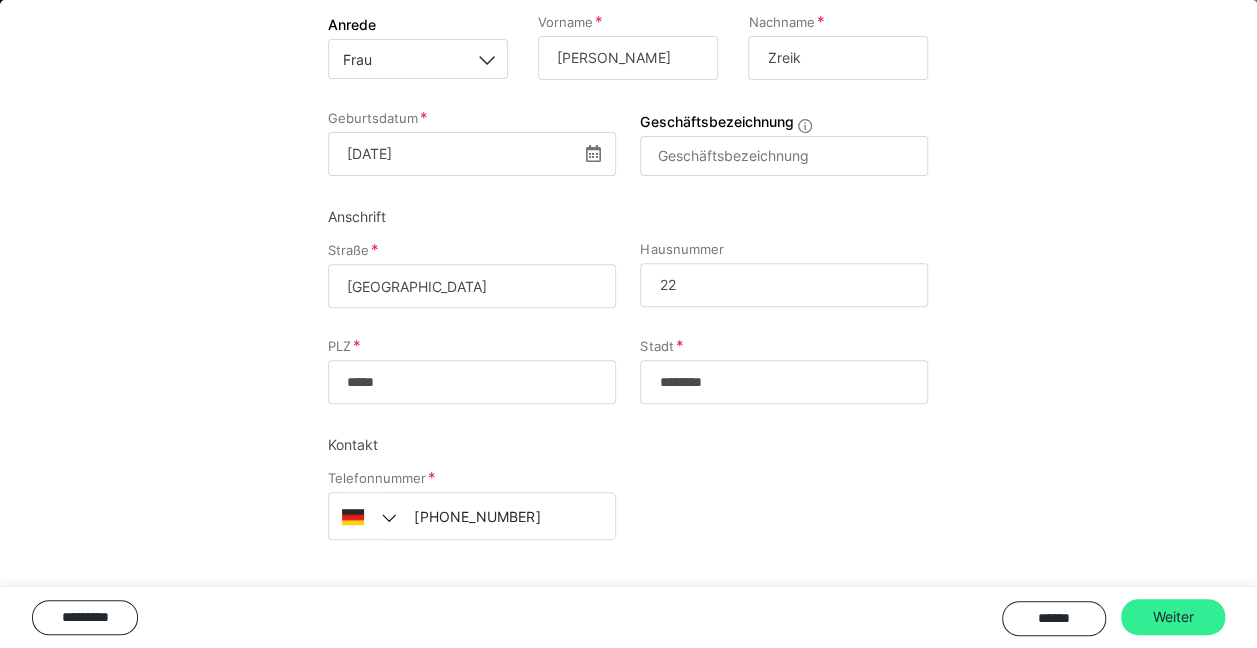 click on "Weiter" at bounding box center (1173, 617) 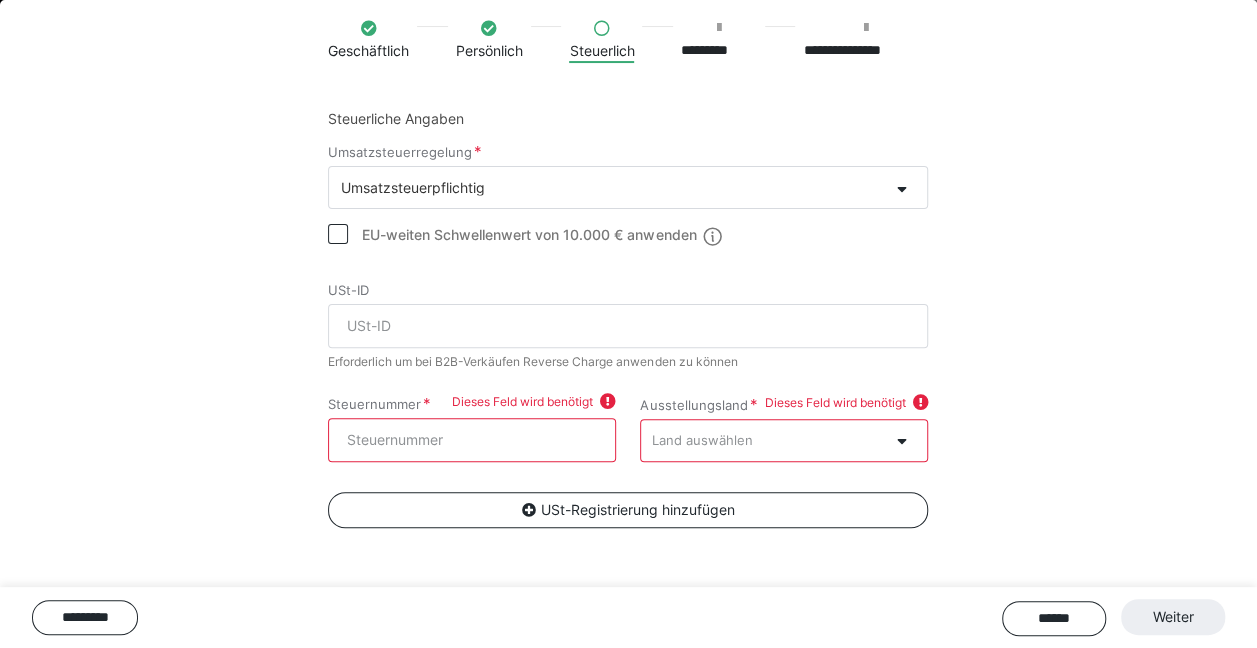 scroll, scrollTop: 364, scrollLeft: 0, axis: vertical 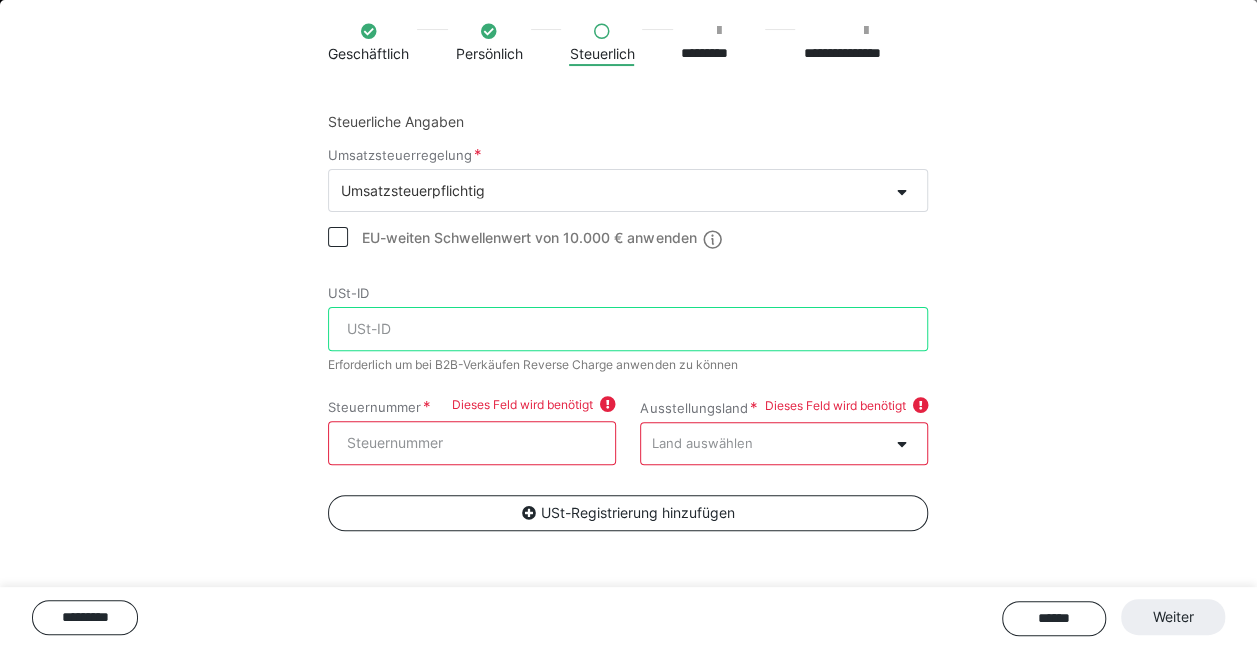 click on "USt-ID" at bounding box center [628, 329] 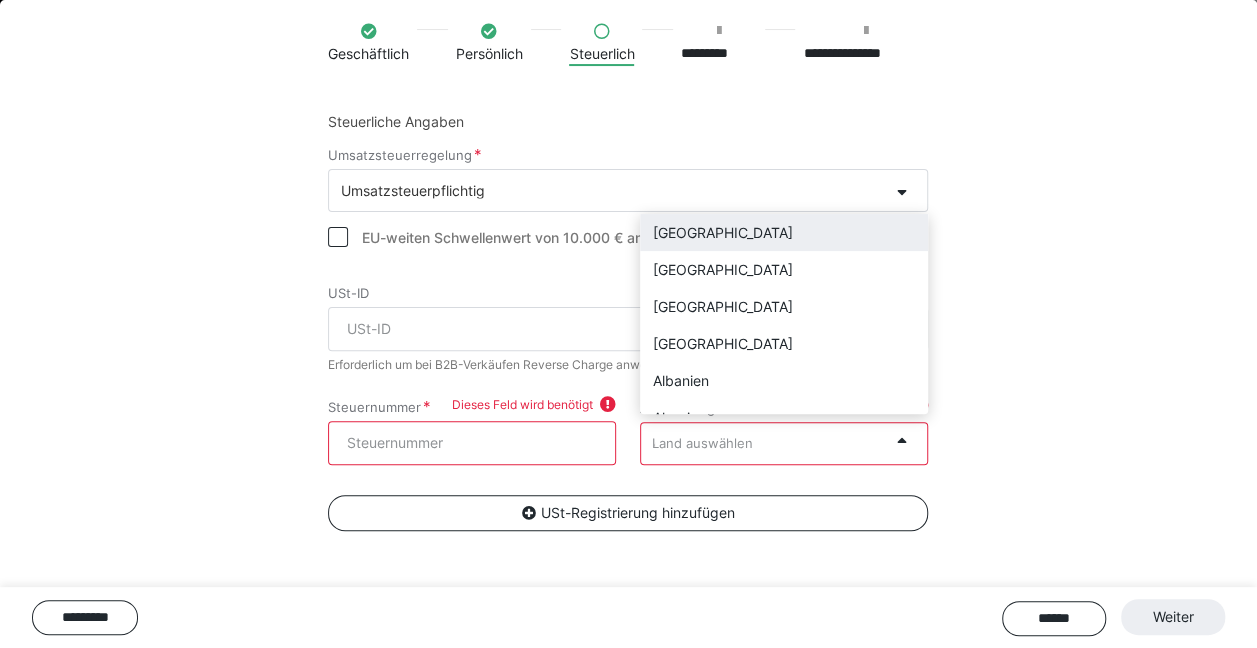 type on "de" 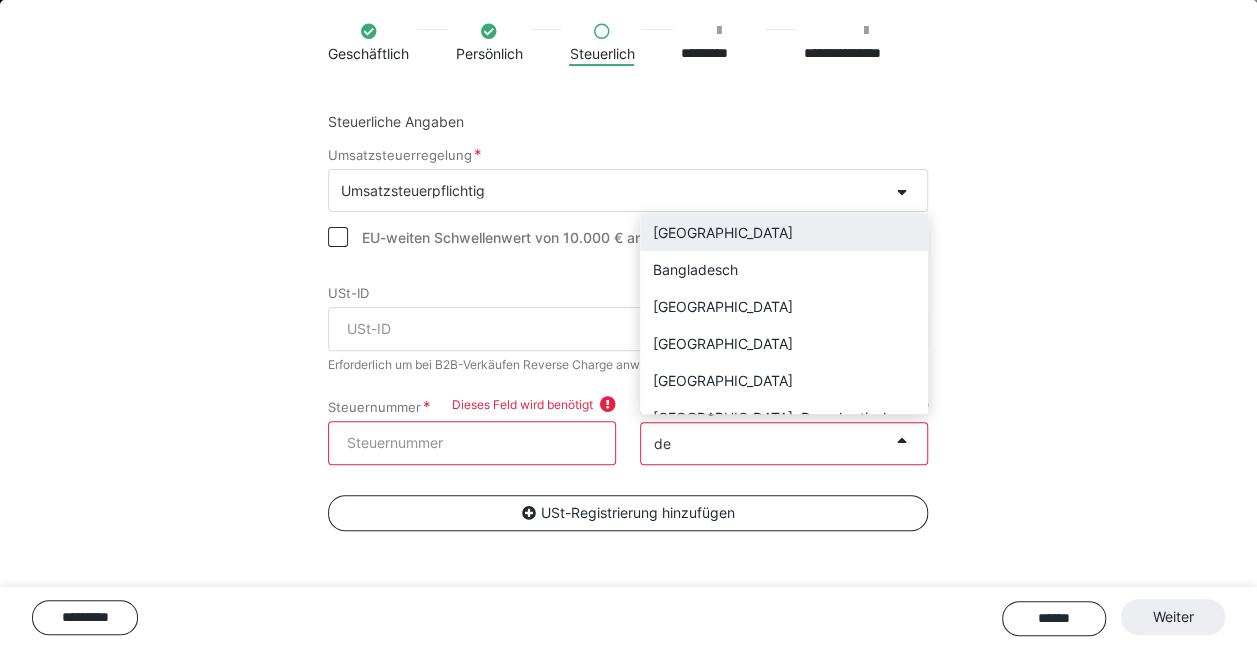 click on "[GEOGRAPHIC_DATA]" at bounding box center [784, 232] 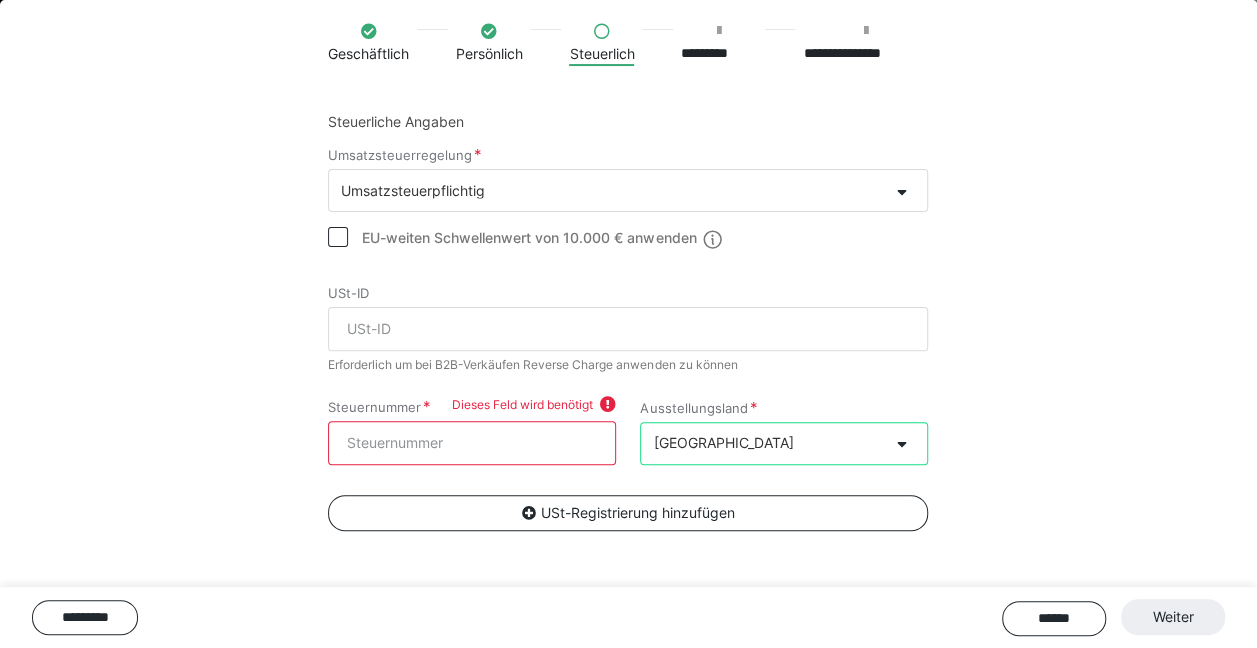 click on "Steuernummer" at bounding box center [472, 443] 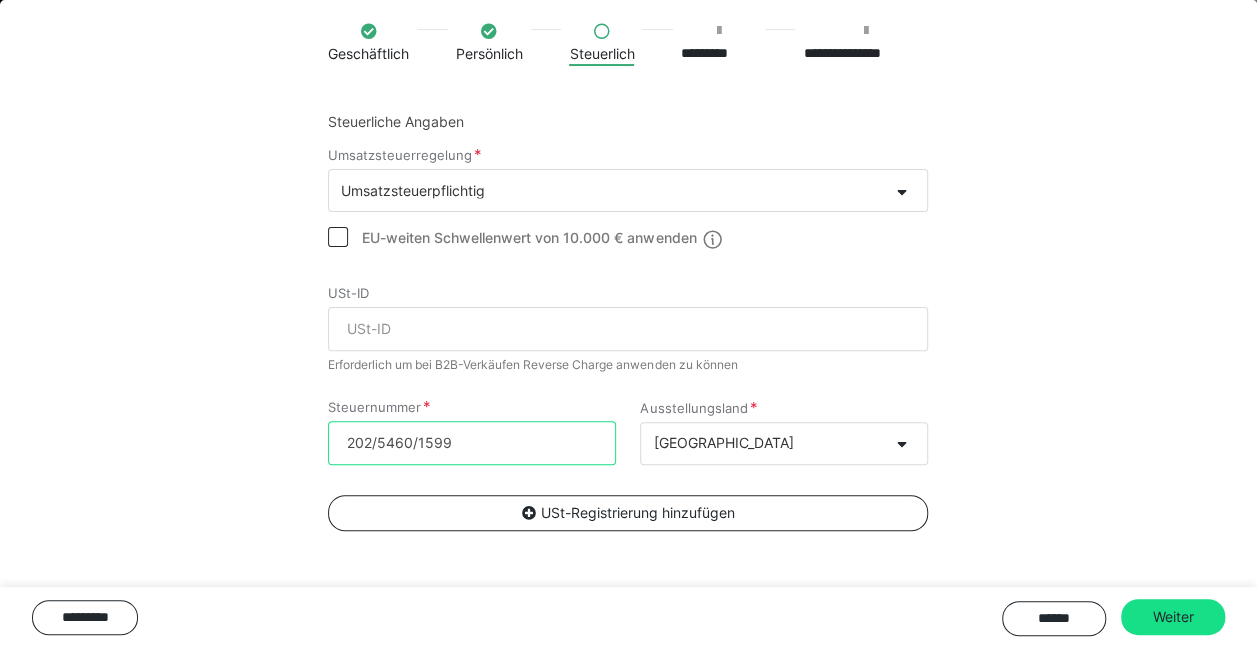 type on "202/5460/1599" 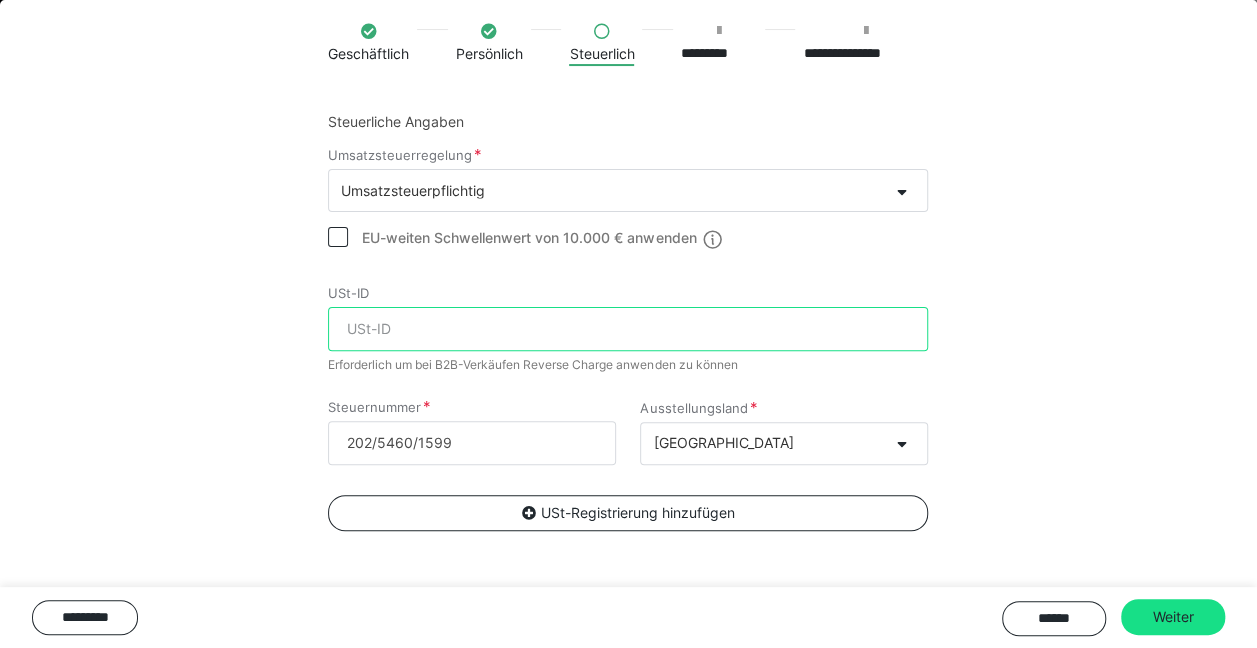 click on "USt-ID" at bounding box center (628, 329) 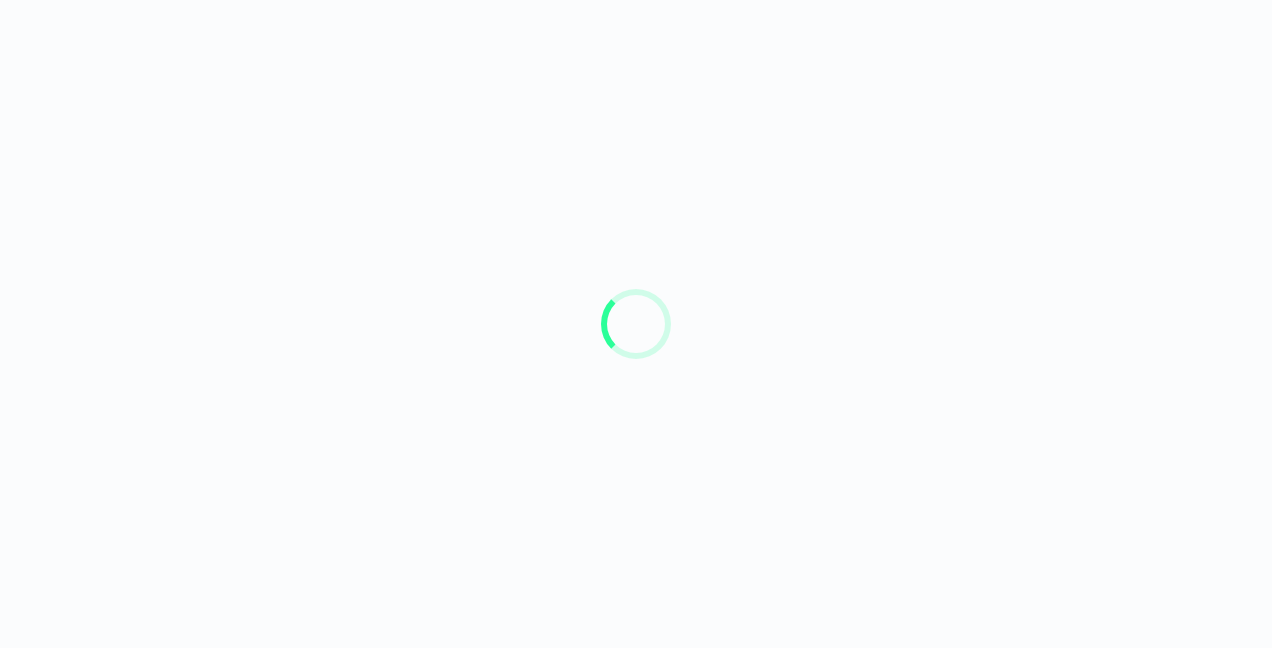 scroll, scrollTop: 0, scrollLeft: 0, axis: both 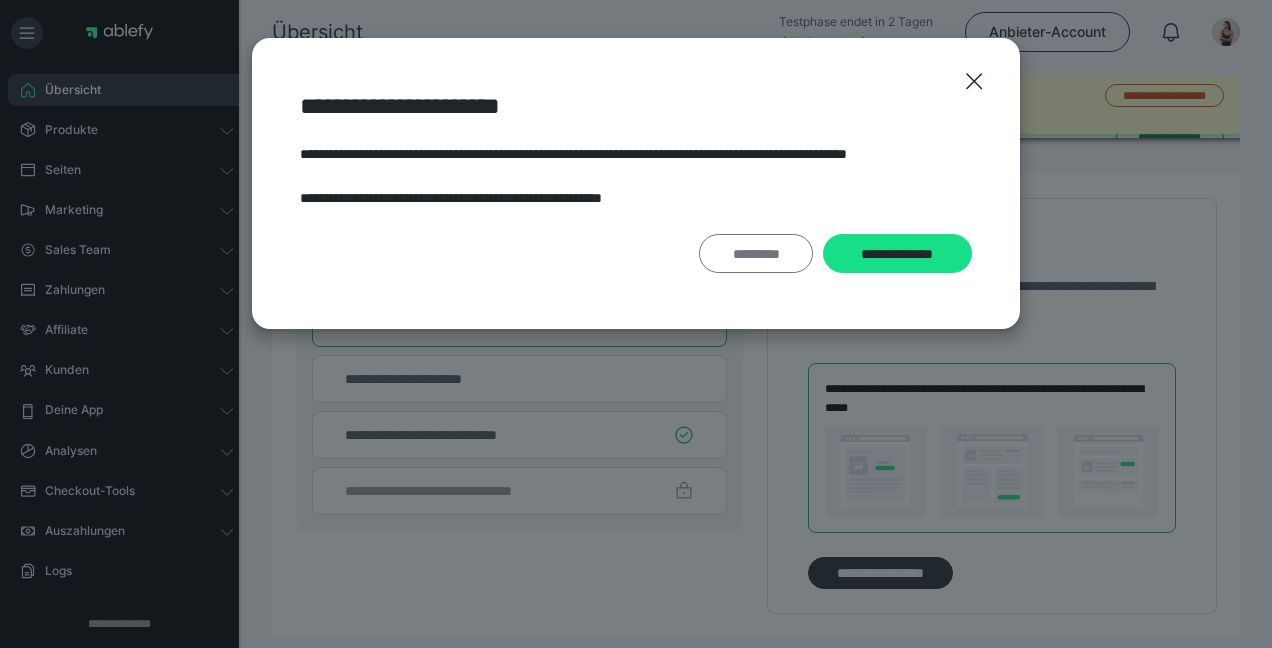 click on "*********" at bounding box center [755, 253] 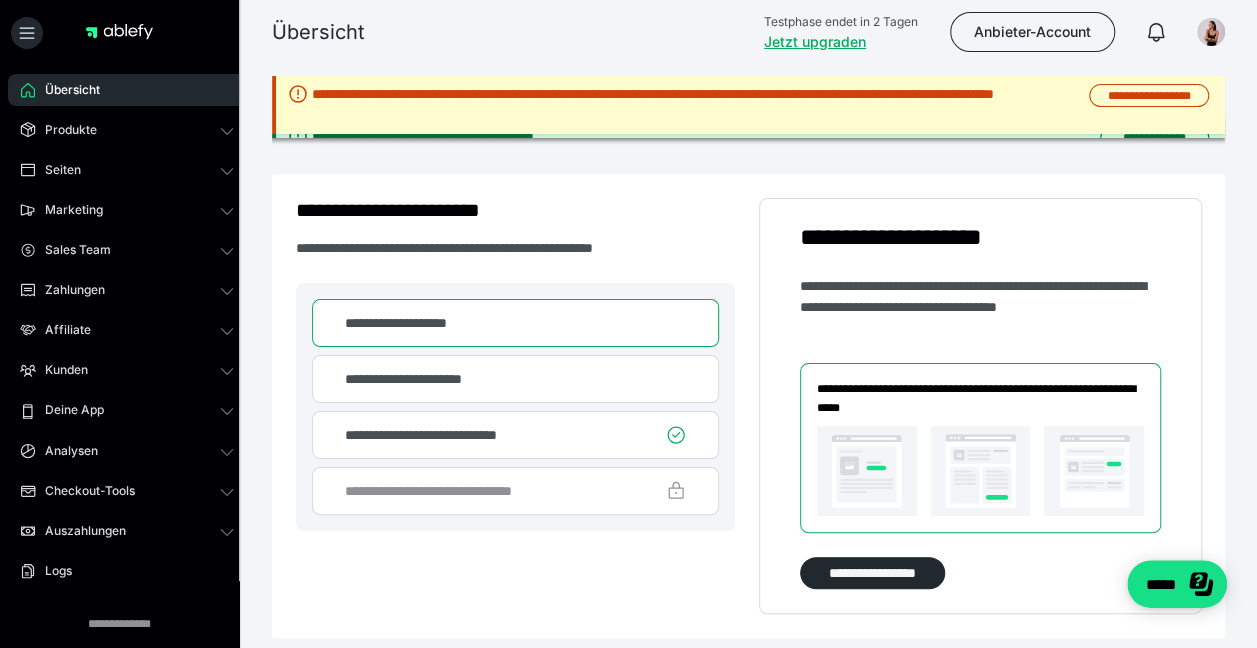 scroll, scrollTop: 0, scrollLeft: 0, axis: both 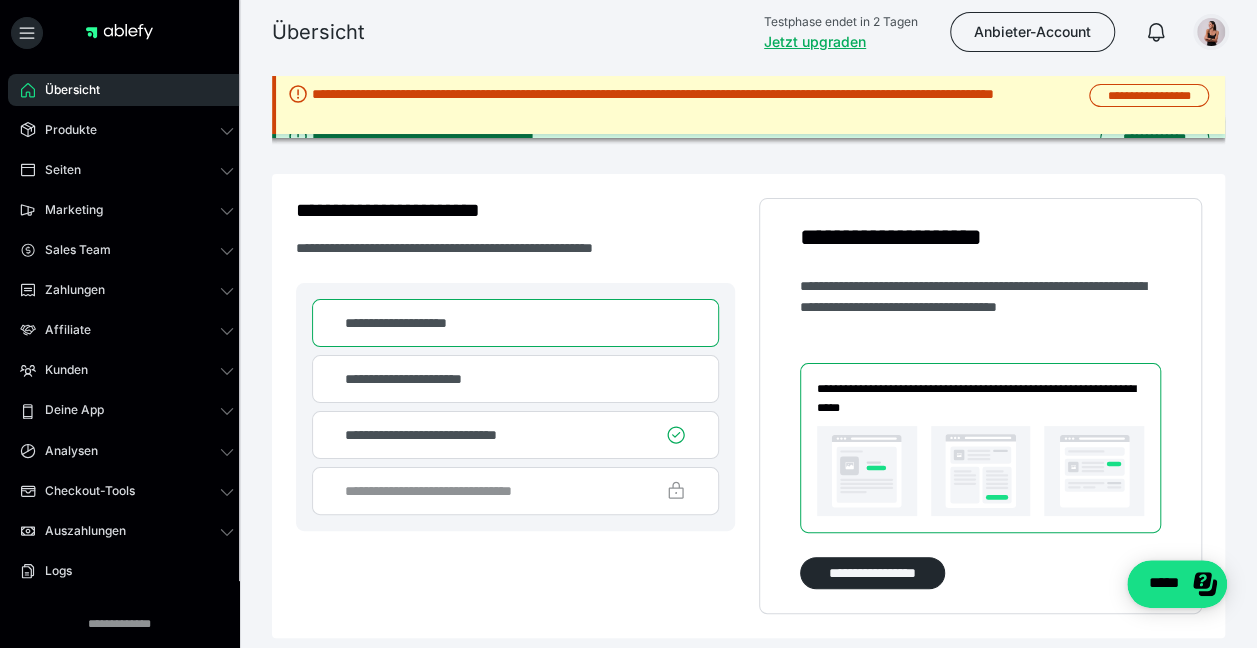click at bounding box center (1211, 32) 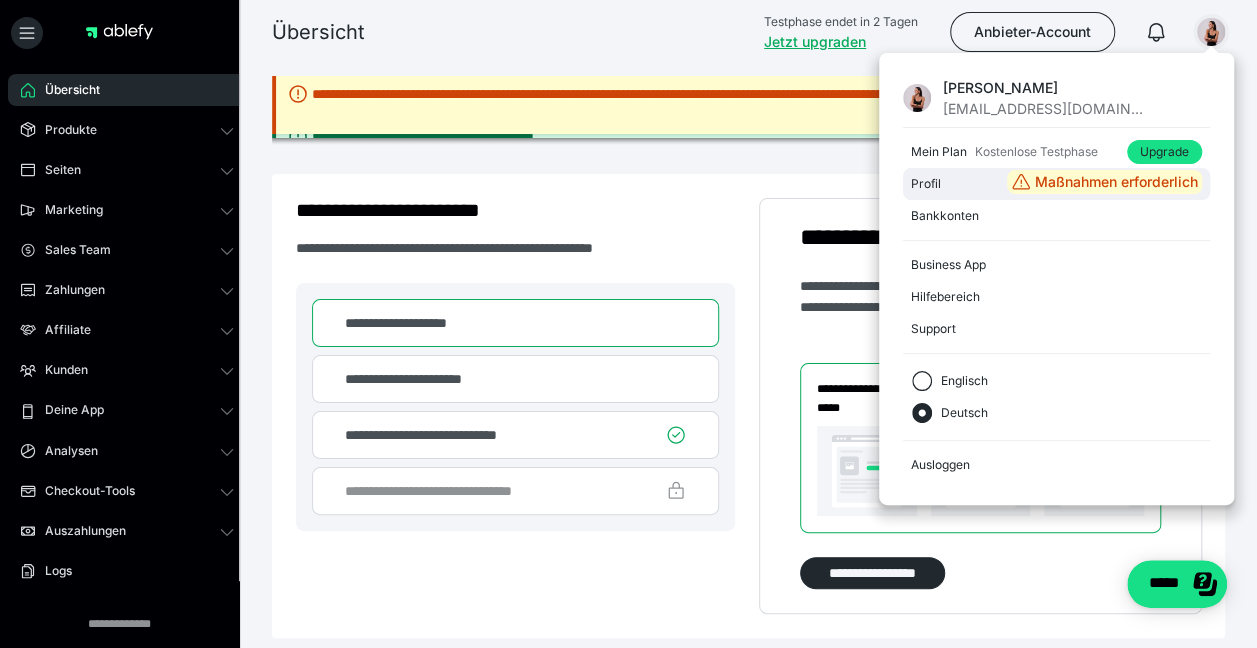 click on "Profil" at bounding box center [955, 184] 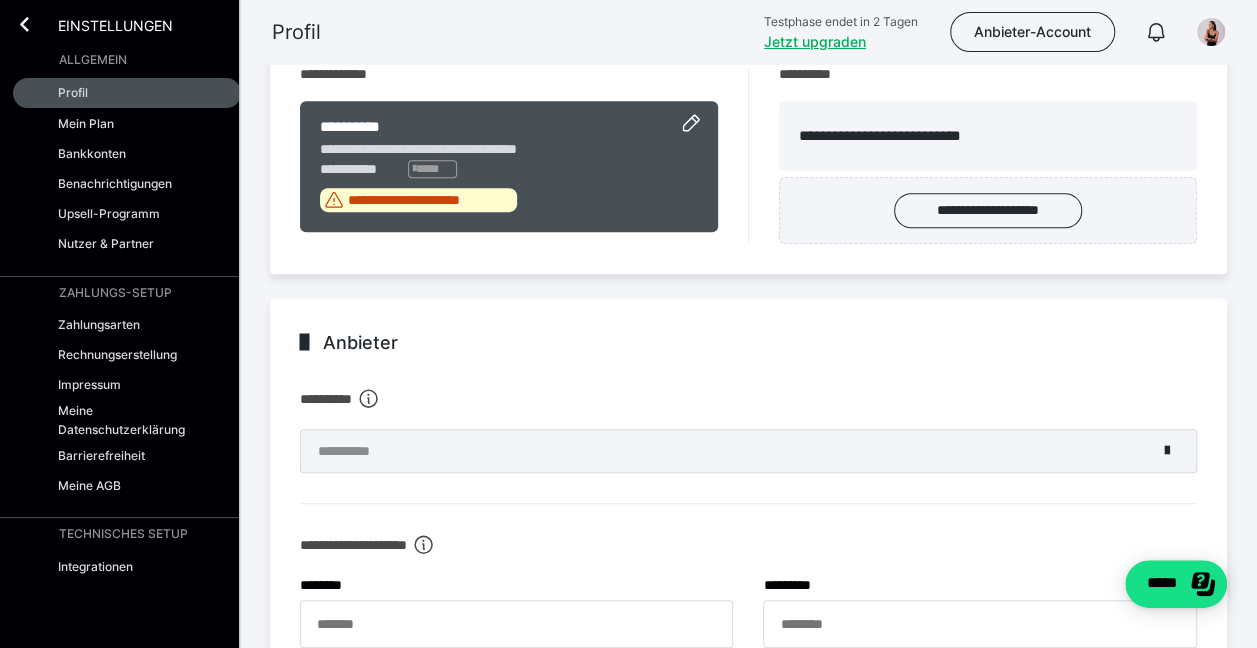 scroll, scrollTop: 476, scrollLeft: 0, axis: vertical 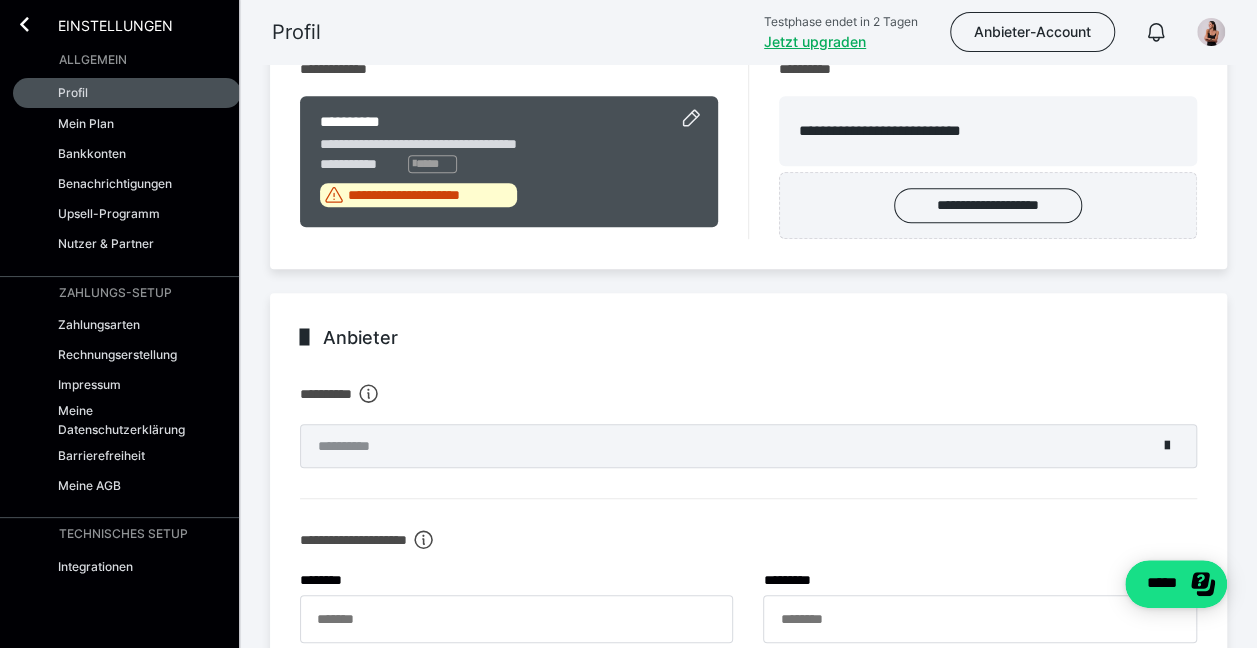 click on "**********" at bounding box center [628, 518] 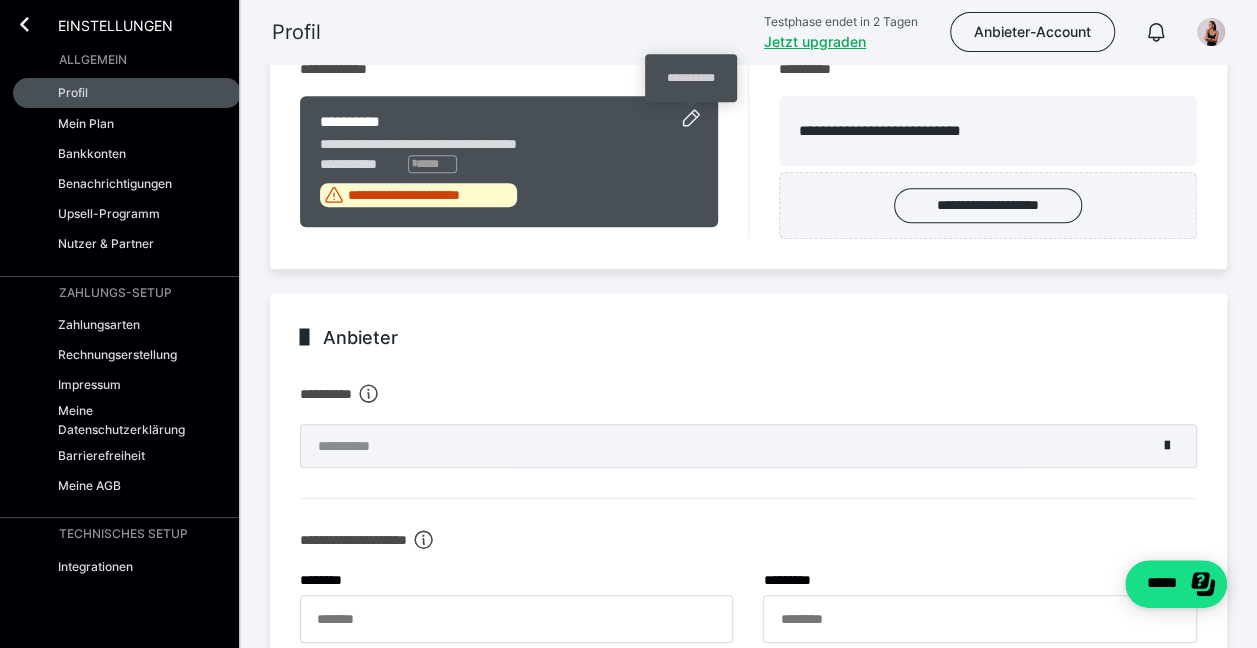 click 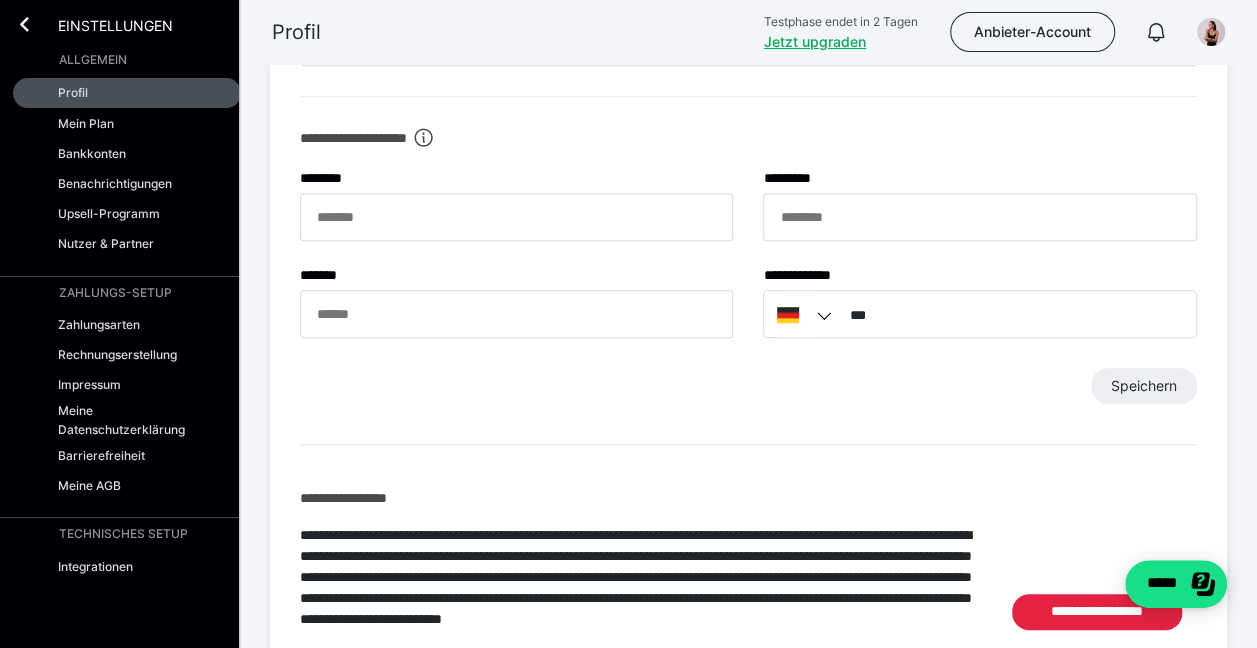 scroll, scrollTop: 803, scrollLeft: 0, axis: vertical 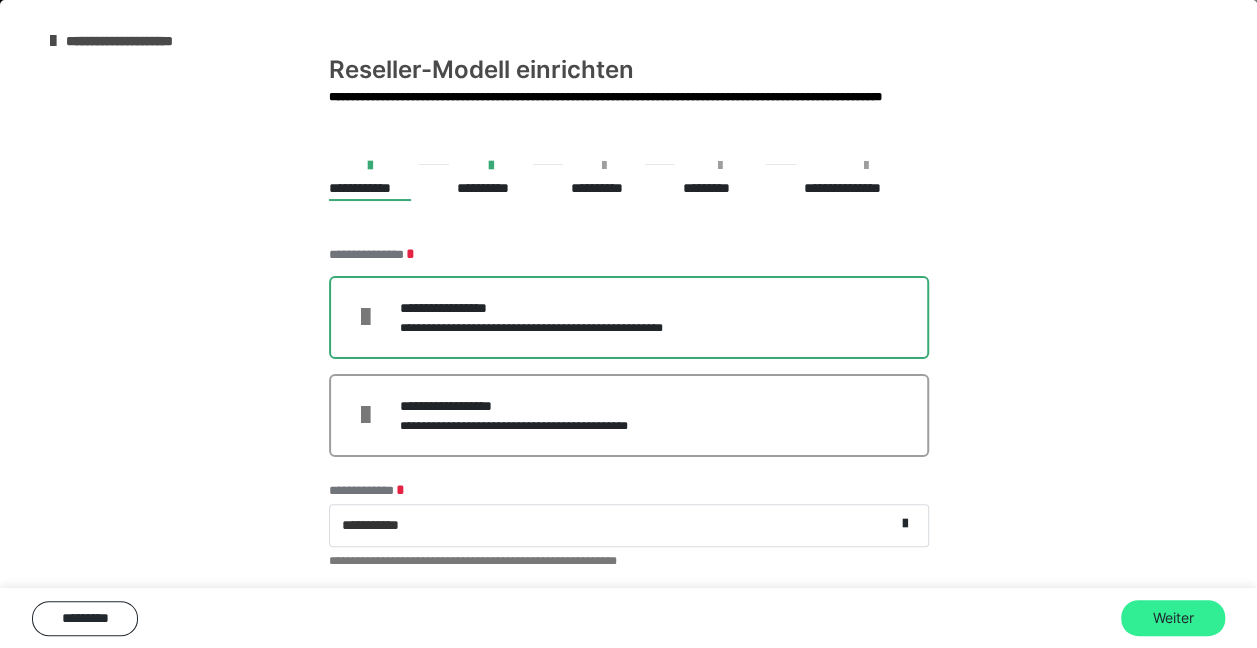 click on "Weiter" at bounding box center (1173, 618) 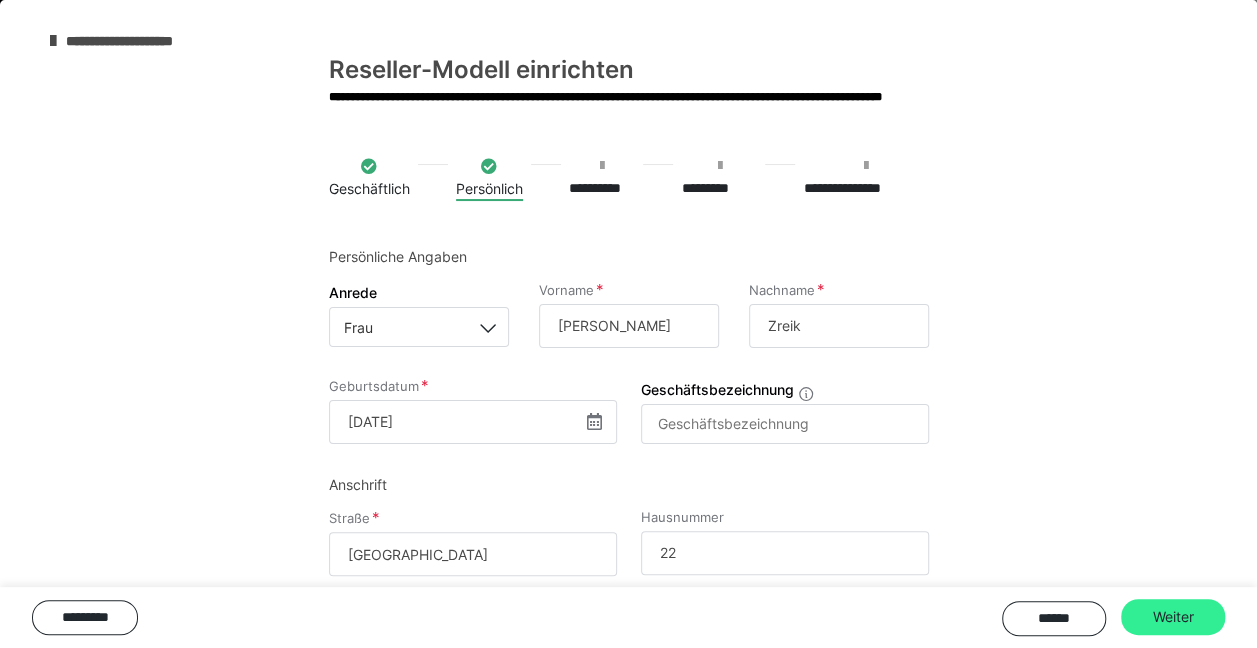 scroll, scrollTop: 803, scrollLeft: 0, axis: vertical 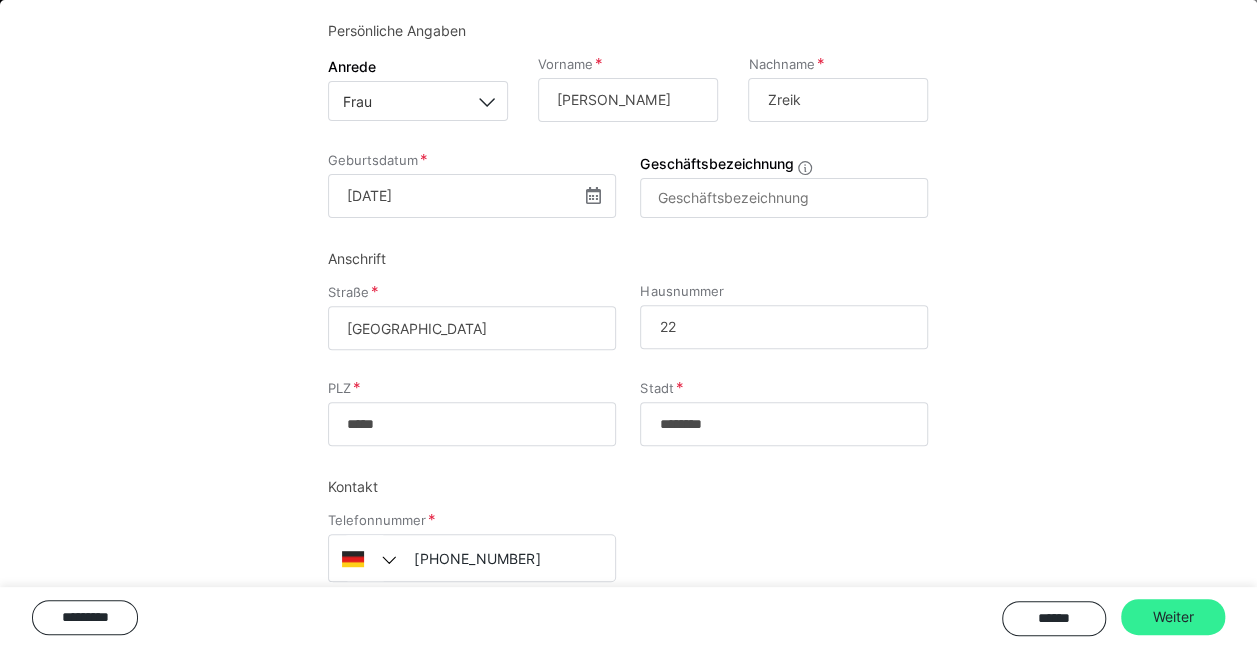 click on "Weiter" at bounding box center [1173, 617] 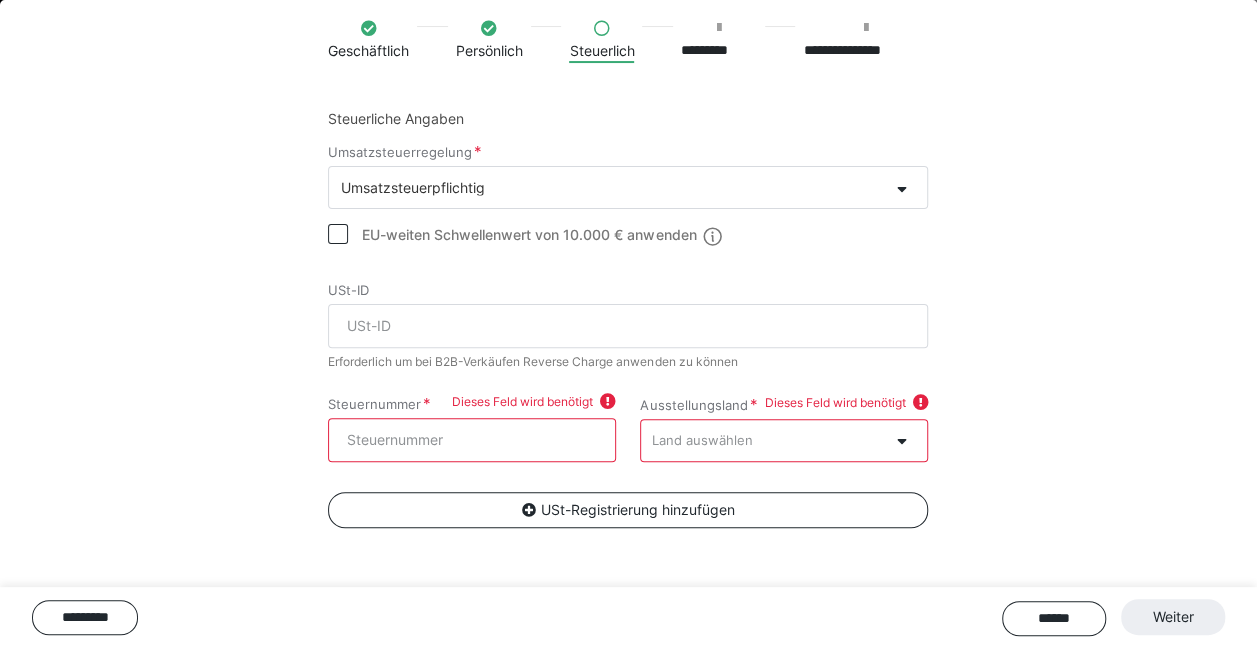 scroll, scrollTop: 402, scrollLeft: 0, axis: vertical 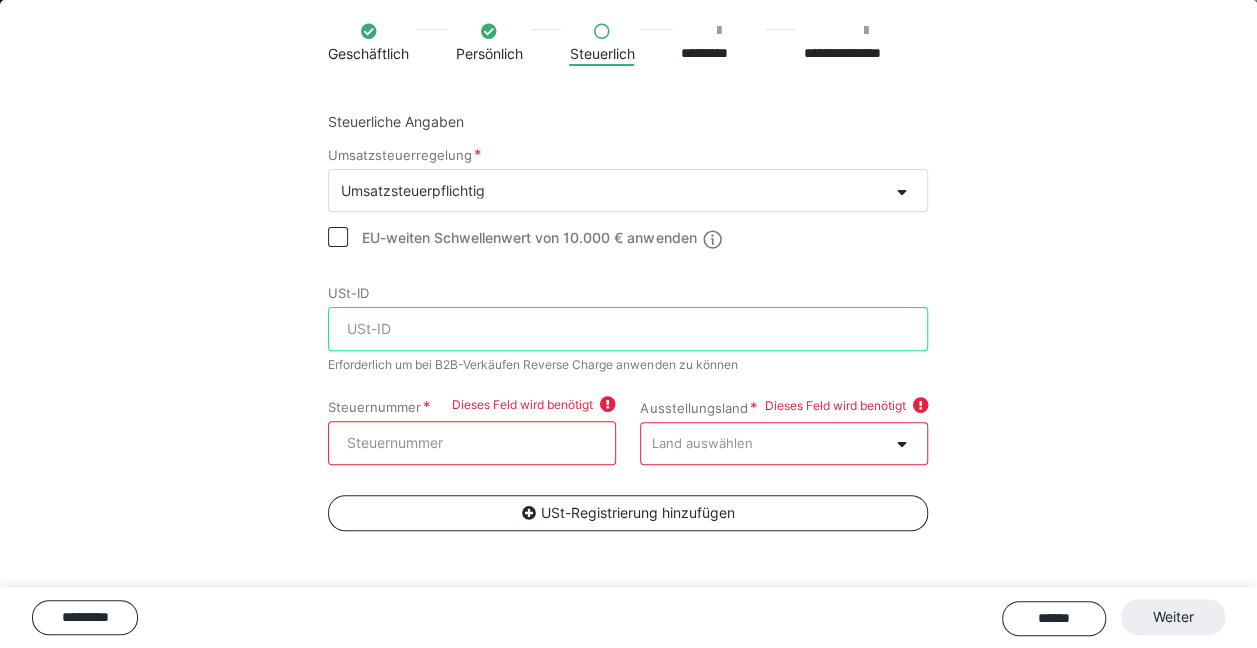 click on "USt-ID" at bounding box center (628, 329) 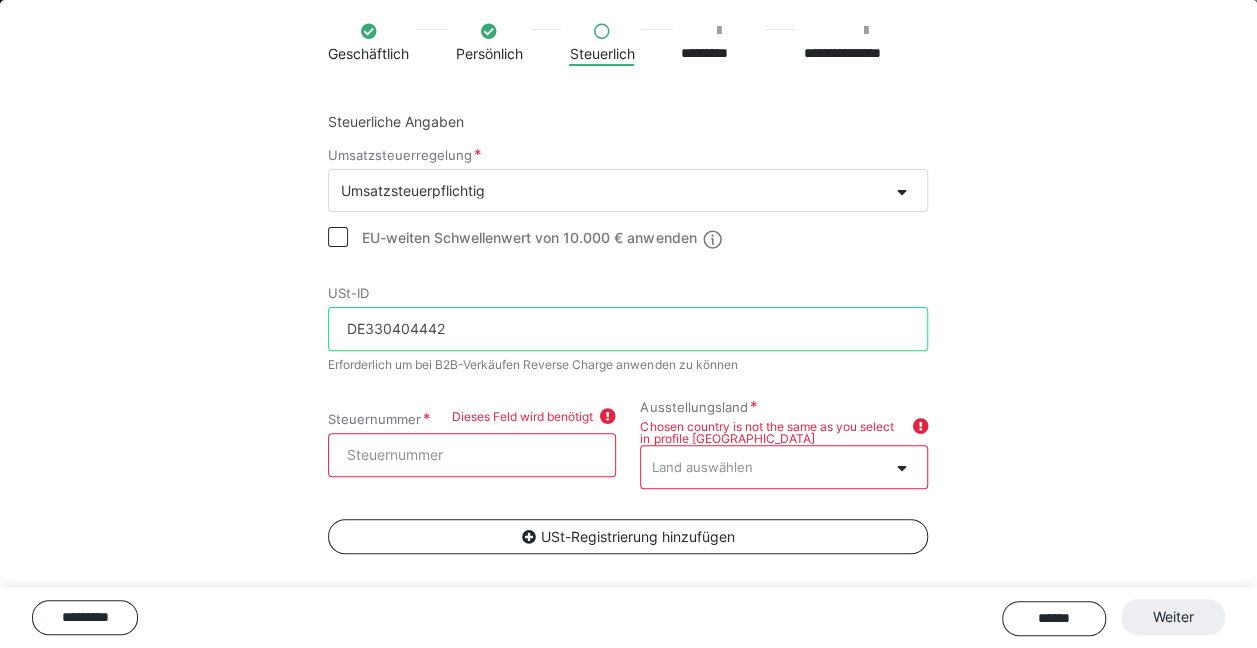 type on "DE330404442" 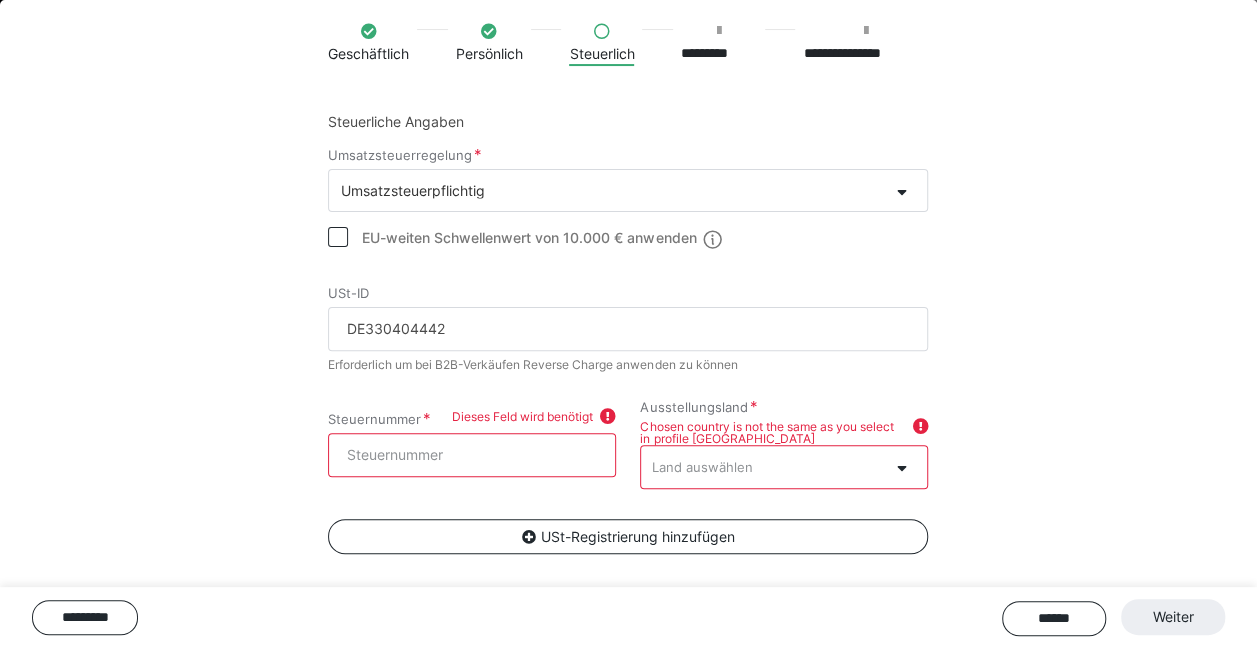 click on "**********" at bounding box center (628, 313) 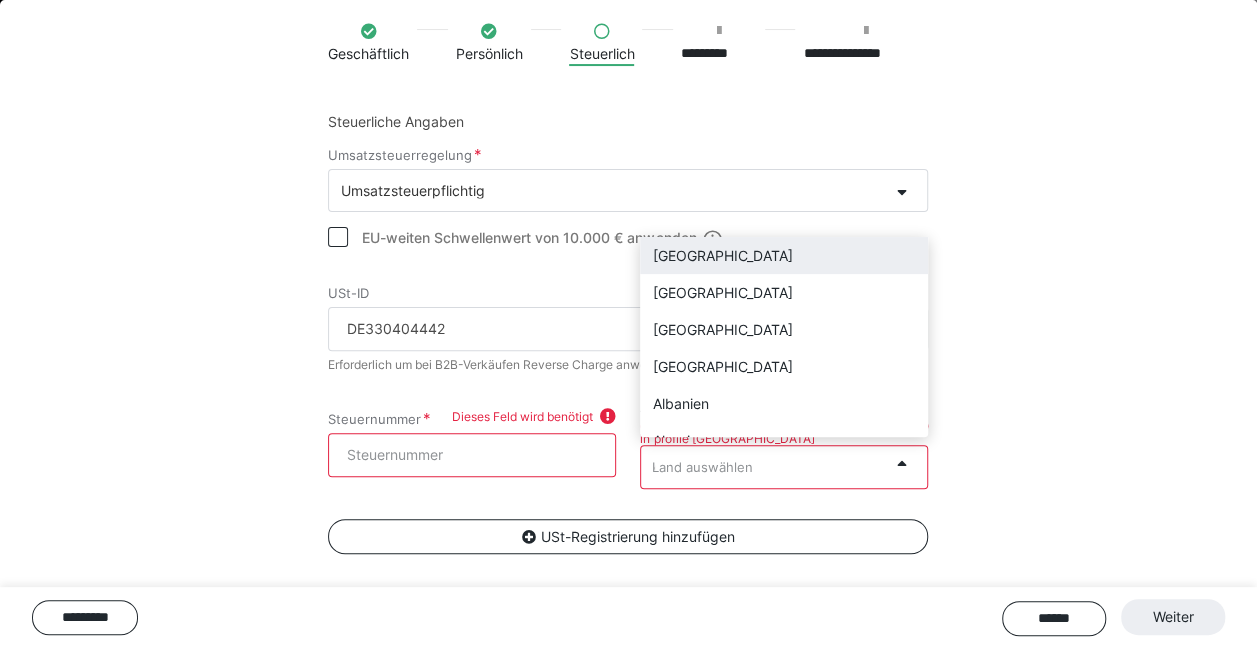 type on "de" 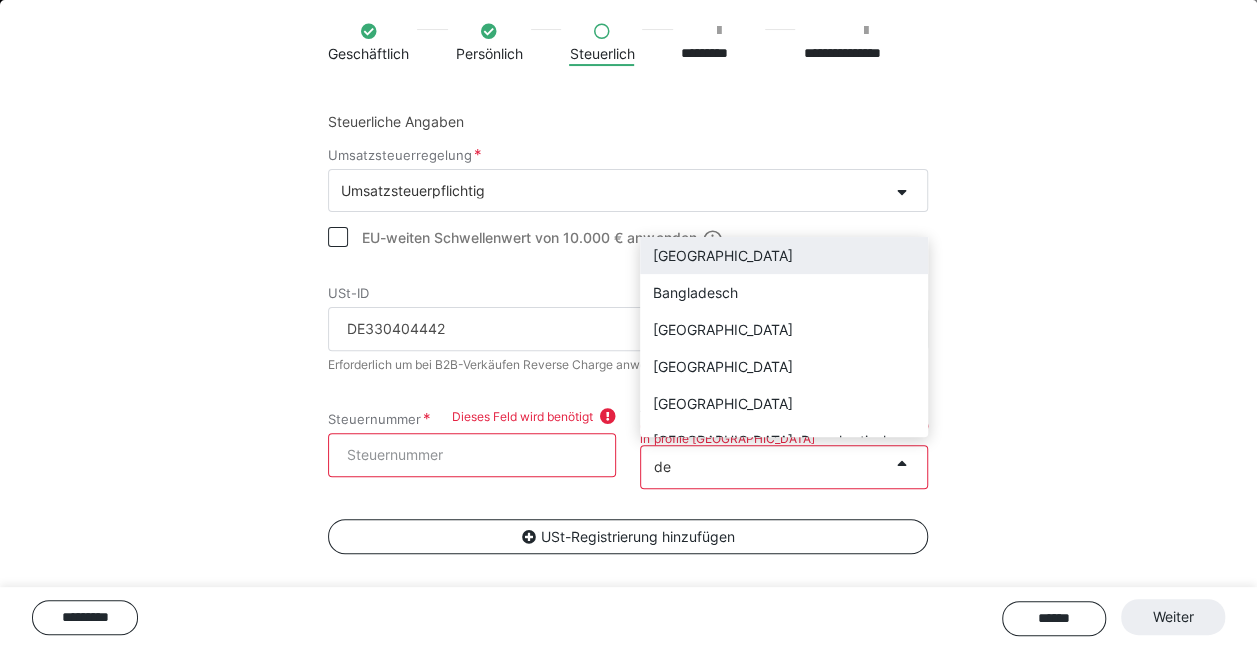click on "[GEOGRAPHIC_DATA]" at bounding box center (784, 255) 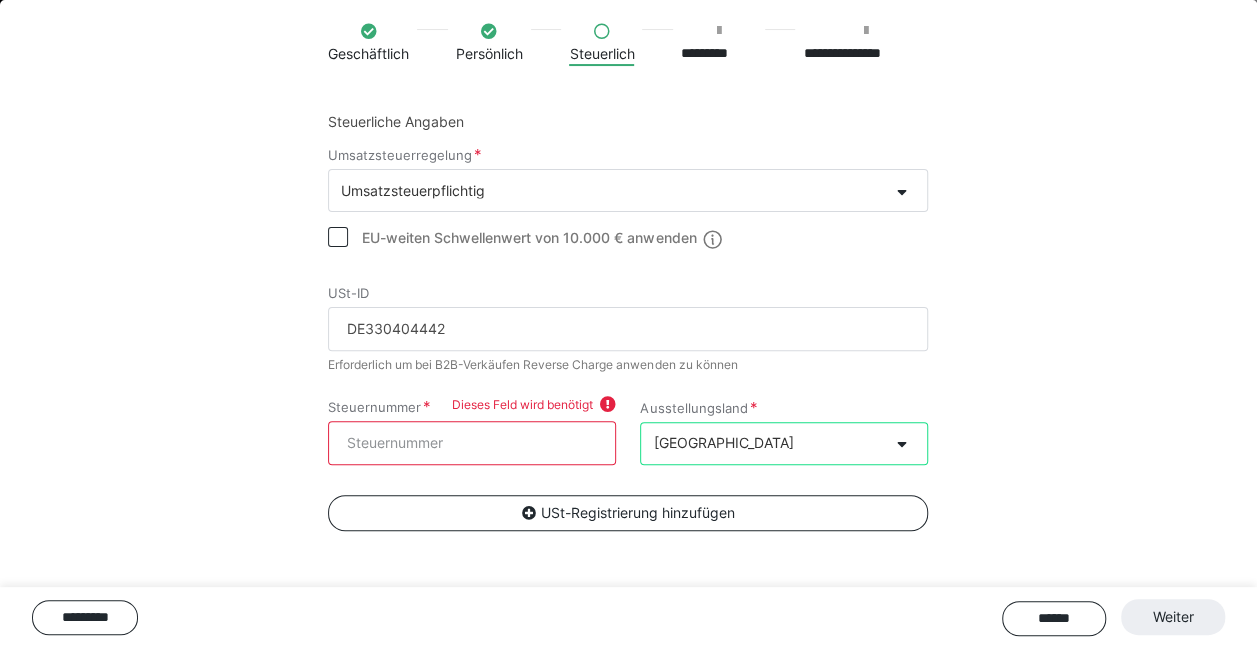 click on "Steuernummer" at bounding box center [472, 443] 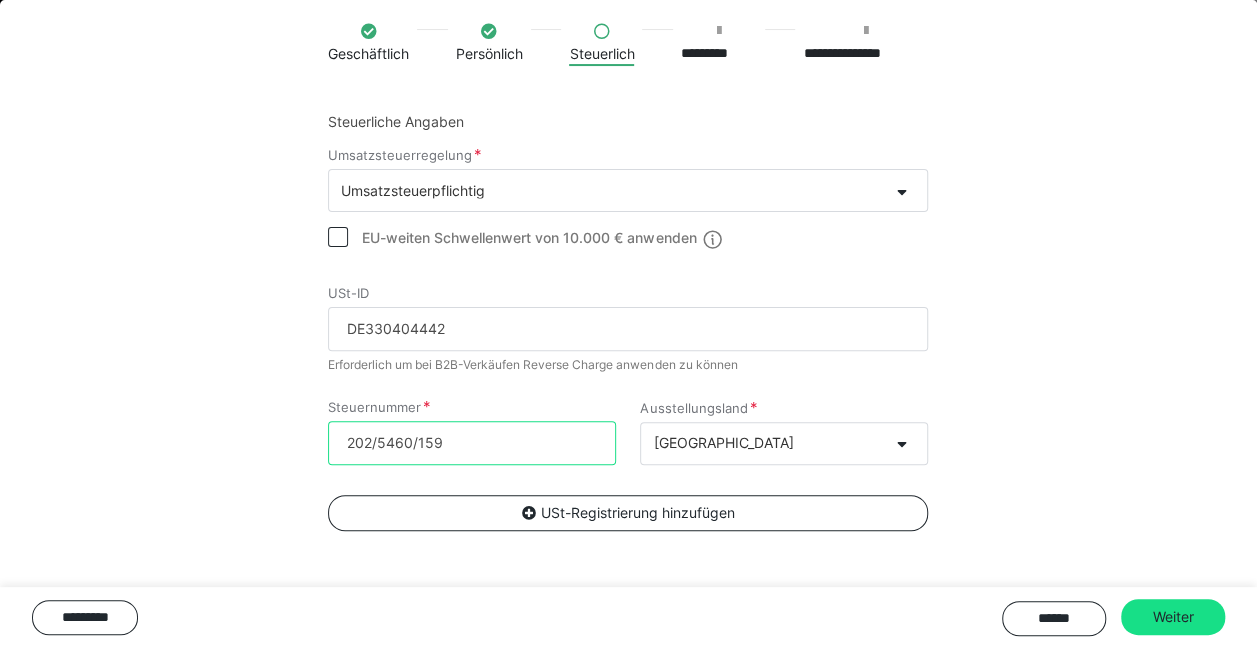 type on "202/5460/1599" 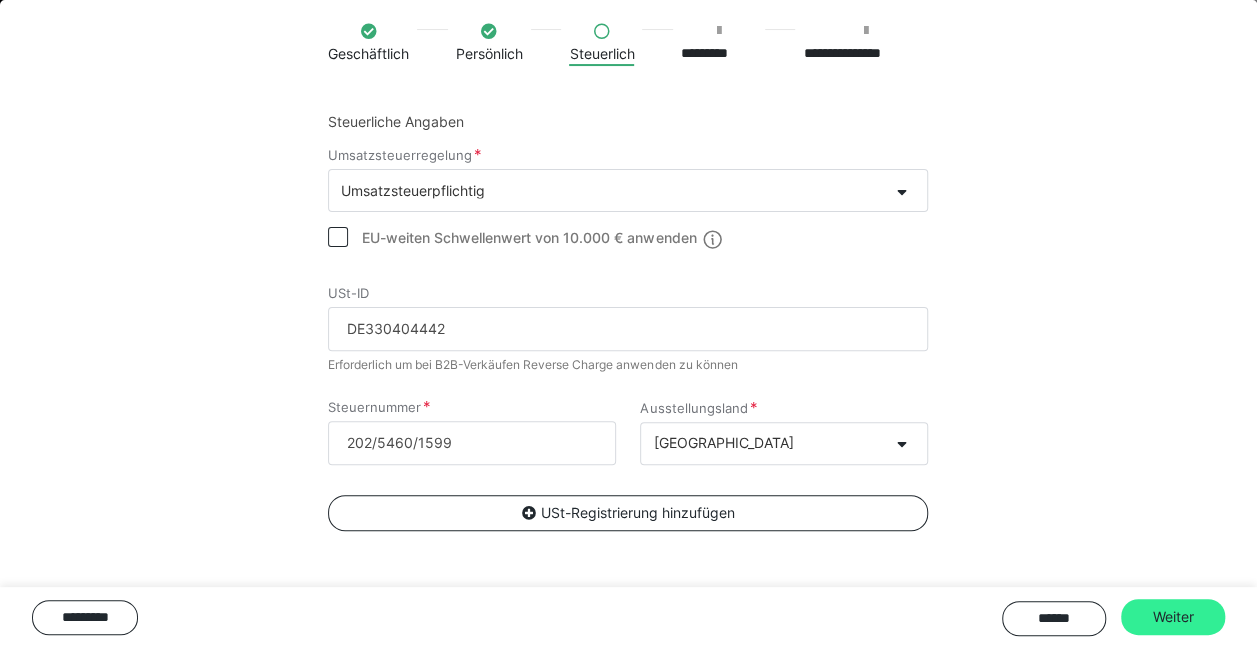 click on "Weiter" at bounding box center [1173, 617] 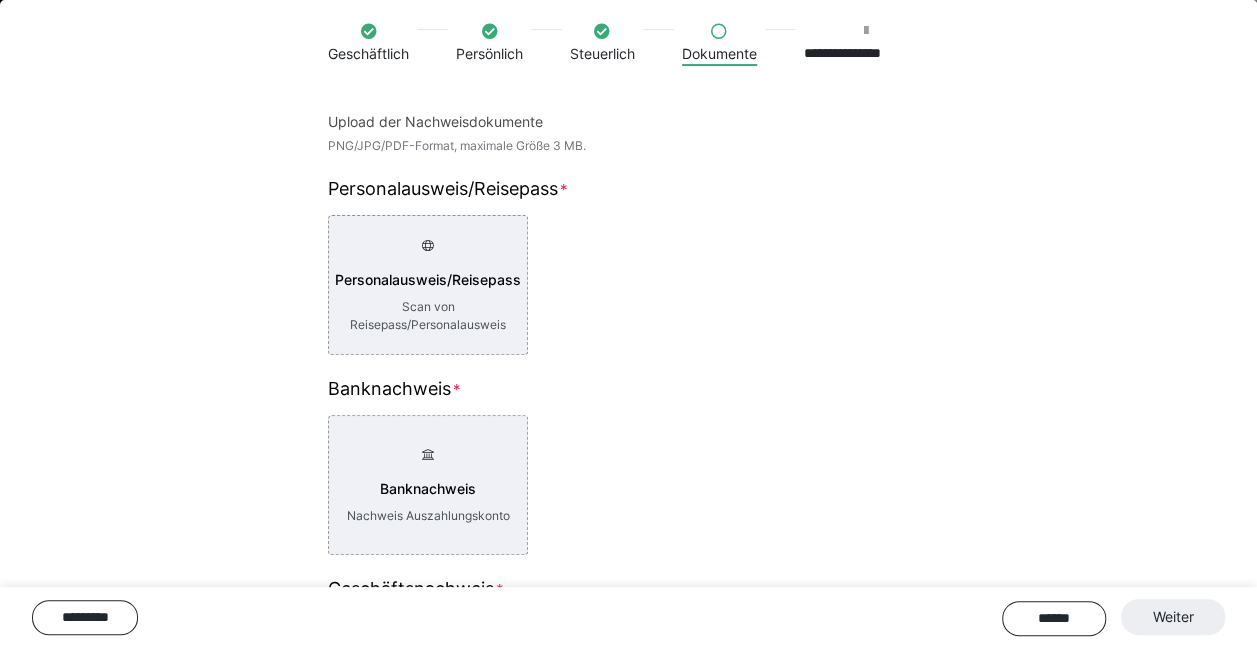 scroll, scrollTop: 402, scrollLeft: 0, axis: vertical 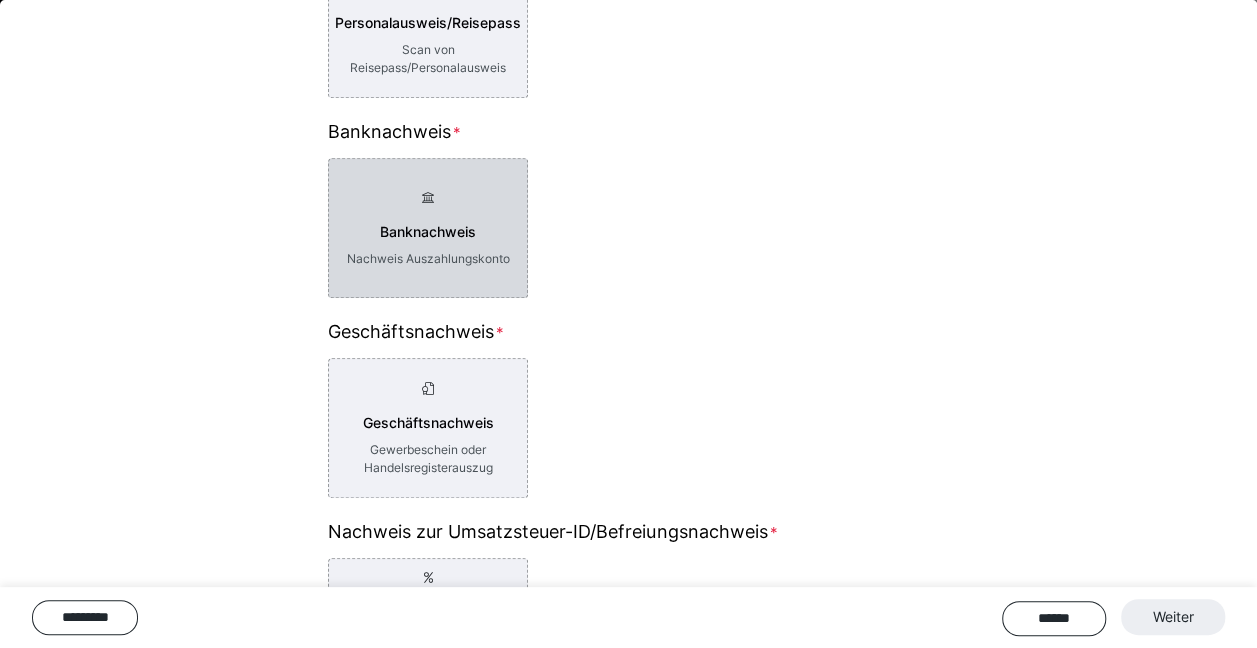 click on "Banknachweis" at bounding box center [428, 232] 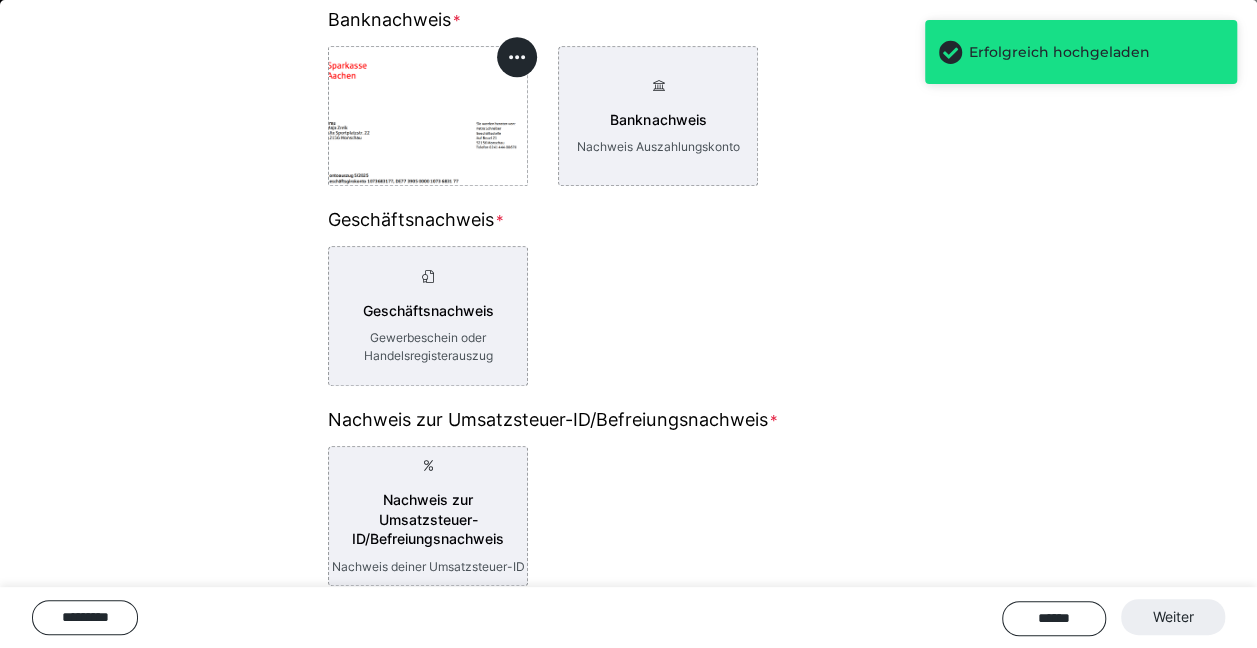 scroll, scrollTop: 522, scrollLeft: 0, axis: vertical 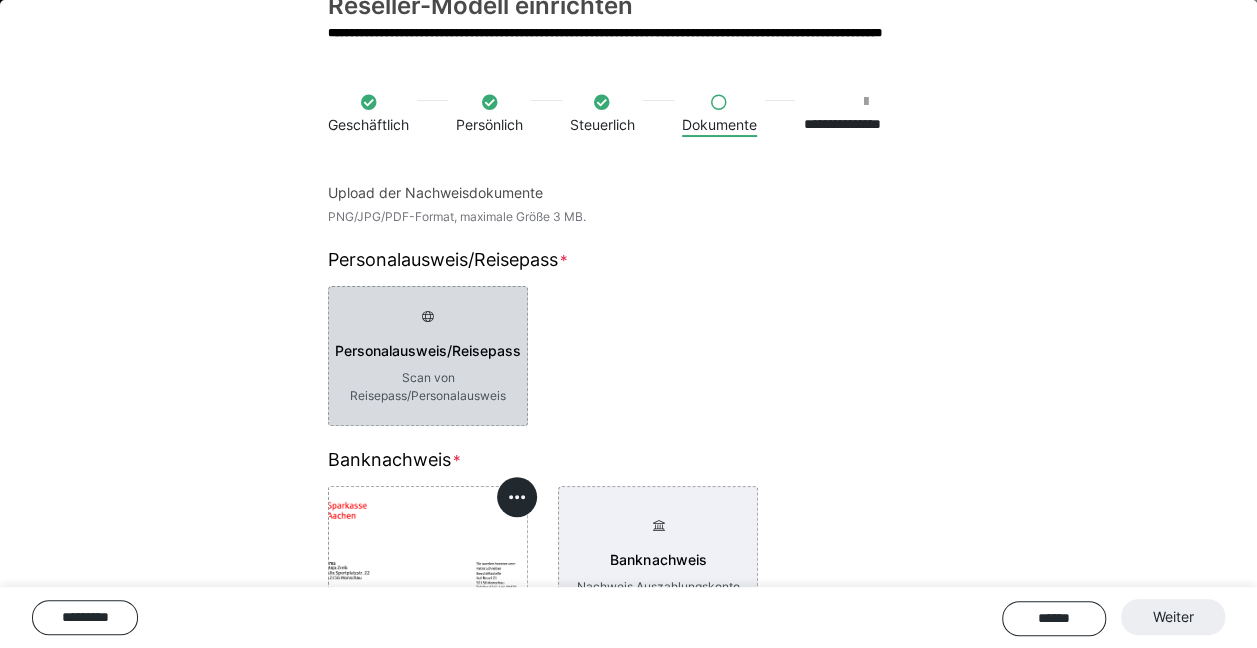 click on "Personalausweis/Reisepass Scan von Reisepass/Personalausweis" at bounding box center (428, 356) 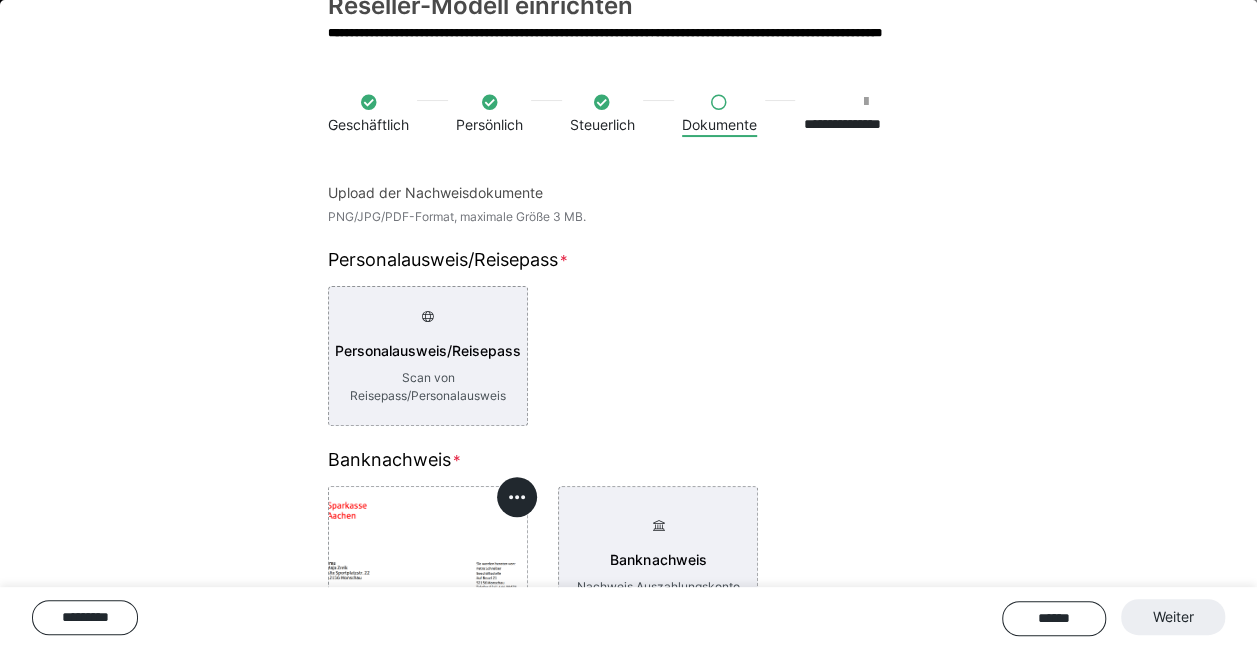 scroll, scrollTop: 990, scrollLeft: 0, axis: vertical 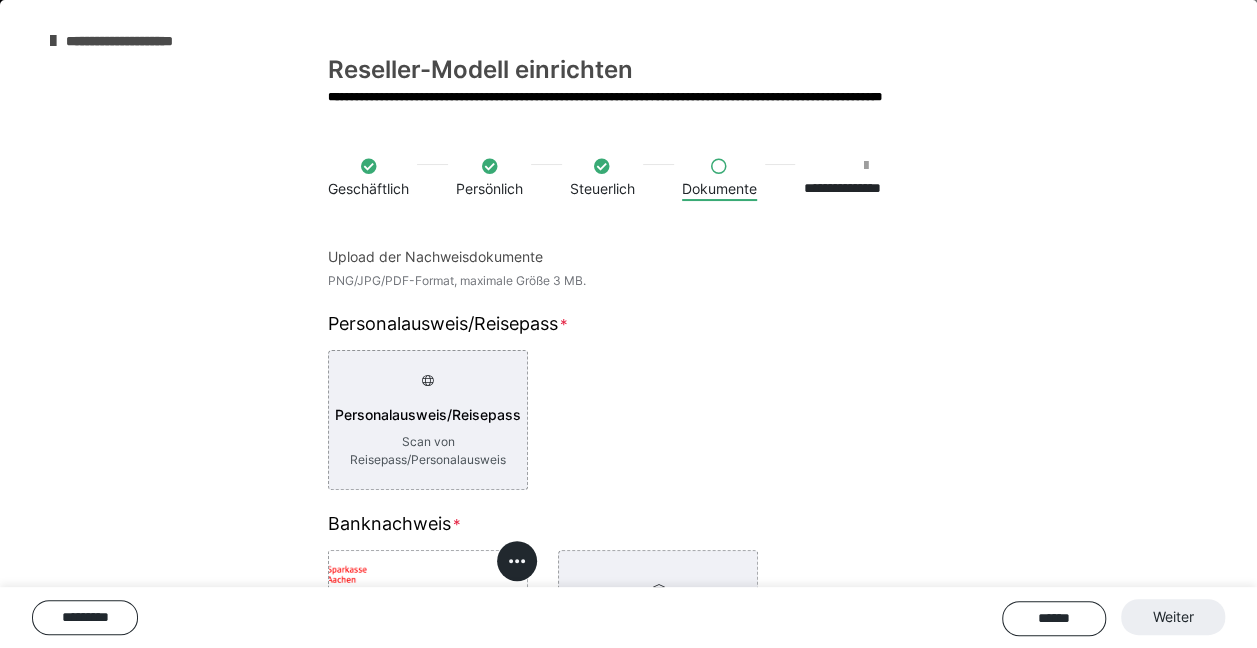 click on "**********" at bounding box center (141, 41) 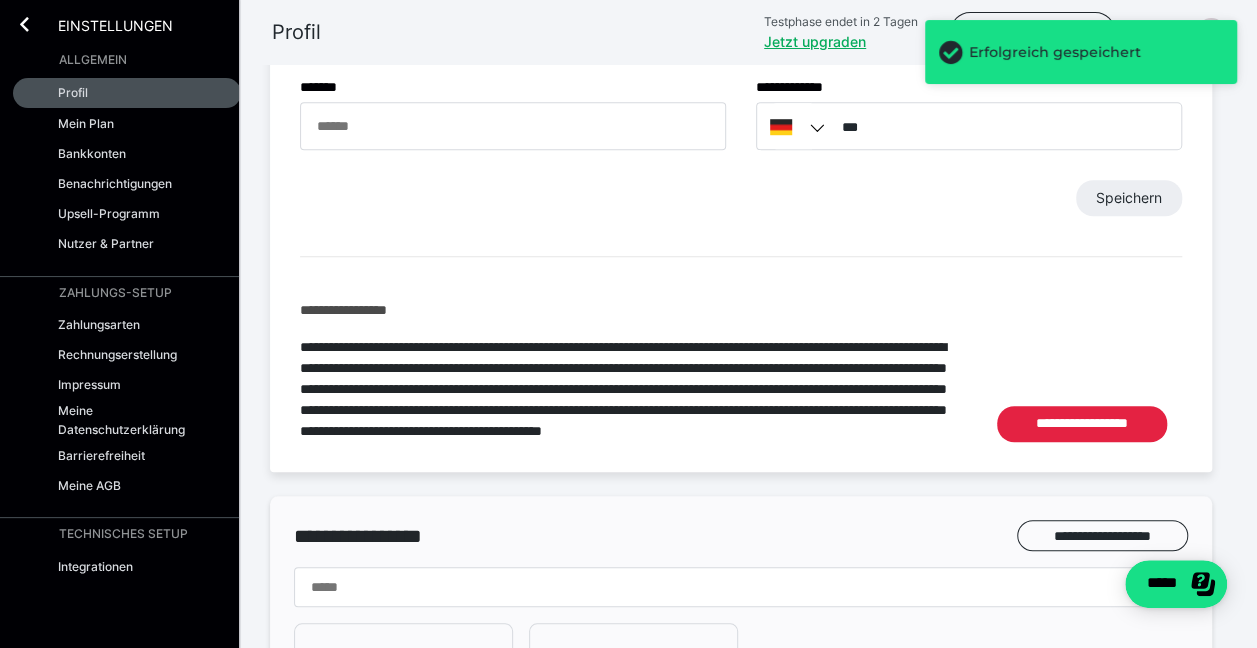 scroll, scrollTop: 990, scrollLeft: 0, axis: vertical 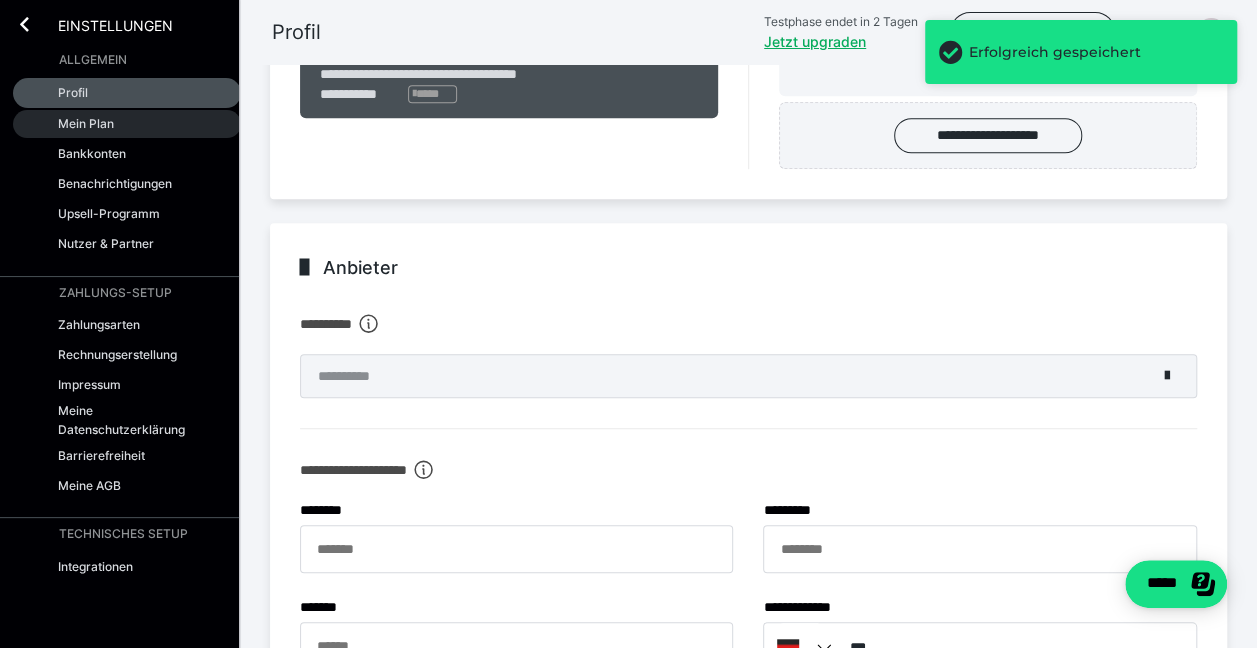 click on "Mein Plan" at bounding box center [127, 124] 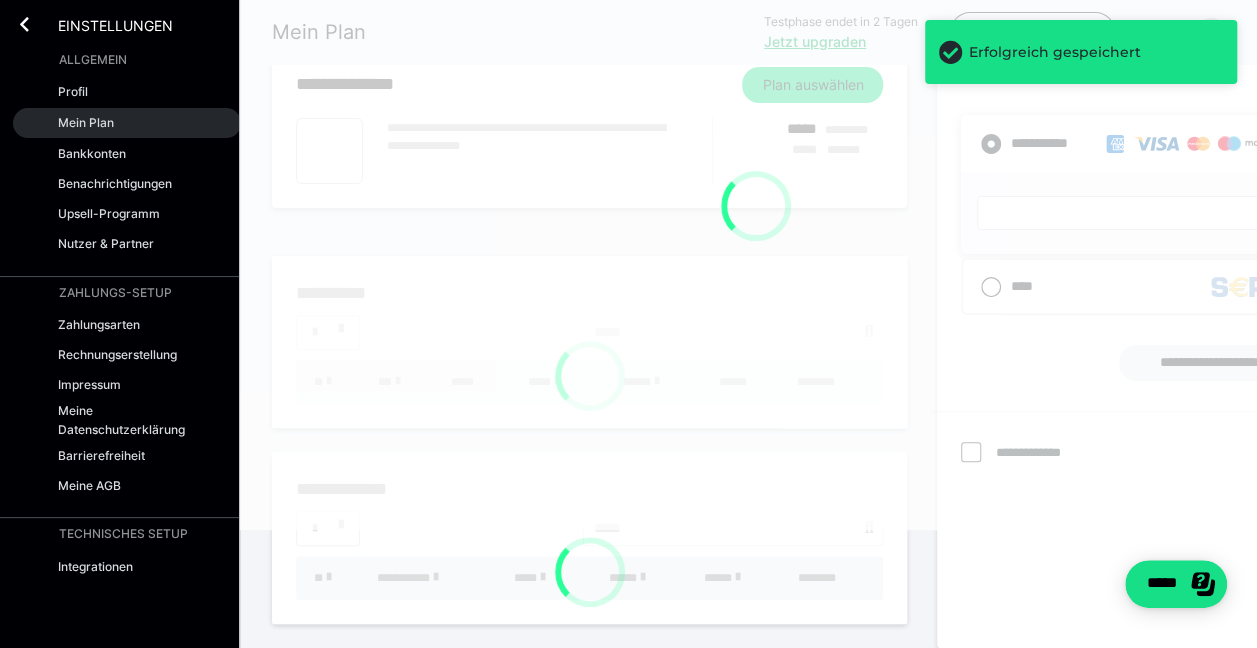 scroll, scrollTop: 0, scrollLeft: 0, axis: both 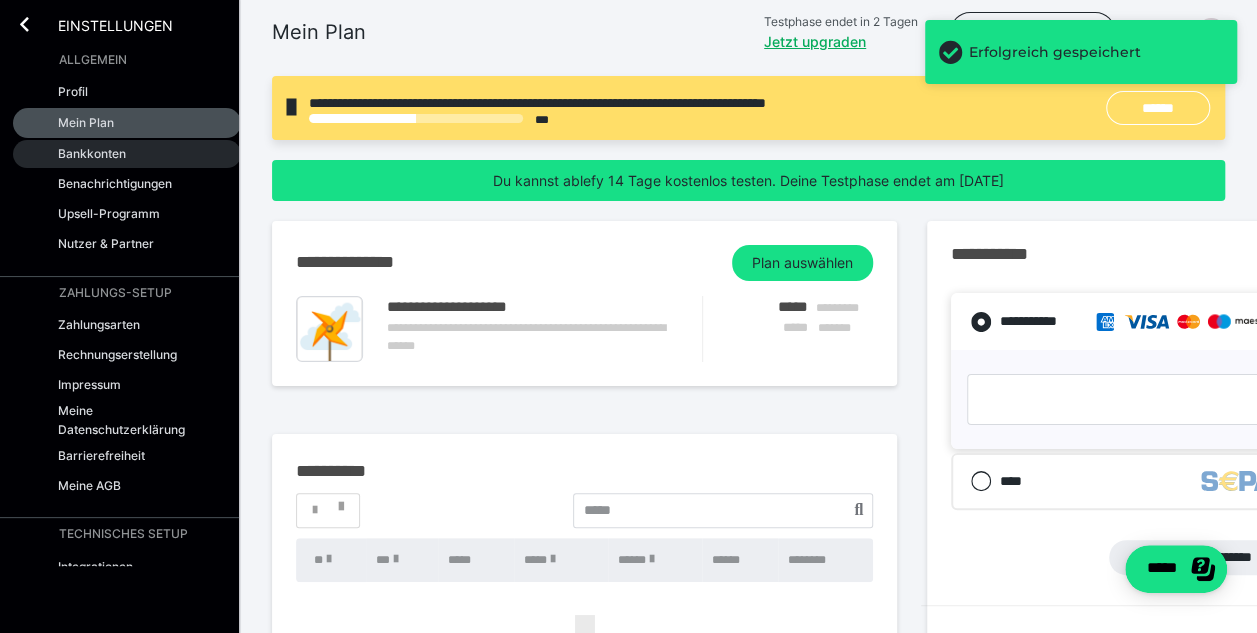 click on "Bankkonten" at bounding box center [127, 154] 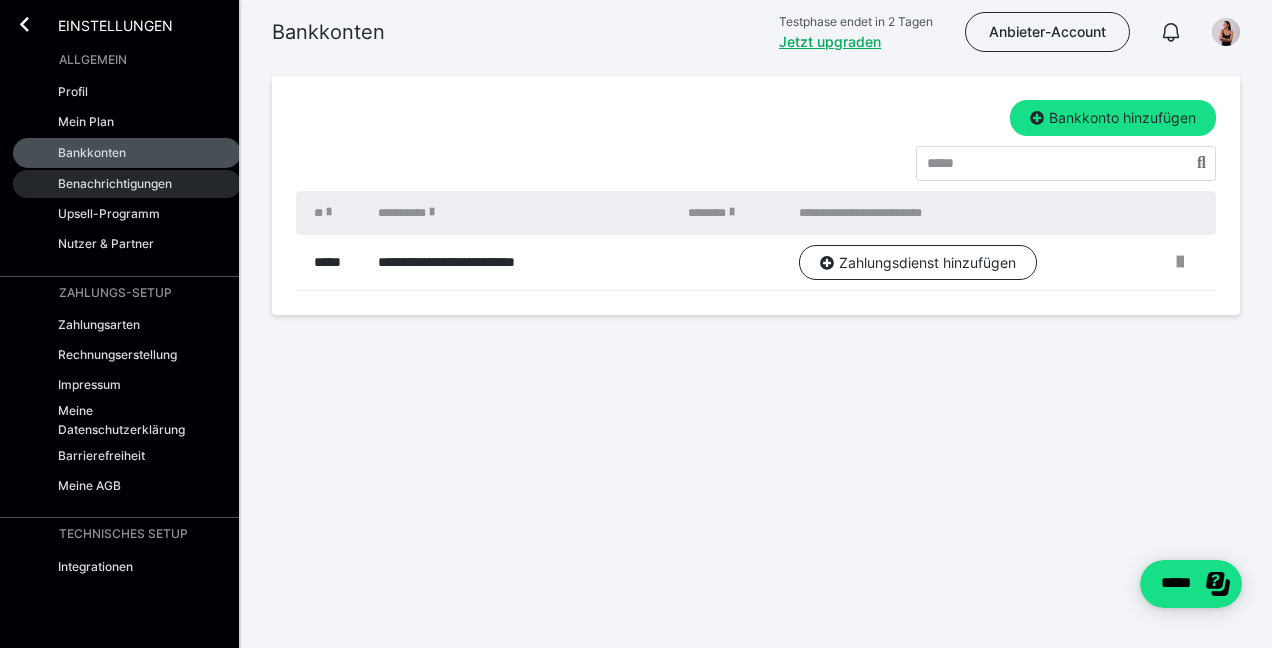 click on "Benachrichtigungen" at bounding box center [115, 183] 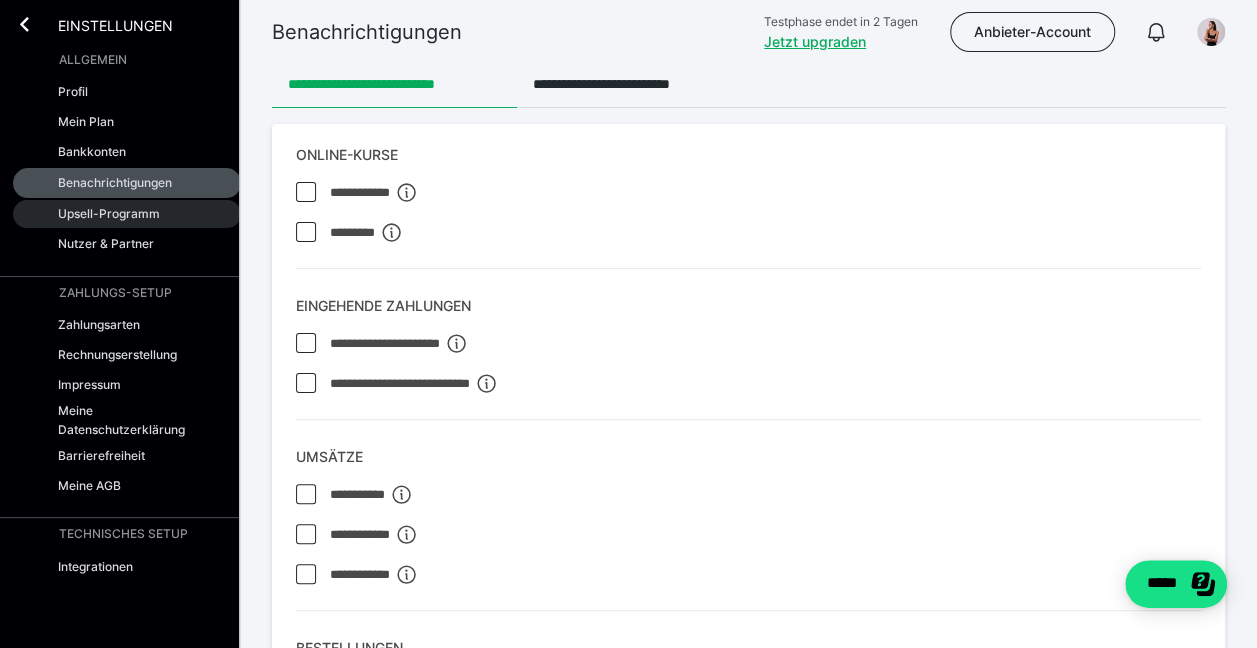 click on "Upsell-Programm" at bounding box center [109, 213] 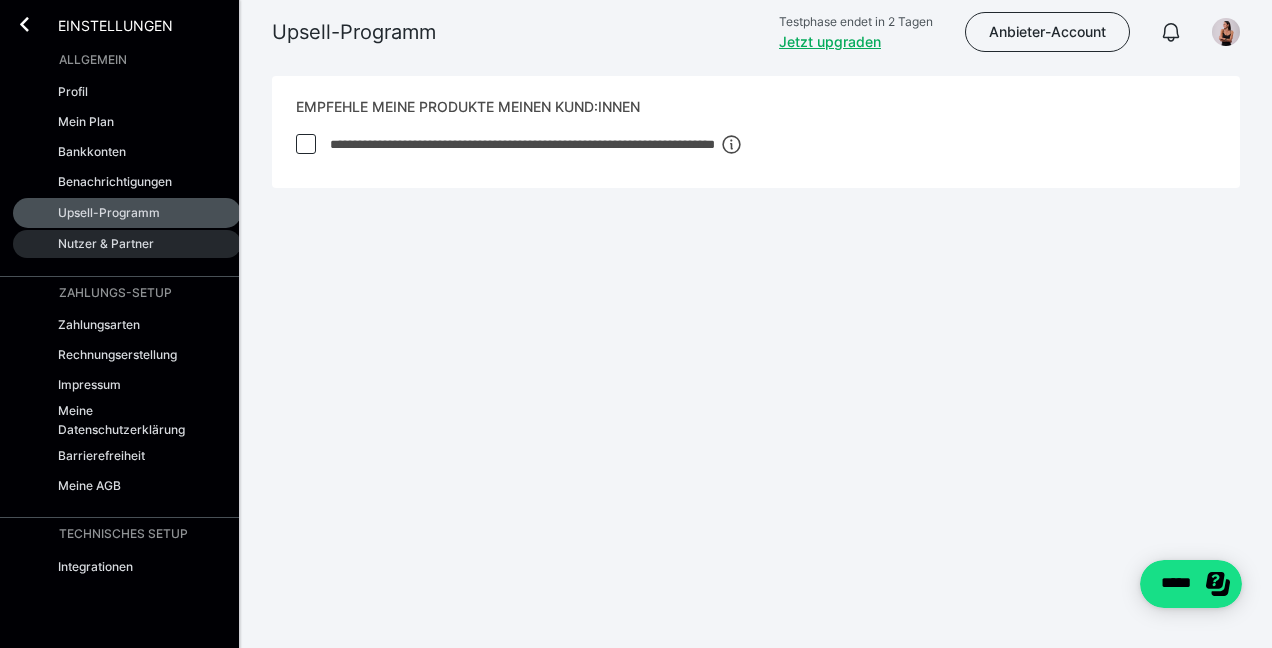 click on "Nutzer & Partner" at bounding box center [106, 243] 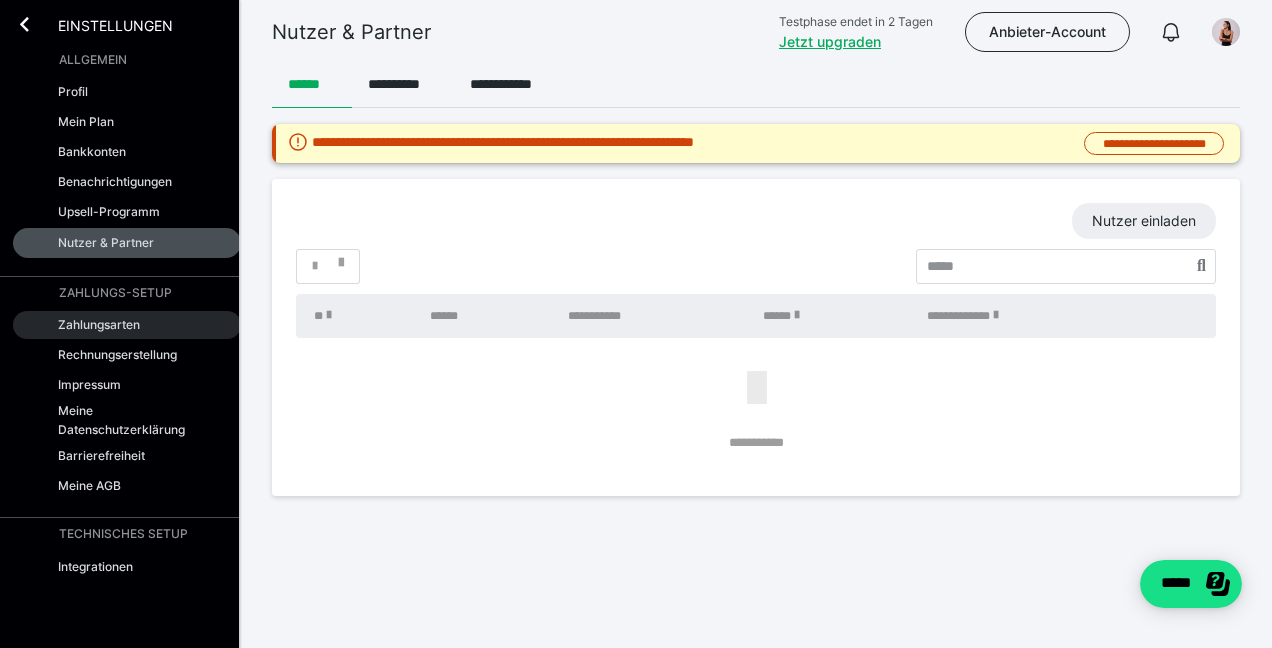 click on "Zahlungsarten" at bounding box center [99, 324] 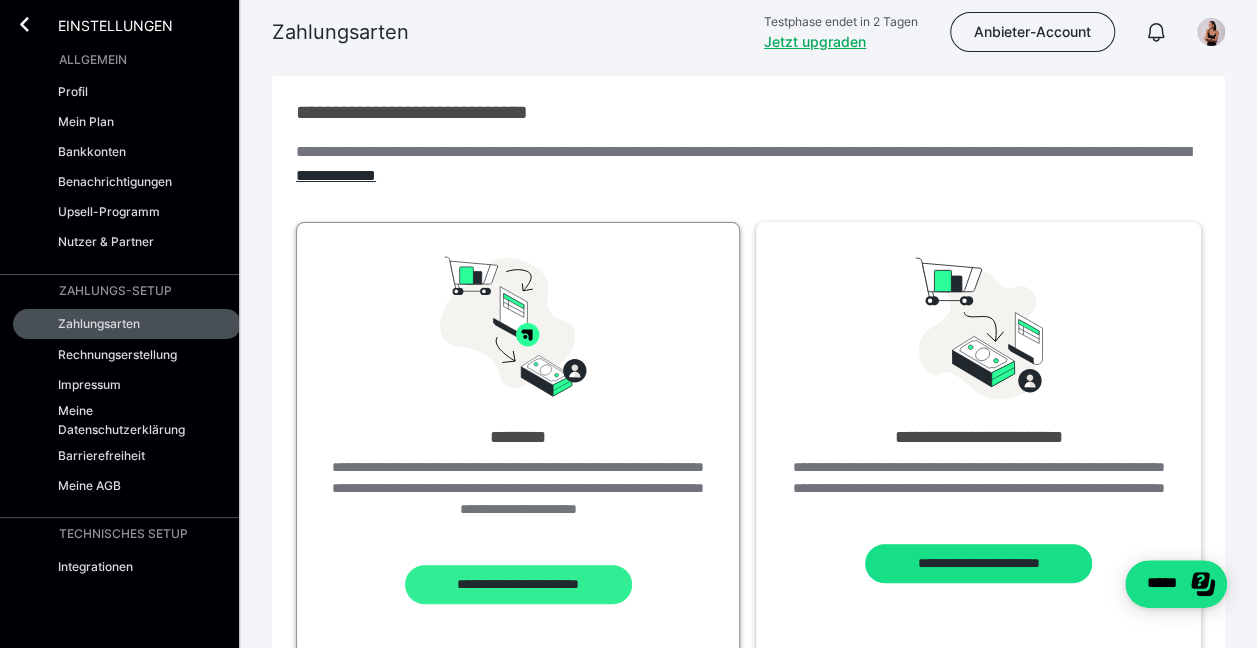 click on "**********" at bounding box center (518, 584) 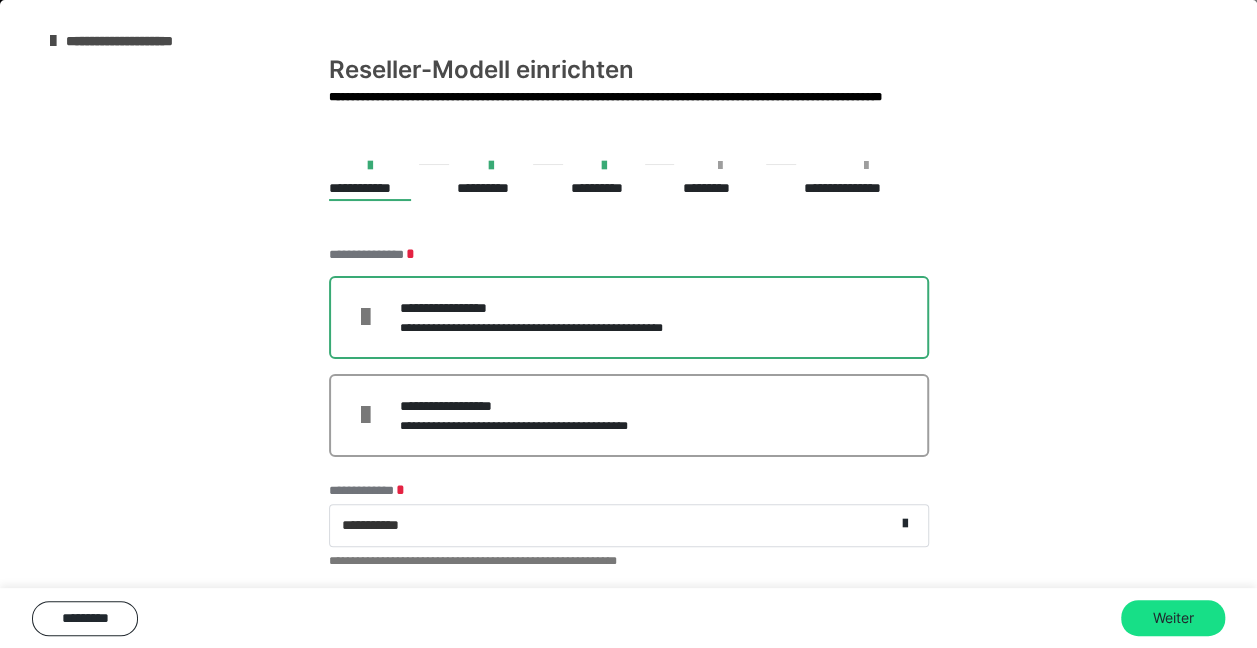 click on "**********" at bounding box center [141, 41] 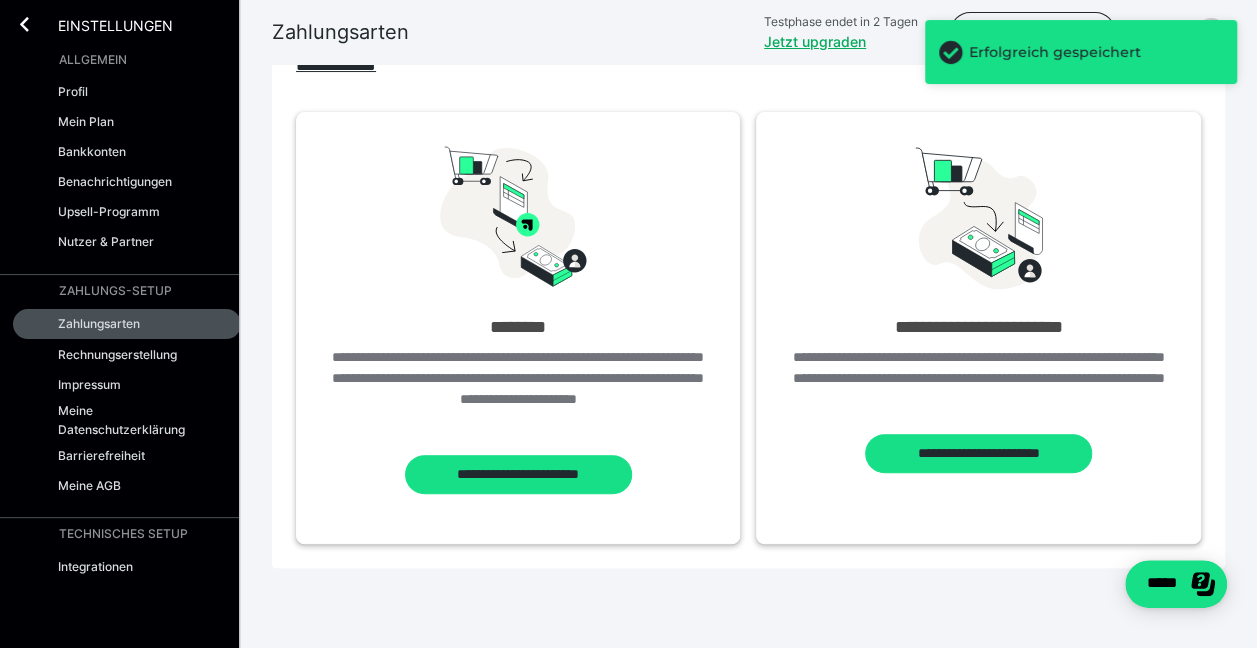 scroll, scrollTop: 136, scrollLeft: 0, axis: vertical 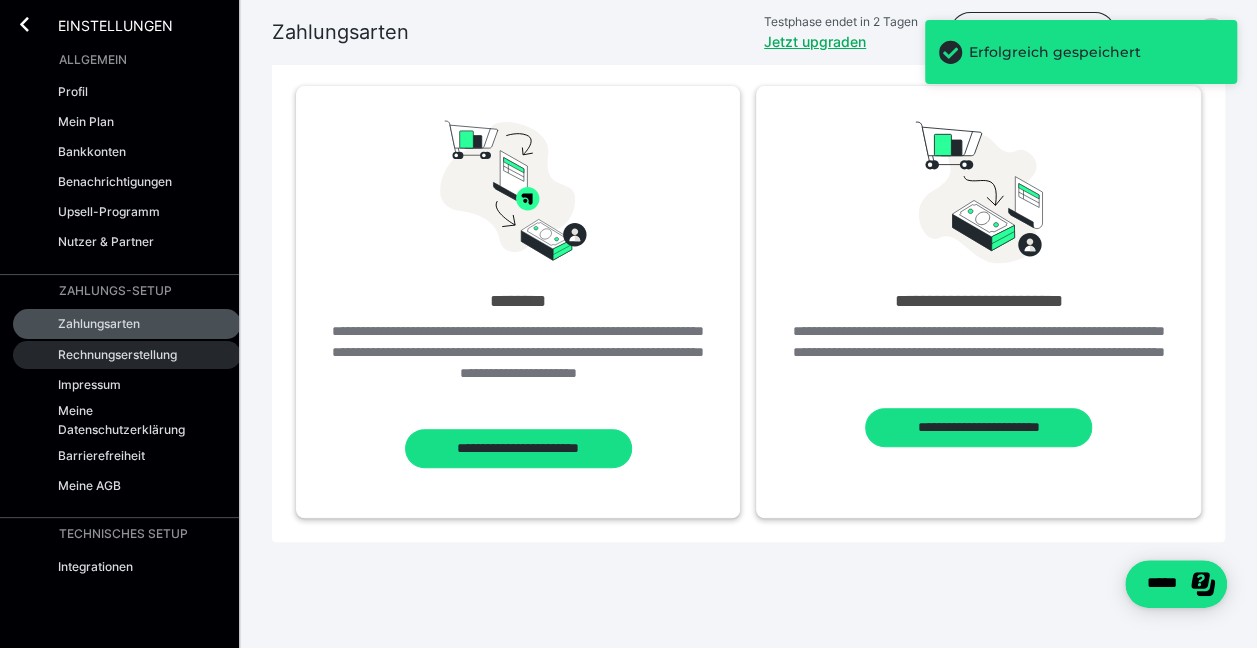 click on "Rechnungserstellung" at bounding box center [127, 355] 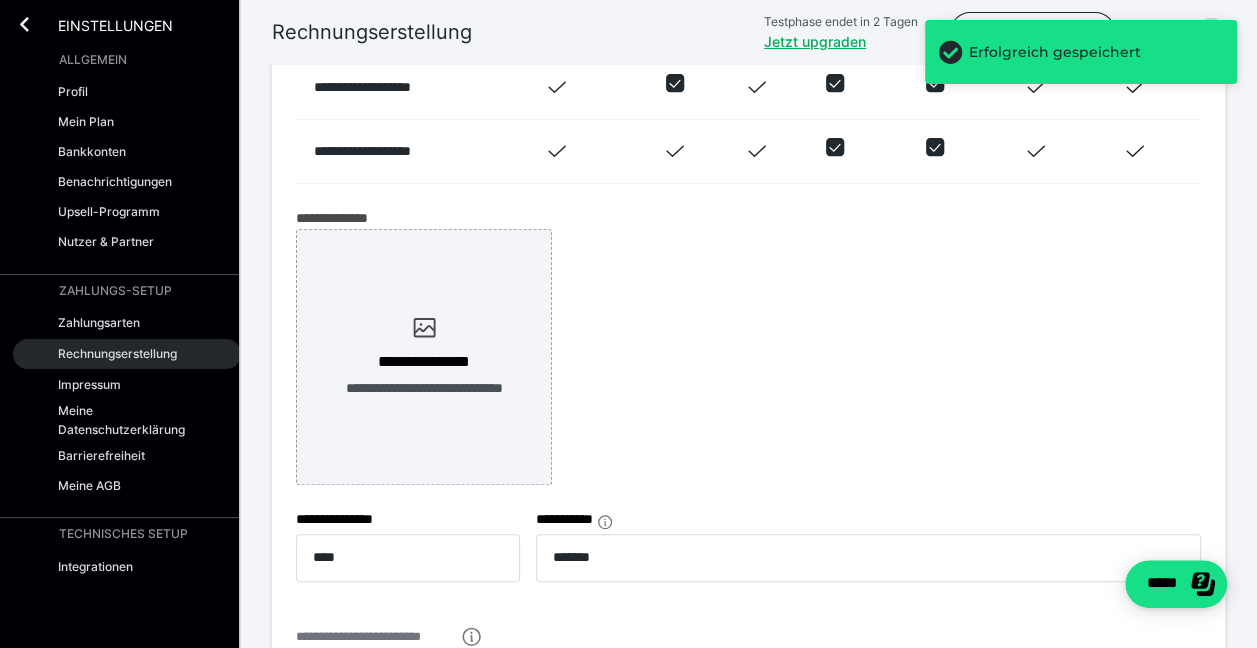 scroll, scrollTop: 614, scrollLeft: 0, axis: vertical 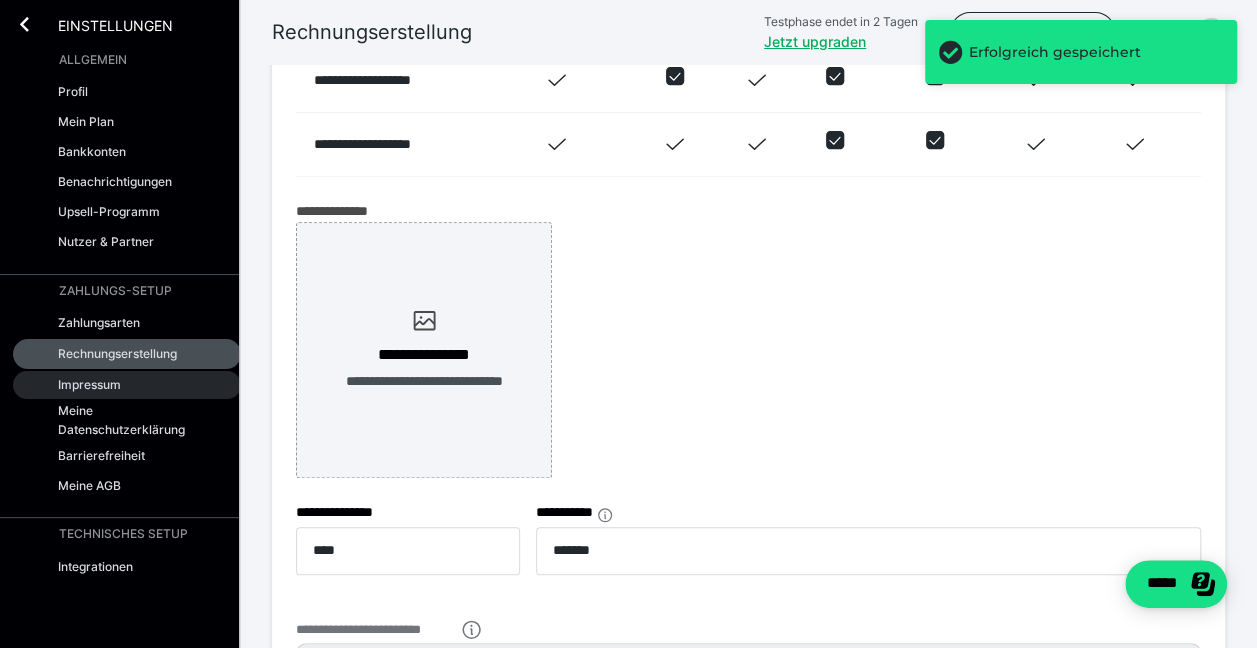 click on "Impressum" at bounding box center [127, 385] 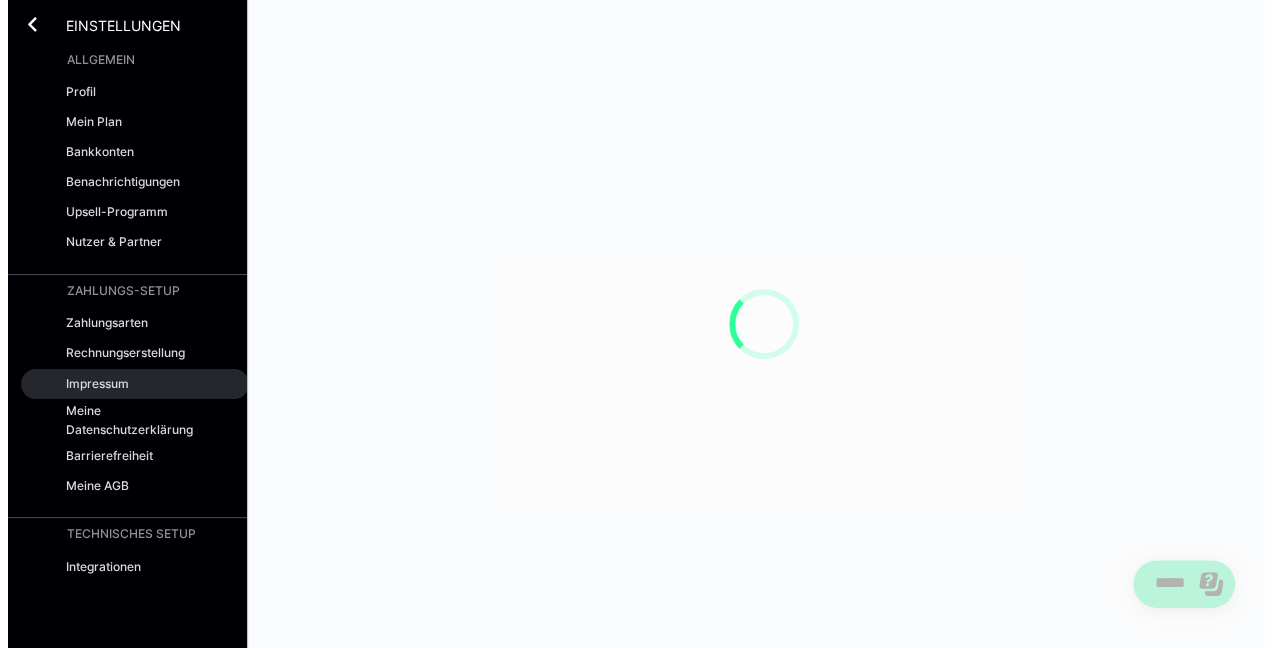 scroll, scrollTop: 0, scrollLeft: 0, axis: both 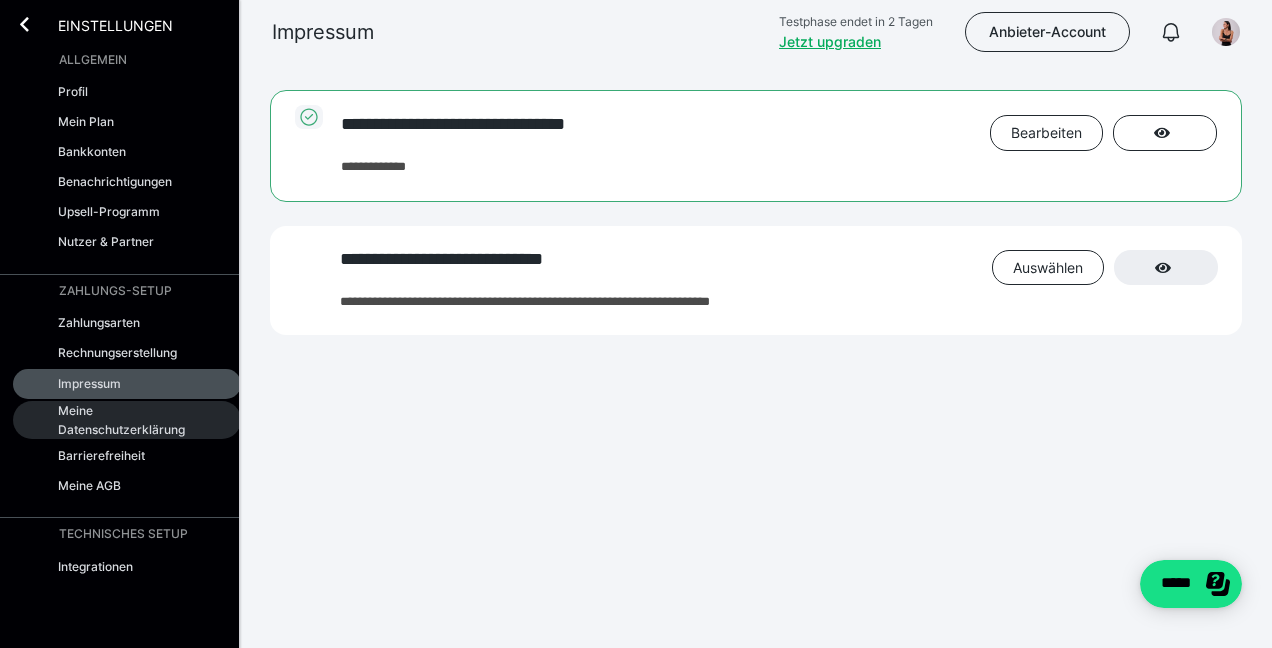 click on "Meine Datenschutzerklärung" at bounding box center [125, 420] 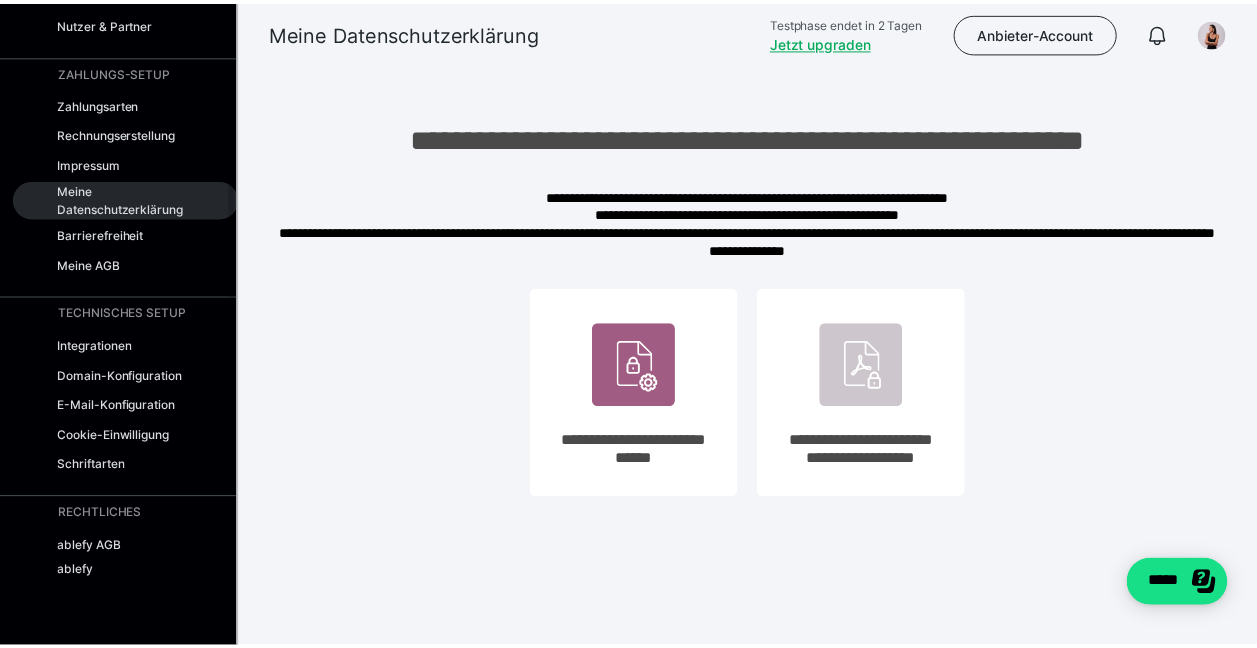 scroll, scrollTop: 228, scrollLeft: 0, axis: vertical 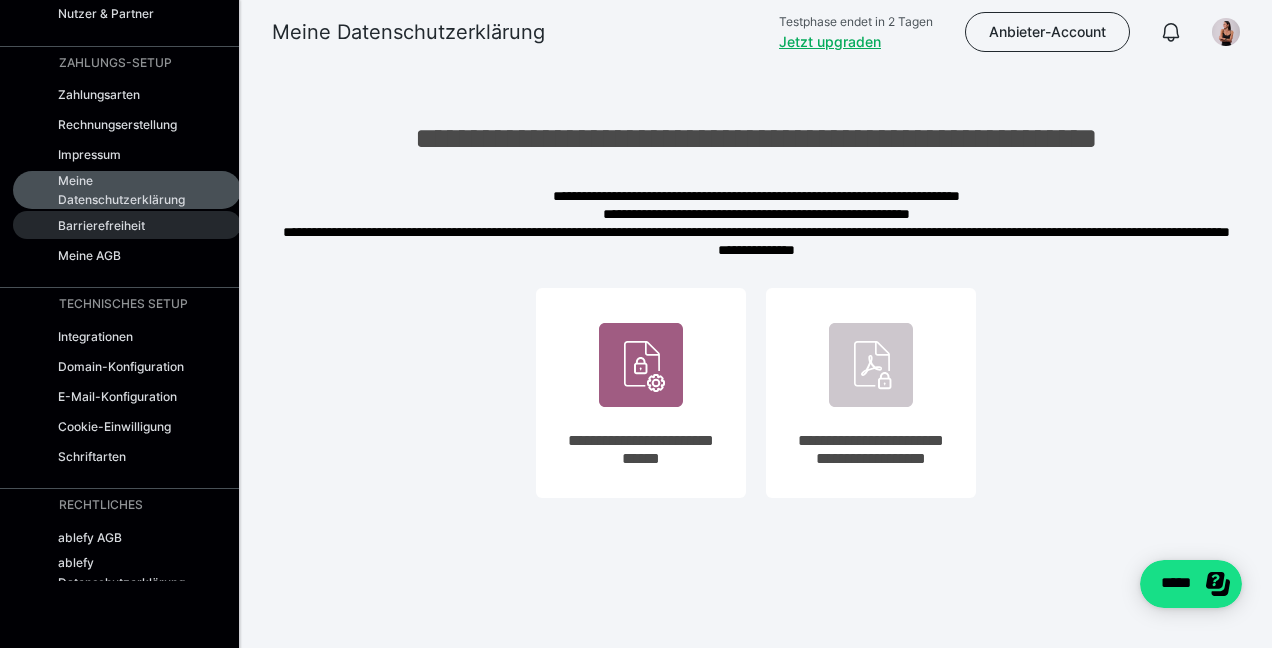 click on "Barrierefreiheit" at bounding box center [127, 225] 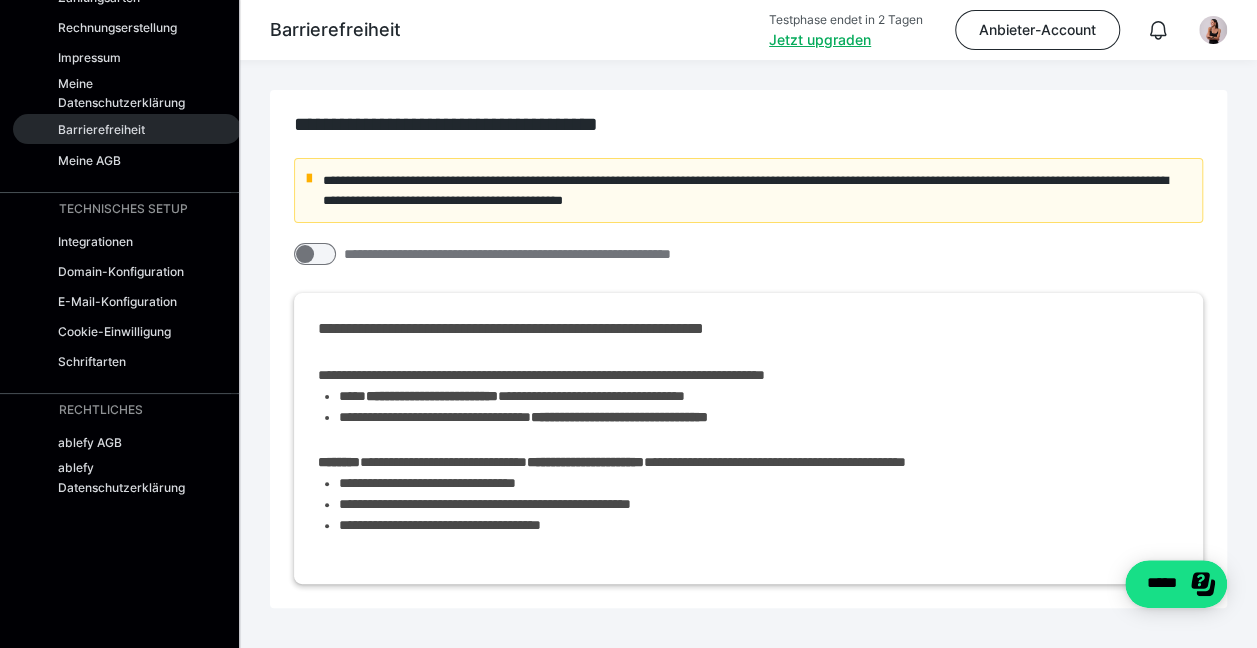 scroll, scrollTop: 390, scrollLeft: 0, axis: vertical 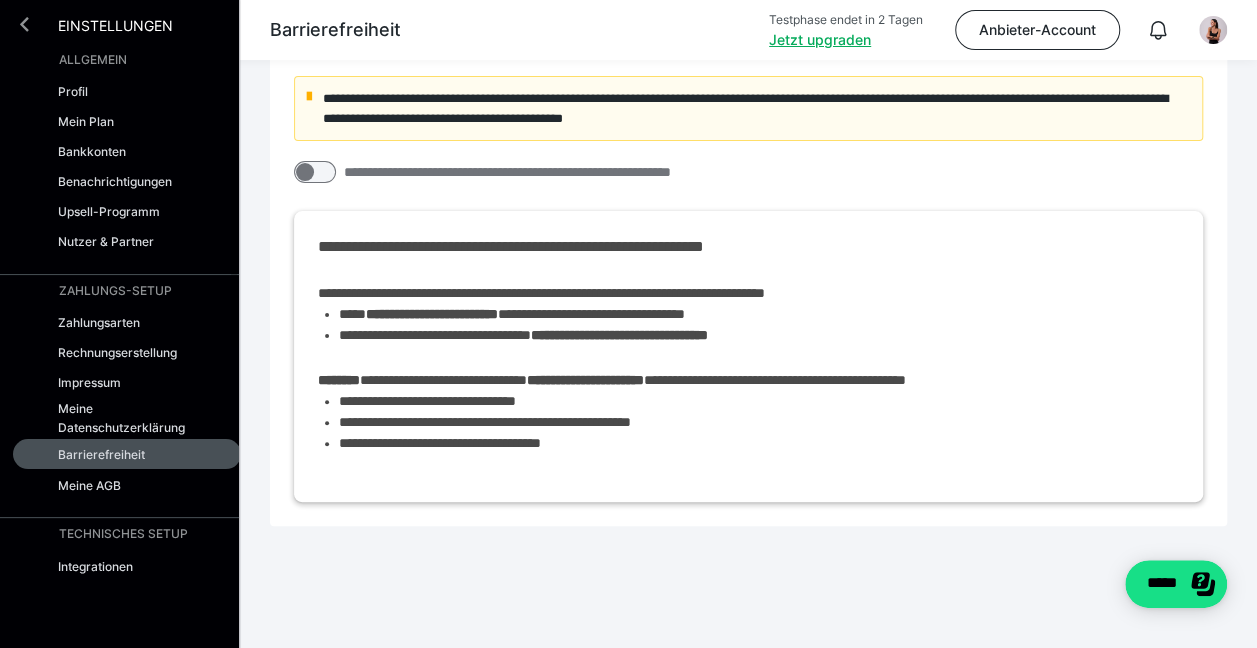 click at bounding box center [24, 24] 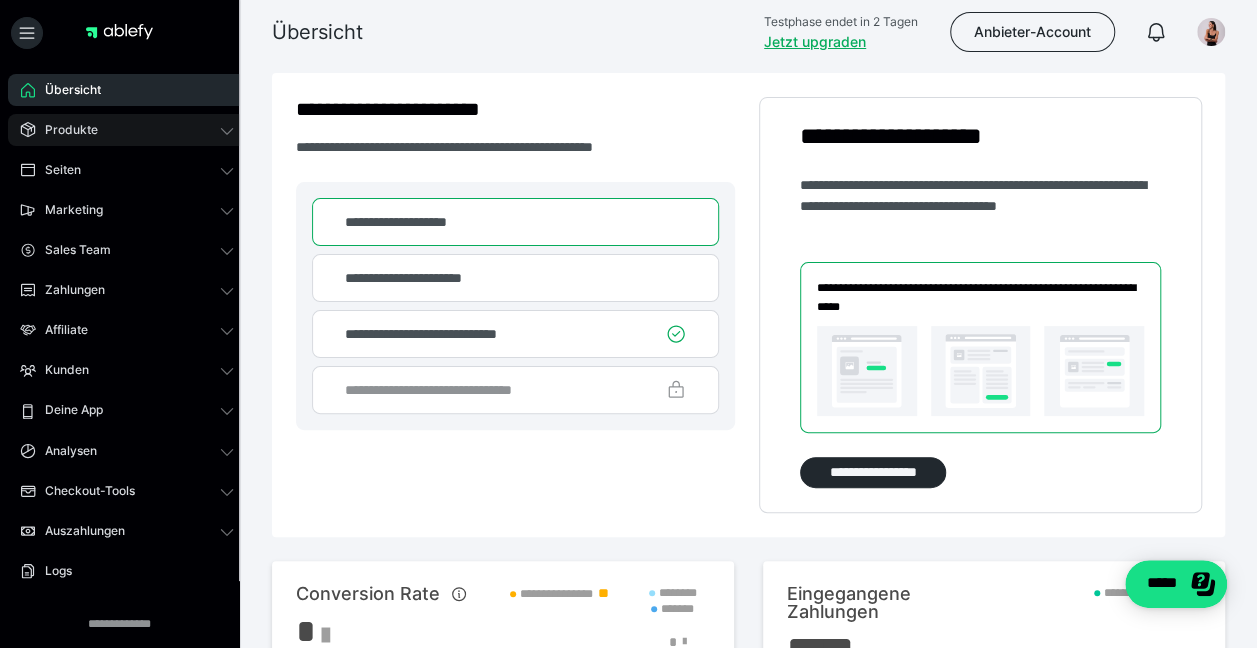 click on "Produkte" at bounding box center [127, 130] 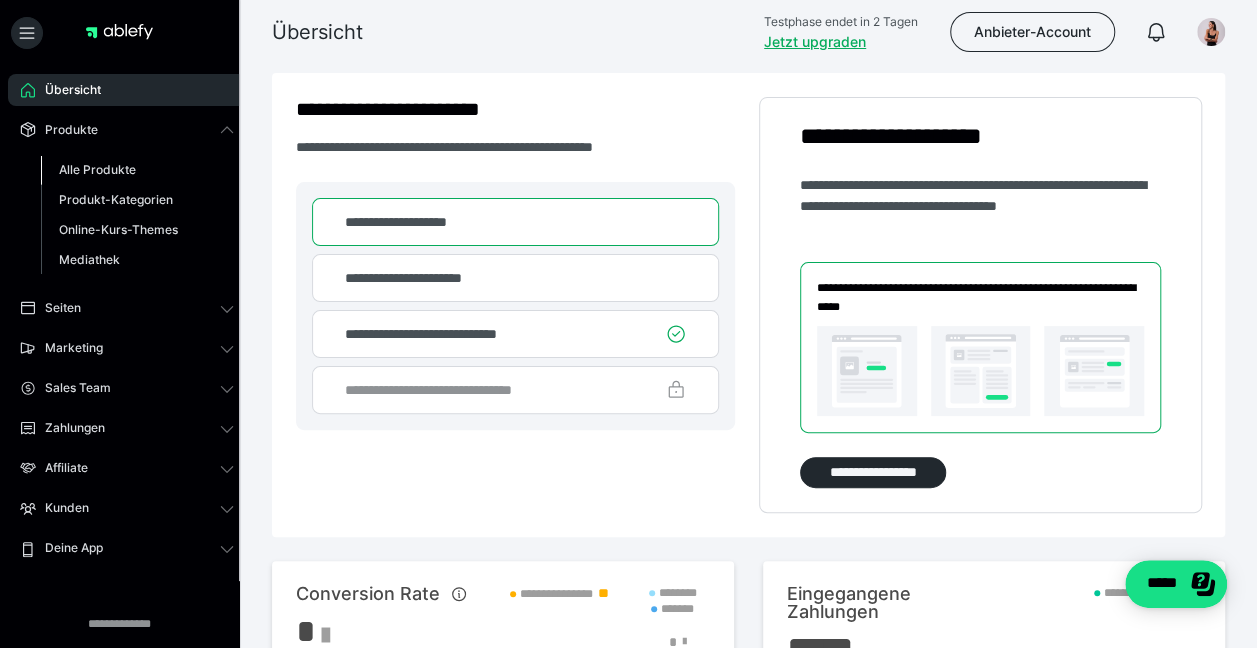 click on "Alle Produkte" at bounding box center (137, 170) 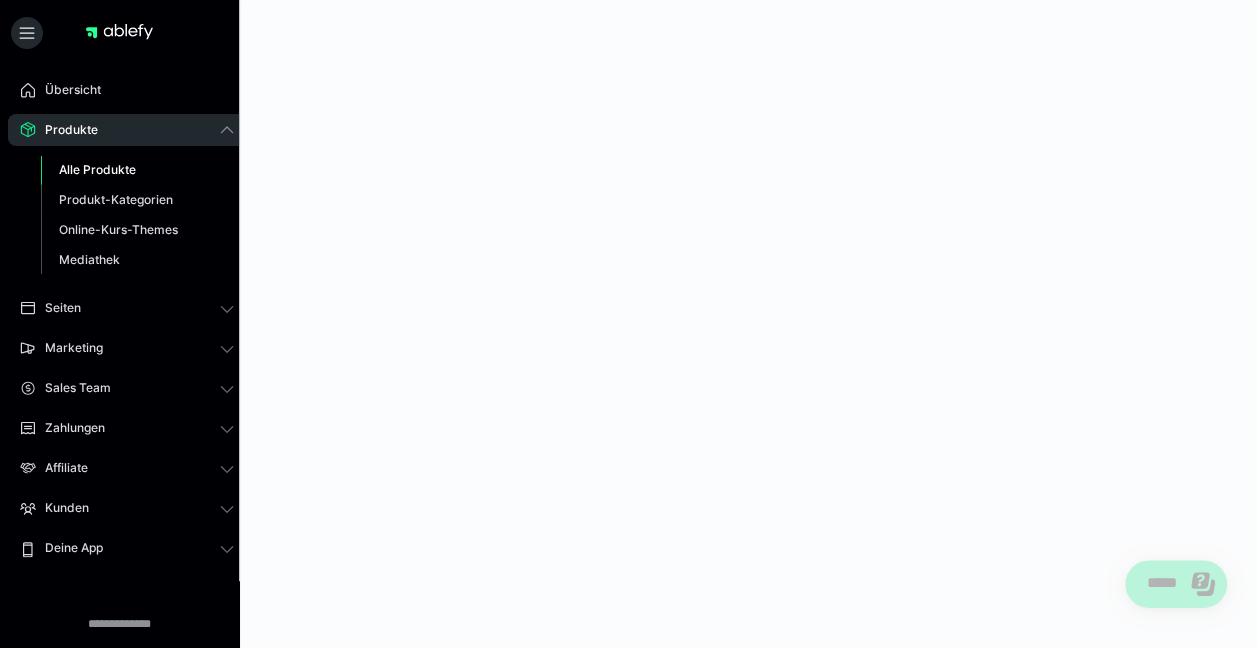 scroll, scrollTop: 0, scrollLeft: 0, axis: both 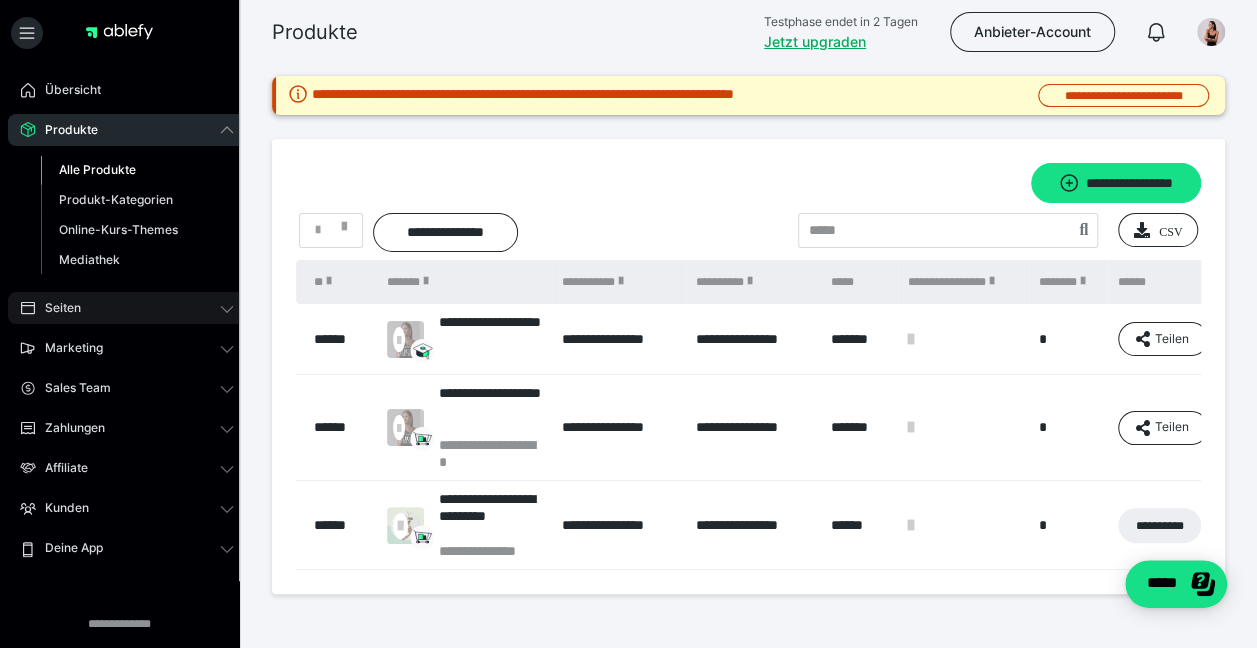 click on "Seiten" at bounding box center (127, 308) 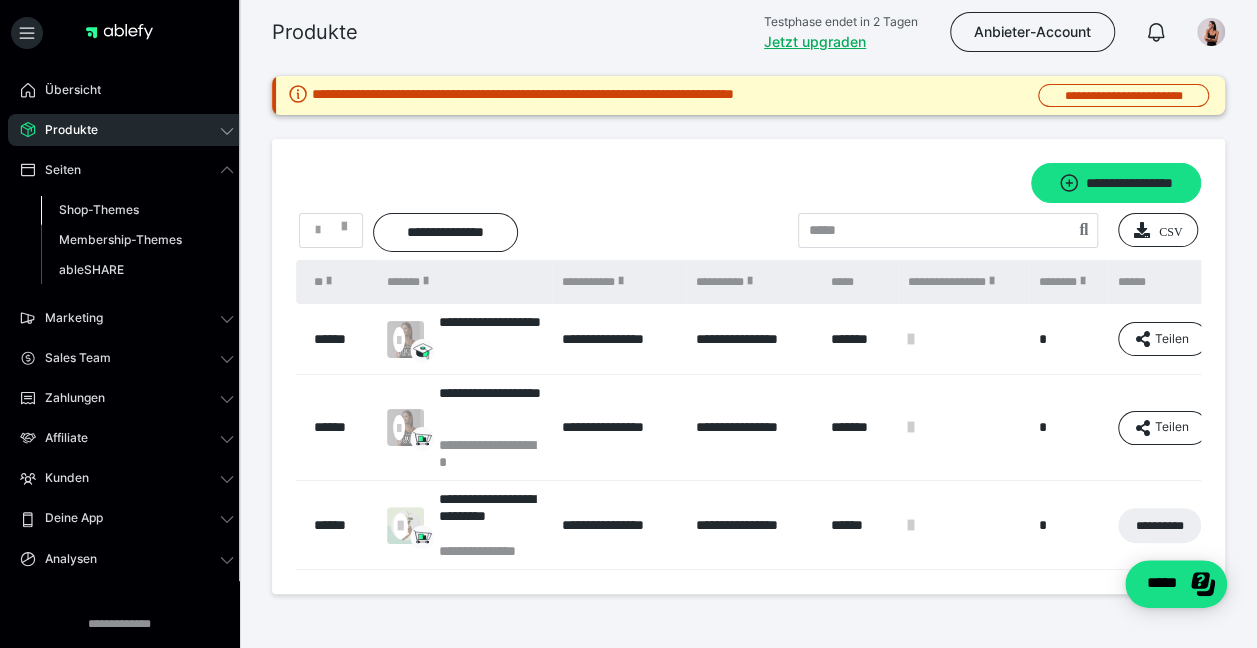 click on "Shop-Themes" at bounding box center (99, 209) 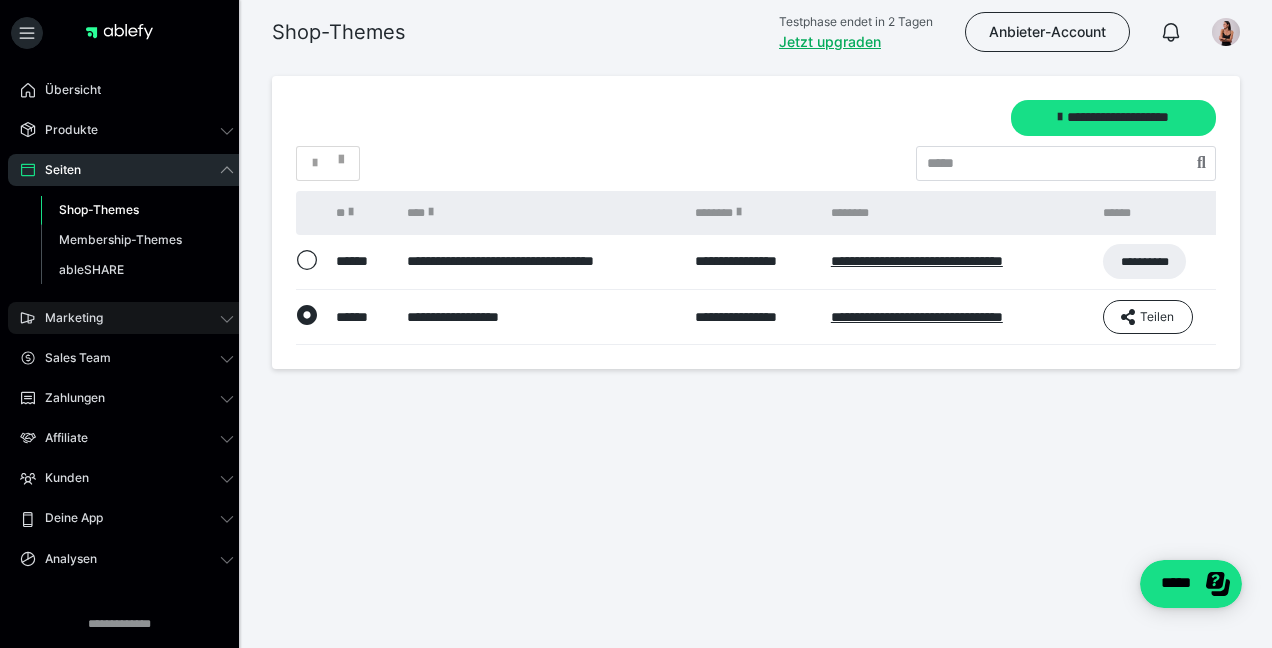 click on "Marketing" at bounding box center [127, 318] 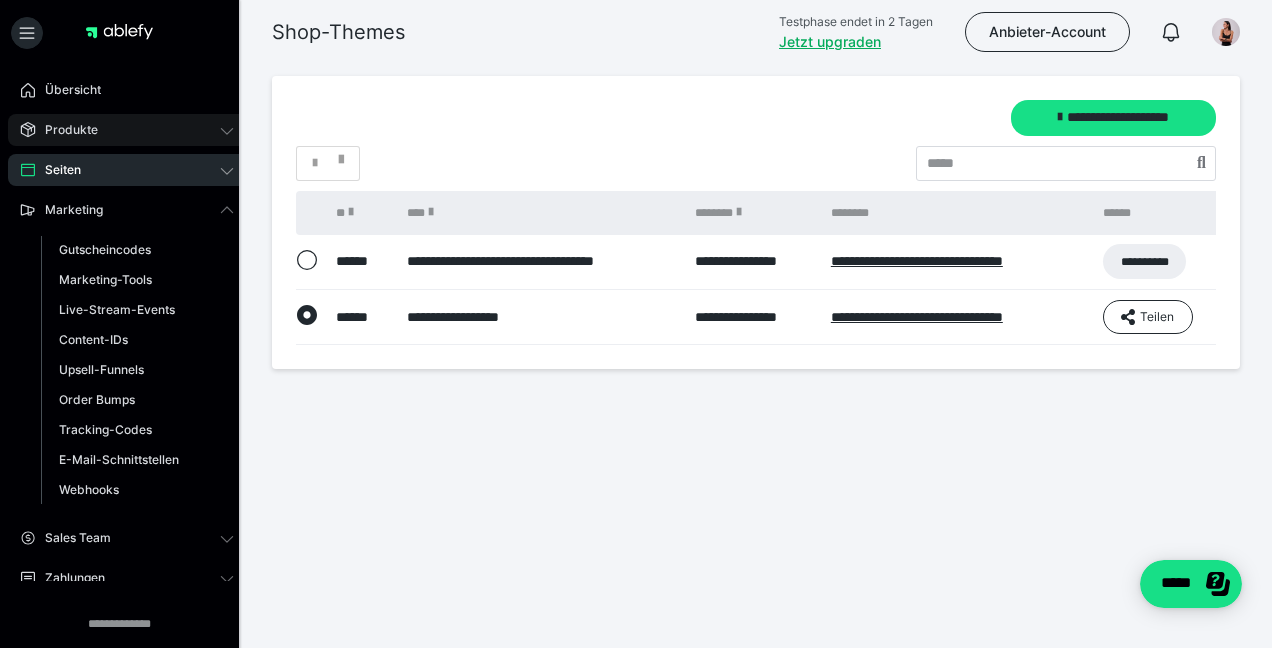 click on "Produkte" at bounding box center [127, 130] 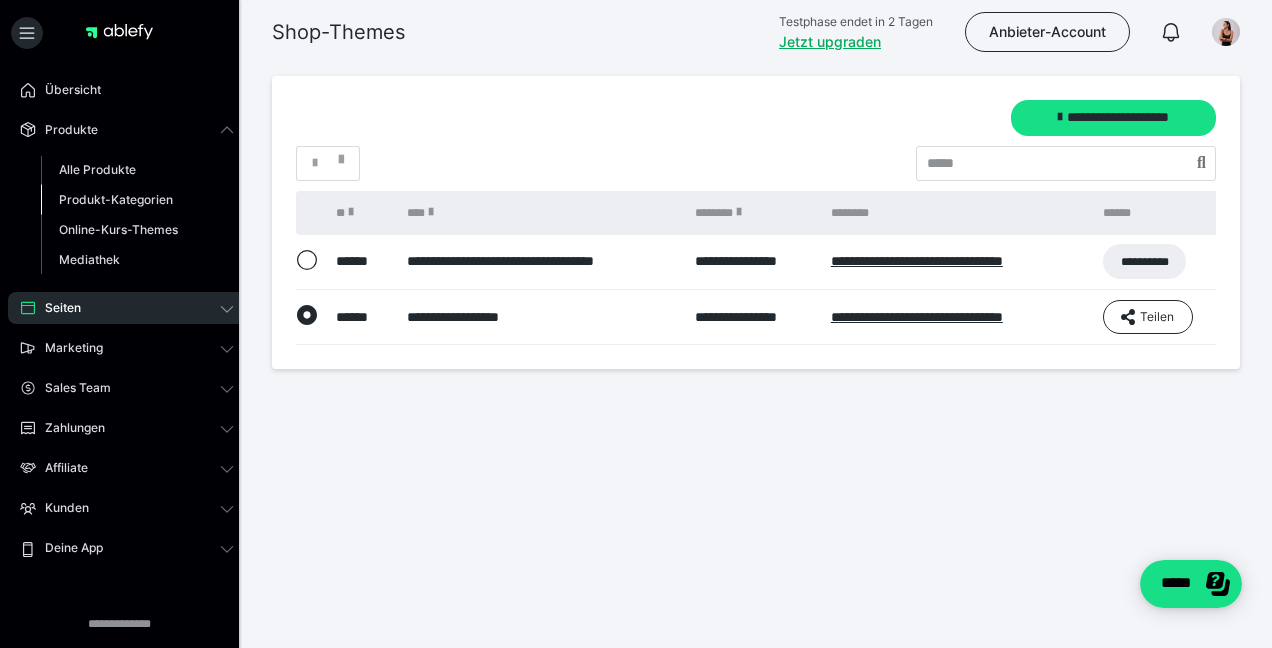 click on "Produkt-Kategorien" at bounding box center (116, 199) 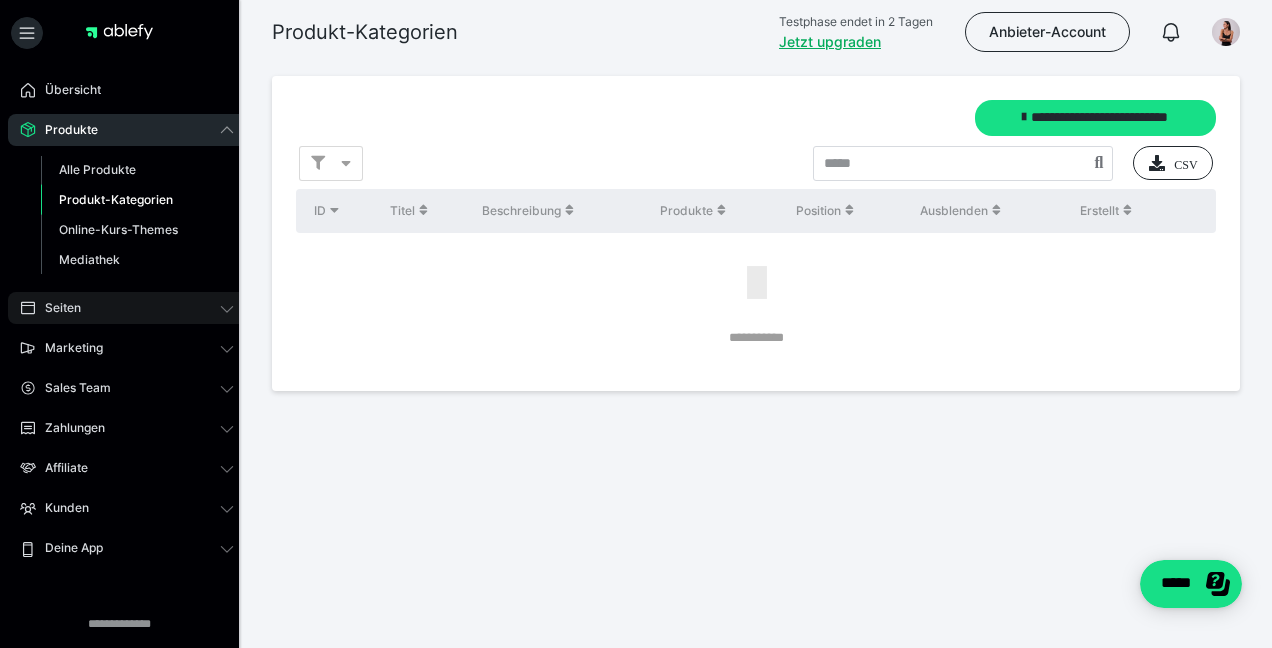 click on "Seiten" at bounding box center [127, 308] 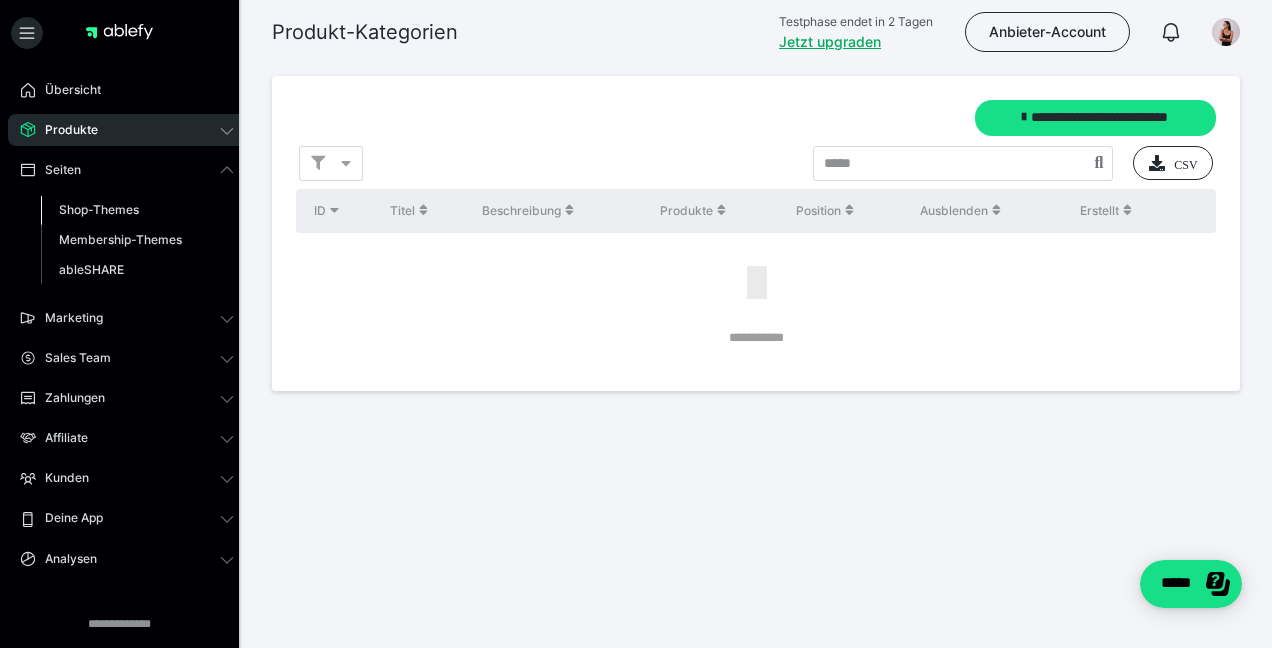 click on "Shop-Themes" at bounding box center (99, 209) 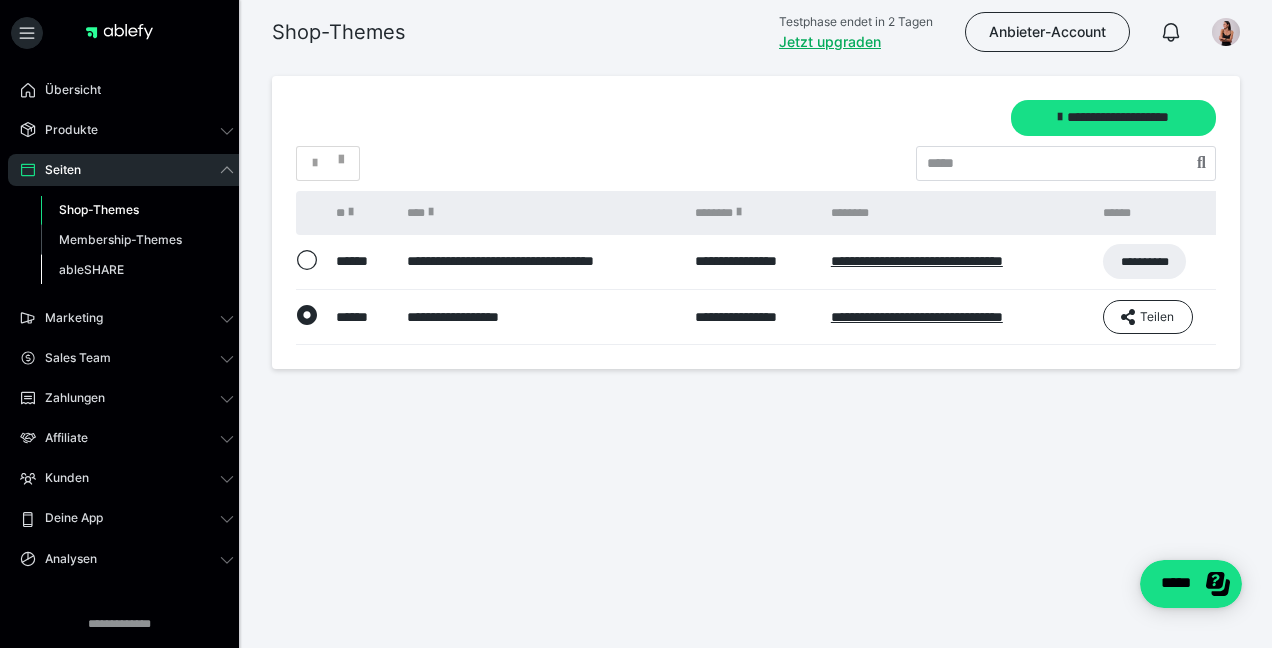 click on "ableSHARE" at bounding box center [91, 269] 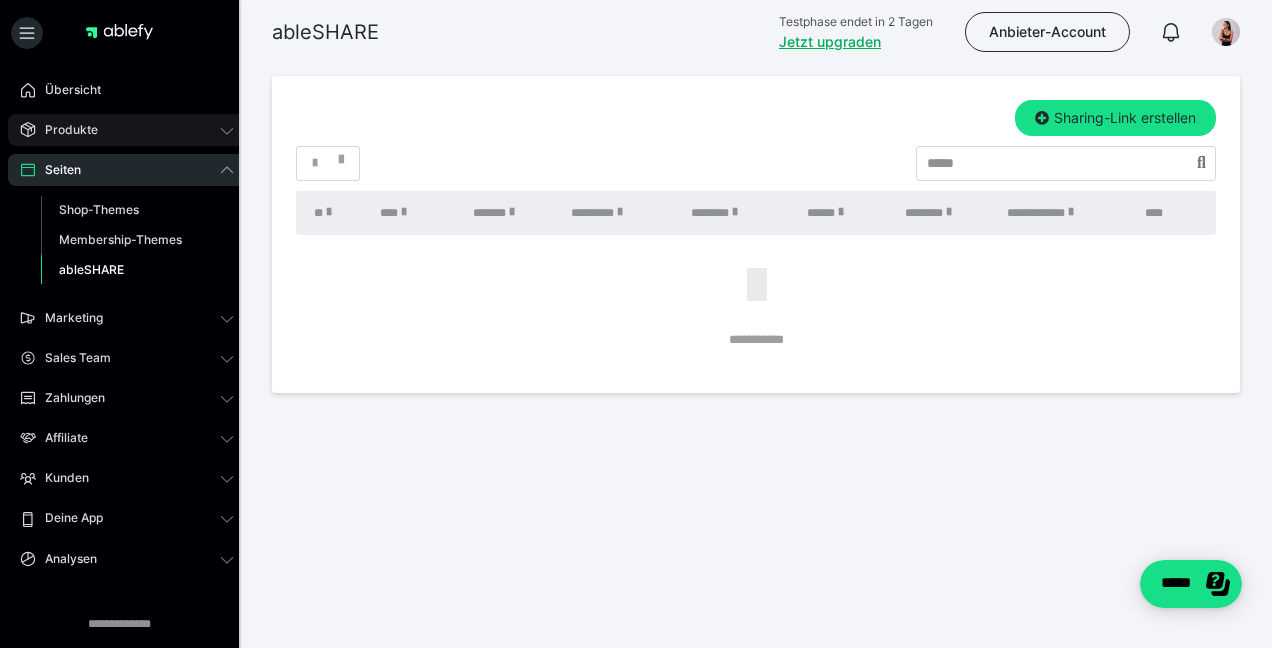 click on "Produkte" at bounding box center (127, 130) 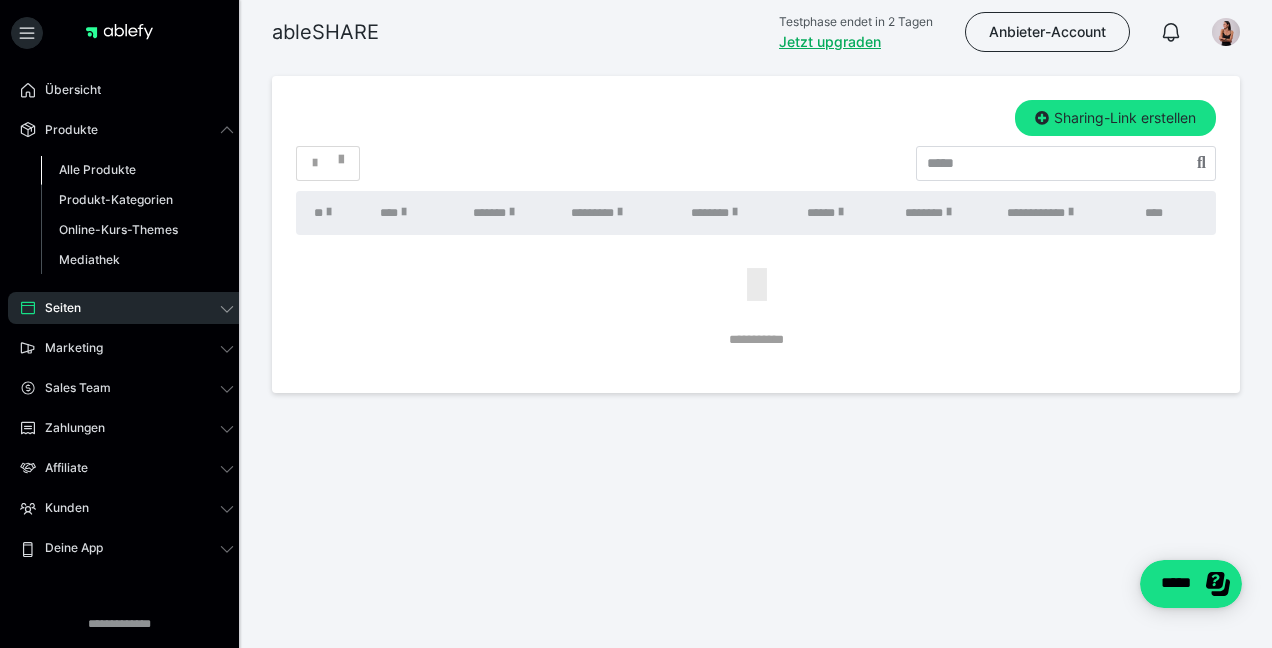click on "Alle Produkte" at bounding box center [97, 169] 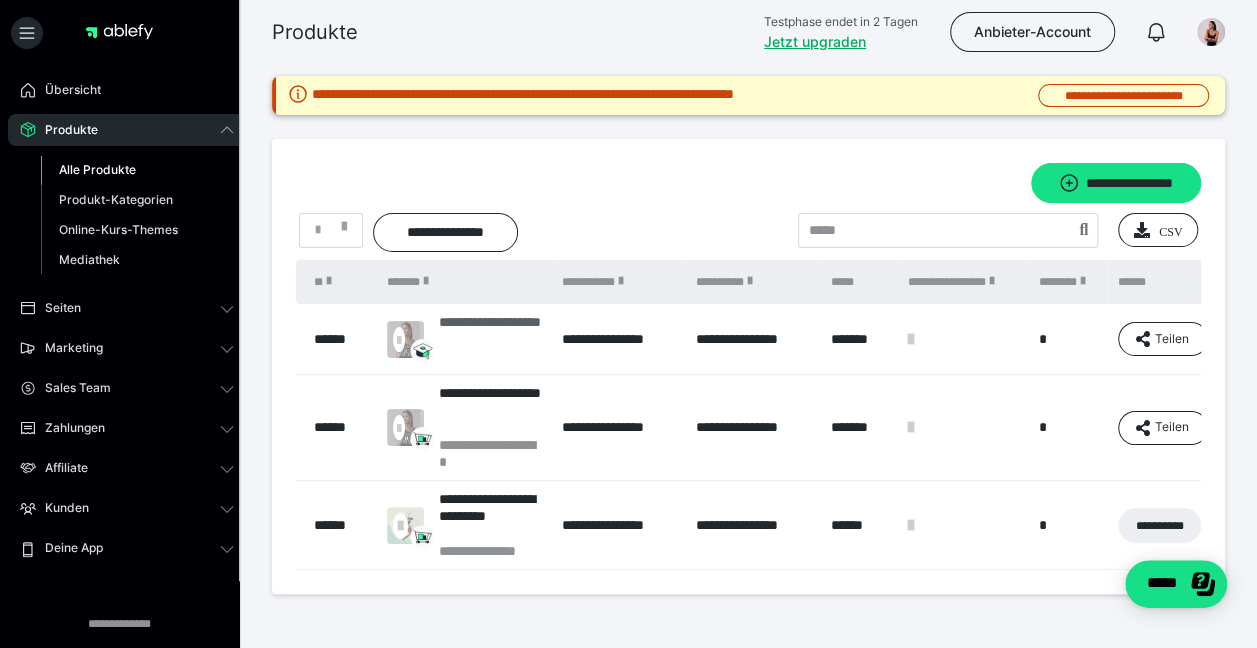 click at bounding box center [405, 339] 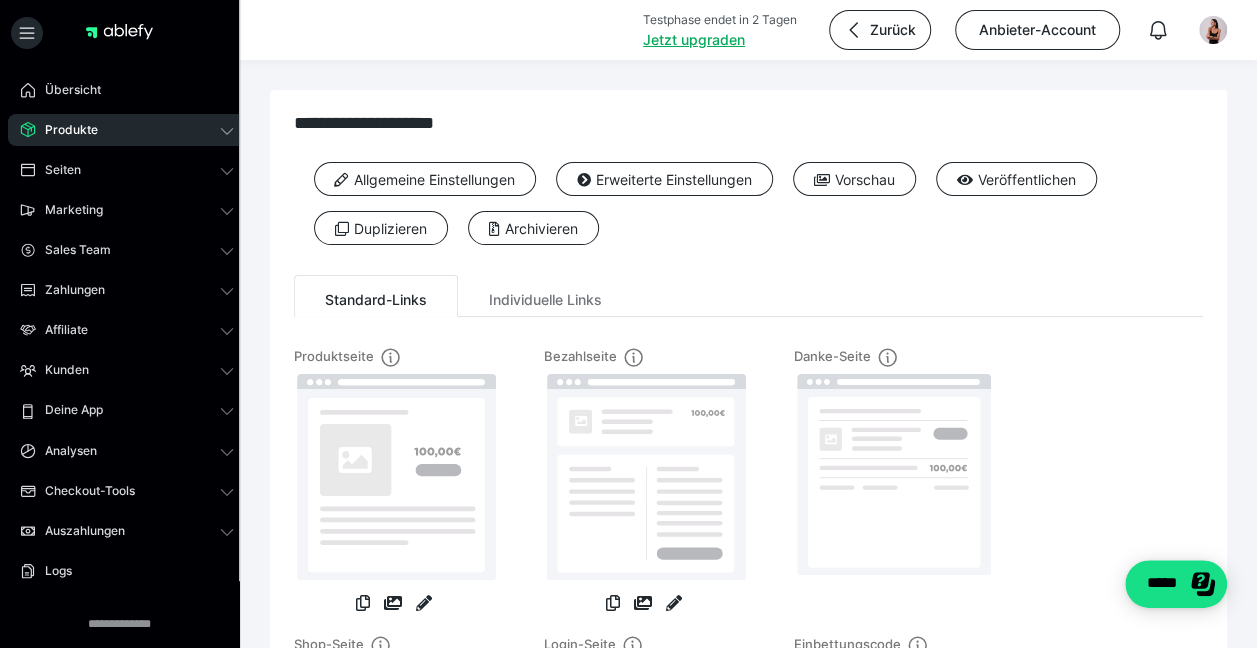 scroll, scrollTop: 400, scrollLeft: 0, axis: vertical 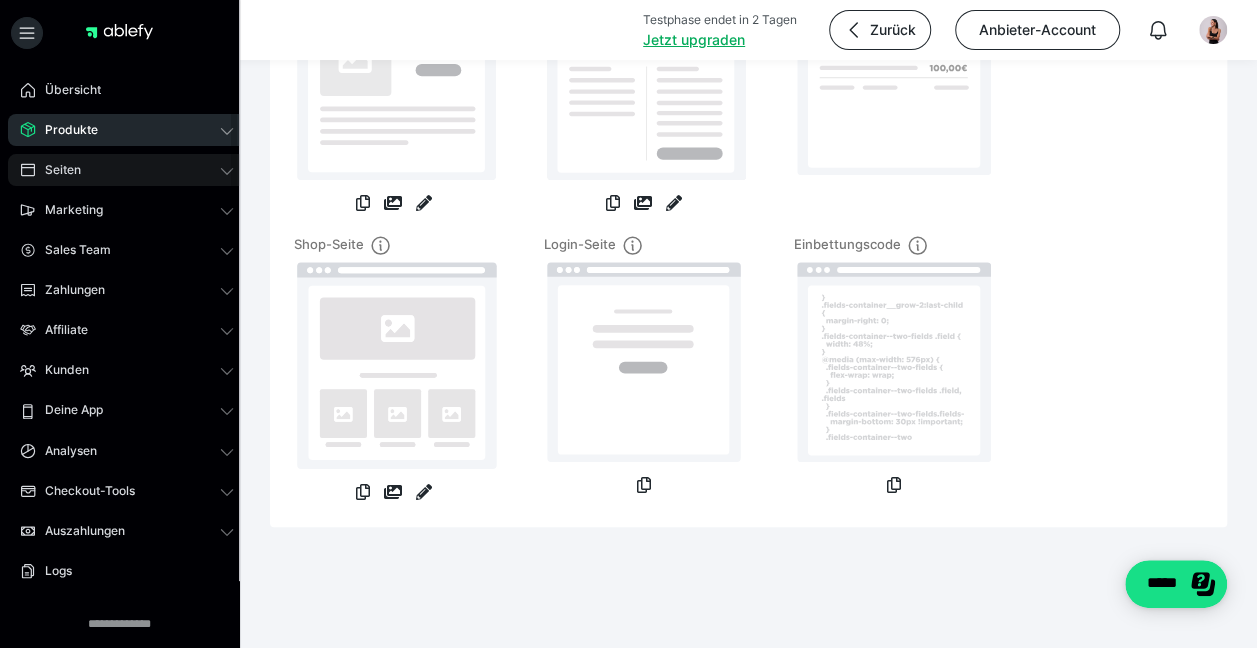 click on "Seiten" at bounding box center (127, 170) 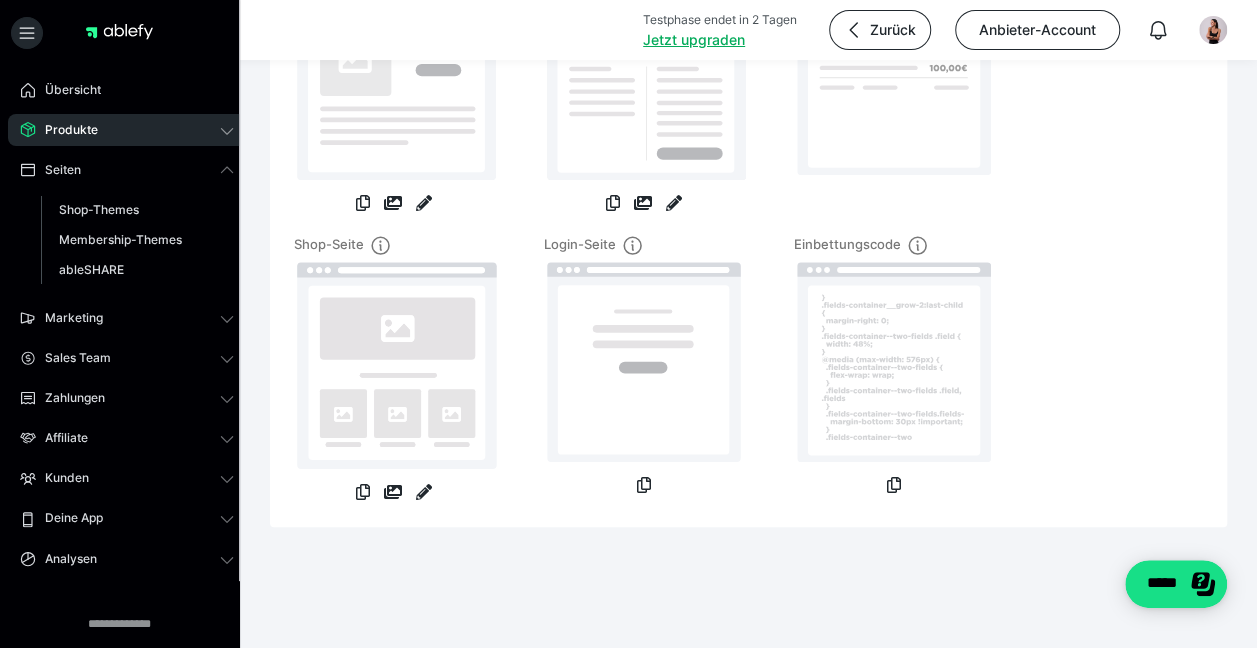 click 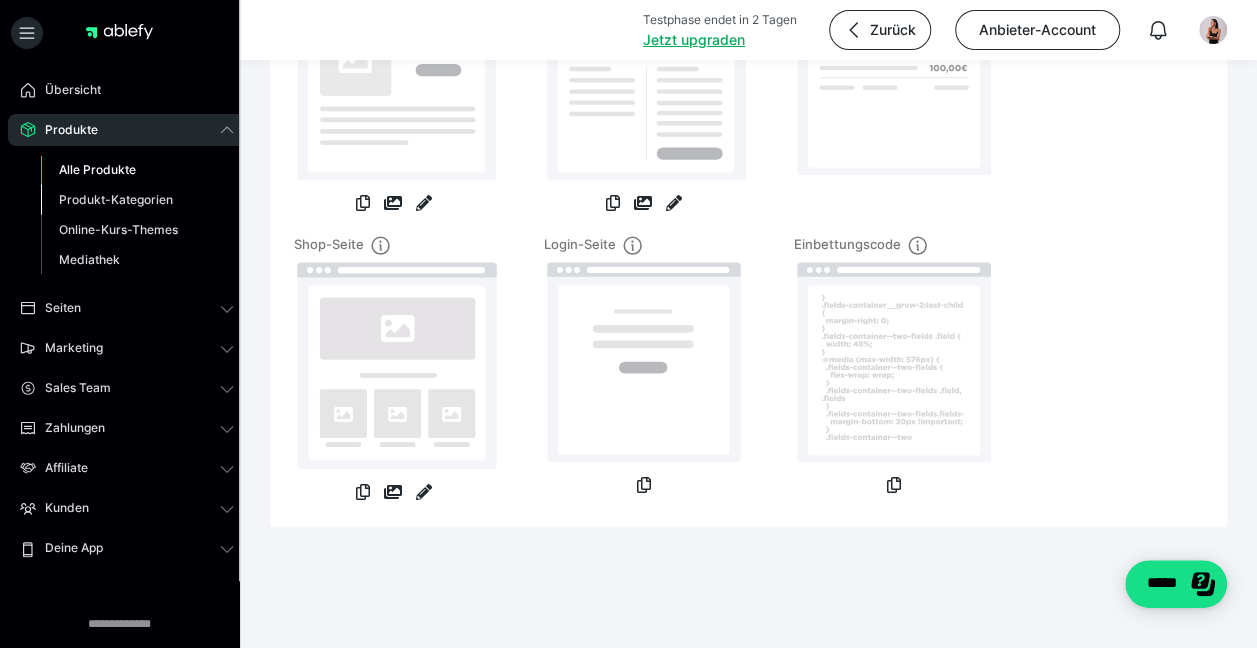 click on "Produkt-Kategorien" at bounding box center (137, 200) 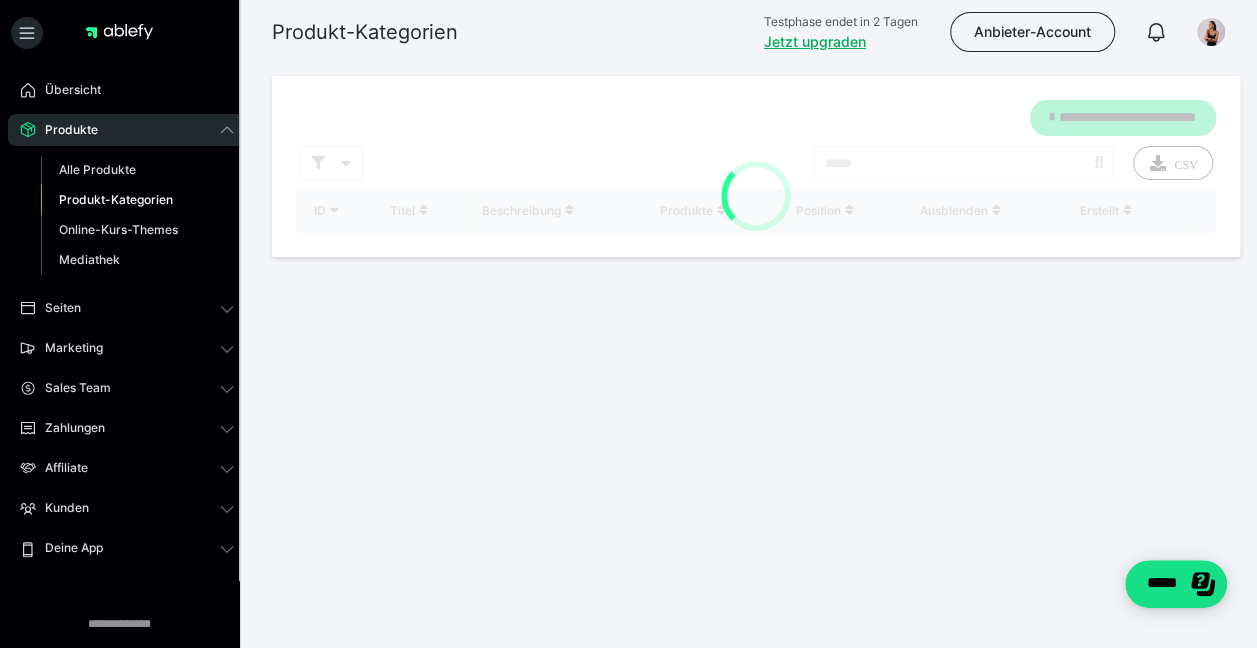 scroll, scrollTop: 0, scrollLeft: 0, axis: both 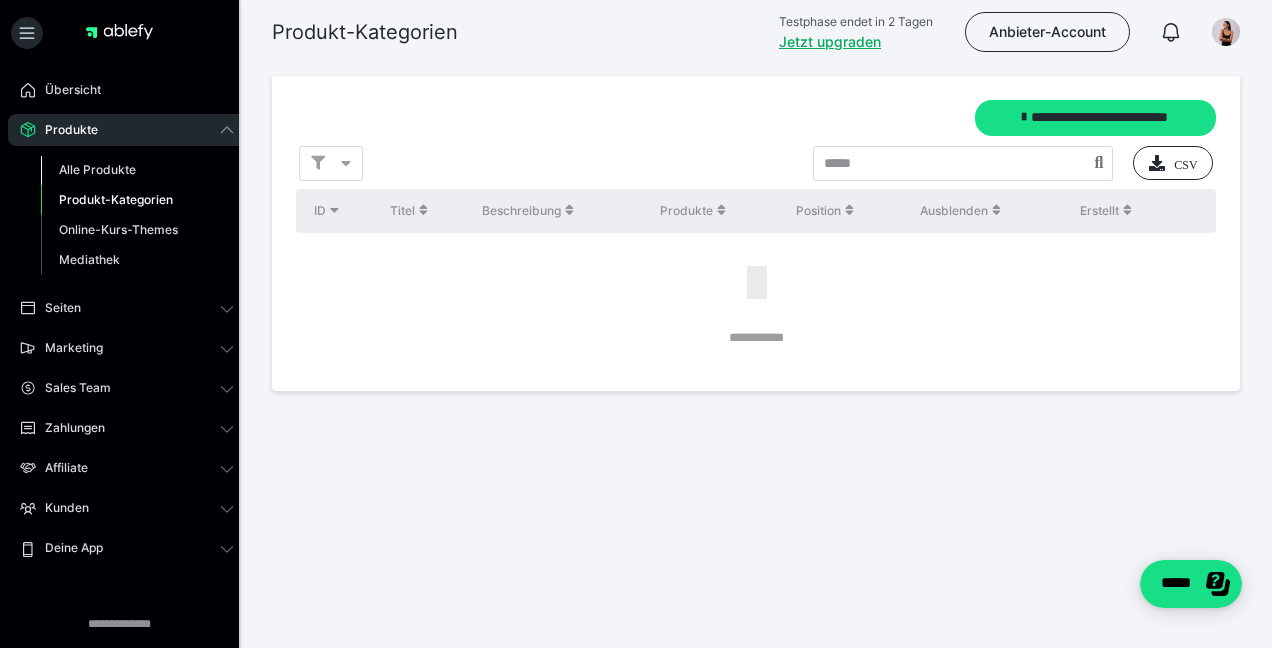 click on "Alle Produkte" at bounding box center (97, 169) 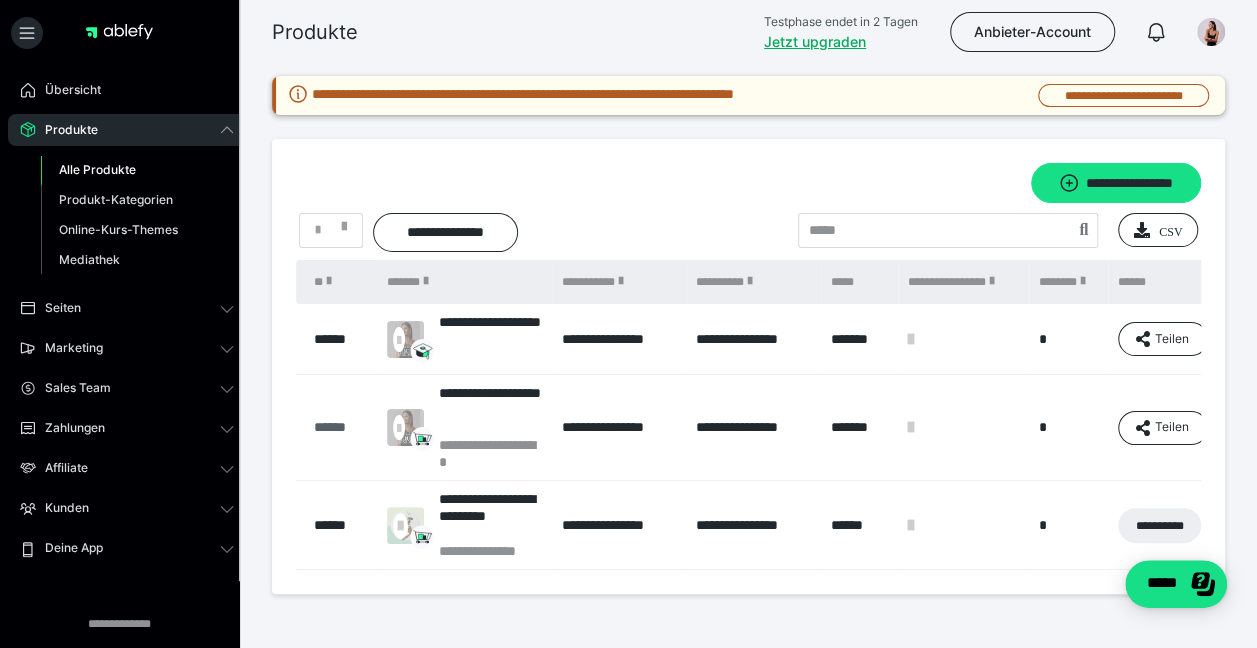 click on "******" at bounding box center (340, 427) 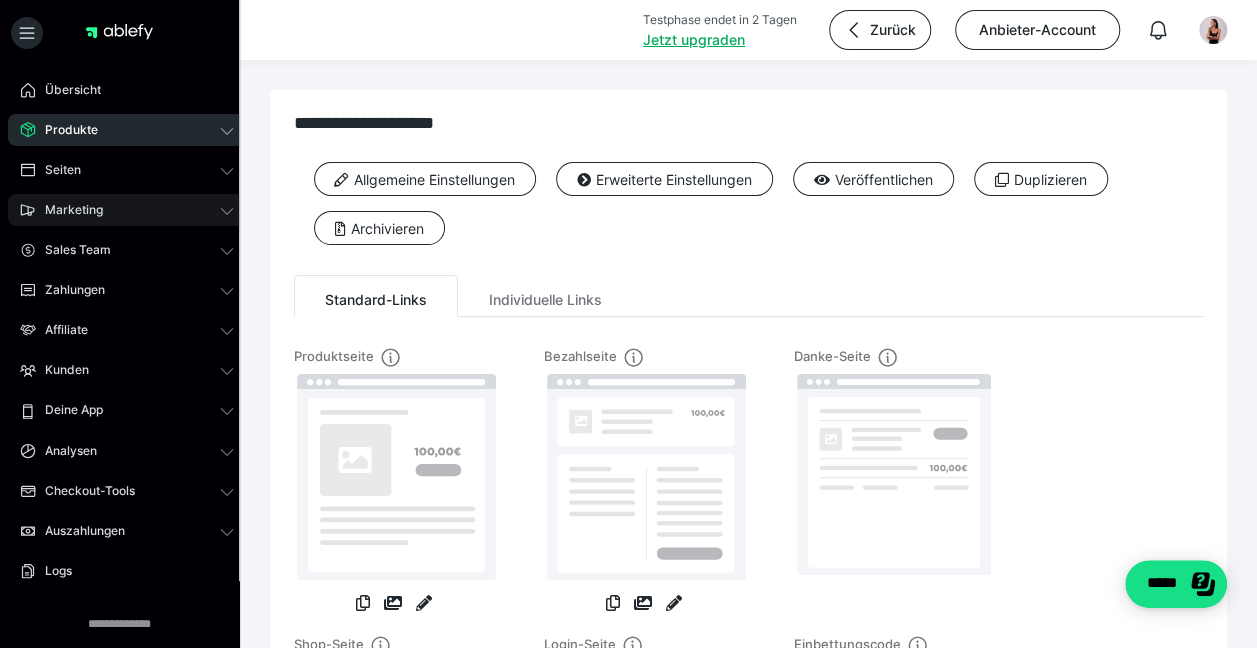 click on "Marketing" at bounding box center [67, 210] 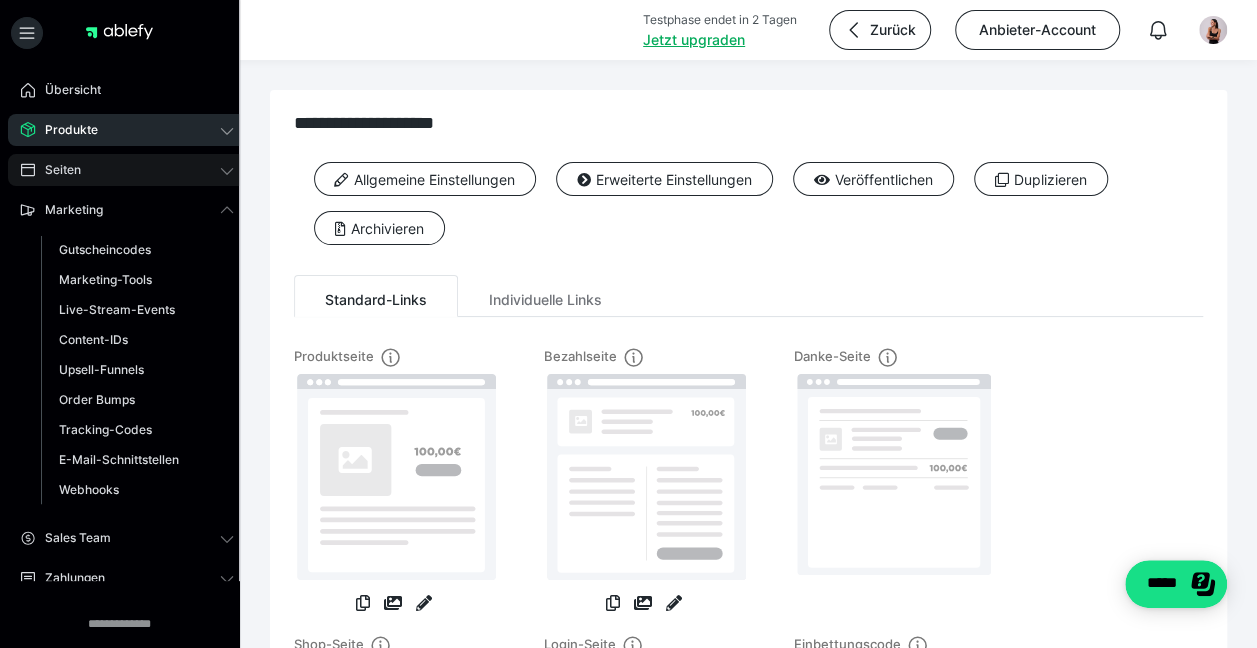 click on "Seiten" at bounding box center [127, 170] 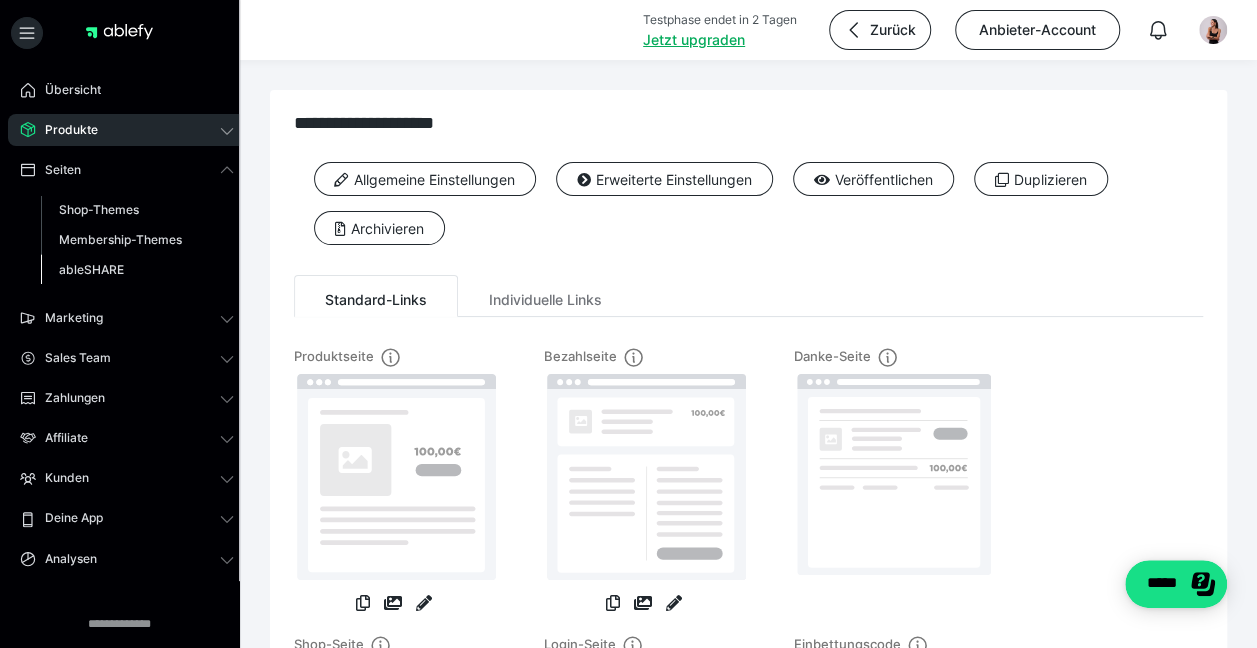 click on "ableSHARE" at bounding box center (91, 269) 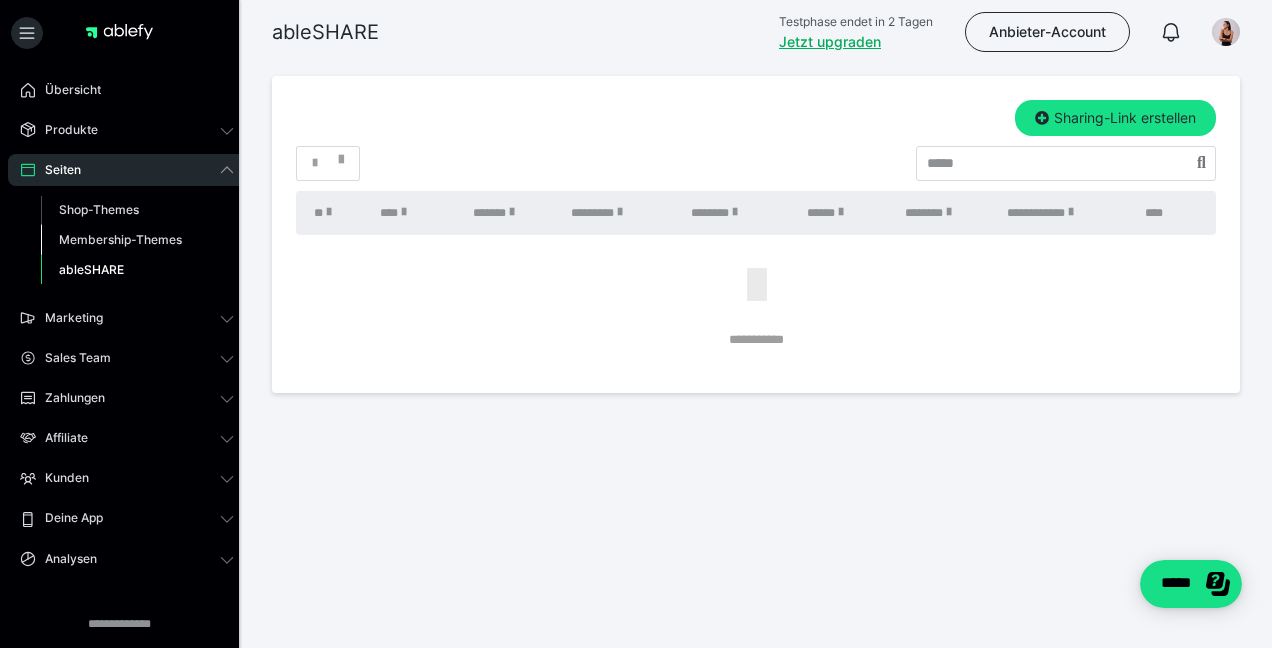click on "Membership-Themes" at bounding box center [120, 239] 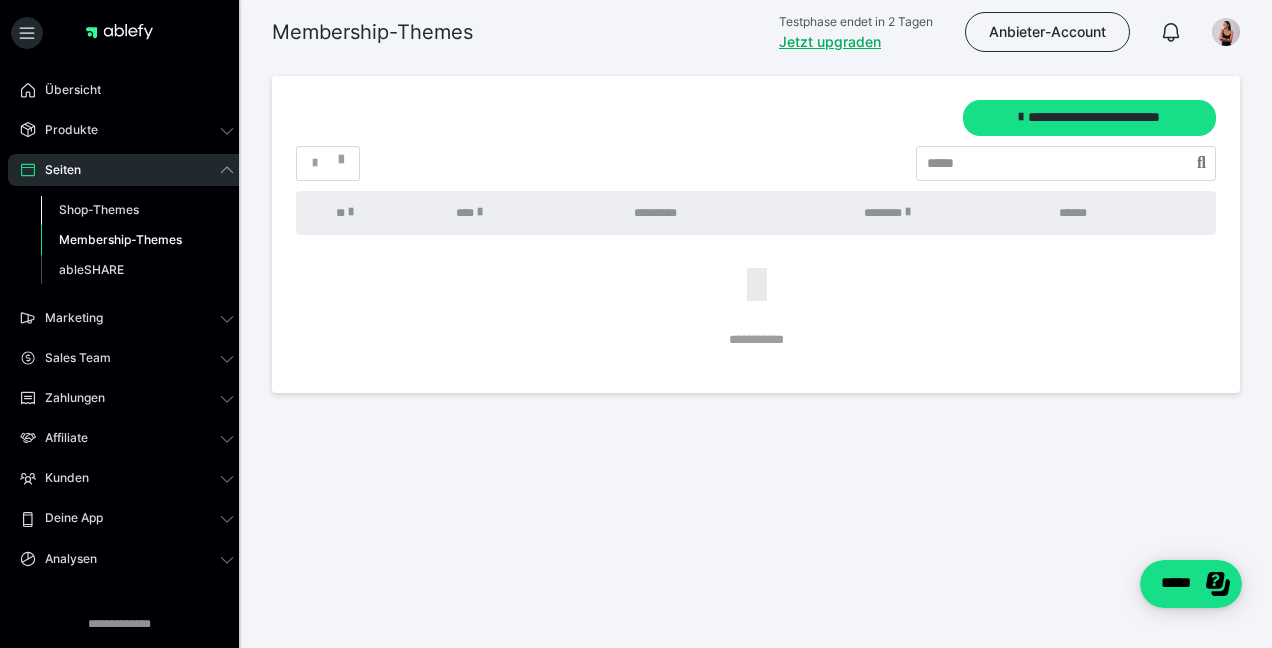 click on "Shop-Themes" at bounding box center [137, 210] 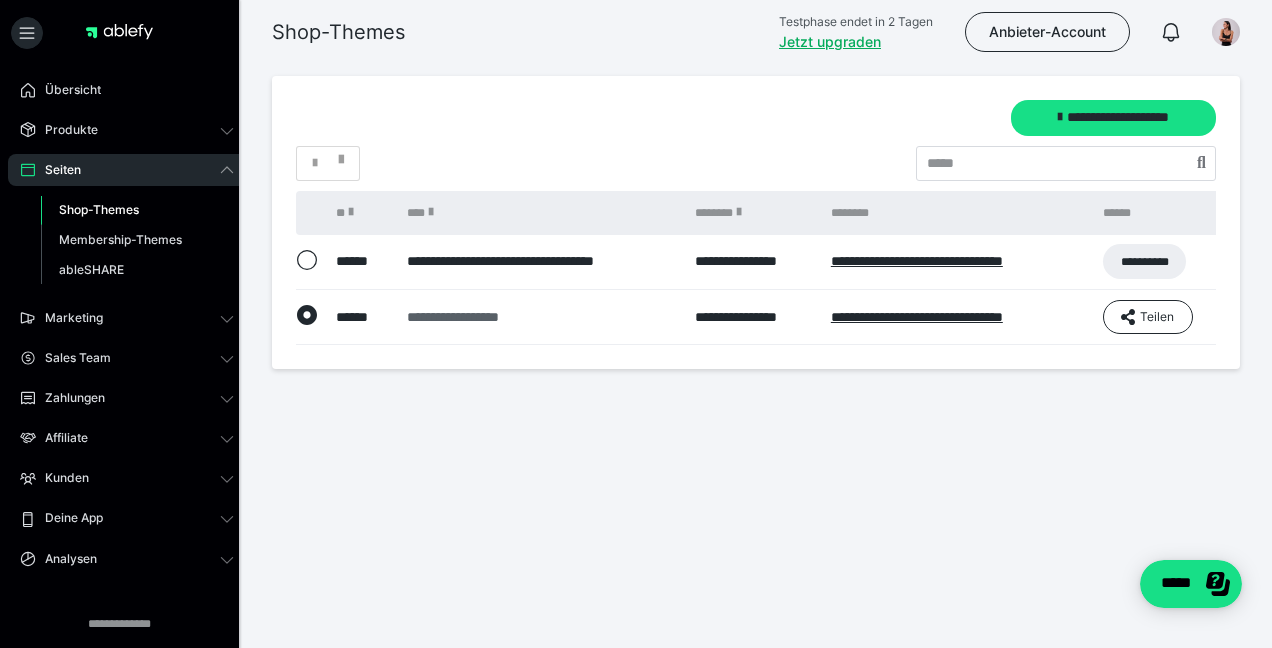 click on "**********" at bounding box center (541, 317) 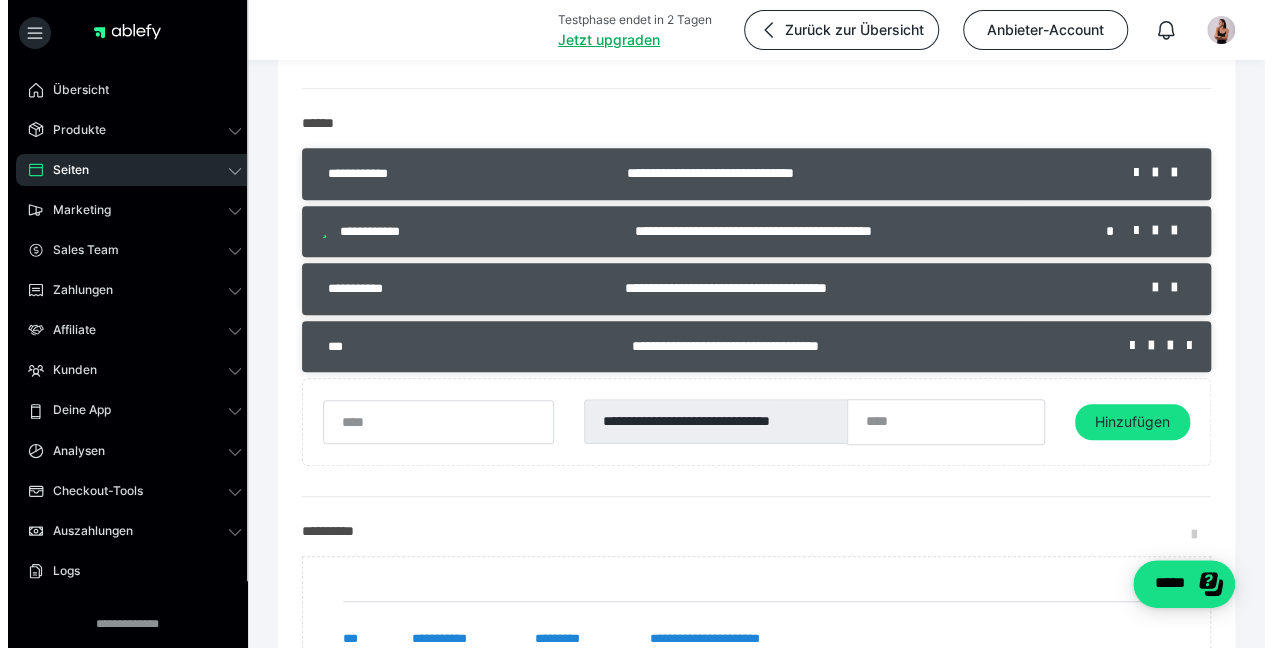 scroll, scrollTop: 384, scrollLeft: 0, axis: vertical 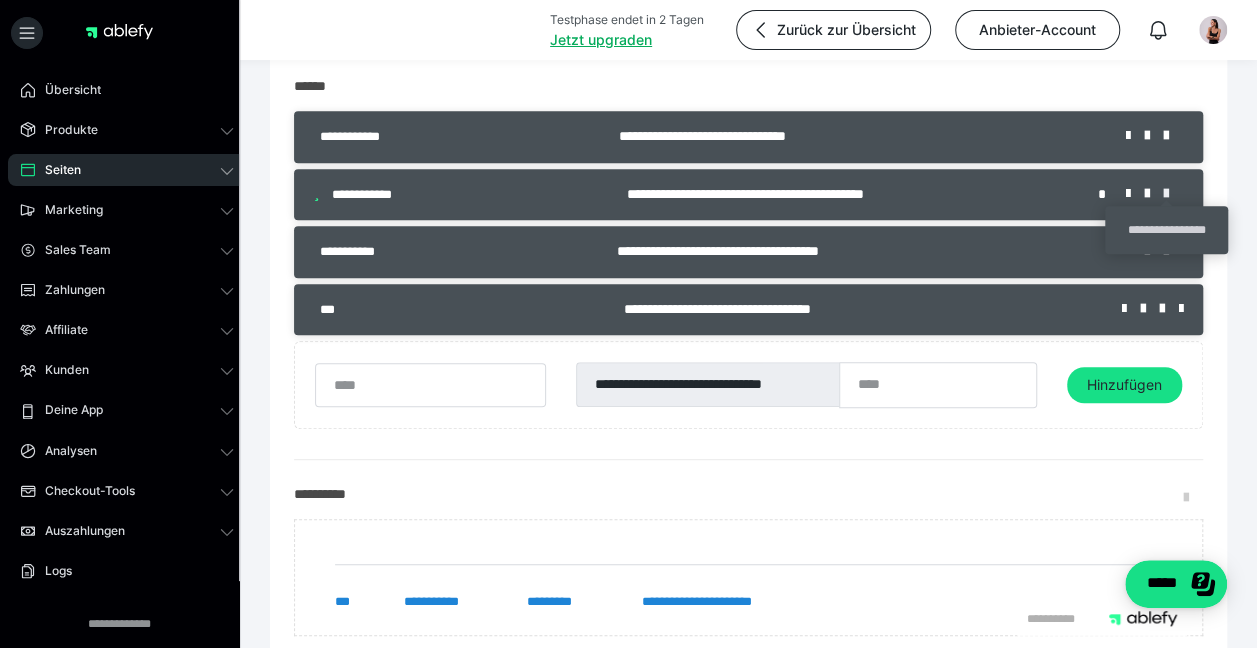 click at bounding box center (1173, 194) 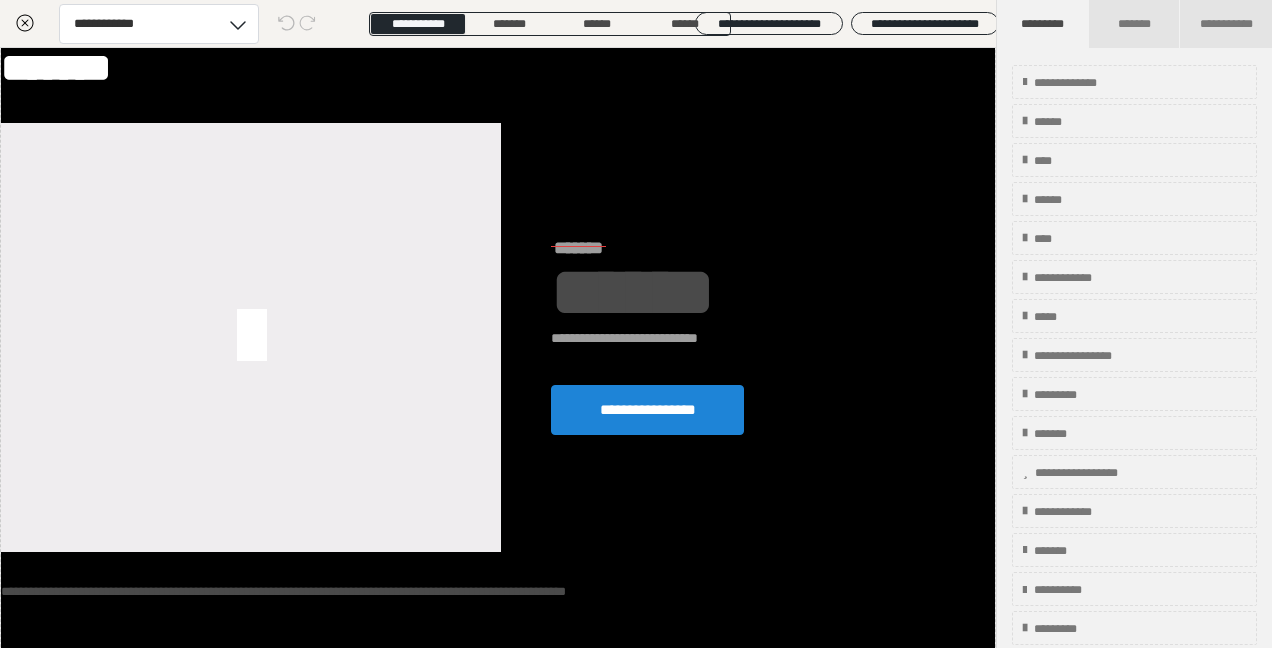 scroll, scrollTop: 0, scrollLeft: 0, axis: both 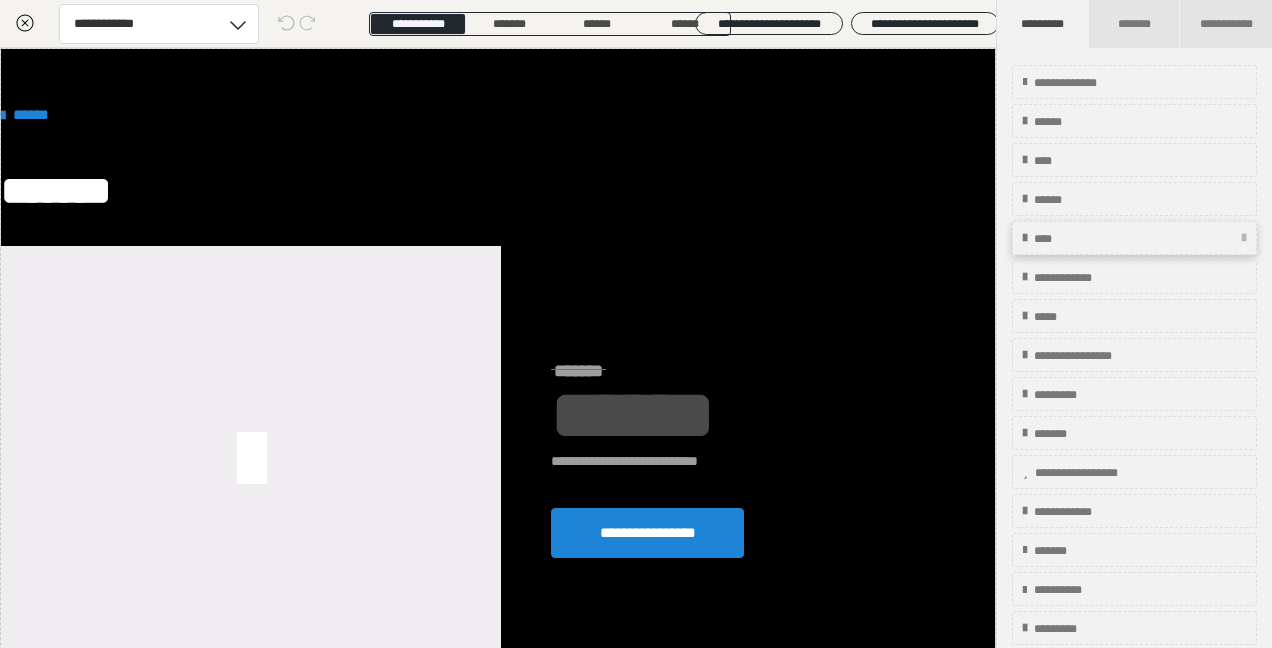 click on "****" at bounding box center [1049, 239] 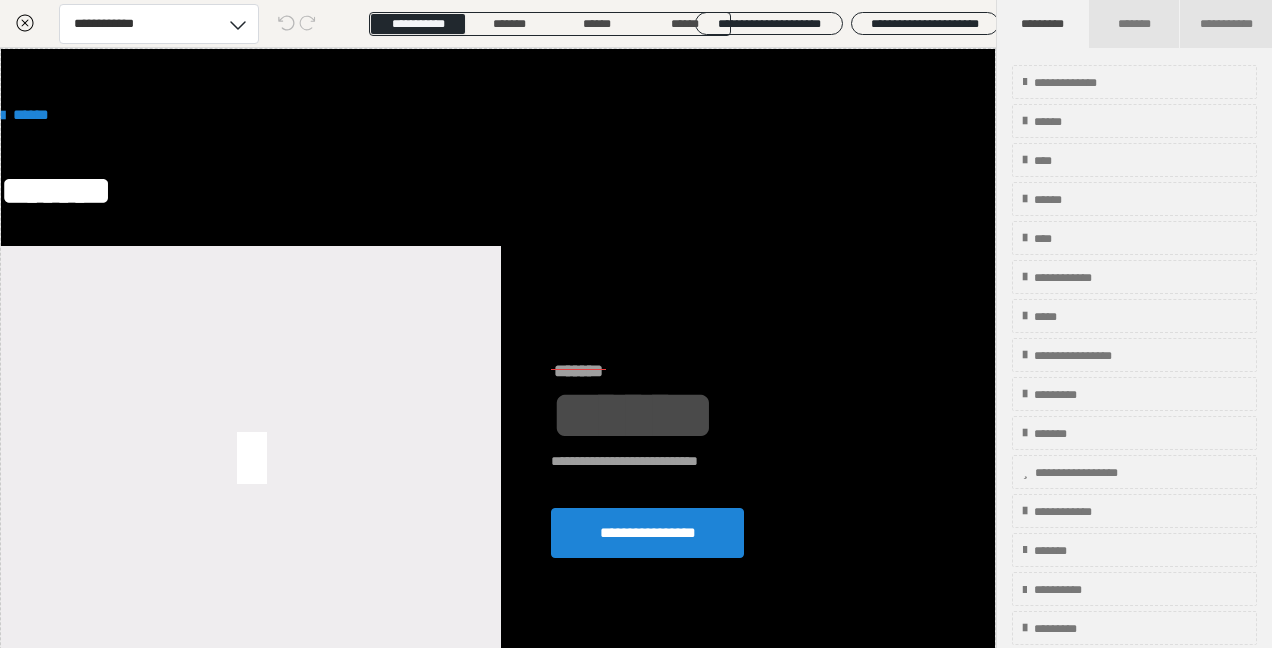 click at bounding box center (25, 24) 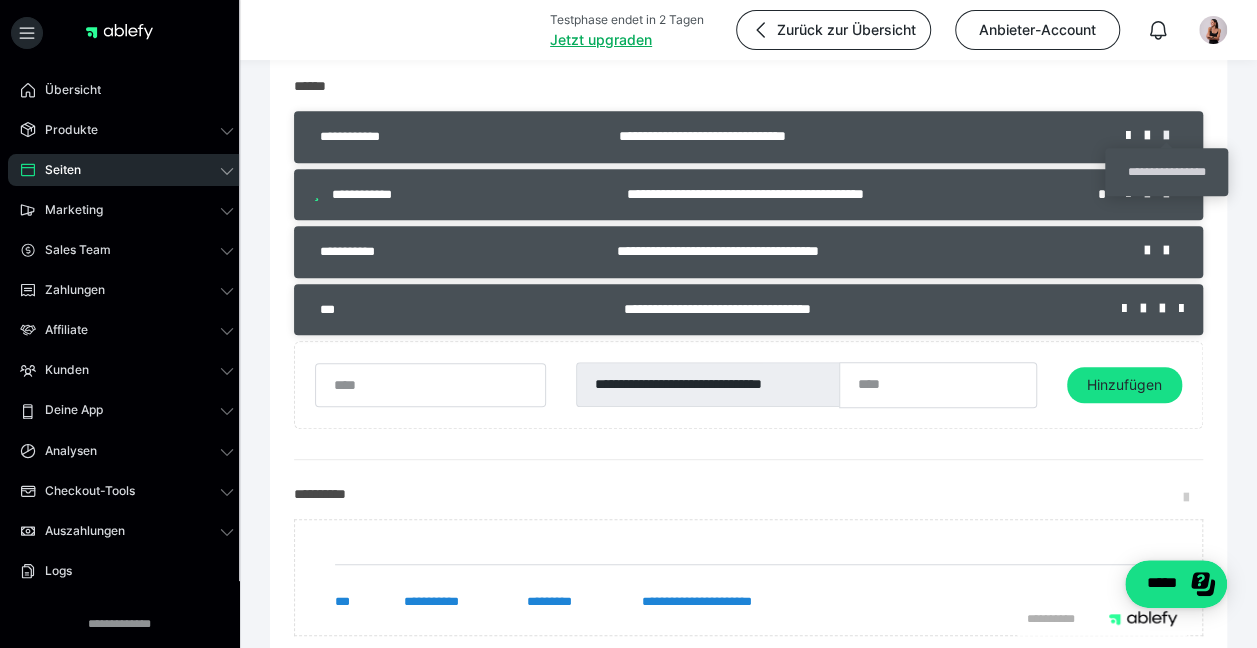 click at bounding box center [1173, 136] 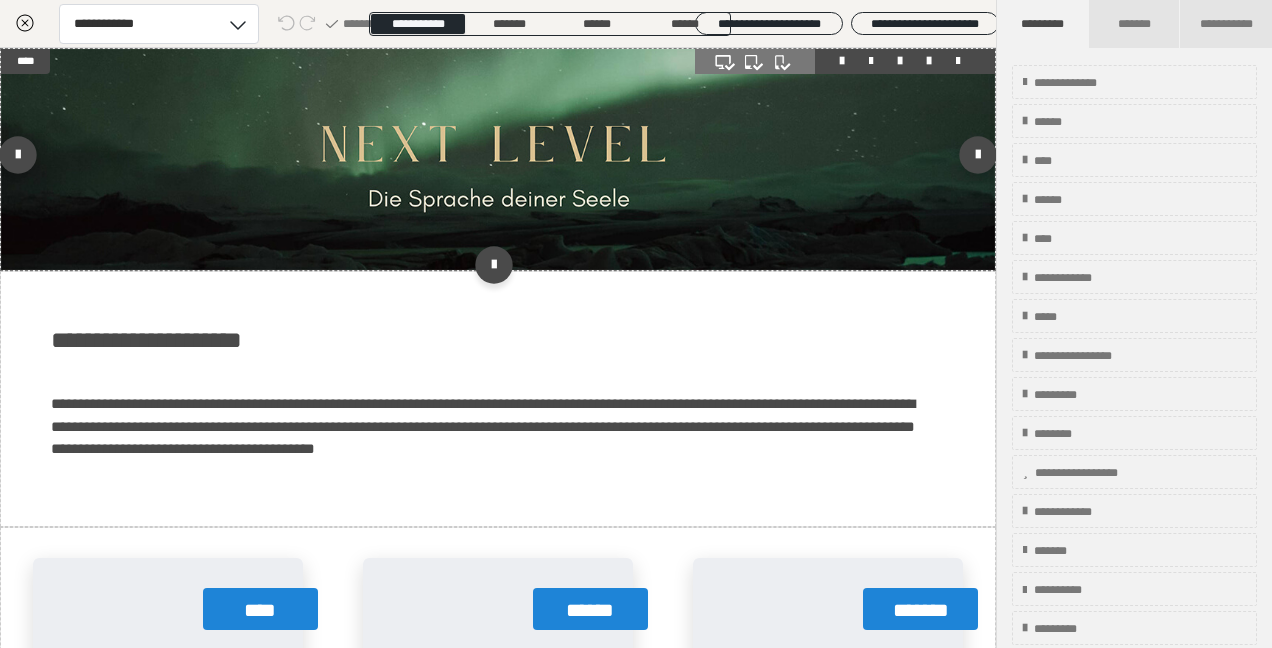 click at bounding box center (498, 159) 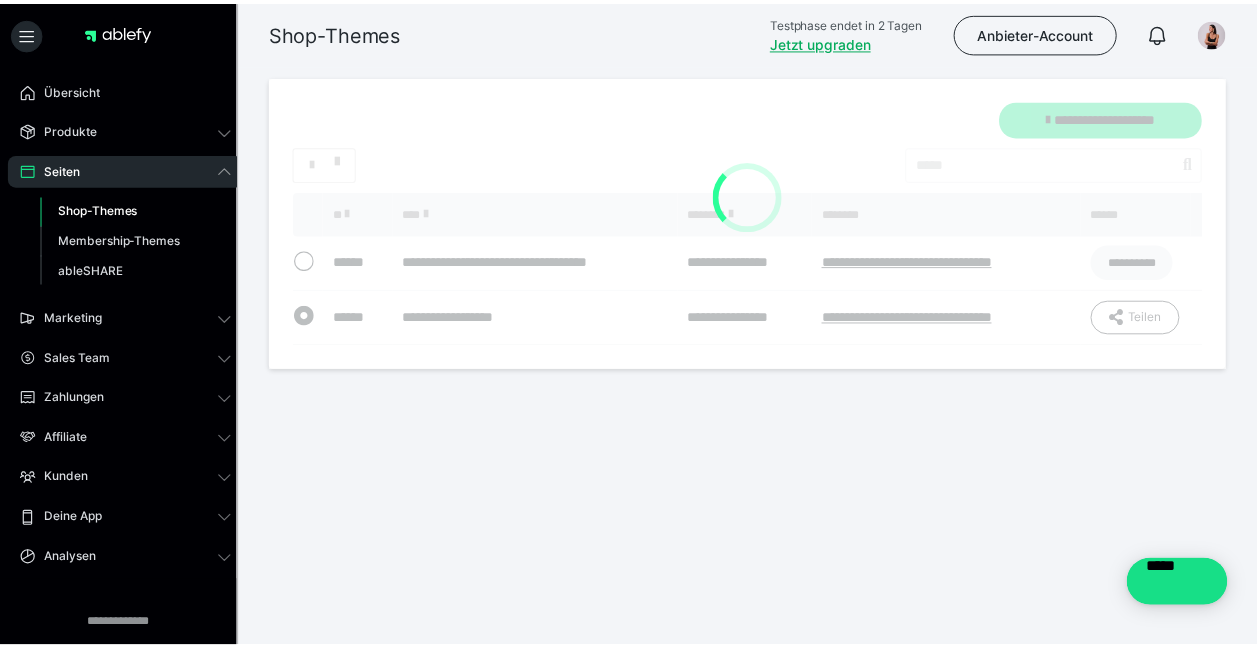 scroll, scrollTop: 0, scrollLeft: 0, axis: both 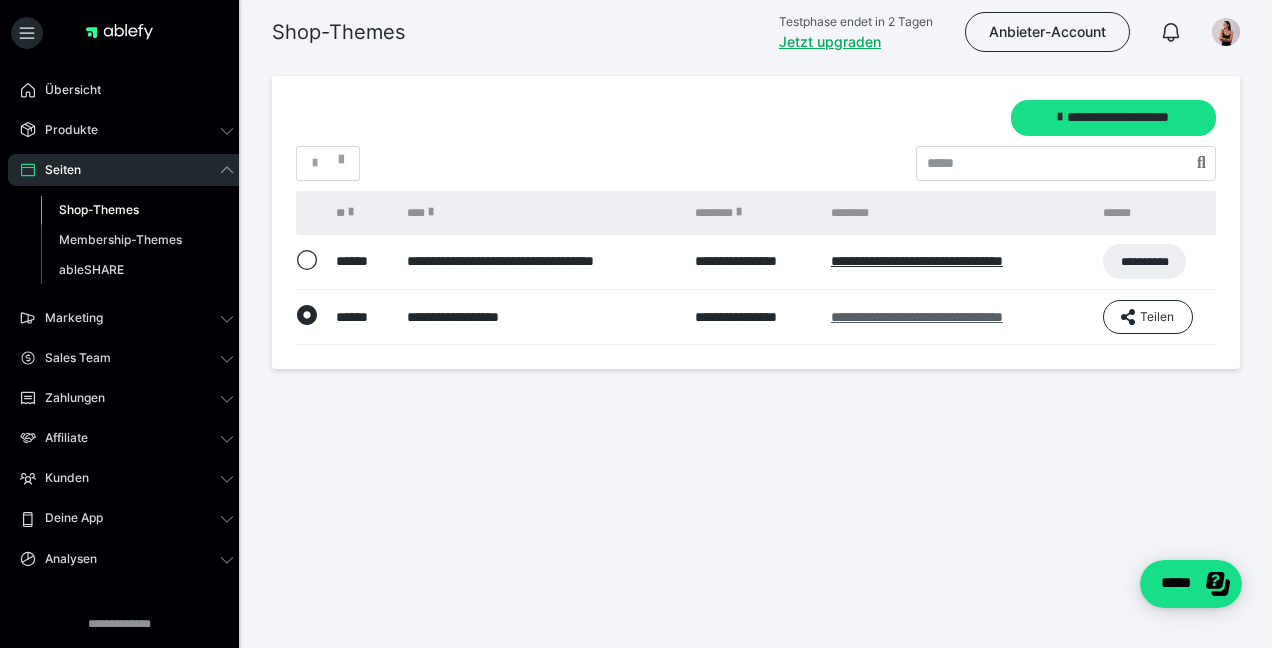 click on "**********" at bounding box center (917, 317) 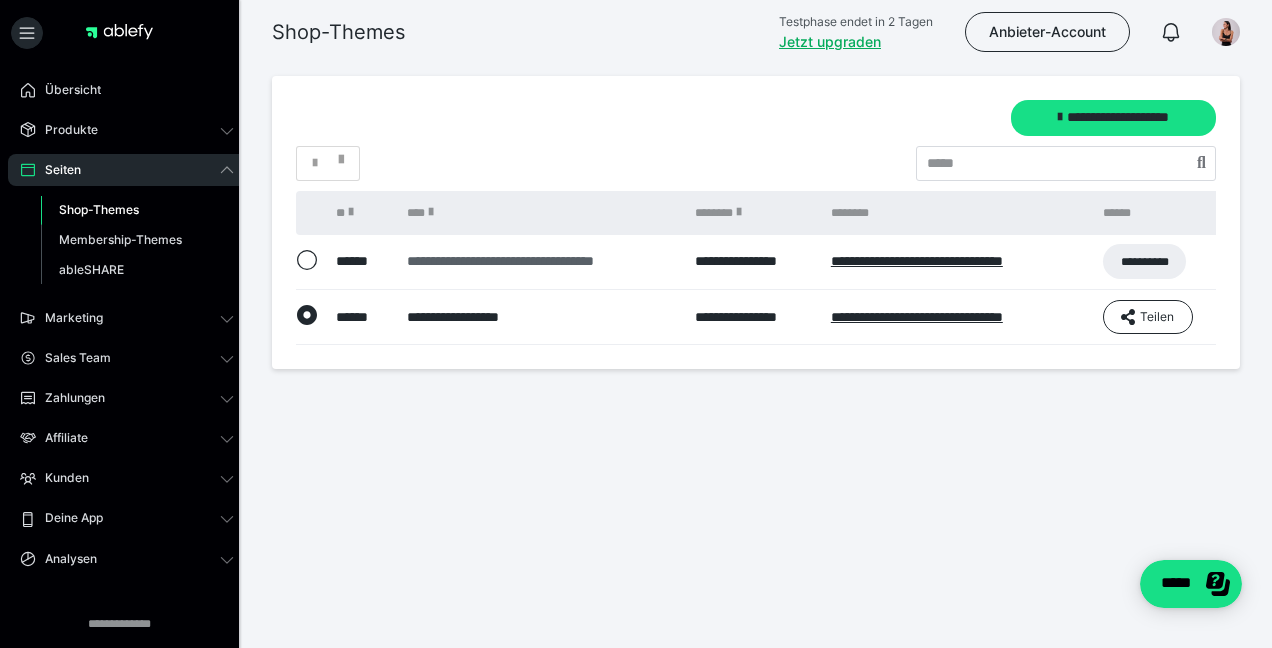 click on "**********" at bounding box center [541, 261] 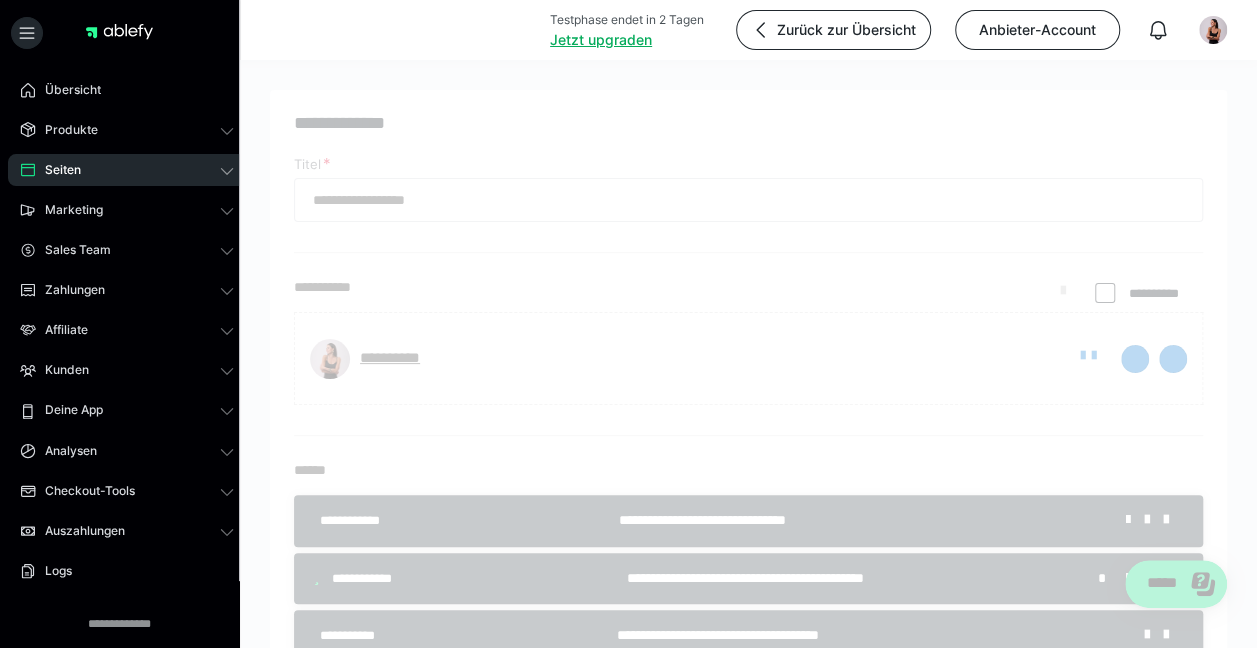 type on "**********" 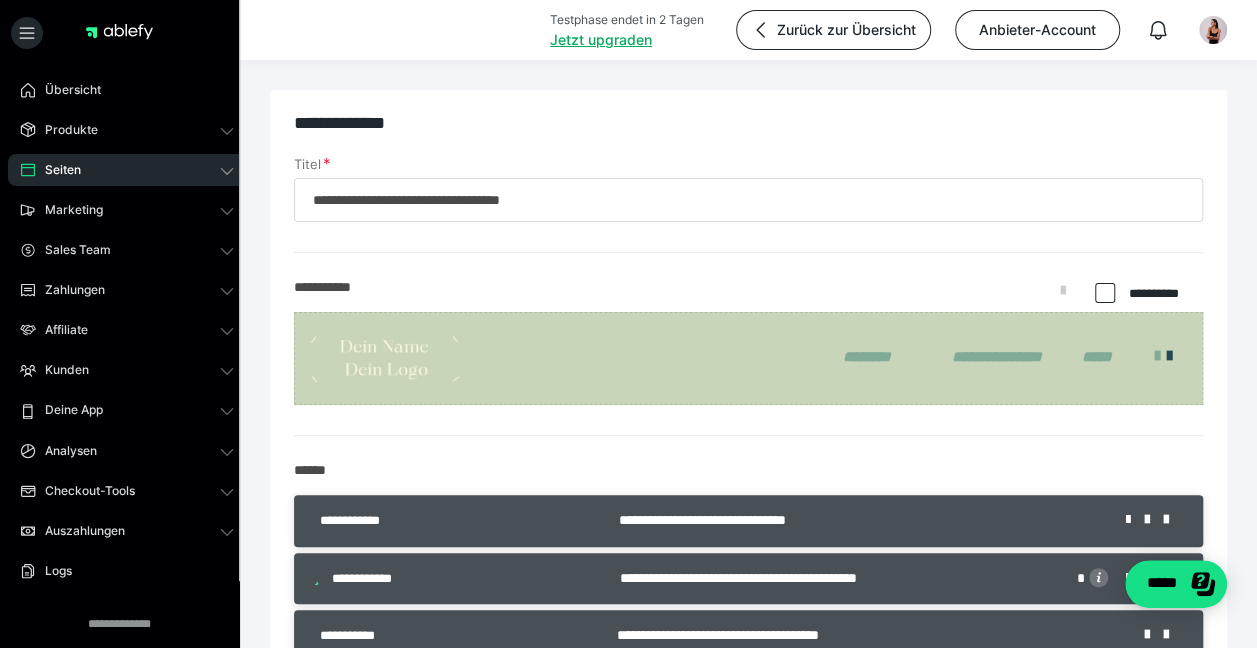 click on "**********" at bounding box center (748, 358) 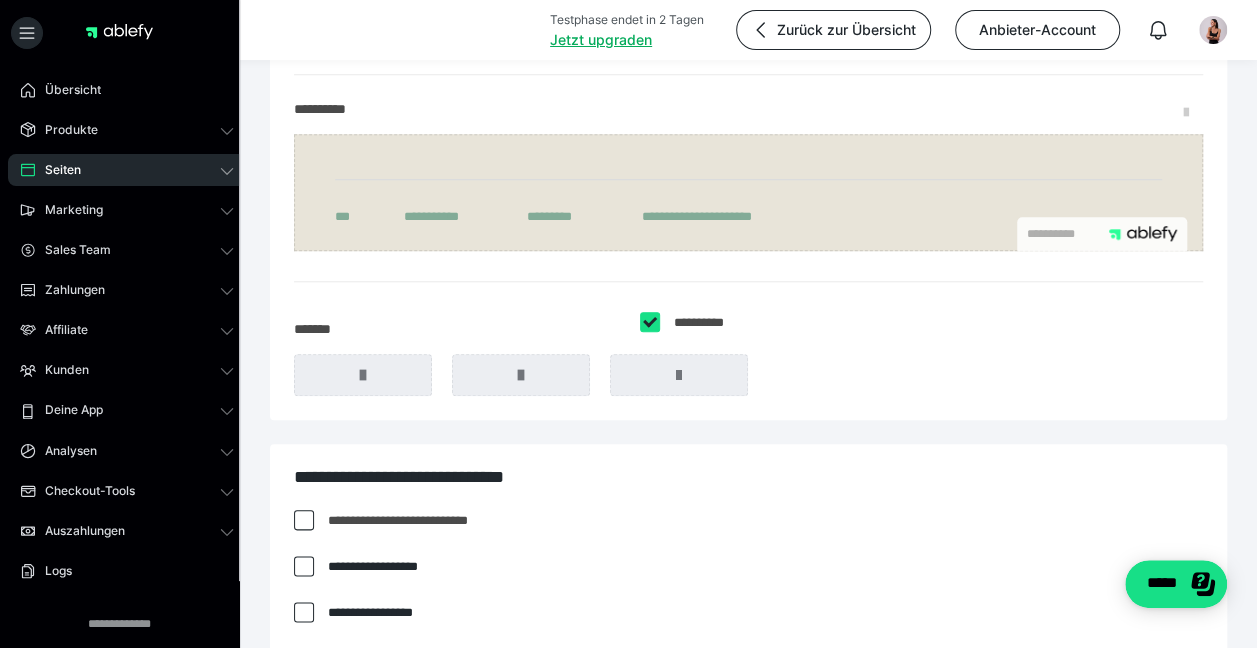 scroll, scrollTop: 877, scrollLeft: 0, axis: vertical 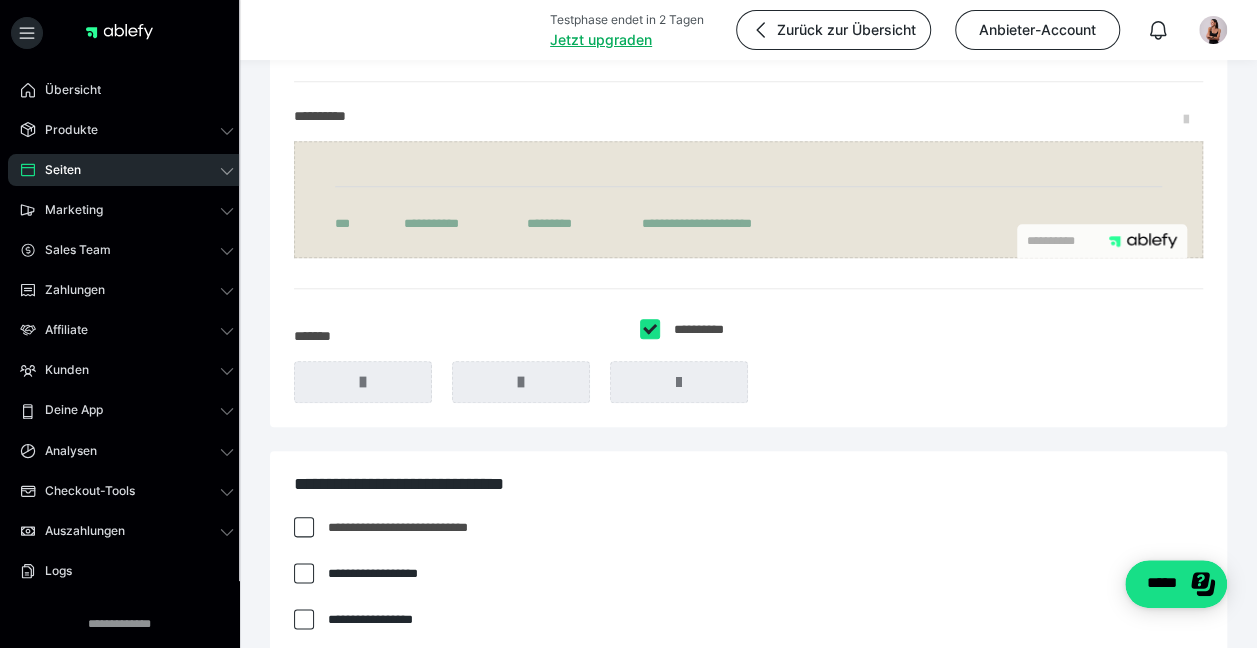 click on "**********" at bounding box center [748, 199] 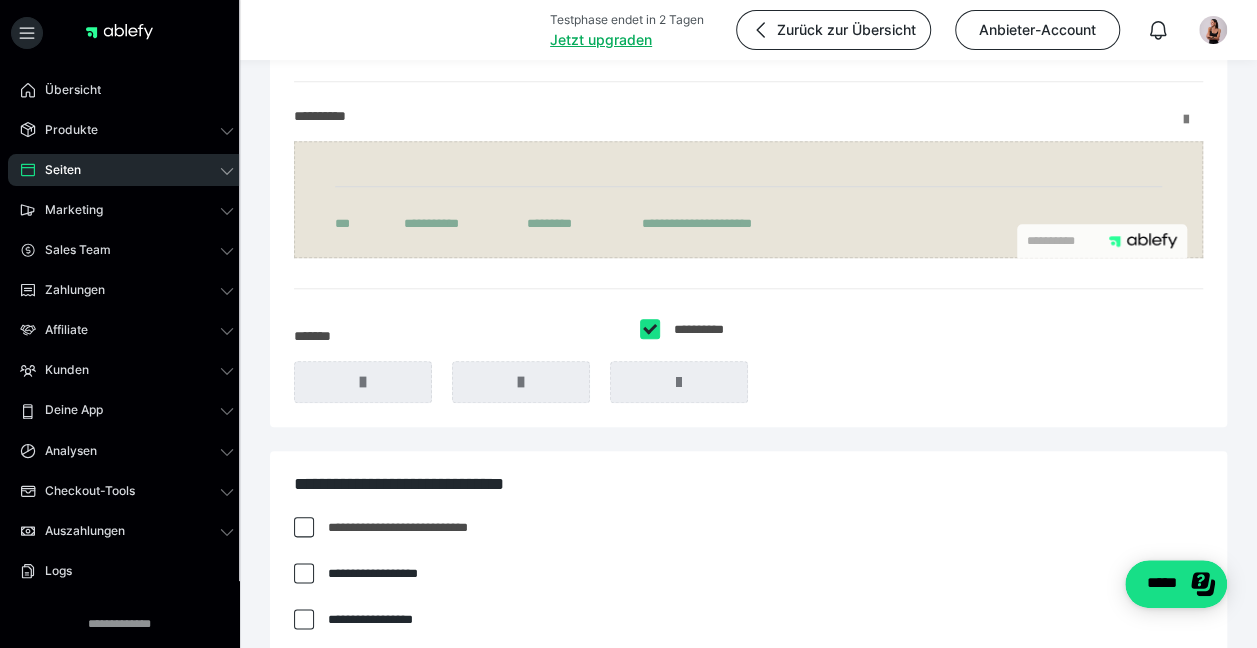 click on "**********" at bounding box center [748, 185] 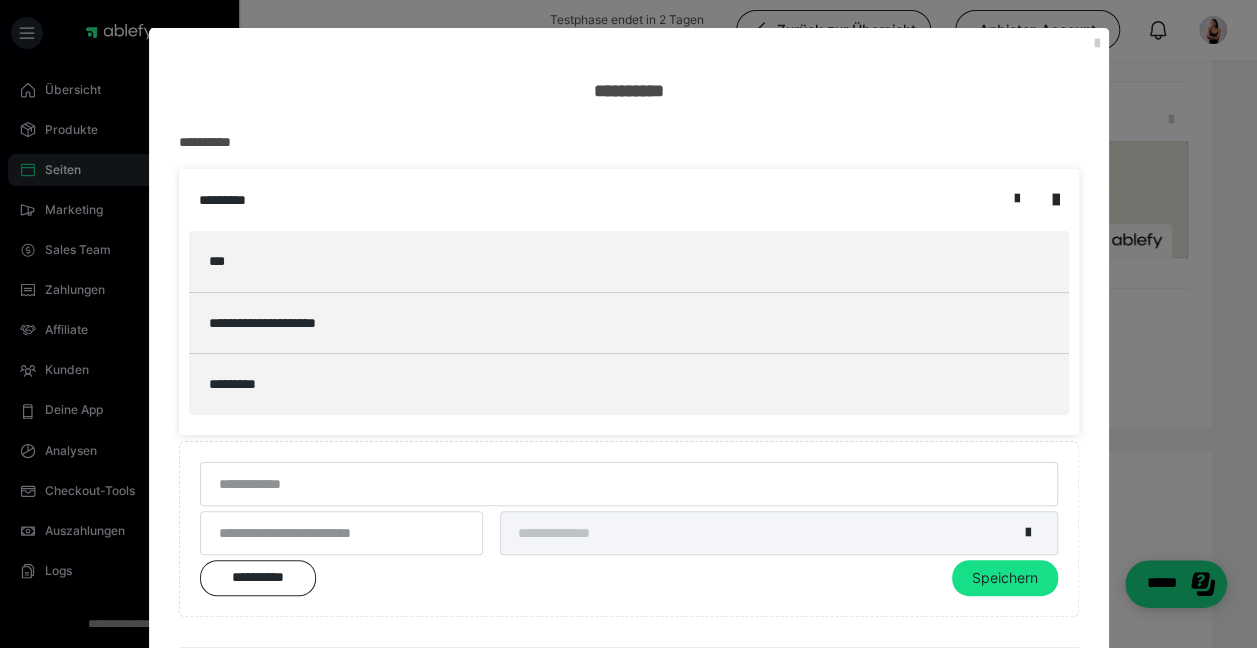 click on "**********" at bounding box center [628, 324] 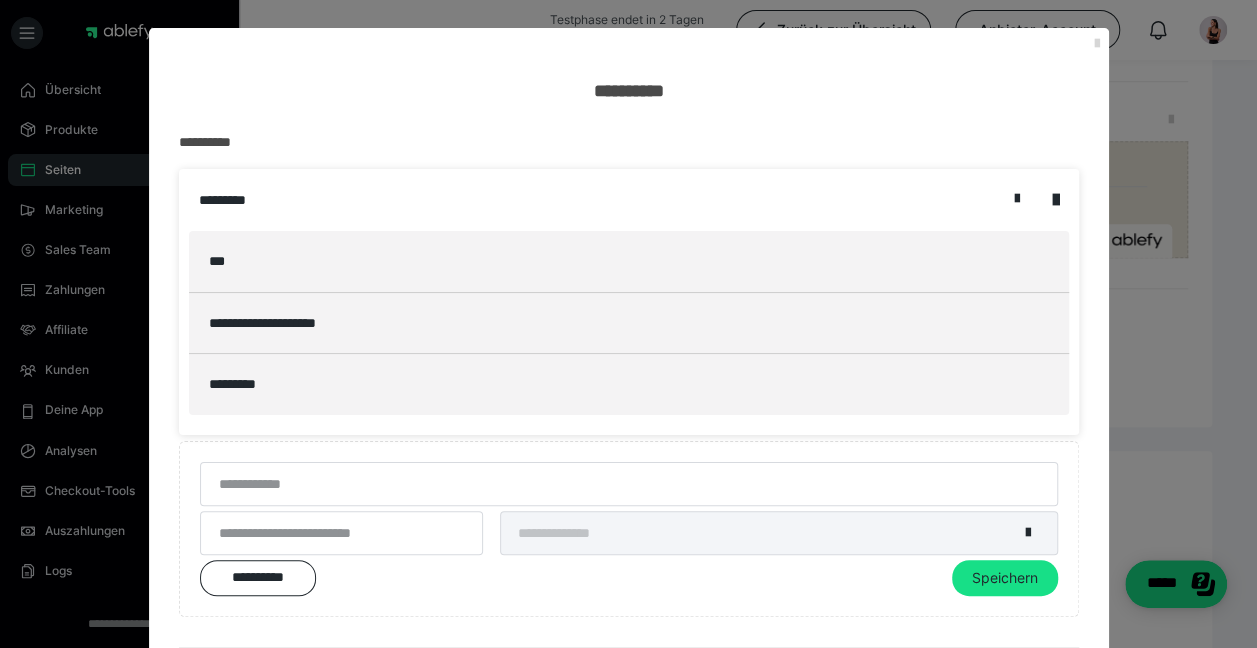 click at bounding box center (1097, 44) 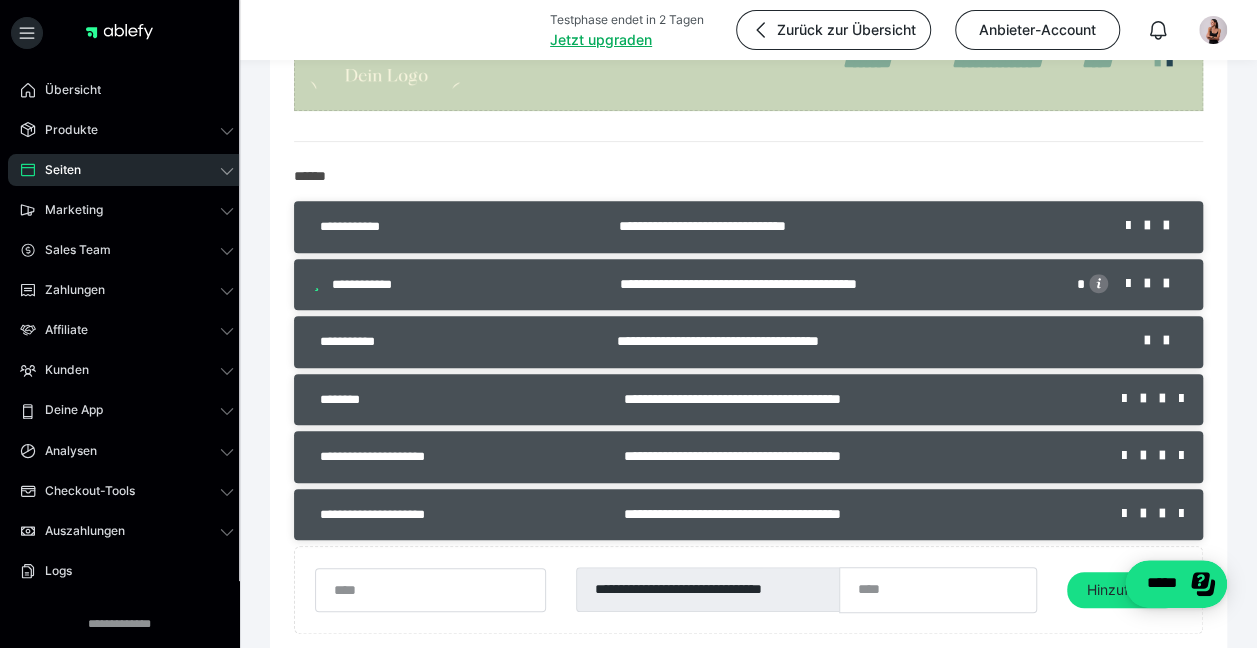 scroll, scrollTop: 193, scrollLeft: 0, axis: vertical 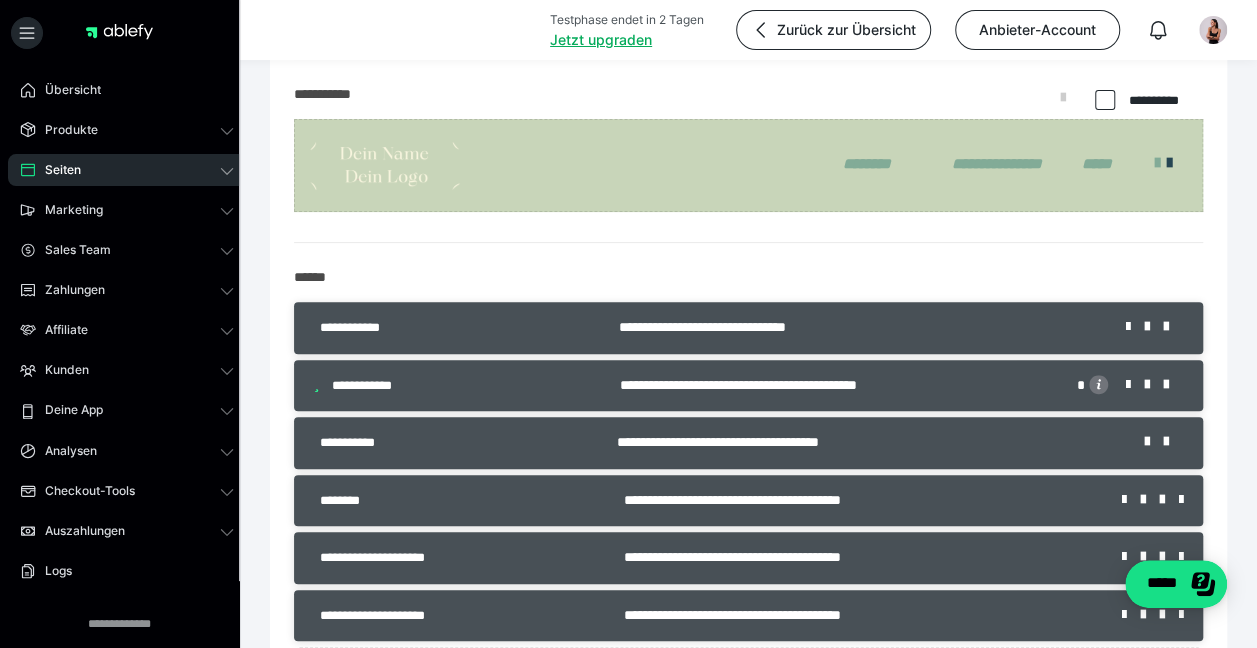 click on "**********" at bounding box center (748, 94) 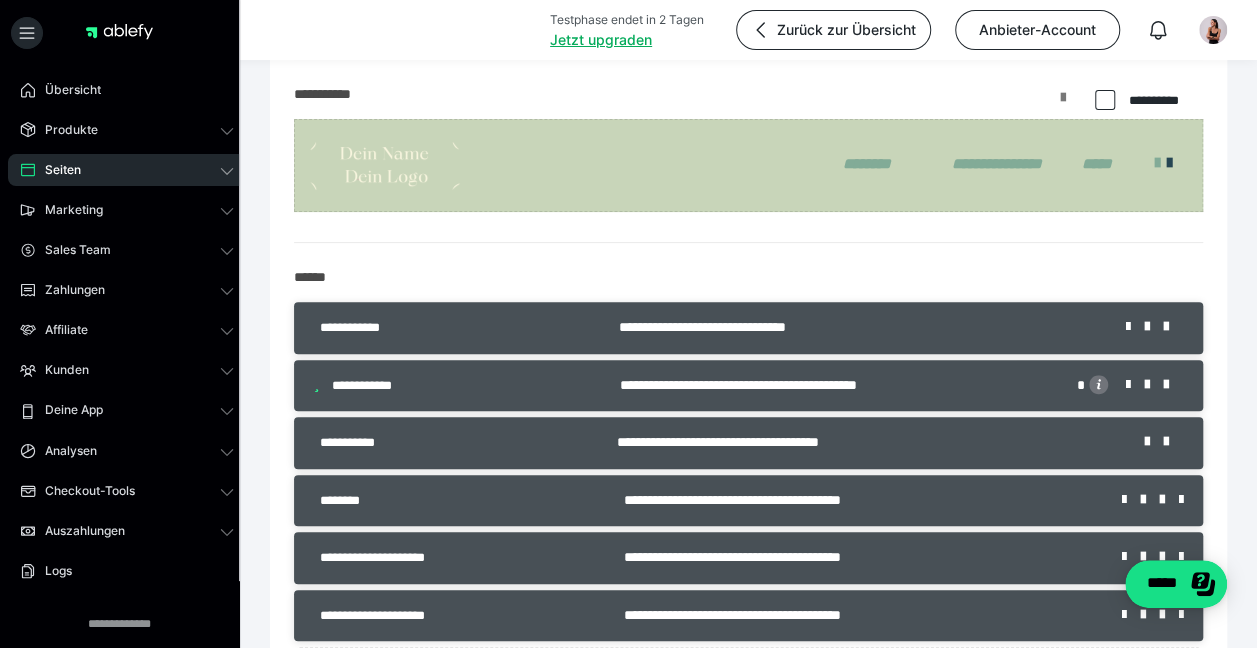 click at bounding box center (1063, 105) 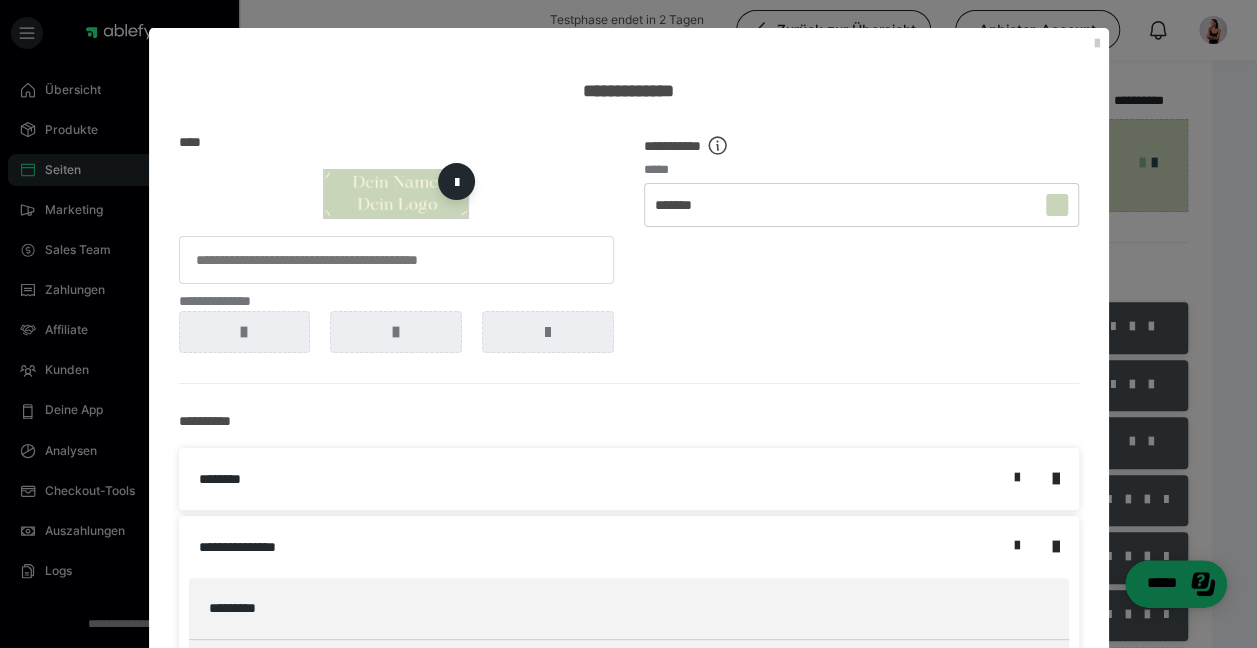 click at bounding box center (1057, 205) 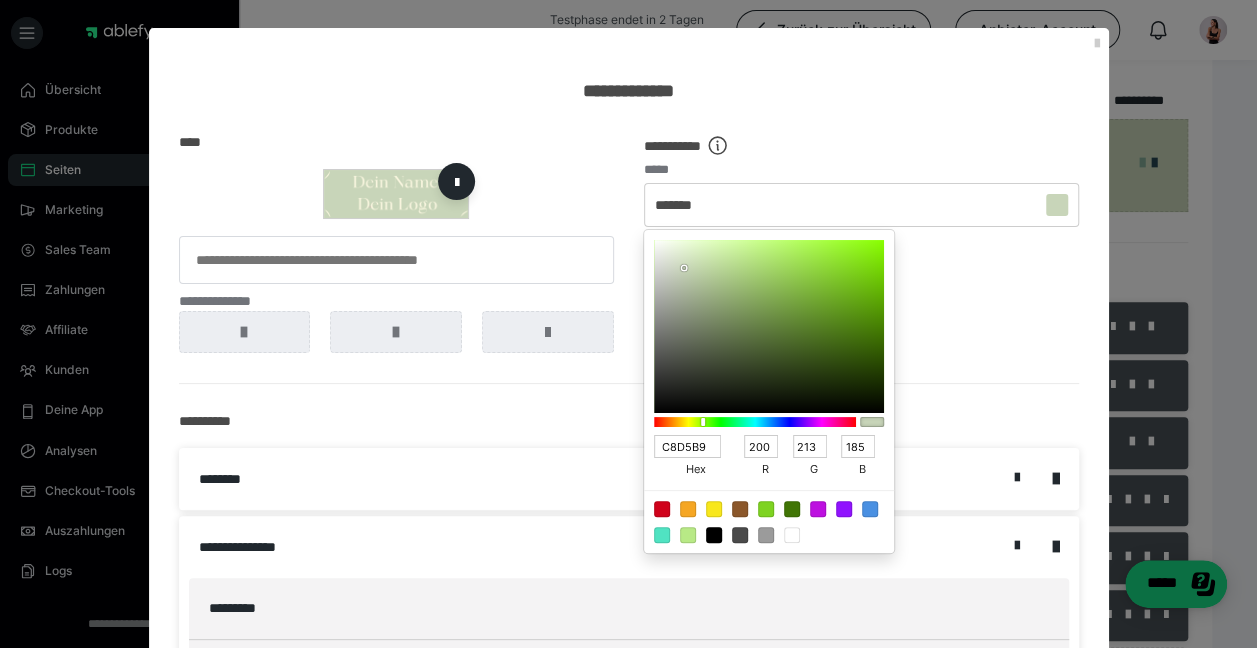 type on "C6D5B6" 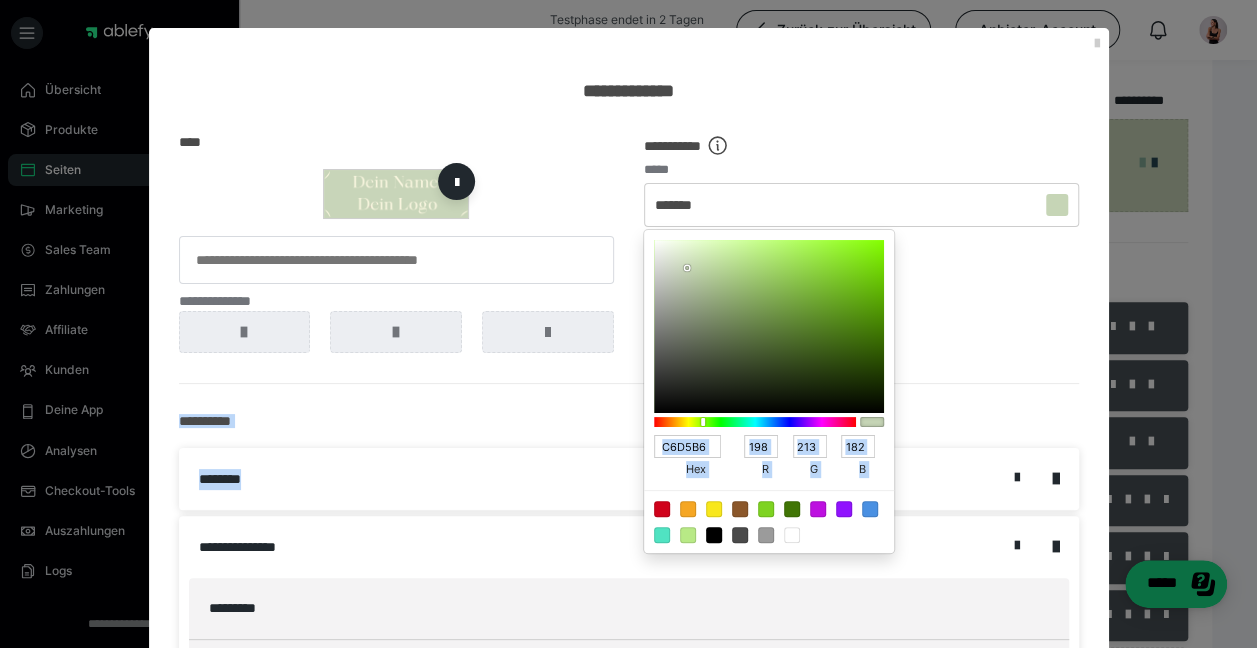 drag, startPoint x: 679, startPoint y: 269, endPoint x: 624, endPoint y: 444, distance: 183.43936 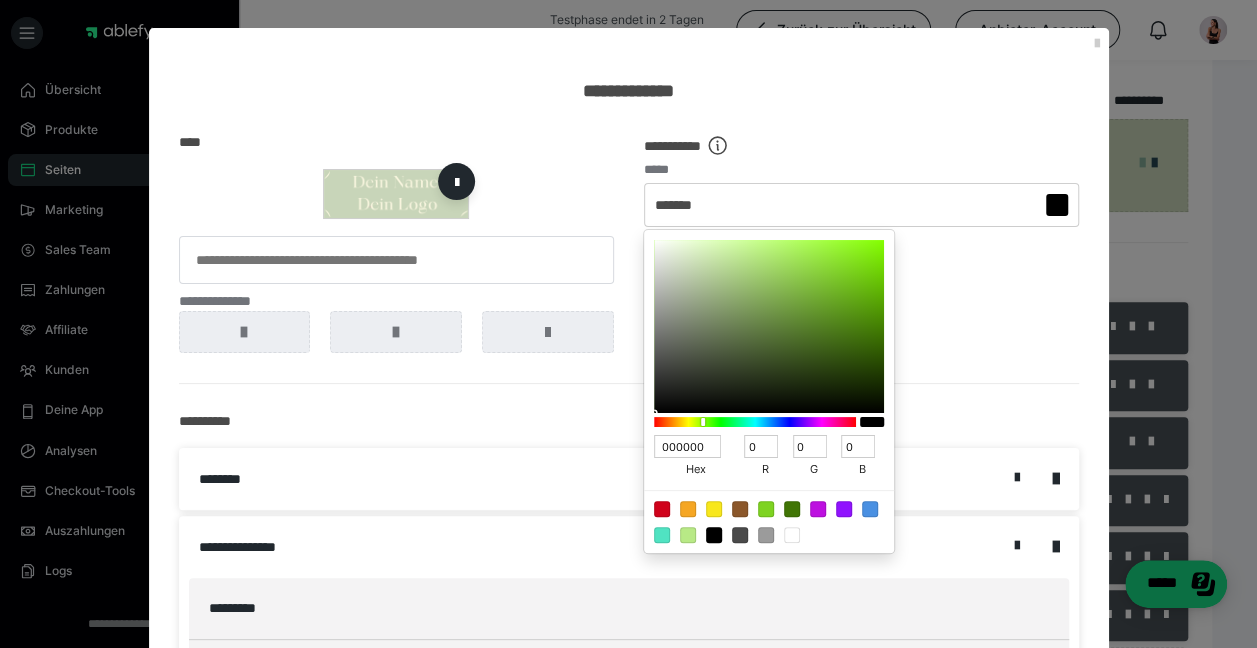drag, startPoint x: 624, startPoint y: 444, endPoint x: 685, endPoint y: 270, distance: 184.38275 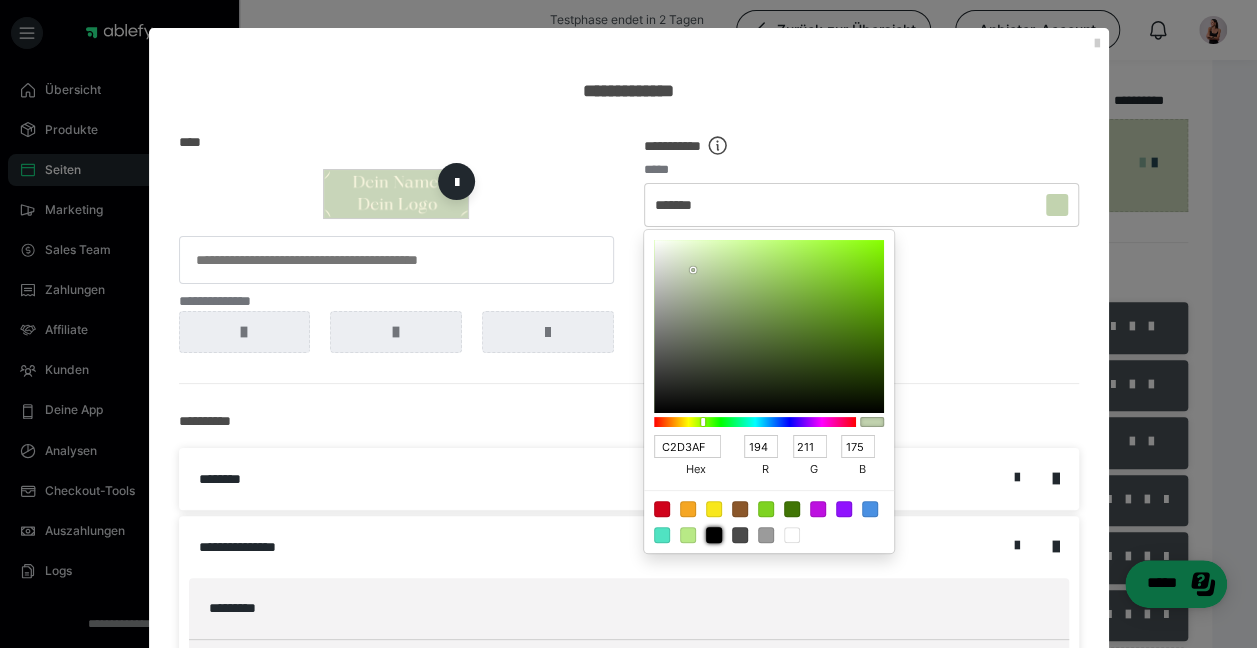 click at bounding box center [714, 535] 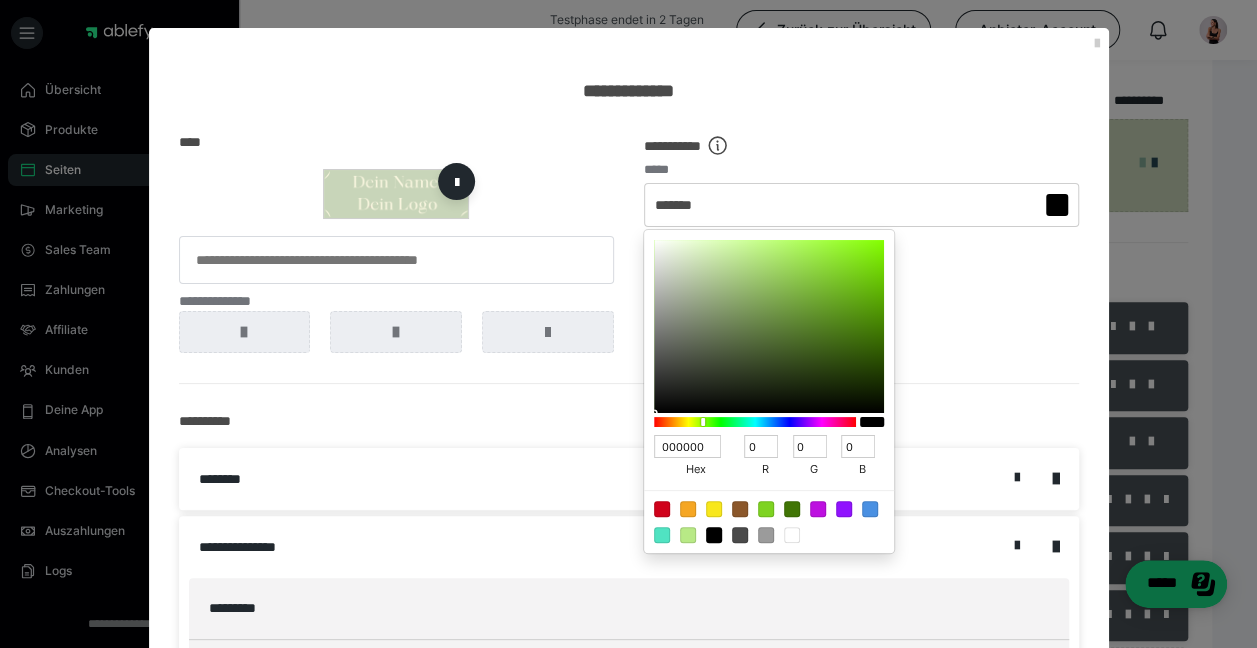 click at bounding box center (628, 324) 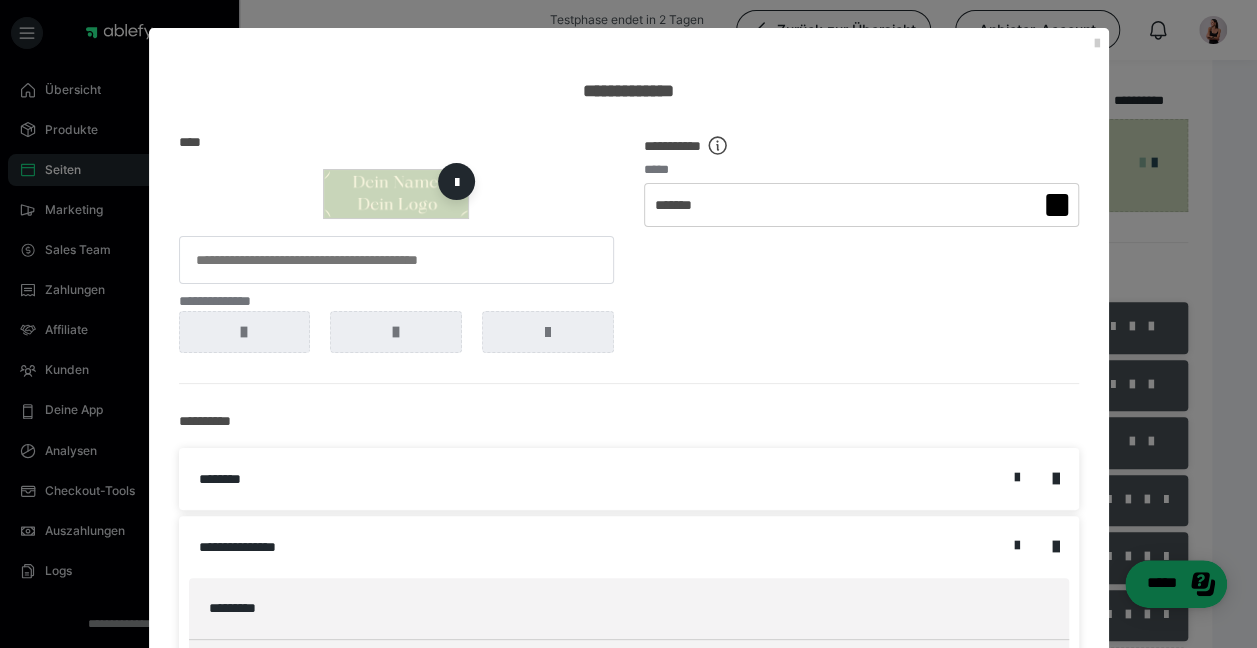click at bounding box center [396, 194] 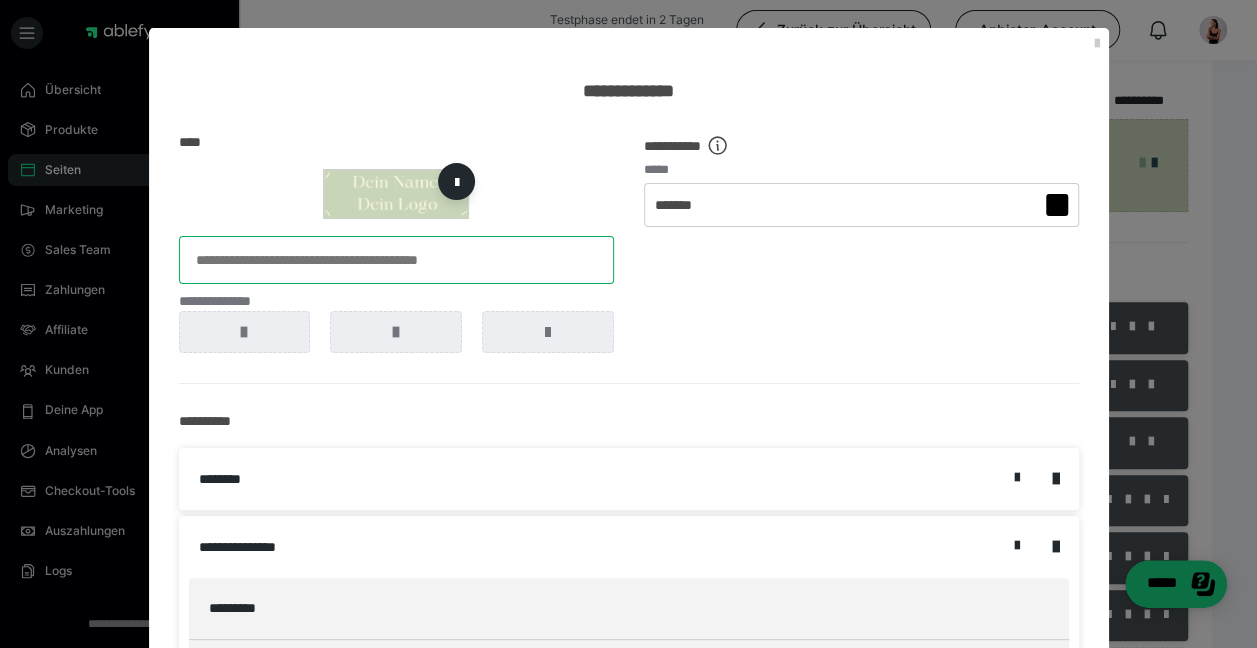 click at bounding box center [396, 260] 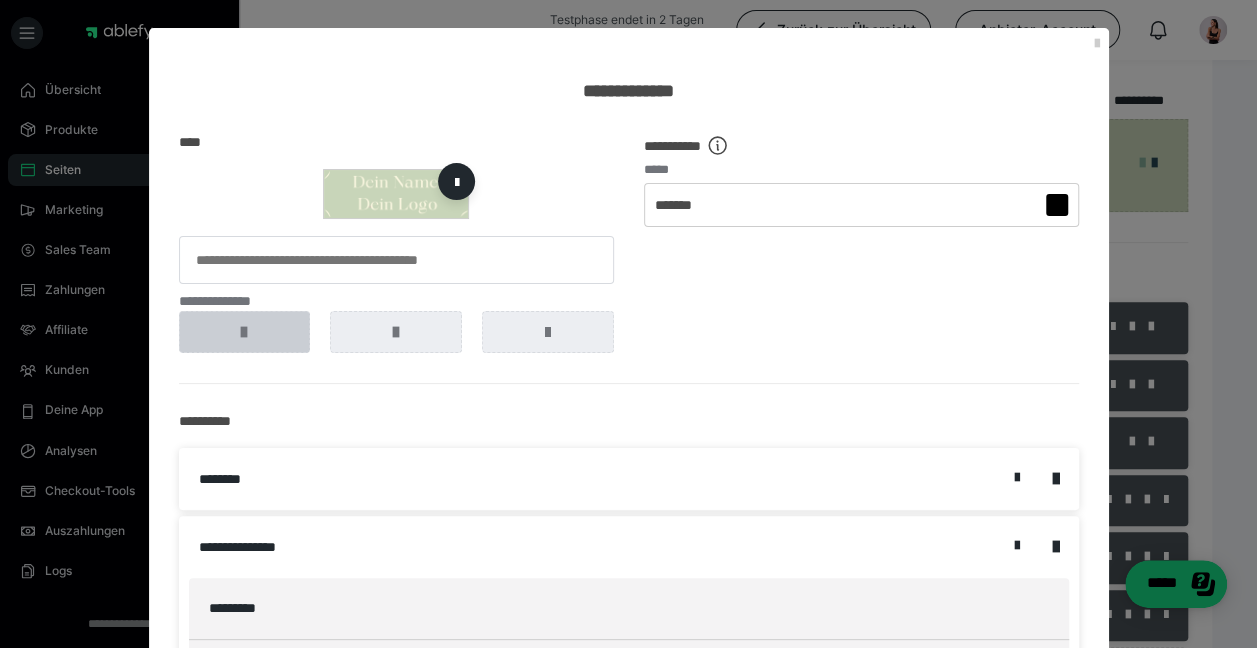 click at bounding box center (245, 332) 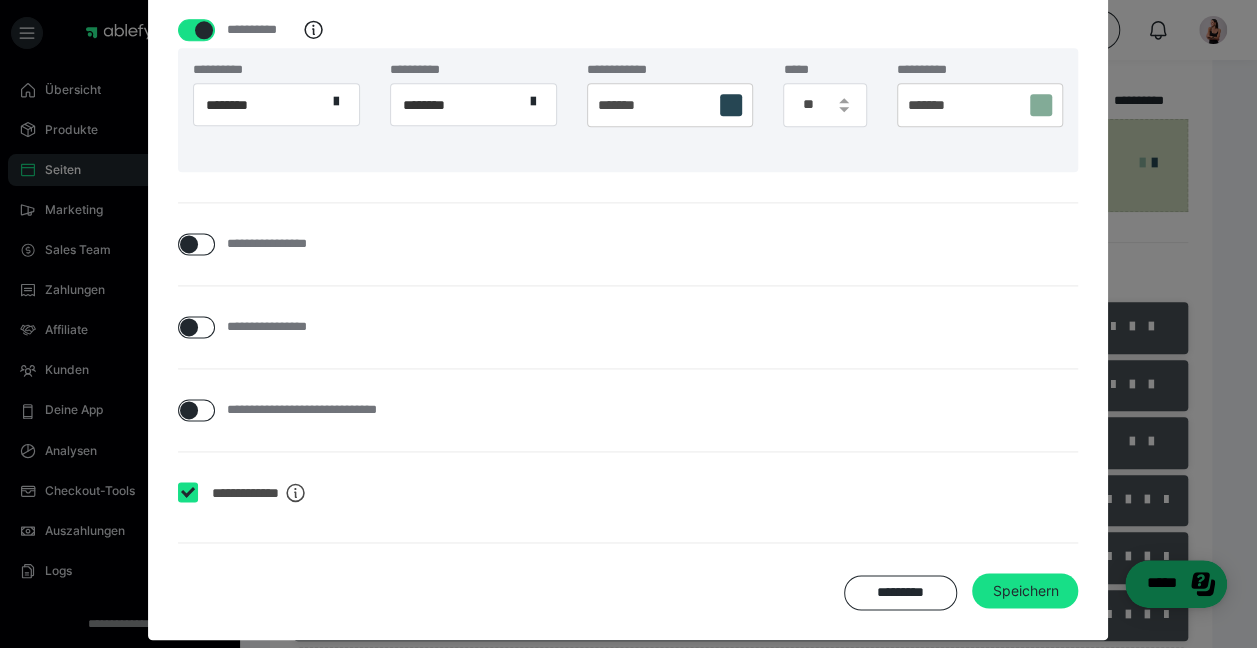 scroll, scrollTop: 1253, scrollLeft: 0, axis: vertical 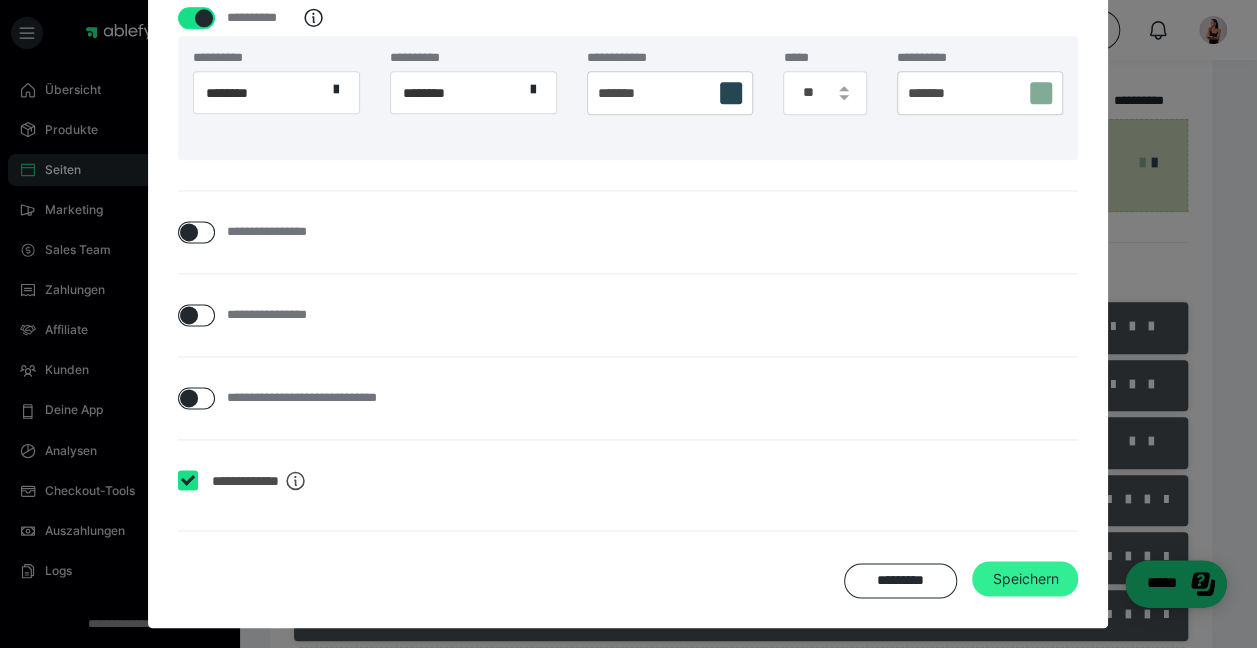 click on "Speichern" at bounding box center (1025, 579) 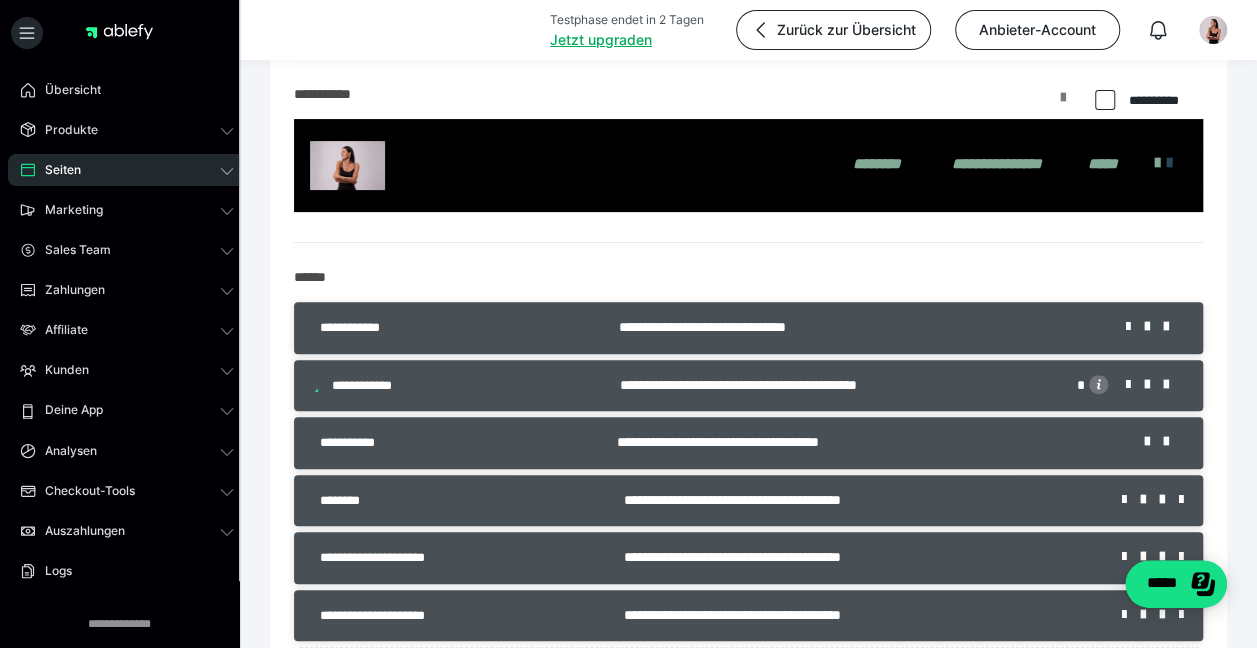 click at bounding box center [1063, 105] 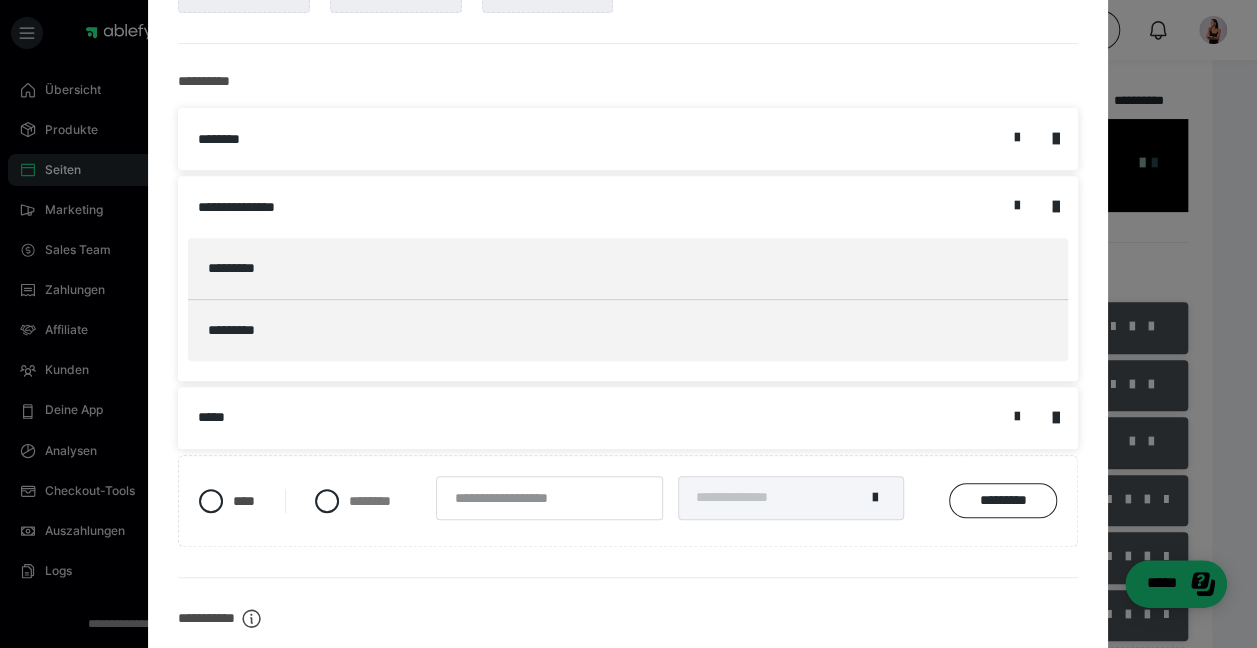 scroll, scrollTop: 377, scrollLeft: 0, axis: vertical 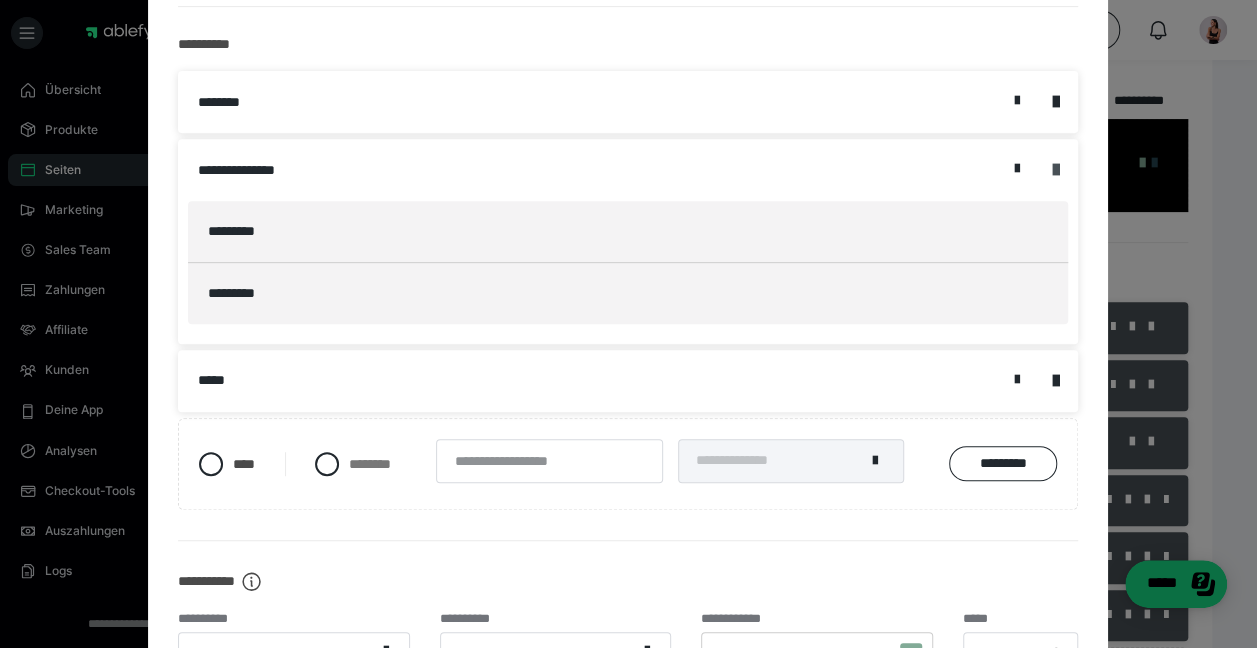 click at bounding box center (1055, 170) 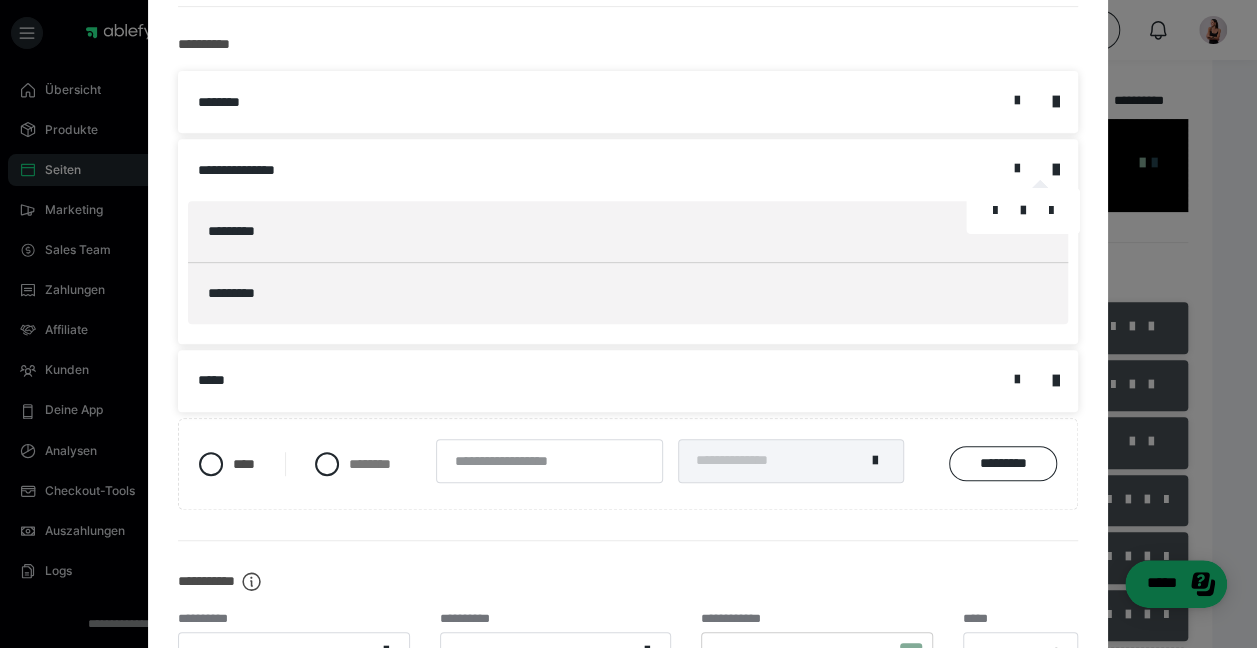 click at bounding box center [1023, 211] 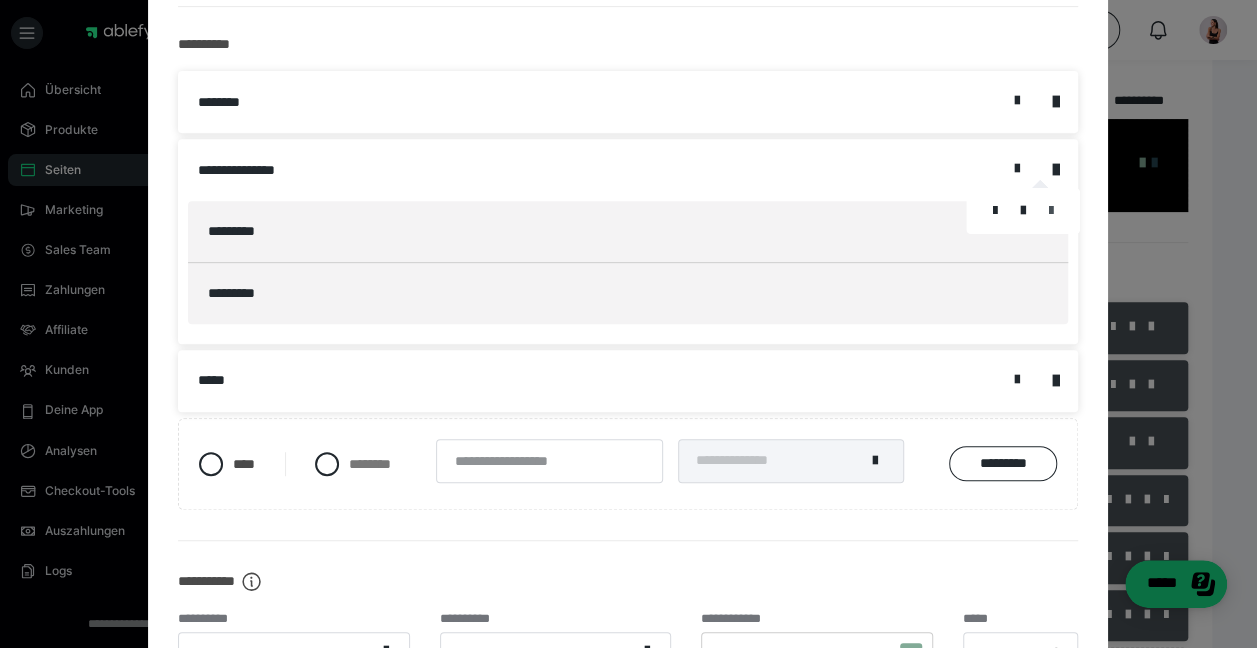click at bounding box center [1051, 211] 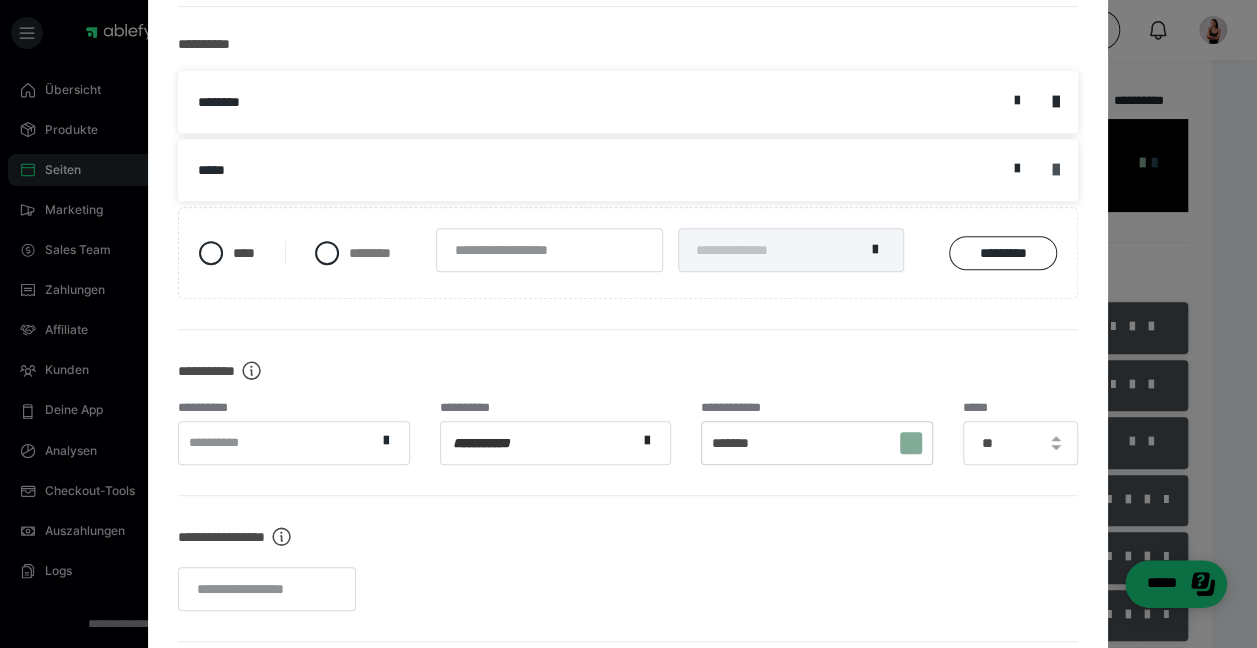 click at bounding box center (1055, 170) 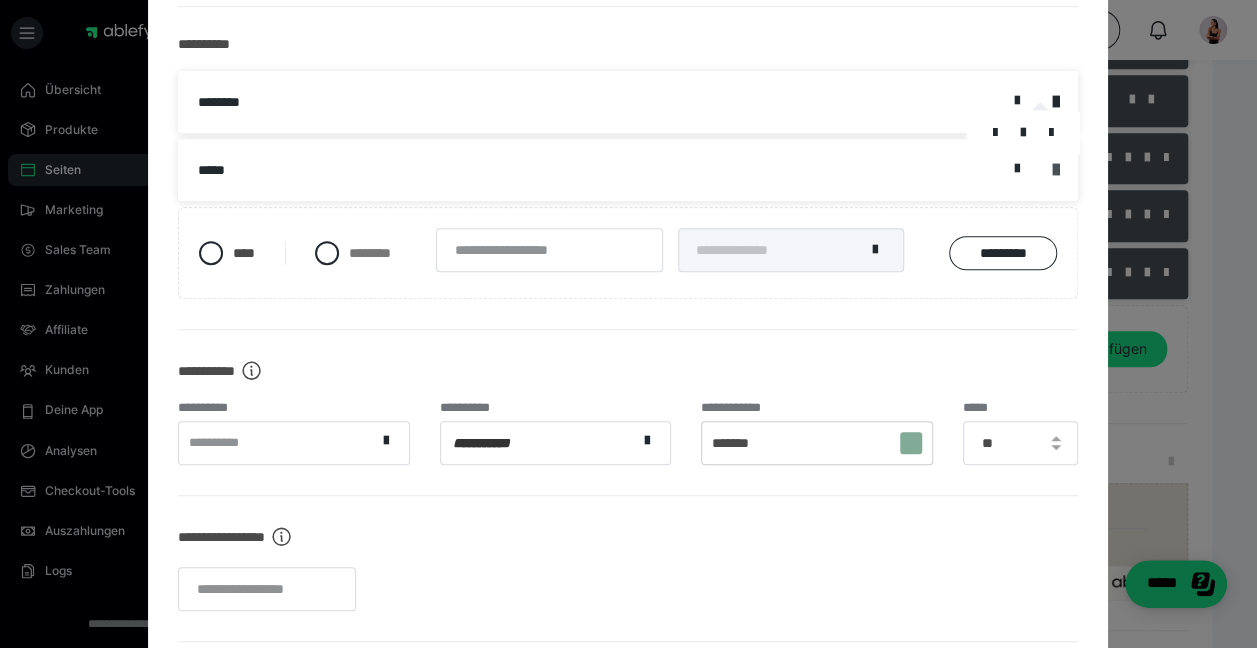 scroll, scrollTop: 544, scrollLeft: 0, axis: vertical 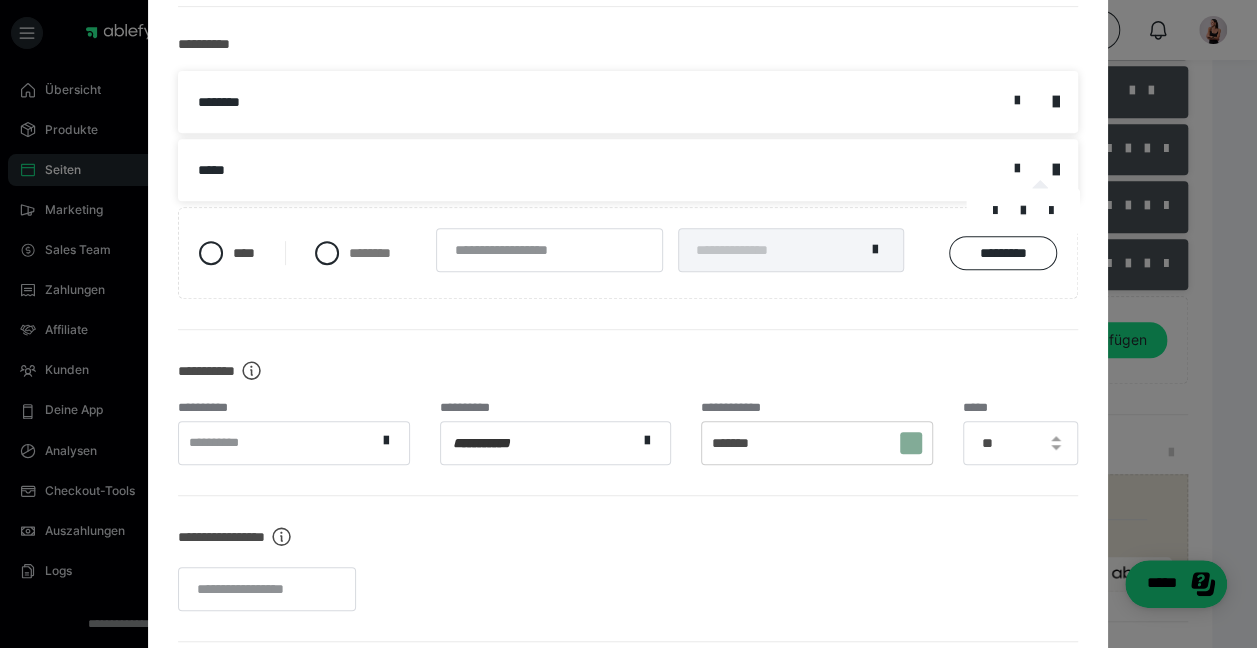 click at bounding box center (628, 324) 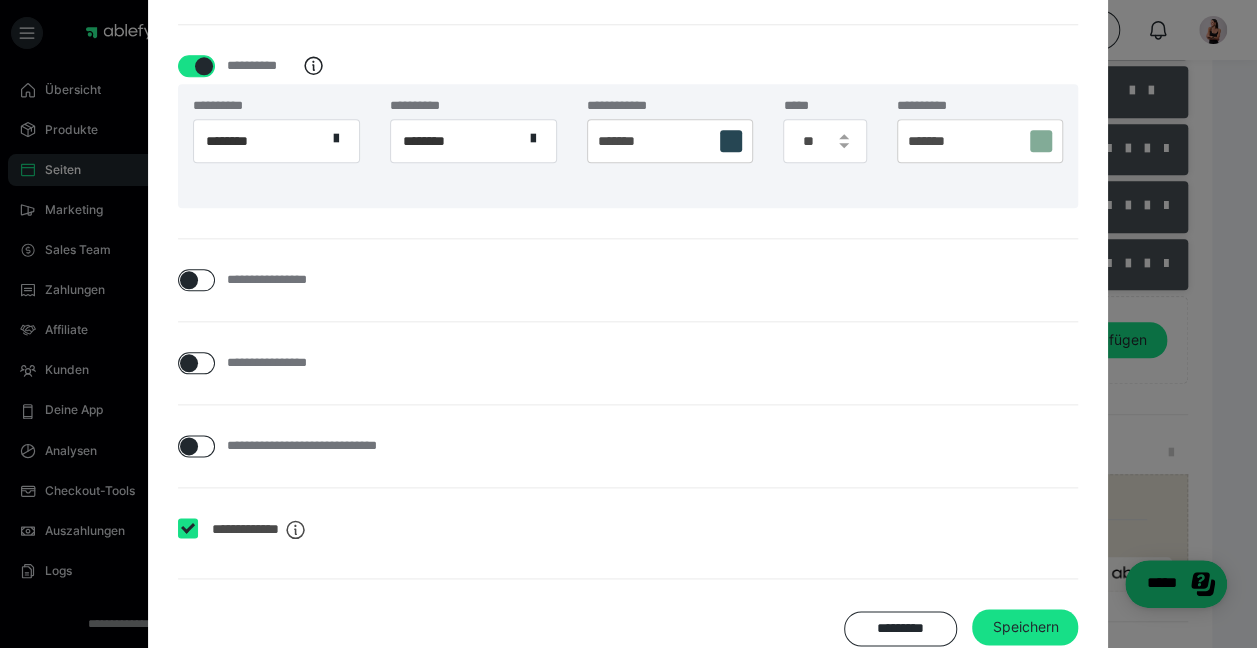 scroll, scrollTop: 1042, scrollLeft: 0, axis: vertical 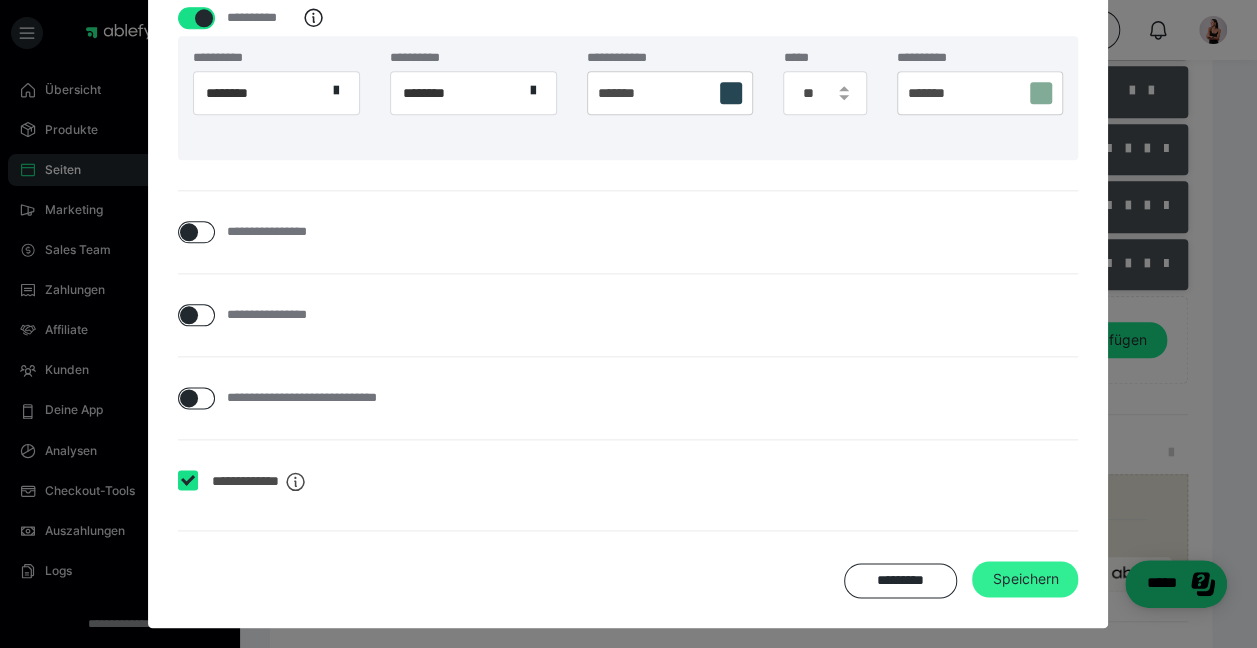 click on "Speichern" at bounding box center (1025, 579) 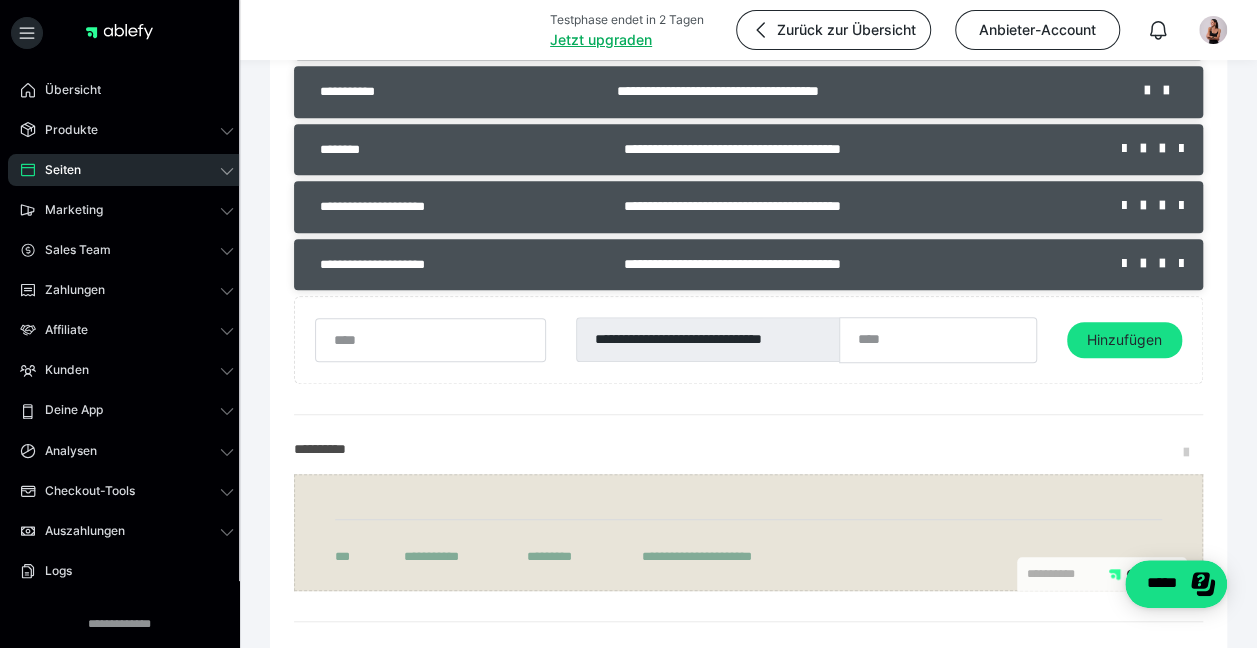 drag, startPoint x: 1220, startPoint y: 250, endPoint x: 1271, endPoint y: 256, distance: 51.351727 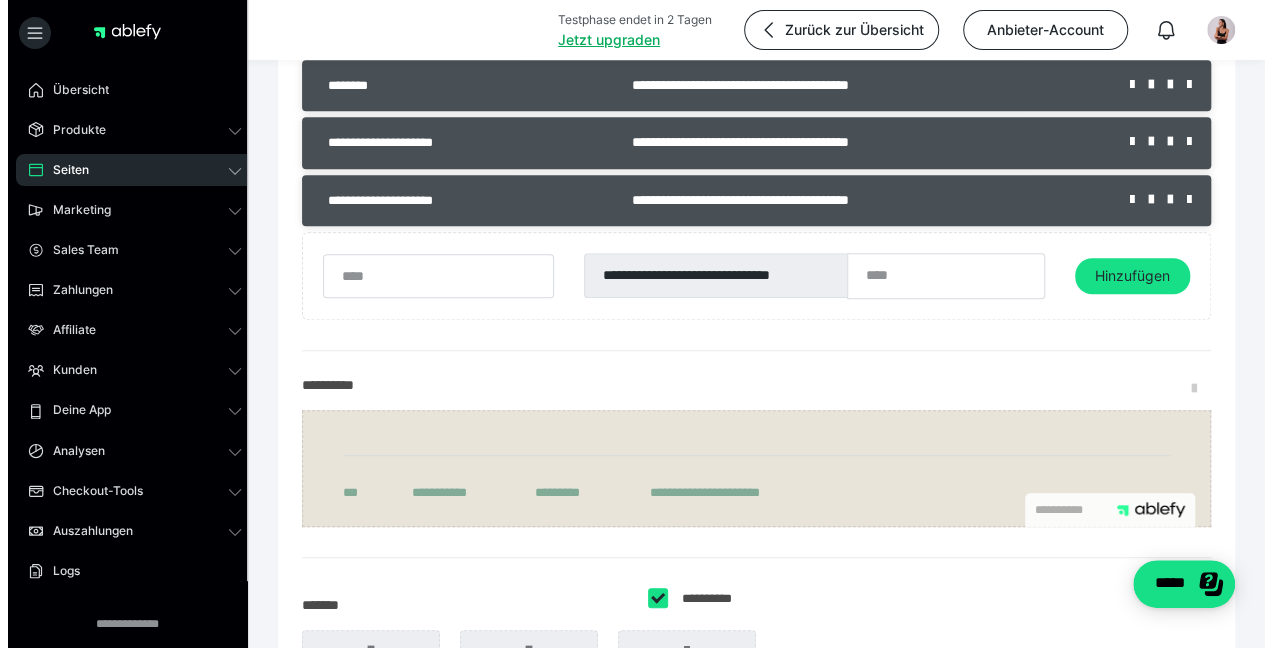 scroll, scrollTop: 247, scrollLeft: 0, axis: vertical 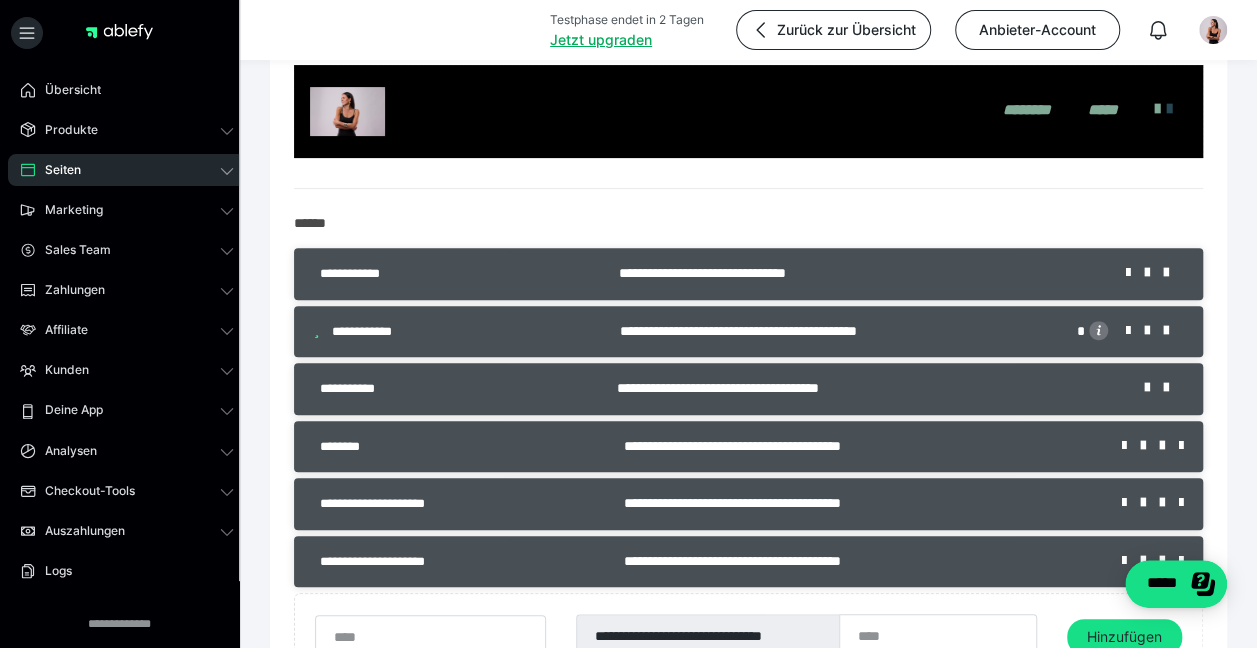 click on "**********" at bounding box center (833, 331) 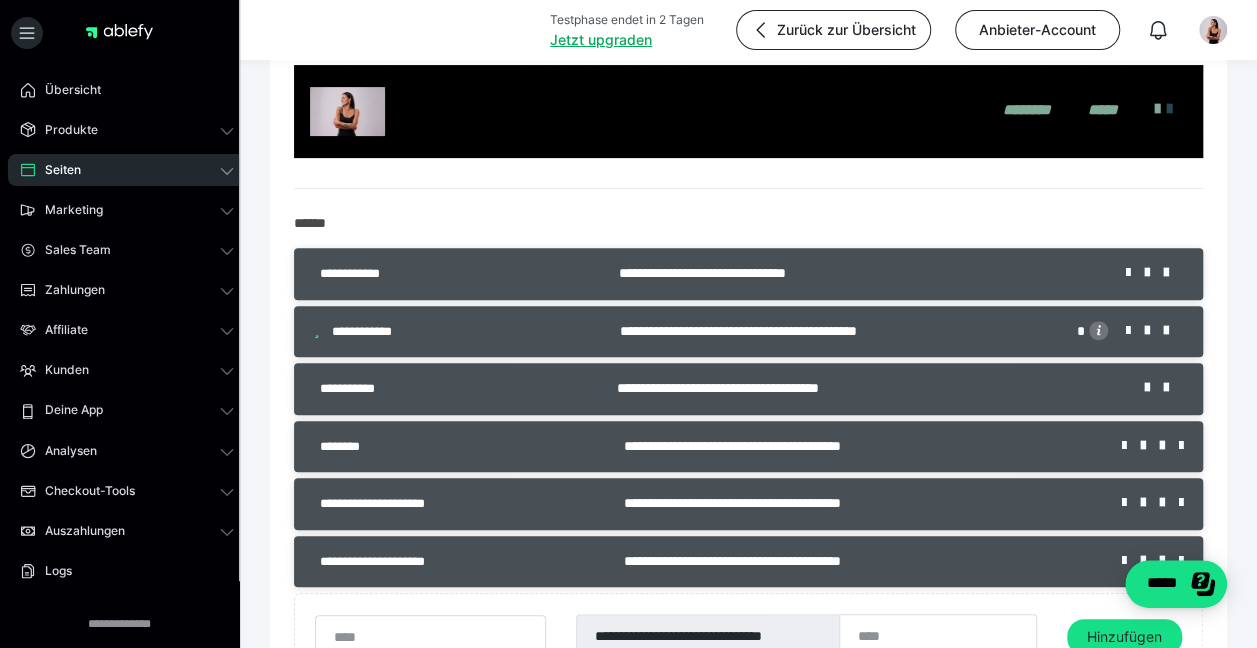 click on "**********" at bounding box center (857, 273) 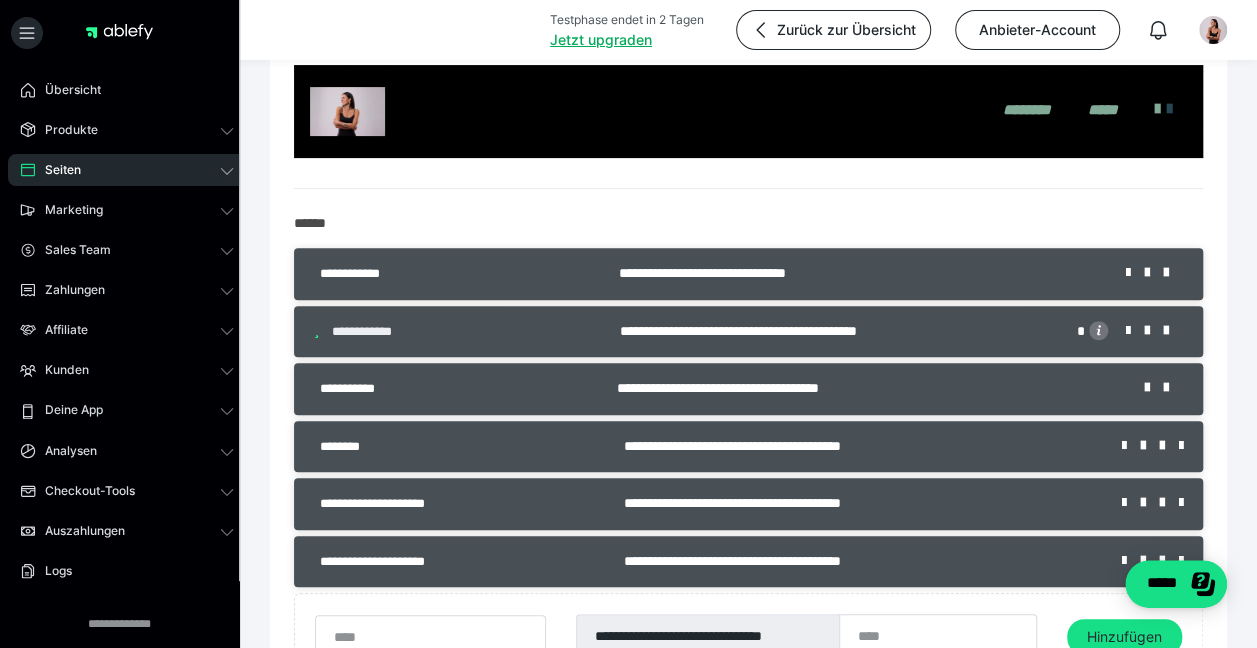 click on "**********" at bounding box center [371, 332] 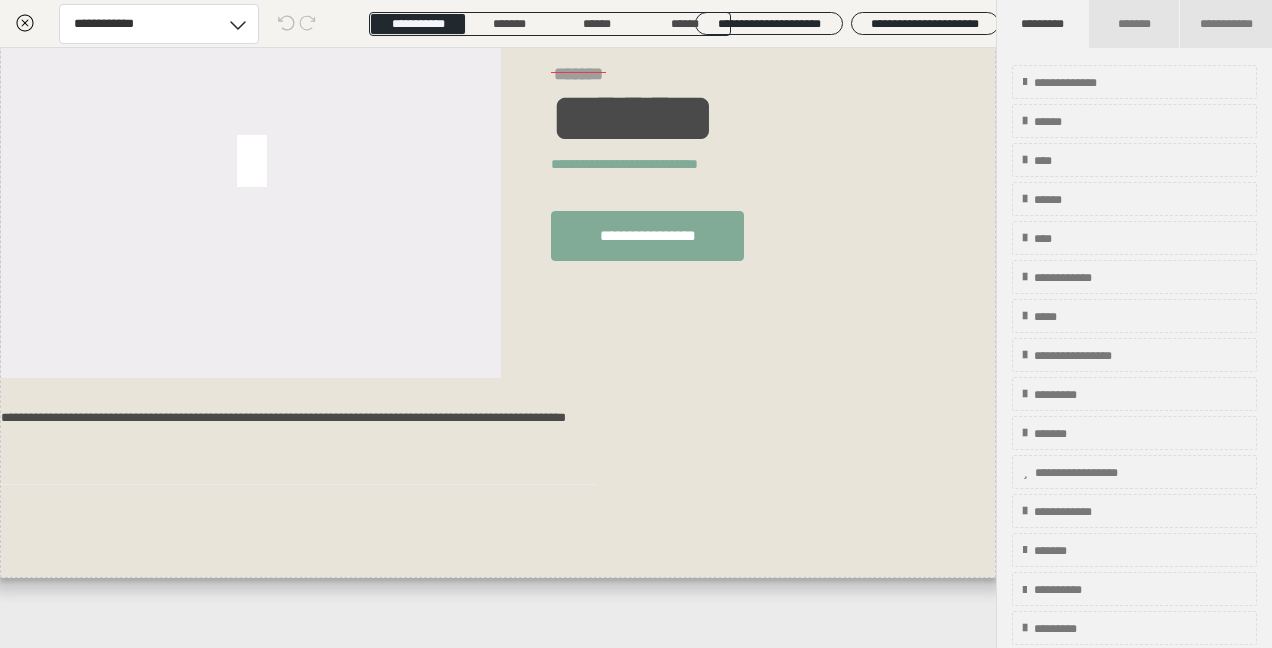 scroll, scrollTop: 0, scrollLeft: 0, axis: both 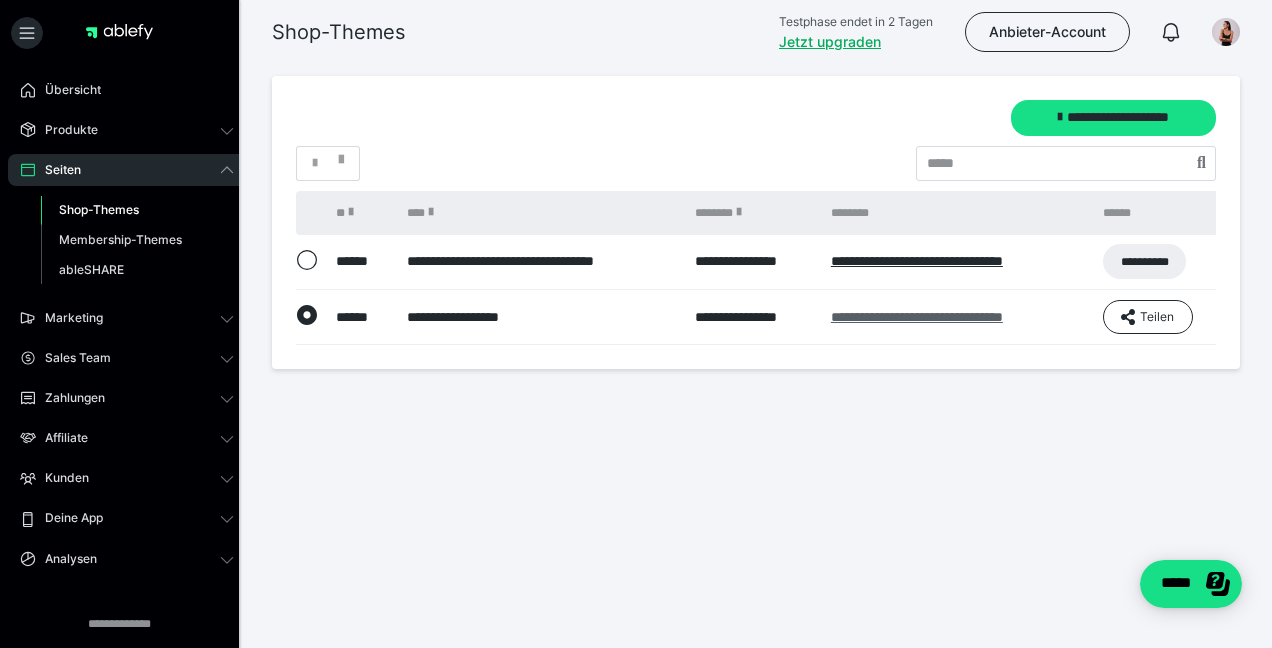 drag, startPoint x: 926, startPoint y: 304, endPoint x: 910, endPoint y: 321, distance: 23.345236 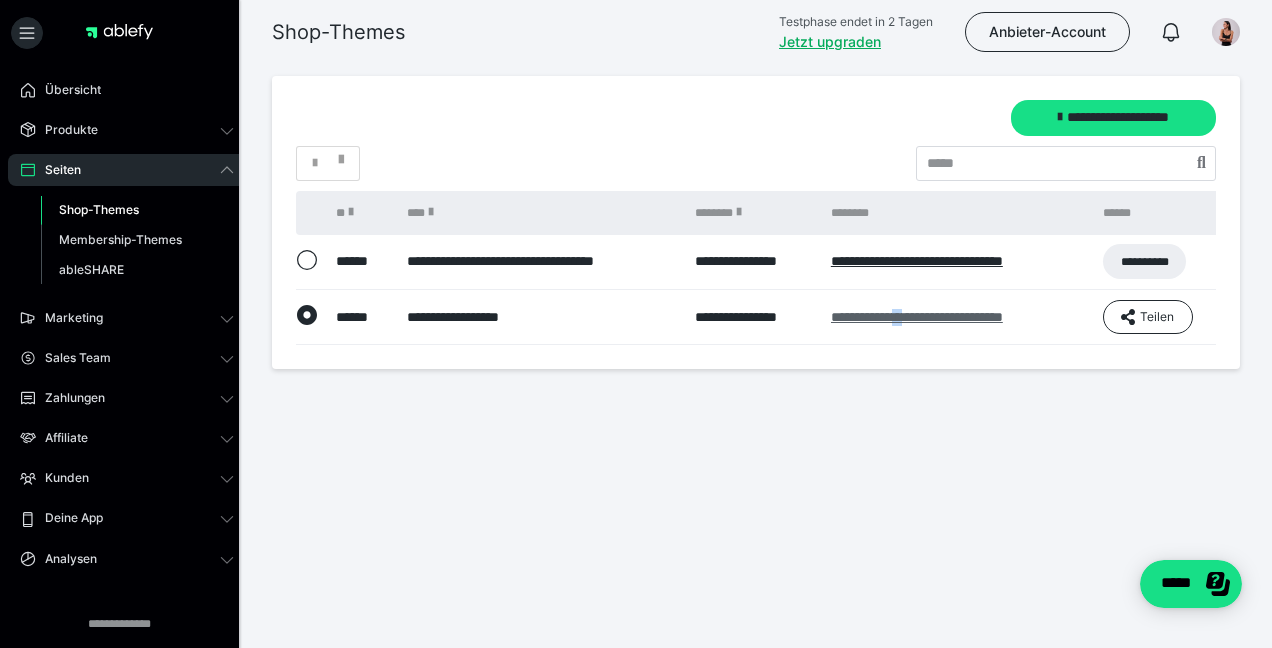 click on "**********" at bounding box center (917, 317) 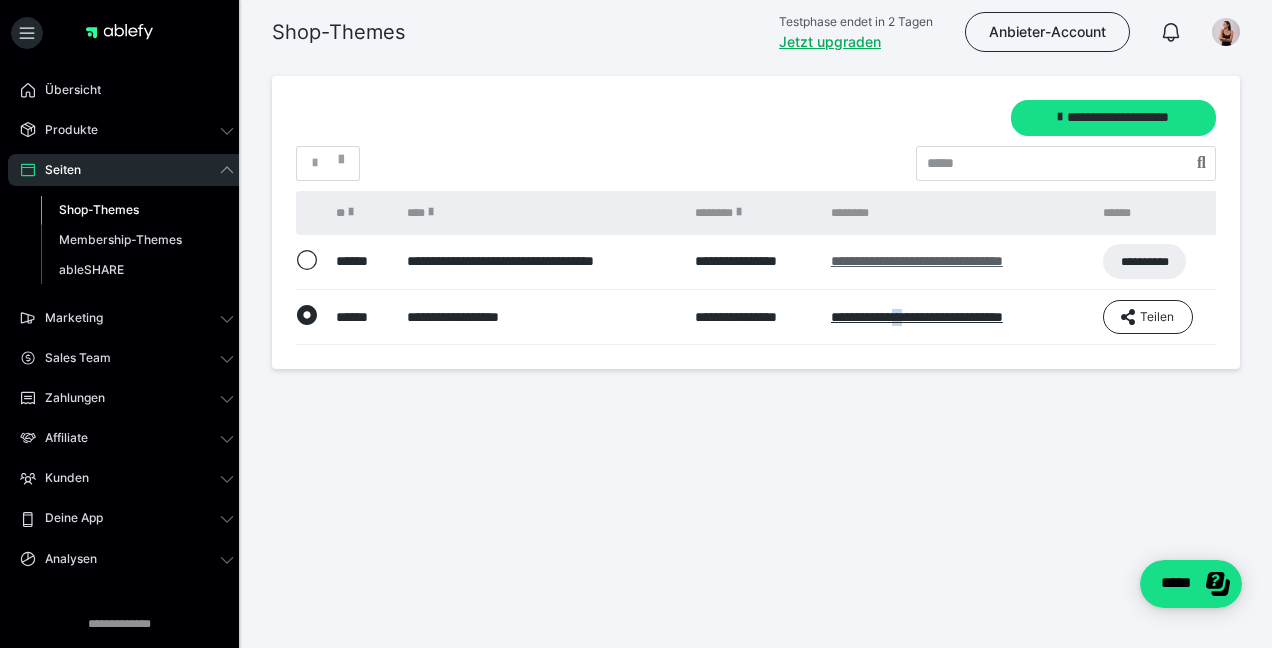 click on "**********" at bounding box center [917, 261] 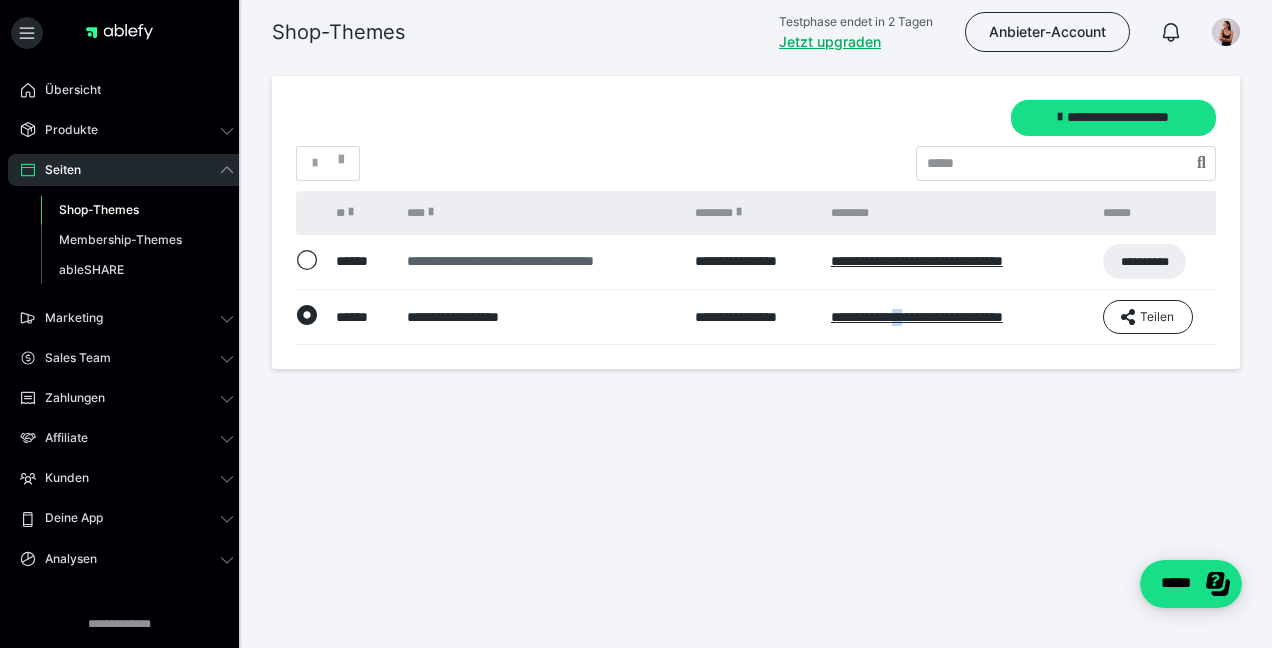 click on "**********" at bounding box center (541, 261) 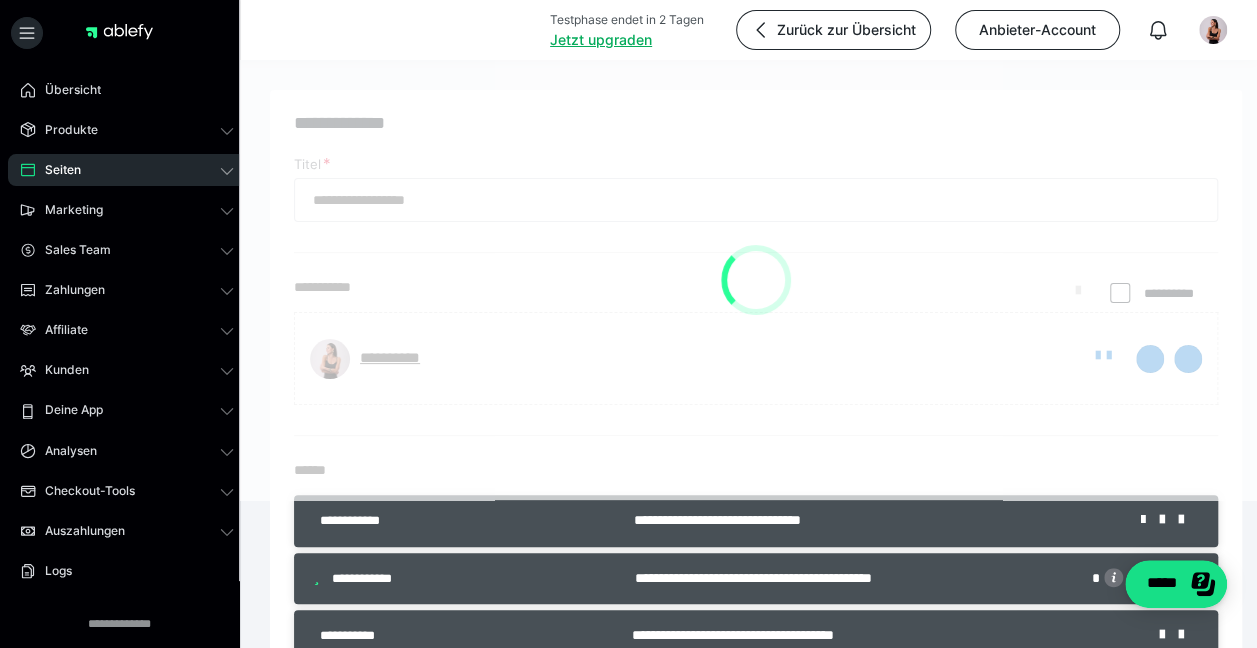 type on "**********" 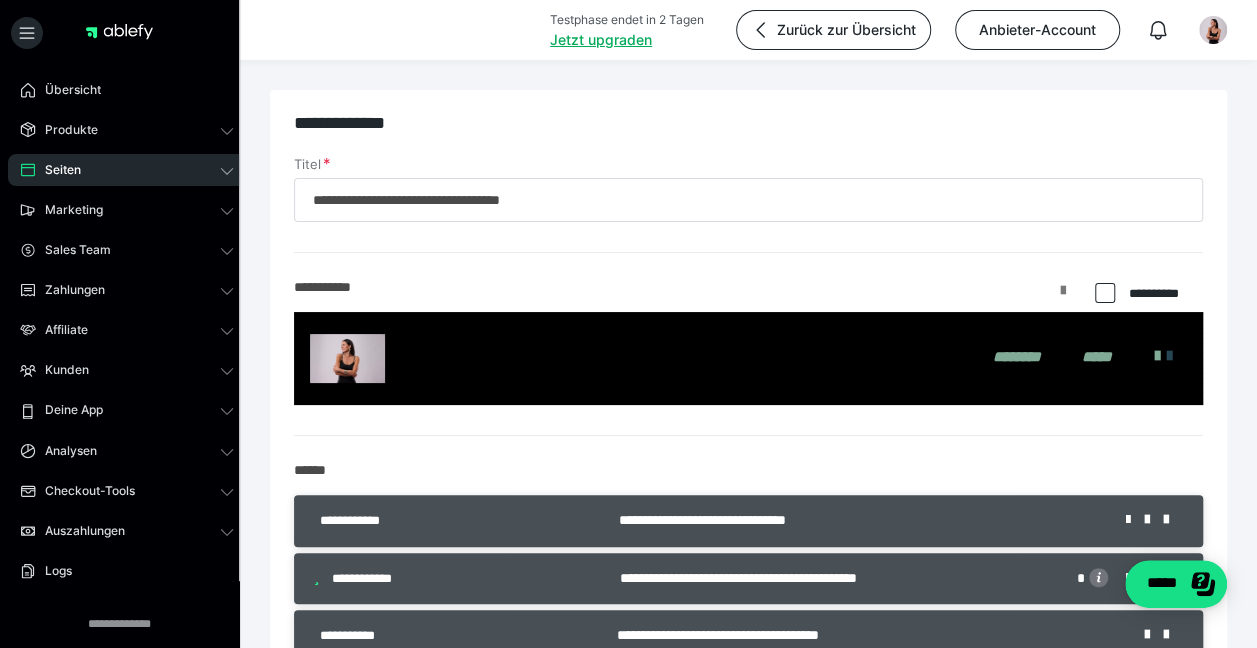 click at bounding box center [1063, 298] 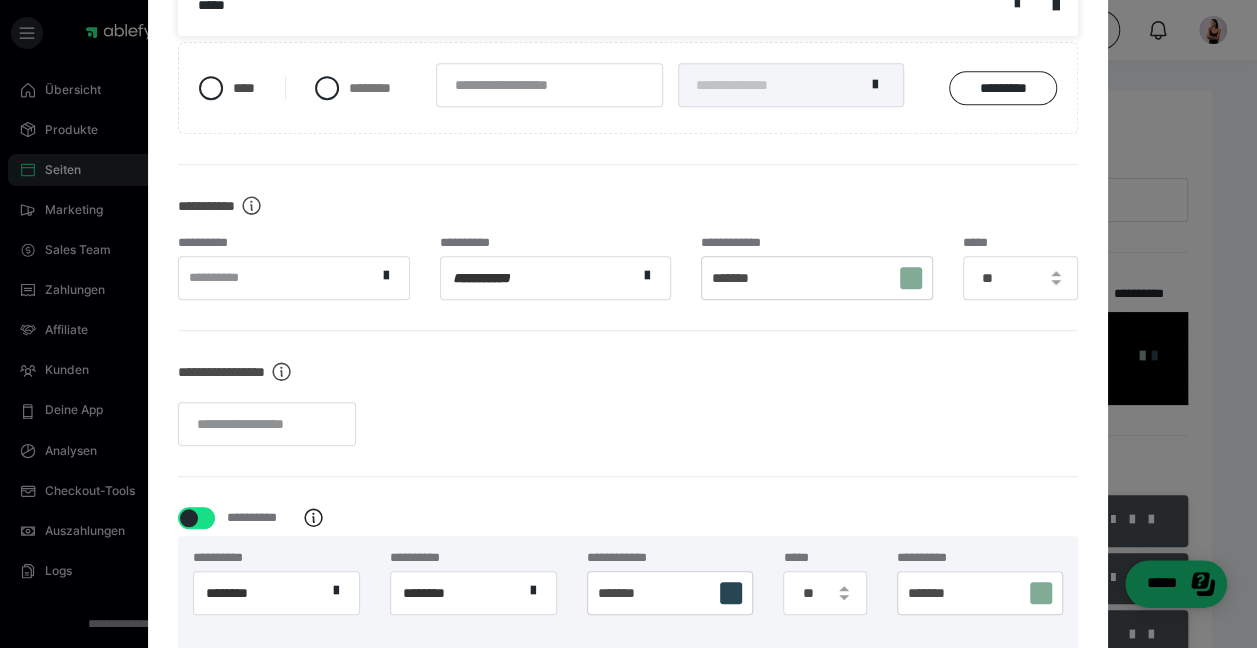 scroll, scrollTop: 558, scrollLeft: 0, axis: vertical 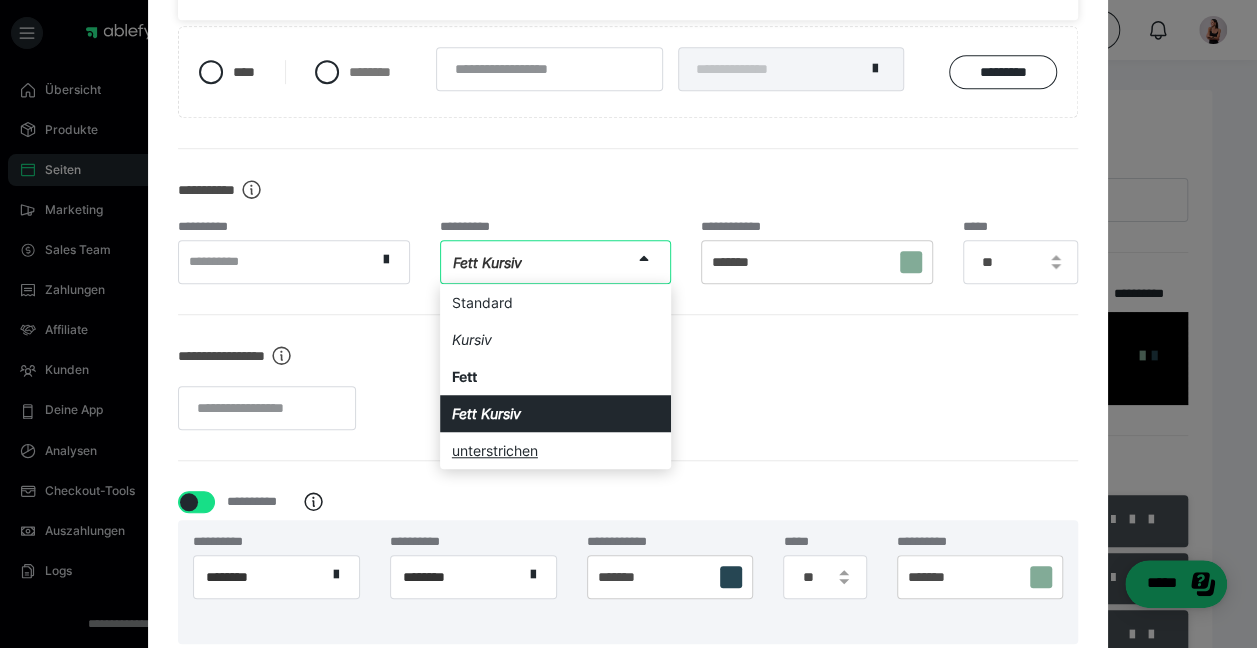 click on "Standard" at bounding box center [555, 302] 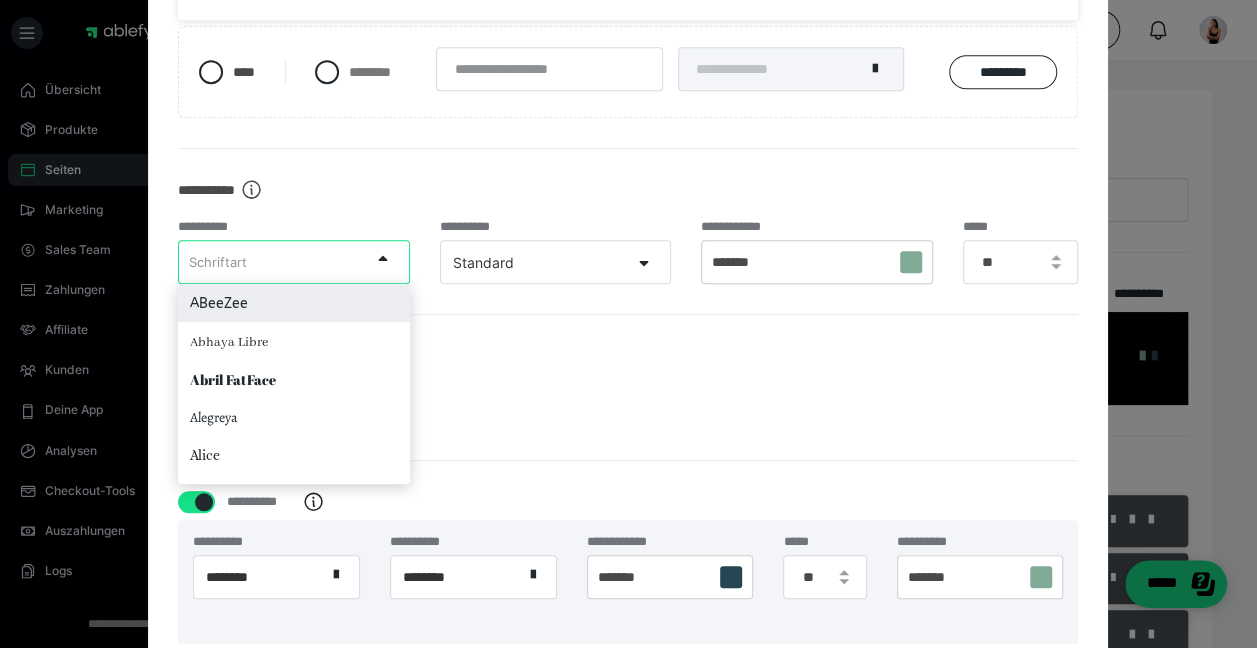 click on "ABeeZee" at bounding box center (293, 303) 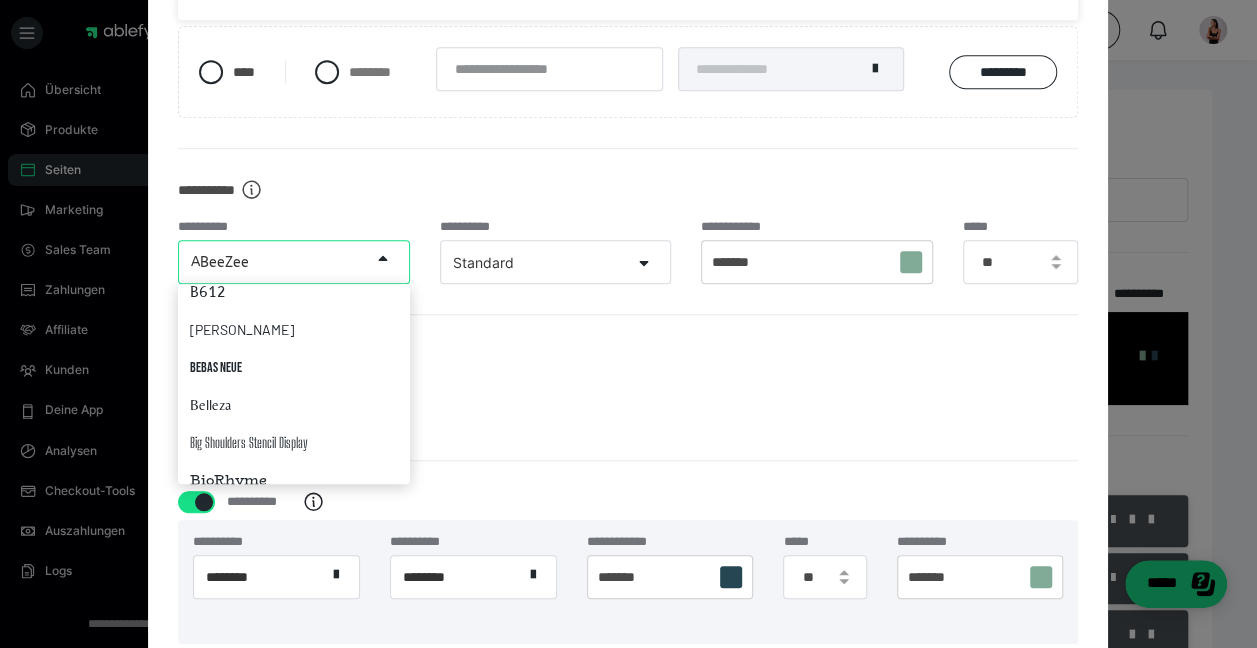 scroll, scrollTop: 727, scrollLeft: 0, axis: vertical 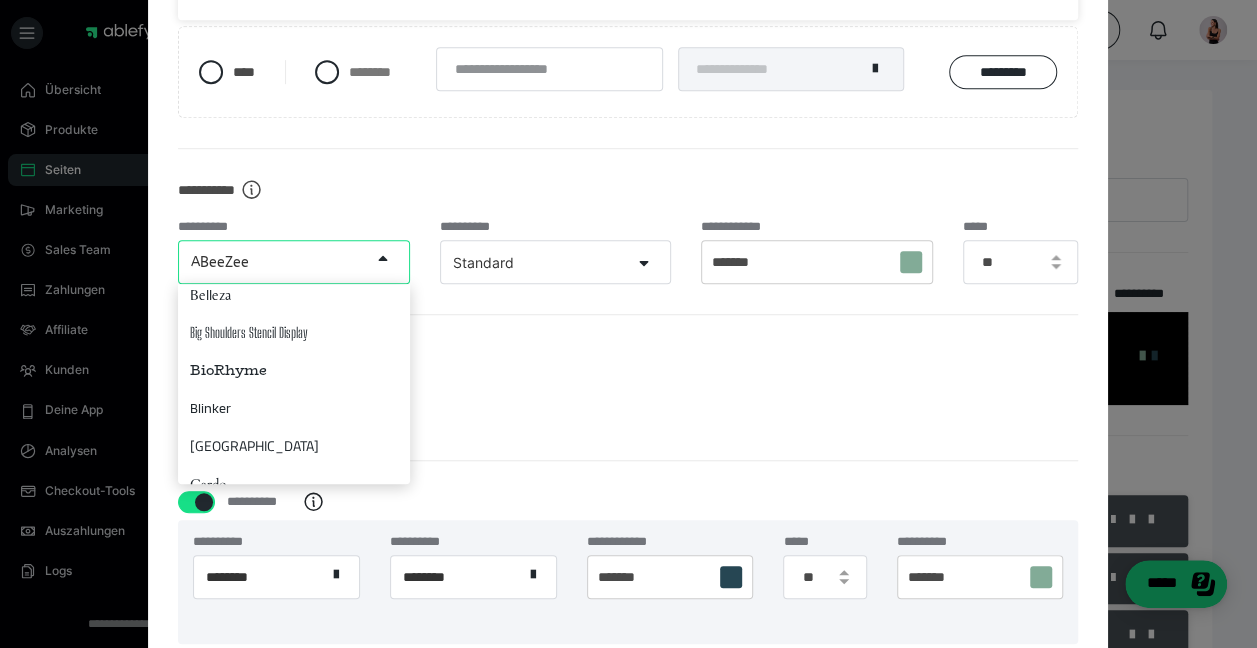 click on "**********" at bounding box center (628, 388) 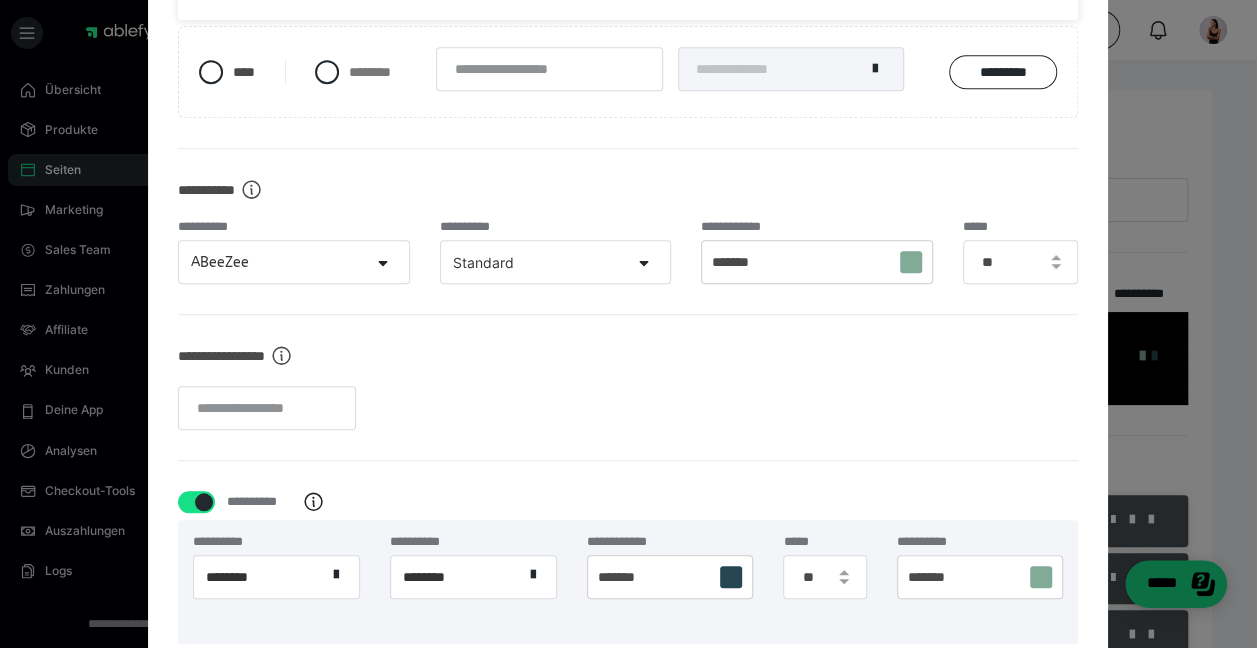 click on "*******" at bounding box center (816, 262) 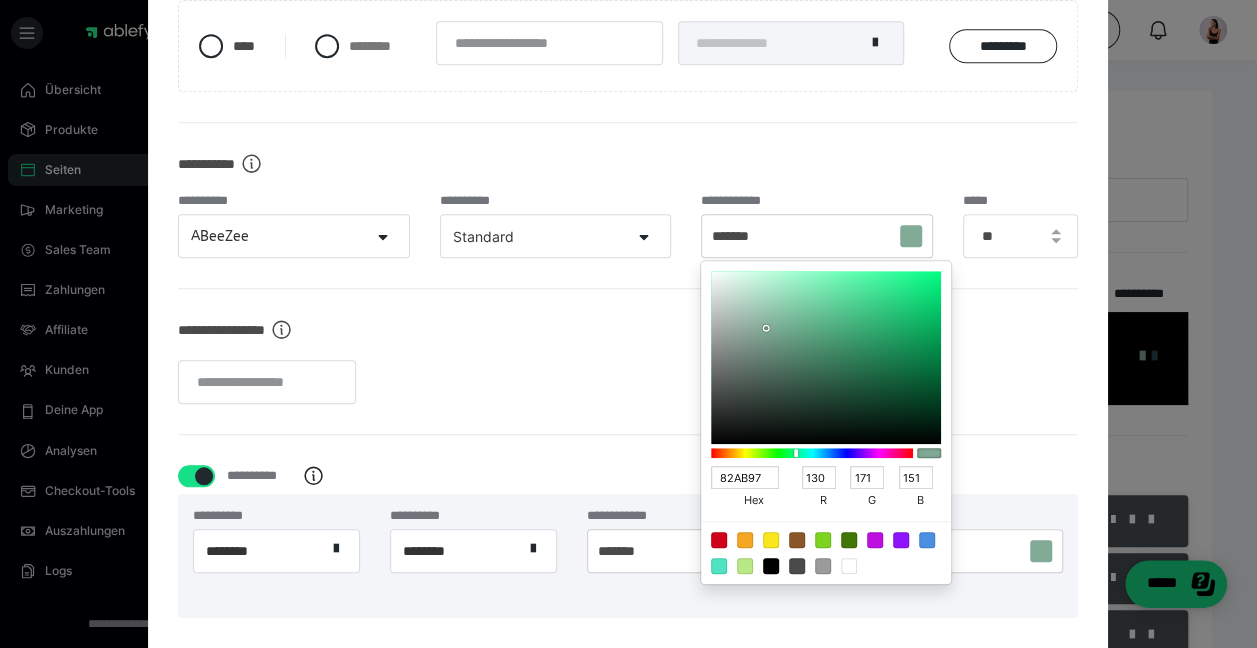type on "A6C4B5" 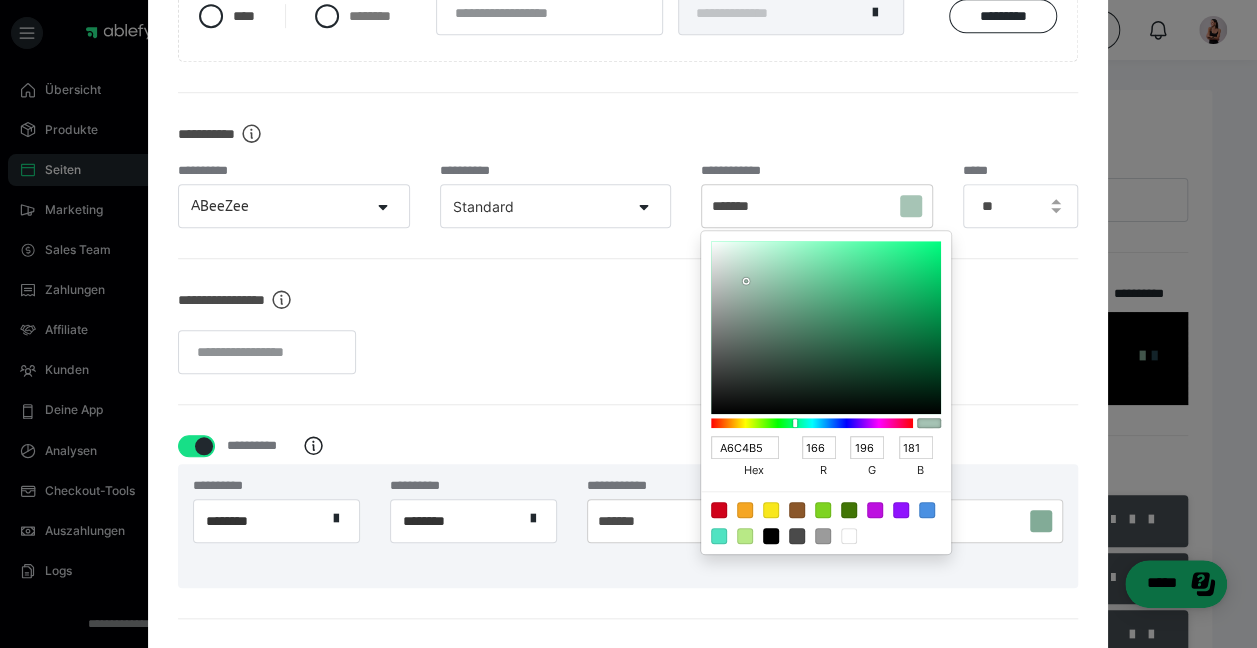 scroll, scrollTop: 625, scrollLeft: 0, axis: vertical 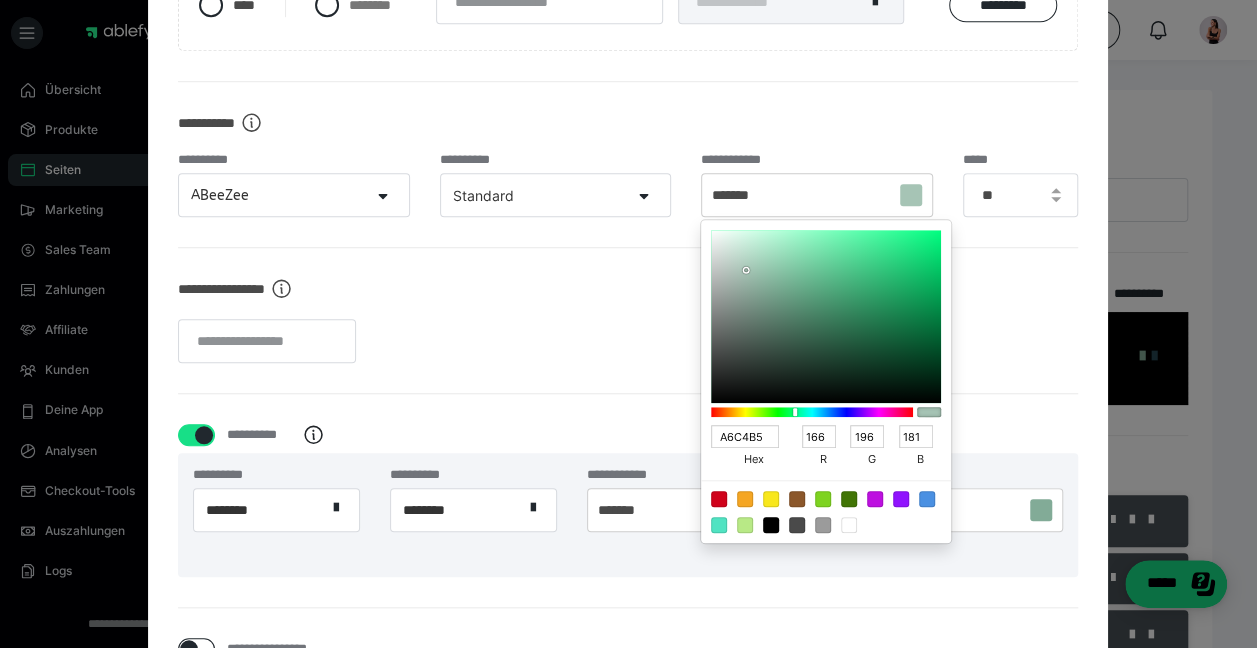 type on "CDCDCD" 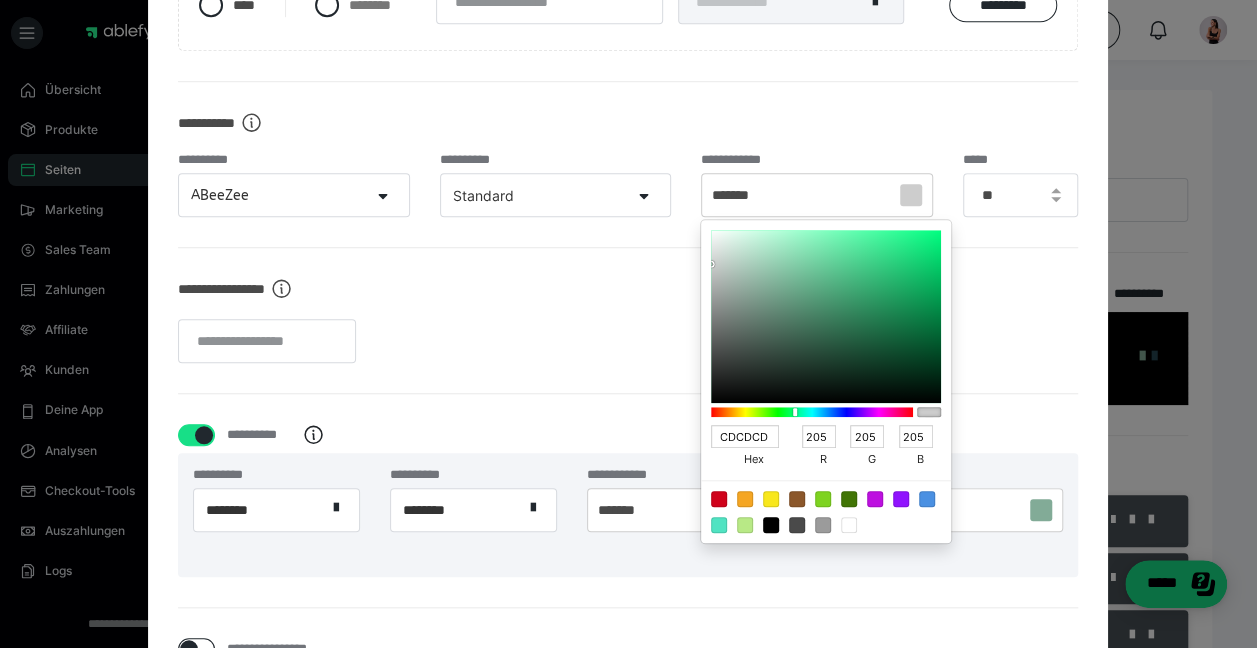 click at bounding box center (849, 525) 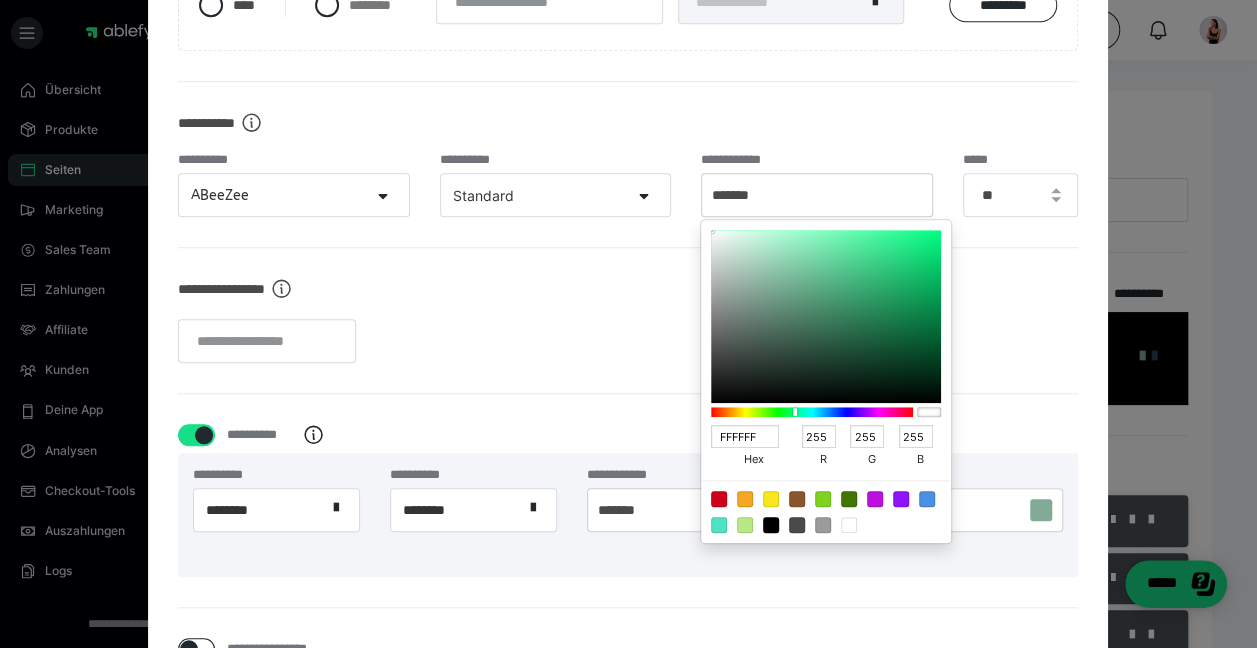 click at bounding box center [849, 525] 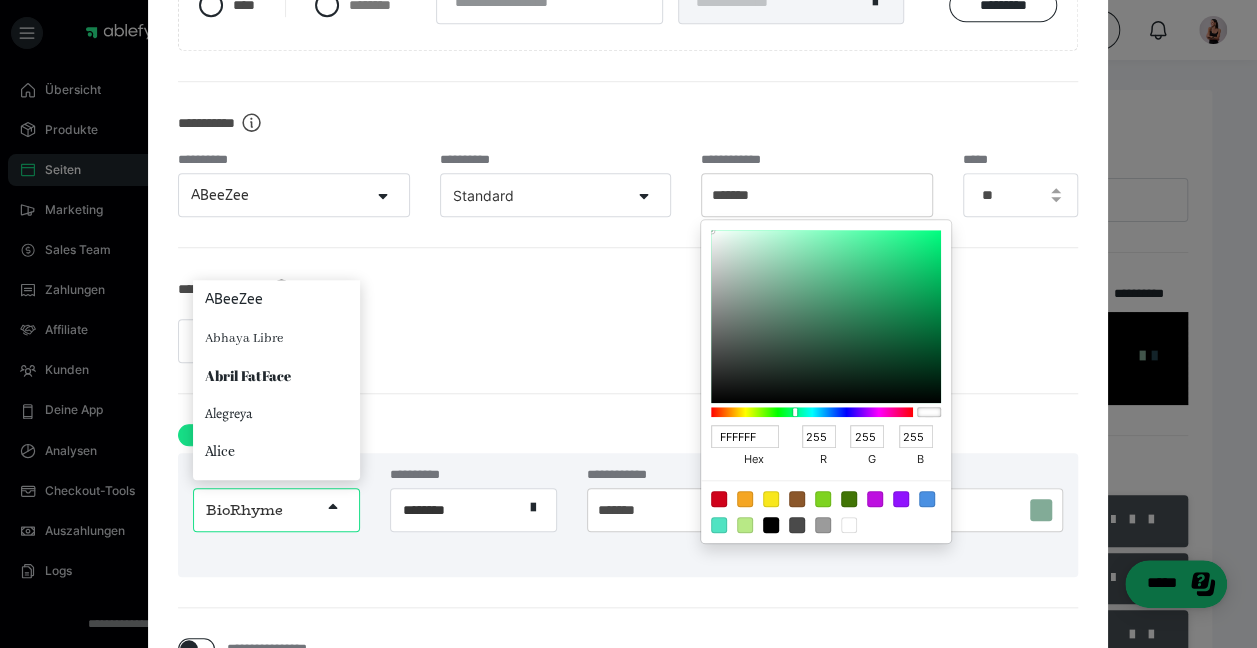 click at bounding box center [339, 509] 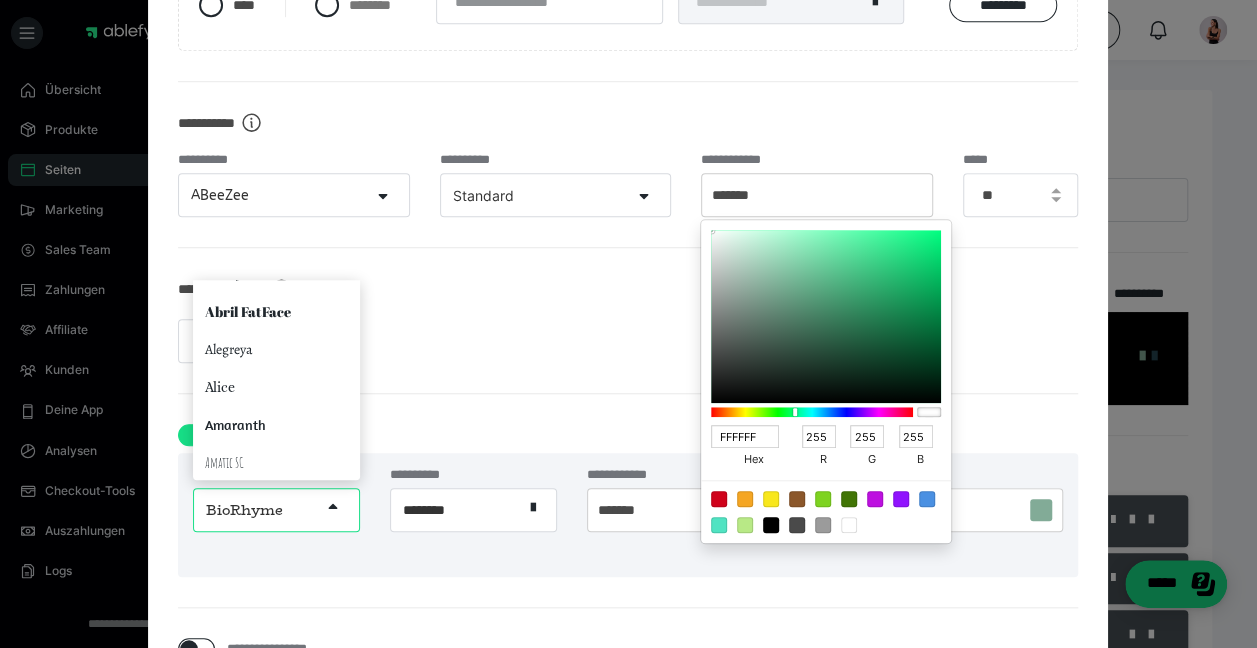 scroll, scrollTop: 0, scrollLeft: 0, axis: both 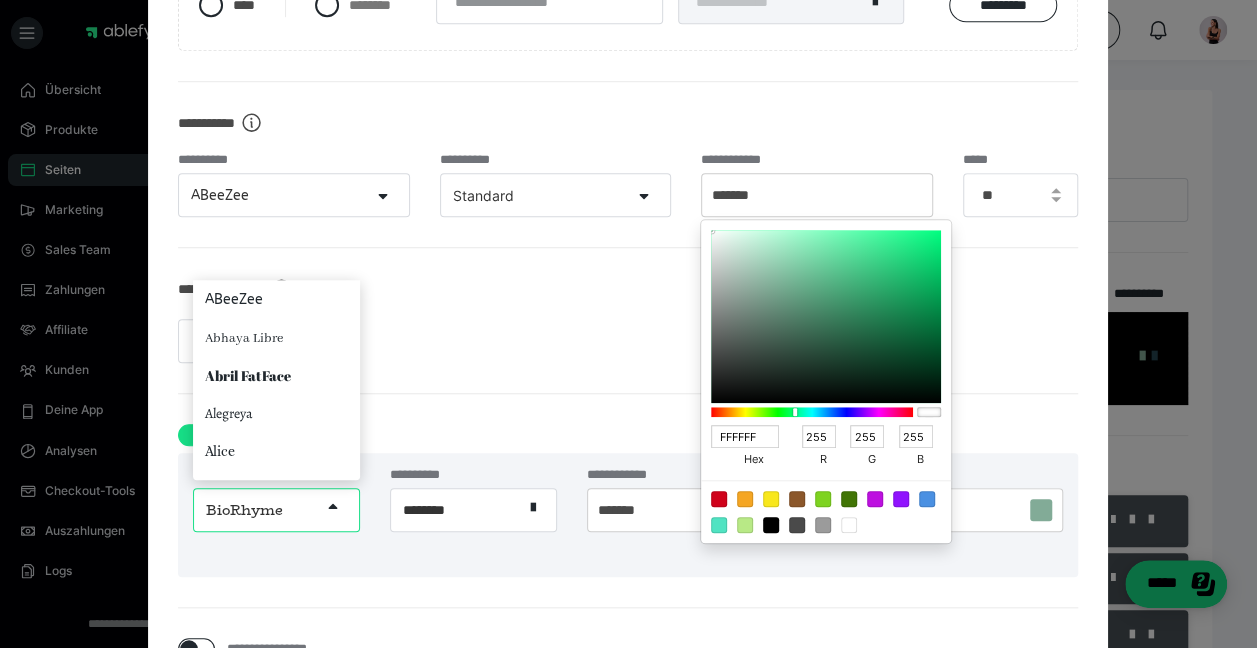 click on "ABeeZee" at bounding box center (276, 299) 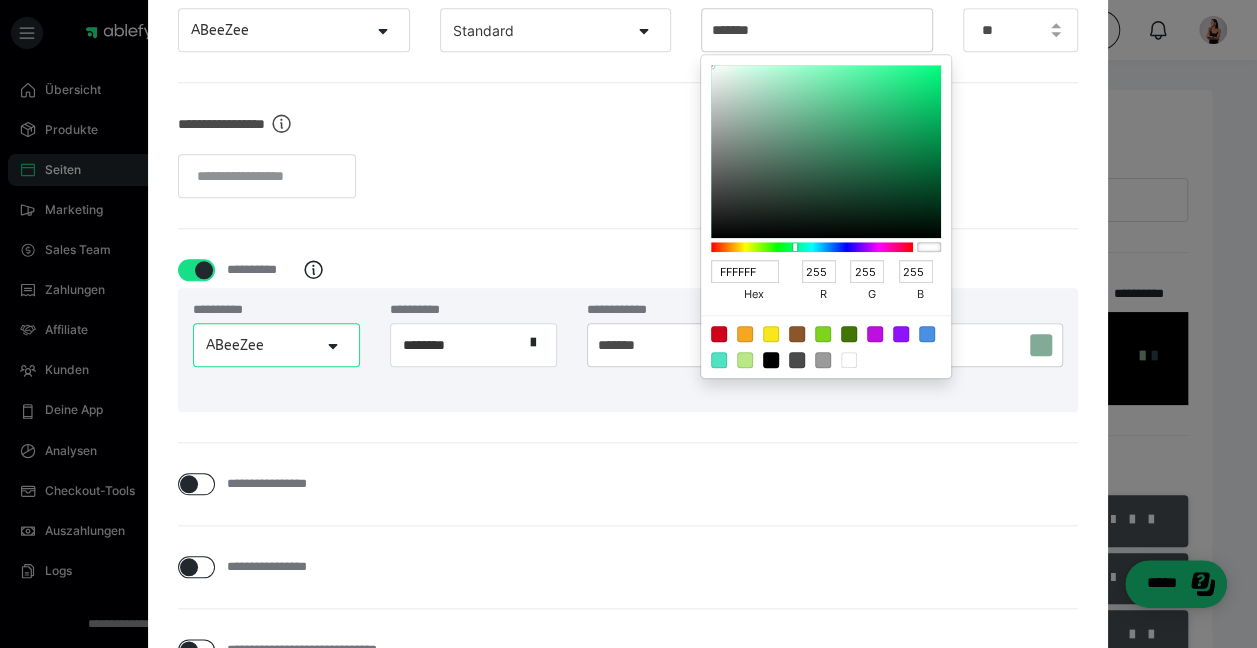 scroll, scrollTop: 796, scrollLeft: 0, axis: vertical 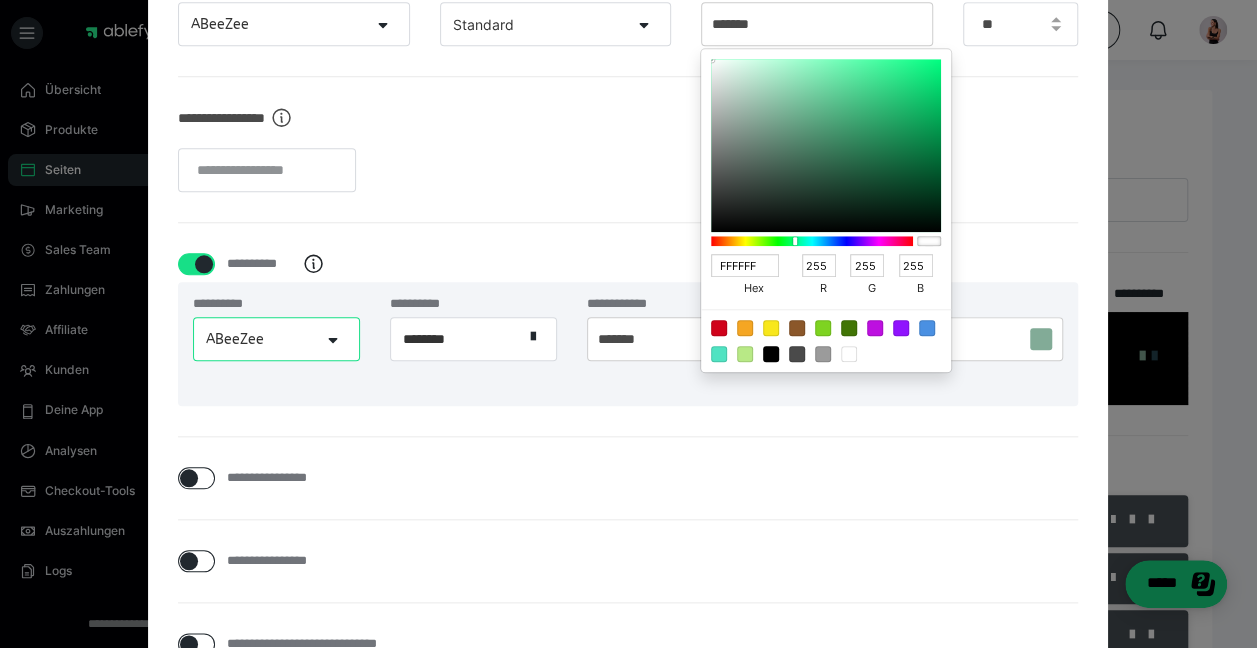 click on "**********" at bounding box center (628, 478) 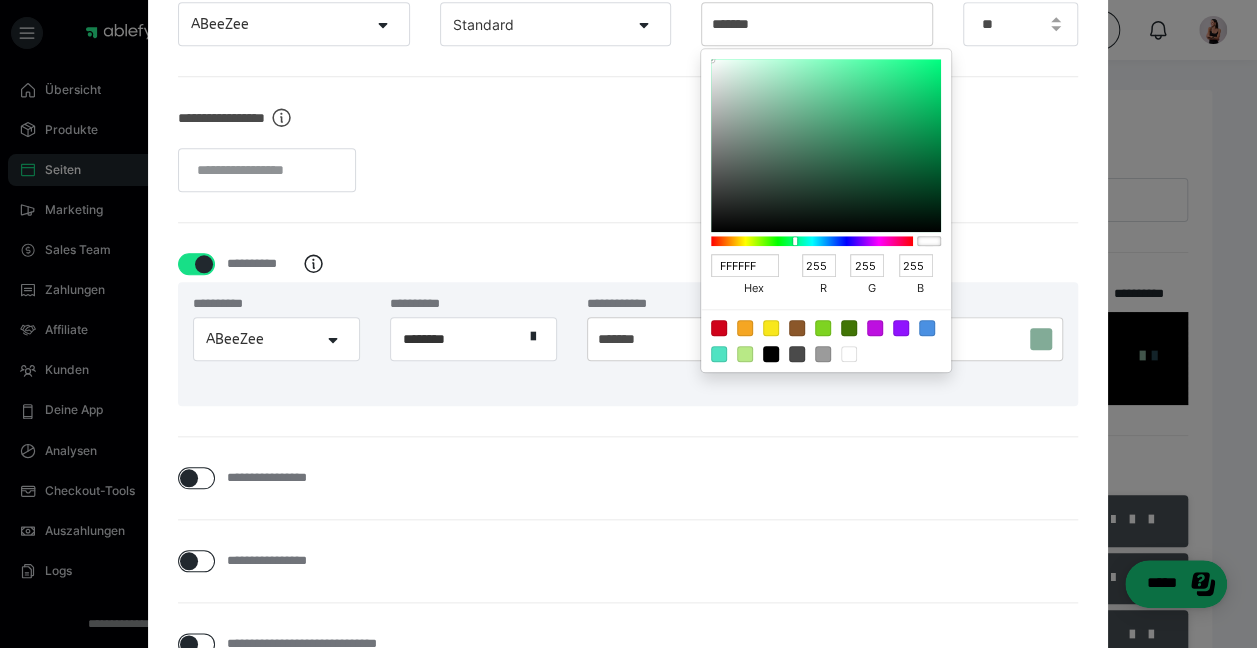 click on "**********" at bounding box center [628, 330] 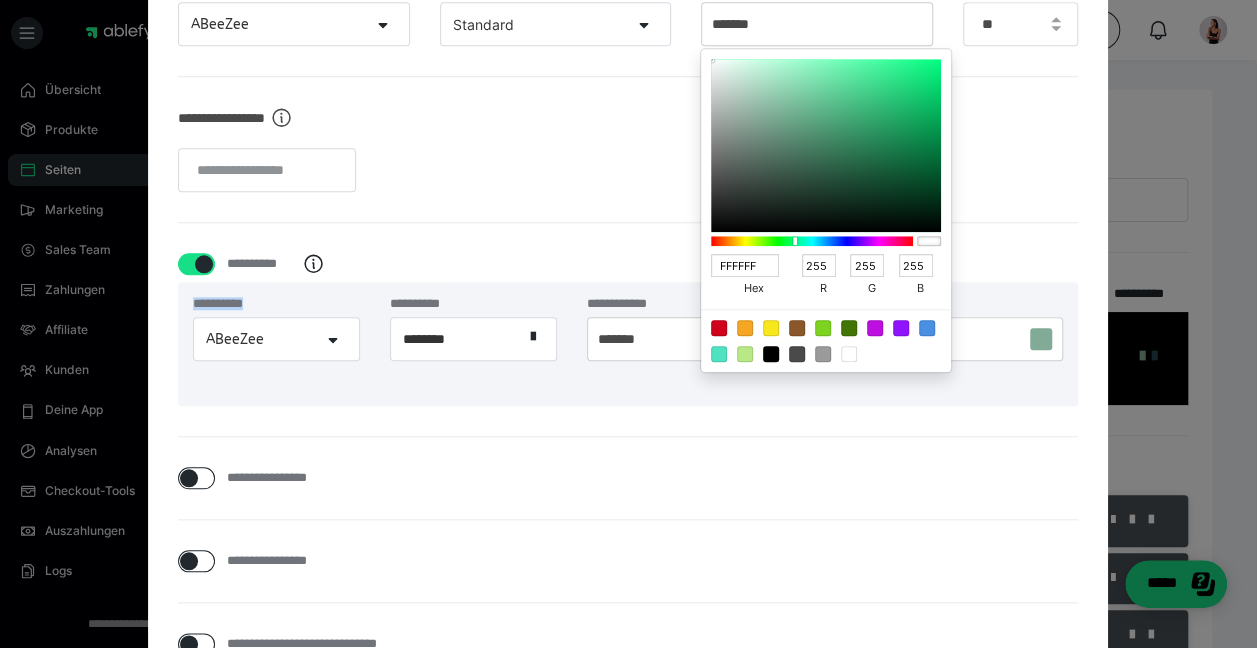 click on "**********" at bounding box center (628, 330) 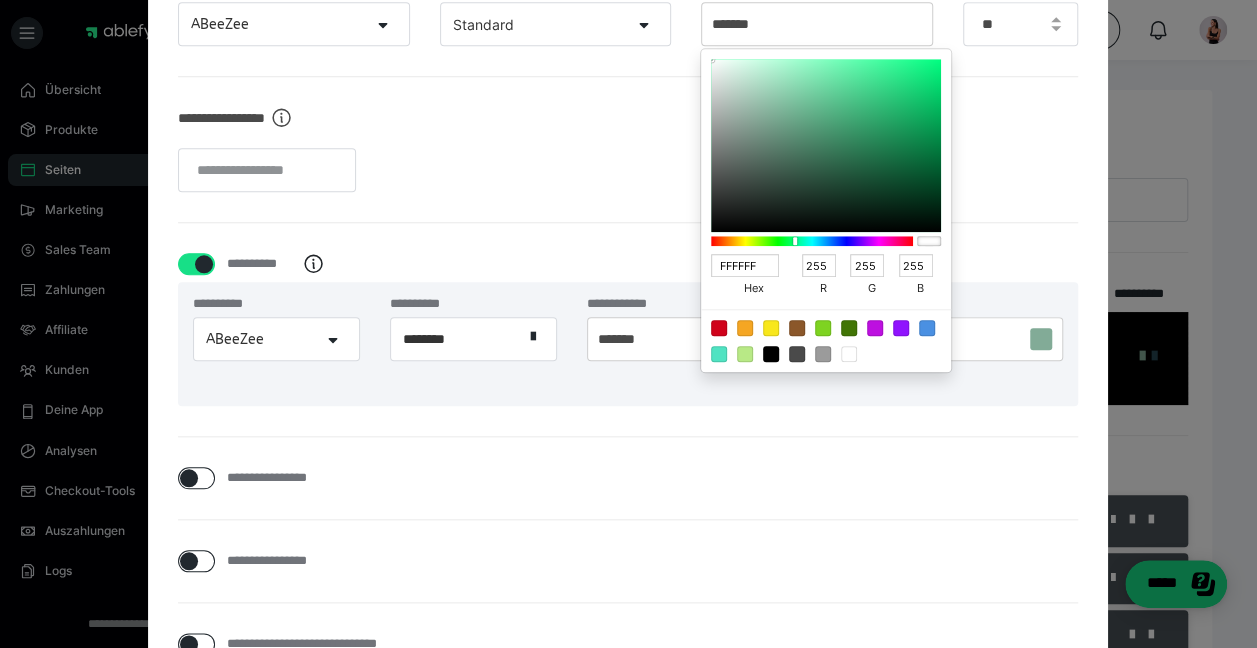 drag, startPoint x: 1026, startPoint y: 243, endPoint x: 1027, endPoint y: 346, distance: 103.00485 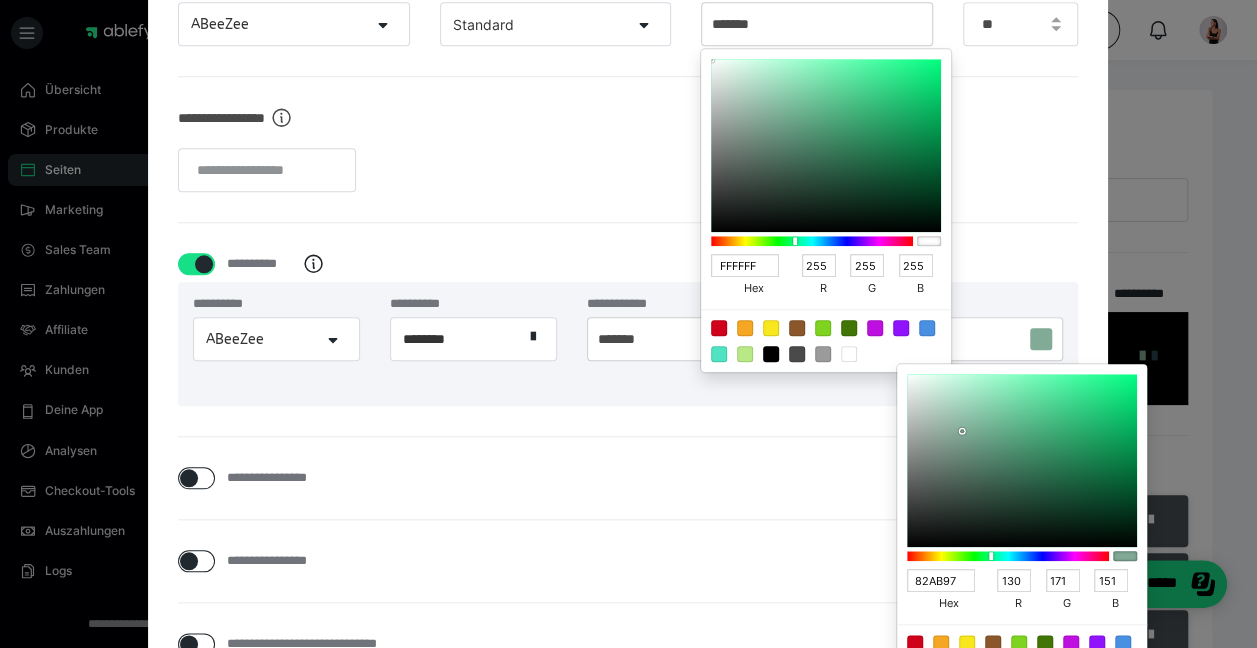 click at bounding box center [628, 324] 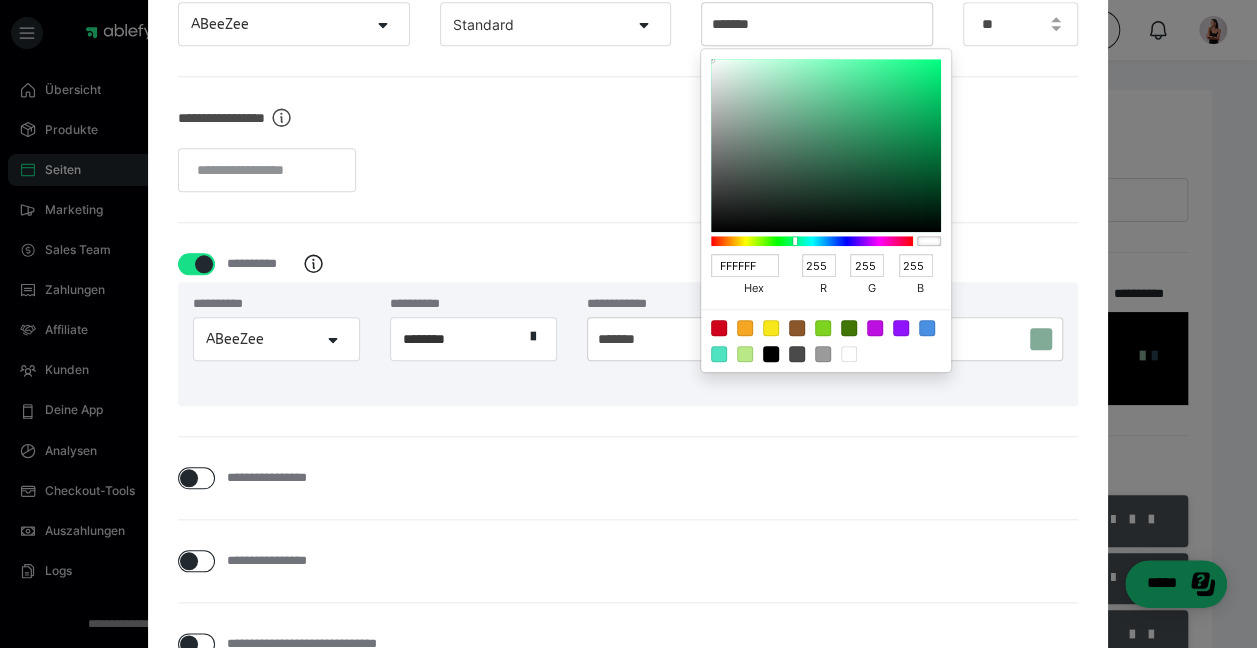 click at bounding box center (1041, 339) 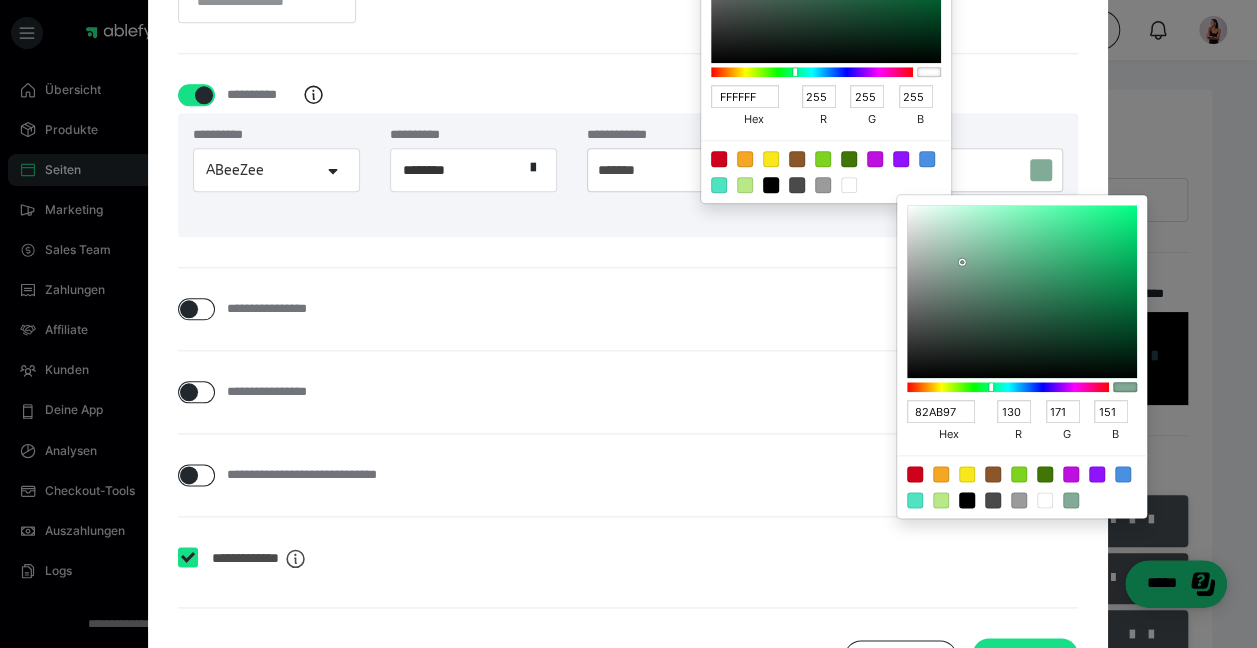 scroll, scrollTop: 971, scrollLeft: 0, axis: vertical 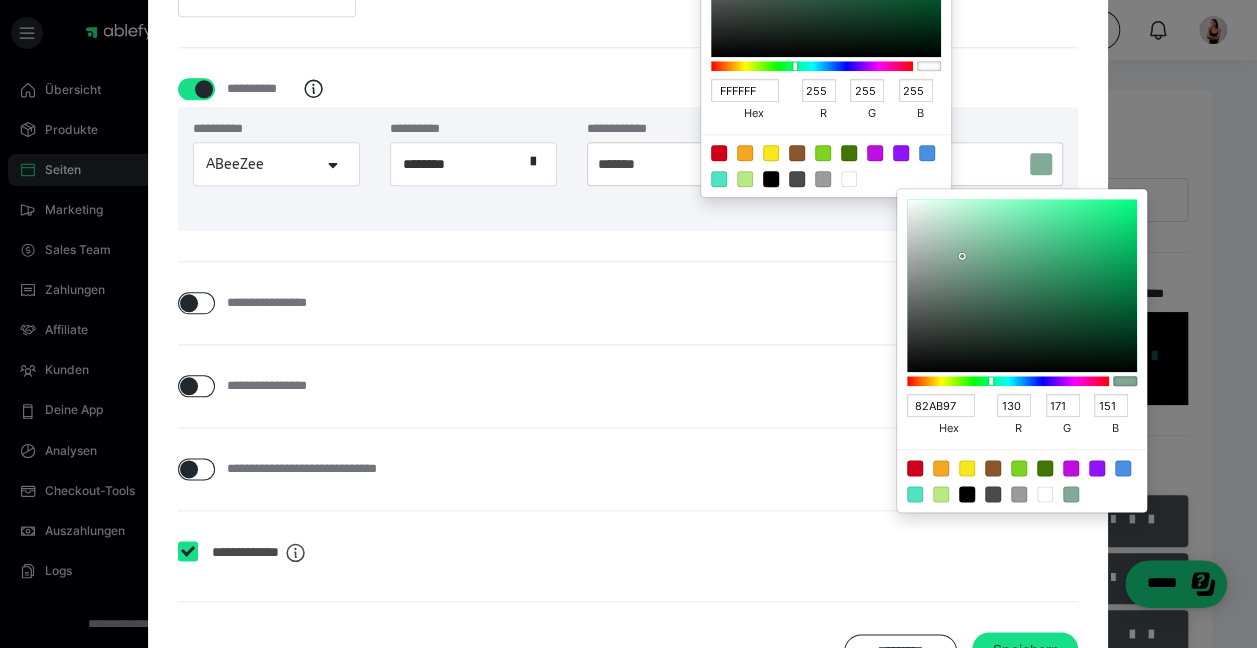 click at bounding box center [1045, 494] 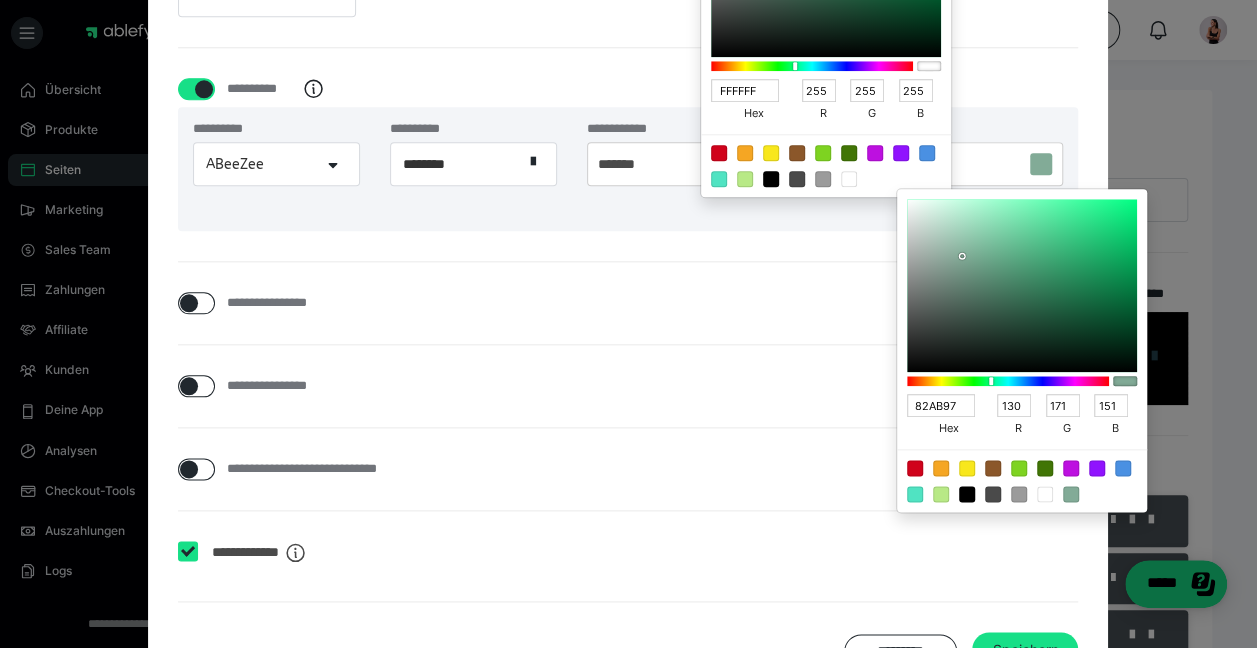 type on "FFFFFF" 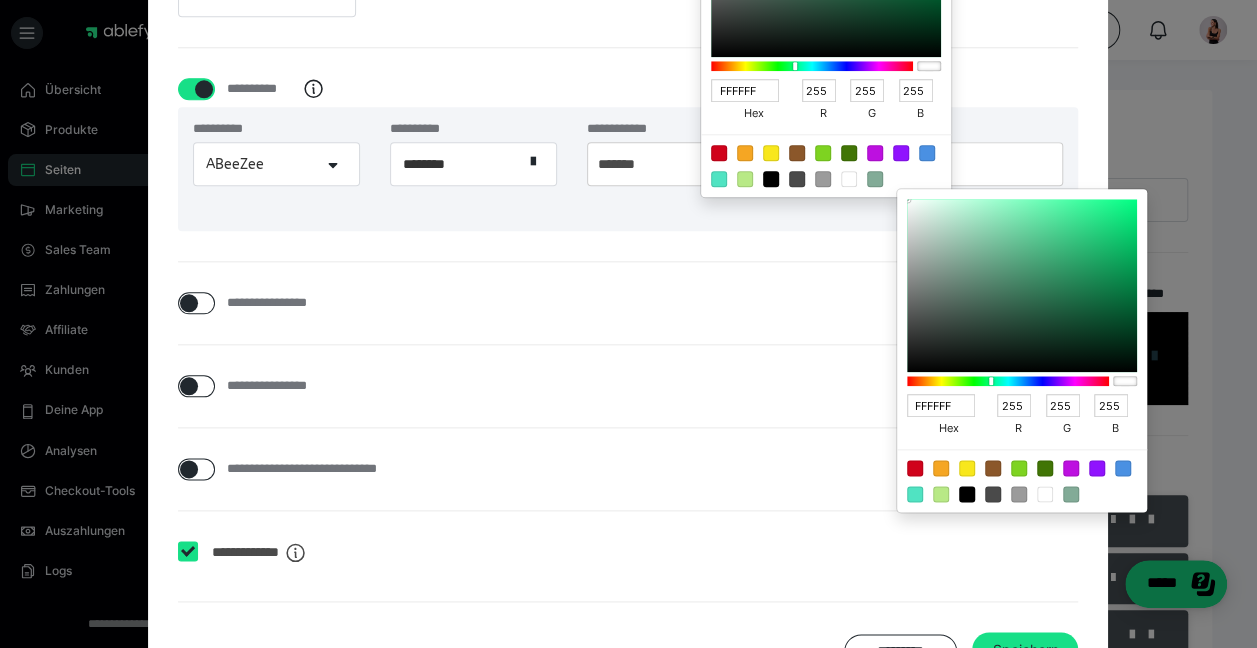 click at bounding box center [1045, 494] 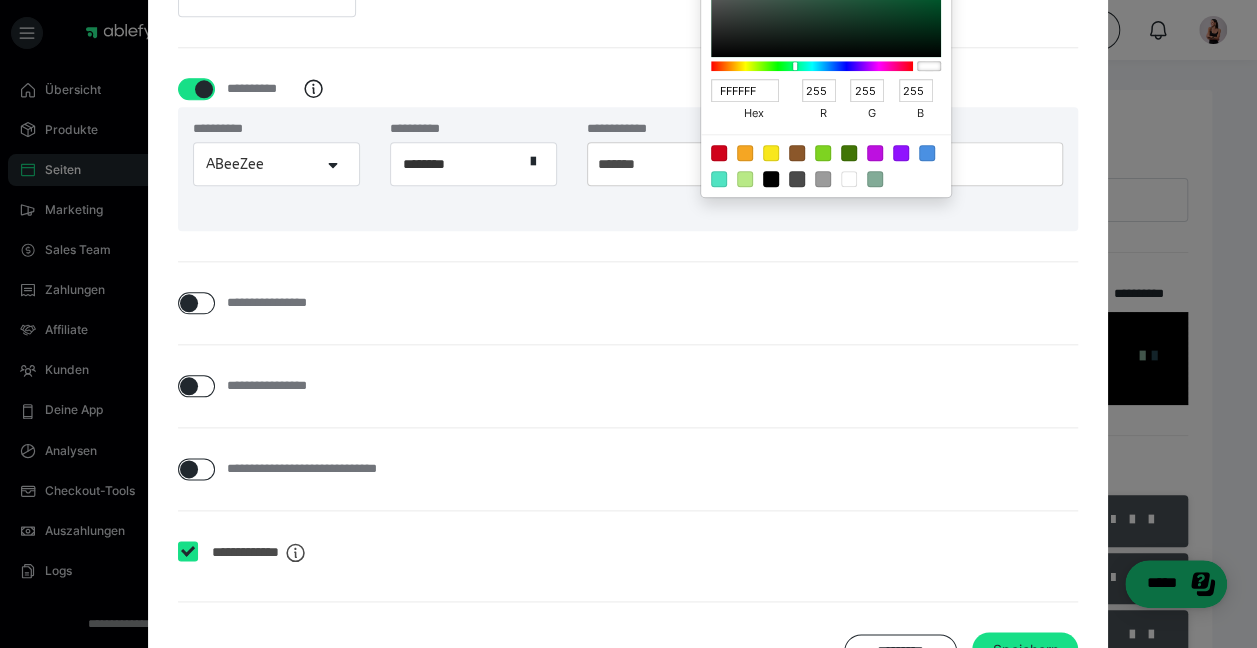 click at bounding box center (628, 324) 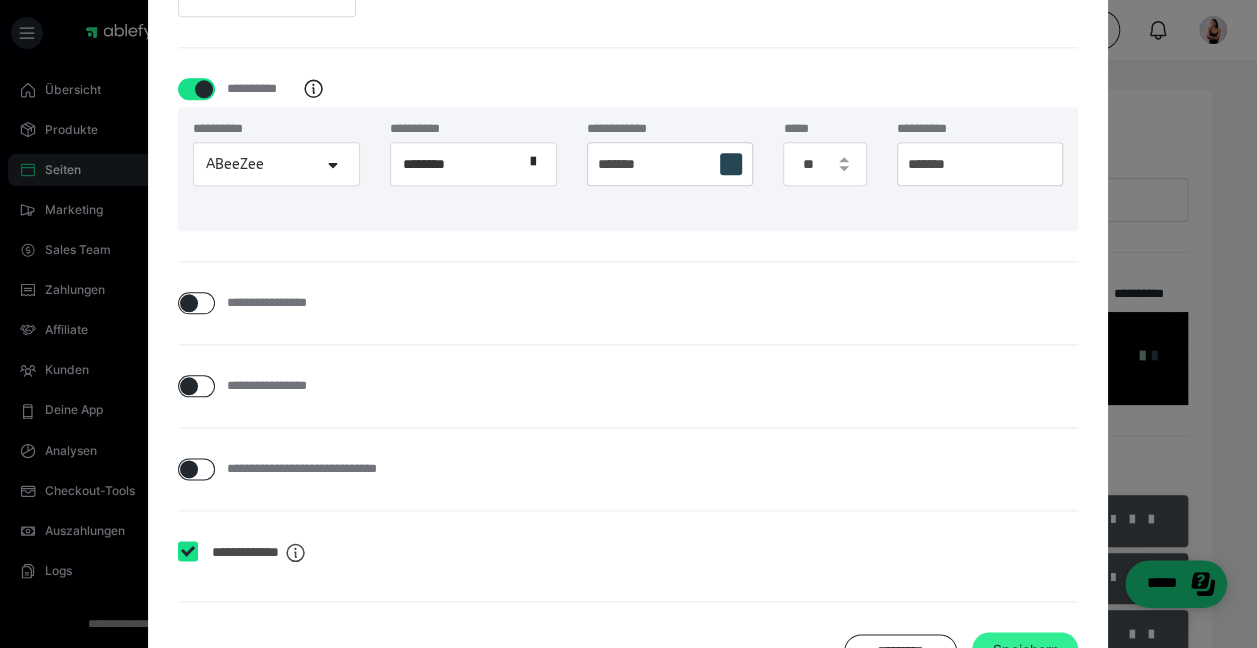 click on "Speichern" at bounding box center (1025, 650) 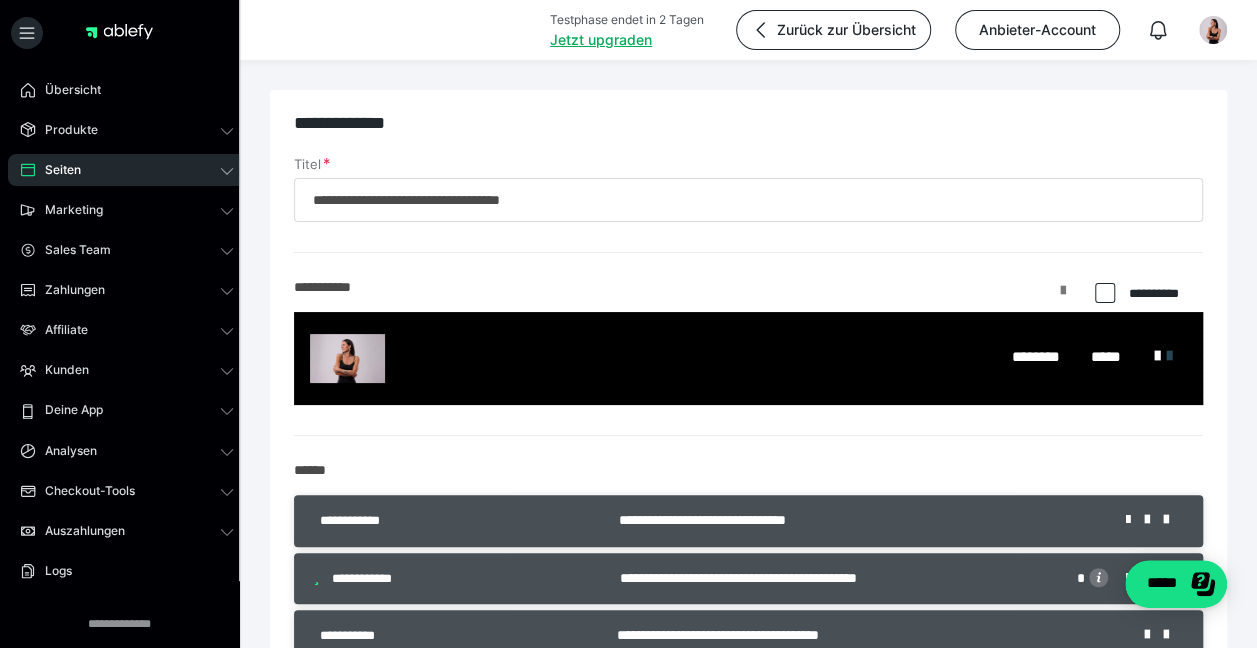 click at bounding box center (1063, 298) 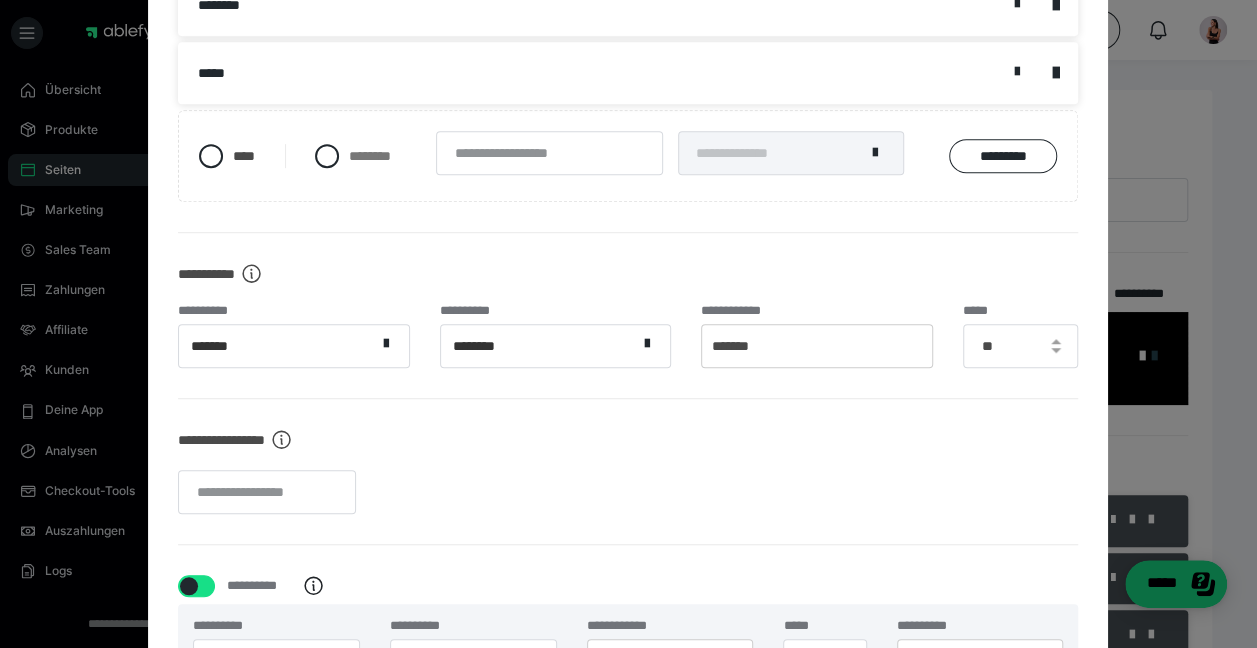 scroll, scrollTop: 489, scrollLeft: 0, axis: vertical 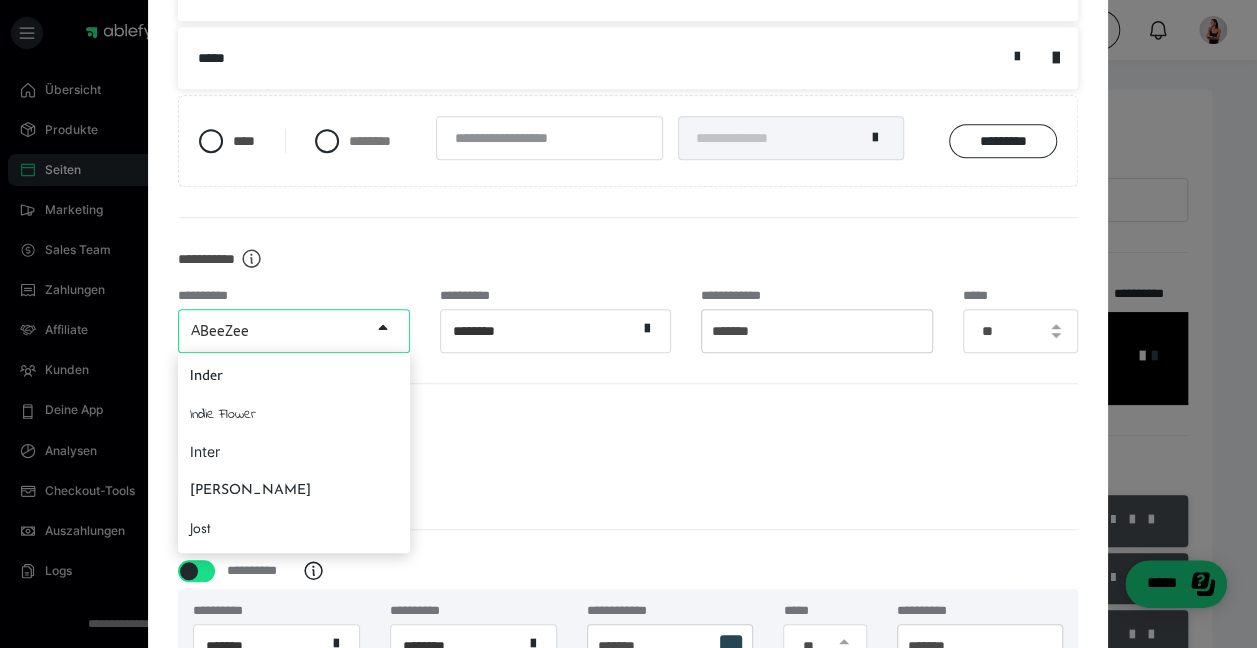 click on "Jost" at bounding box center (293, 528) 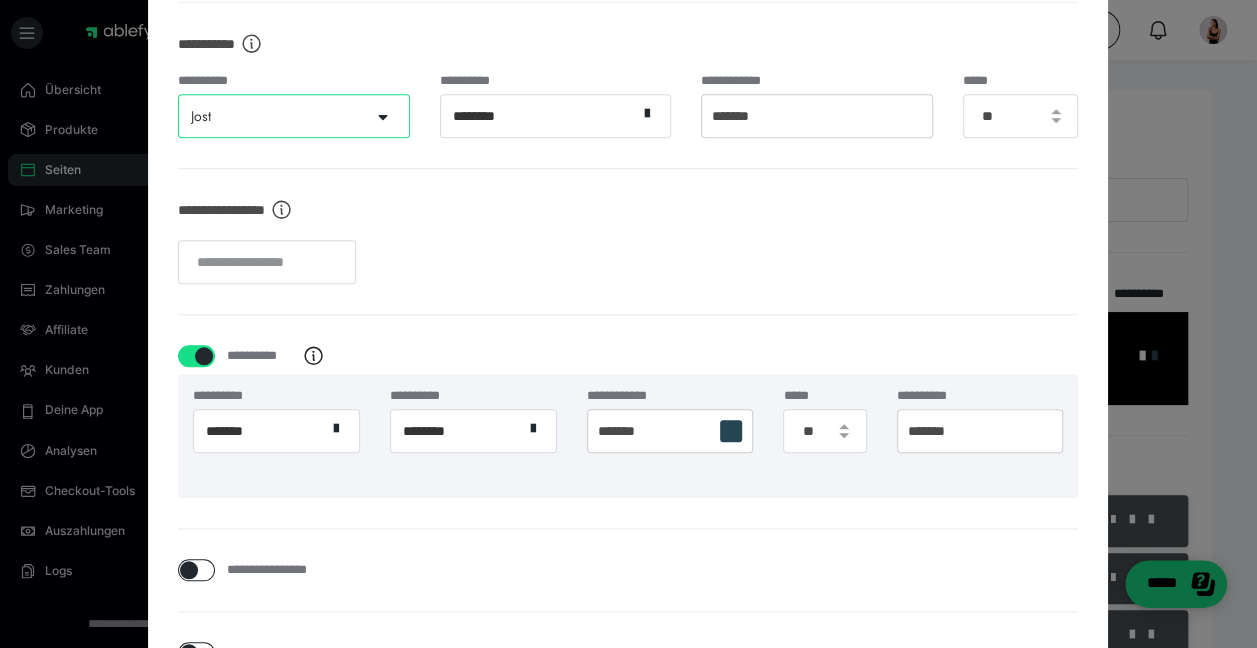 scroll, scrollTop: 725, scrollLeft: 0, axis: vertical 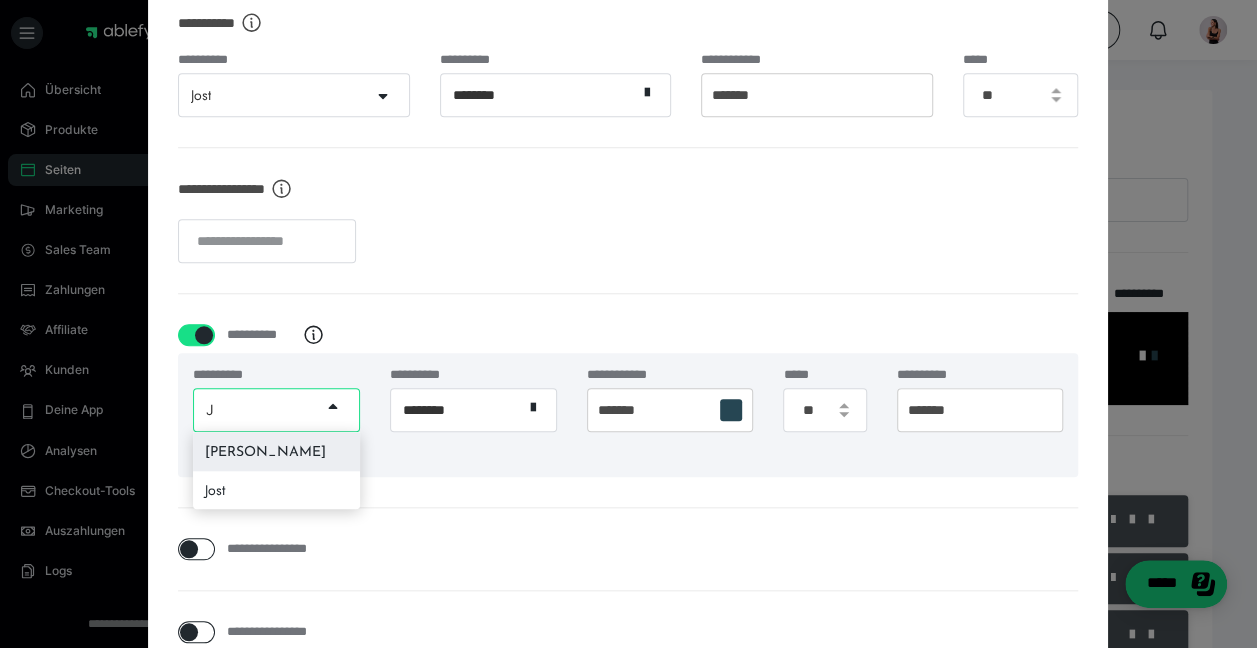 type on "JO" 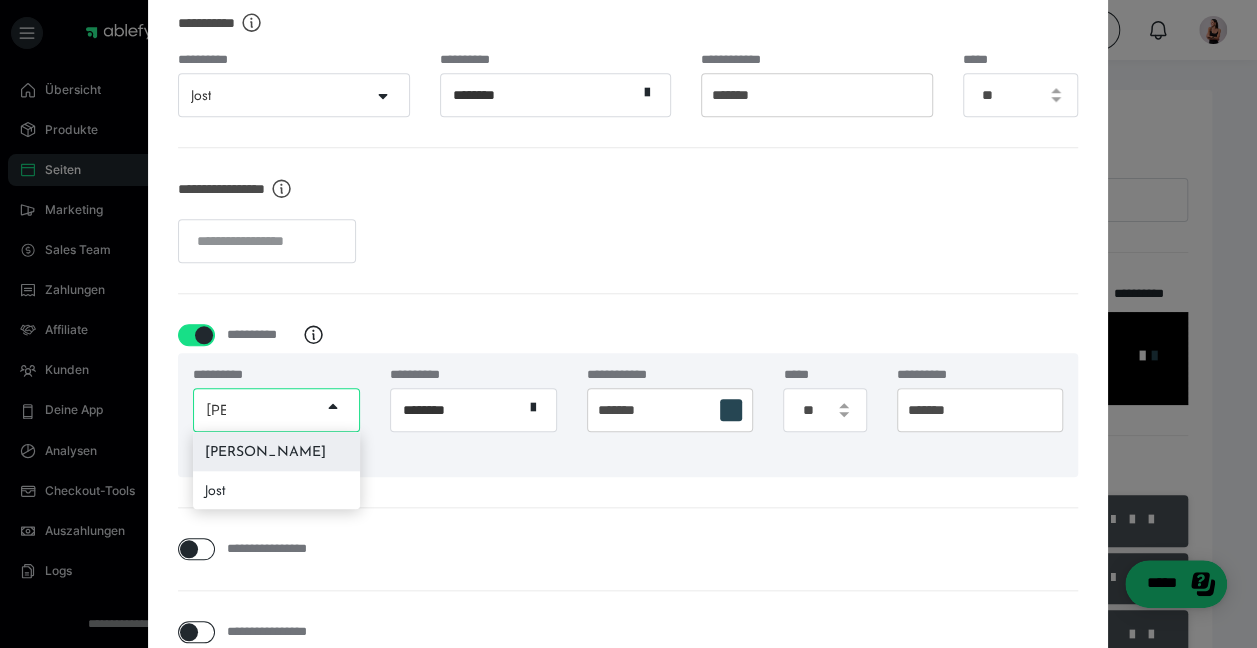 click on "Jost" at bounding box center [276, 490] 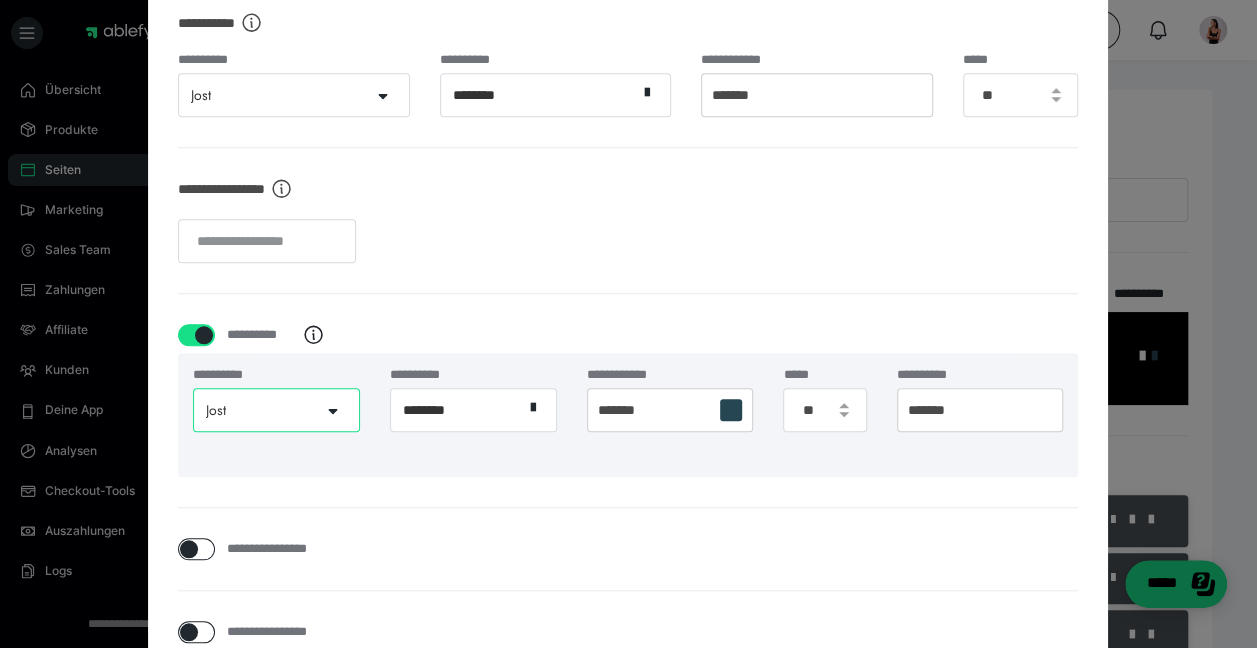 click at bounding box center (731, 410) 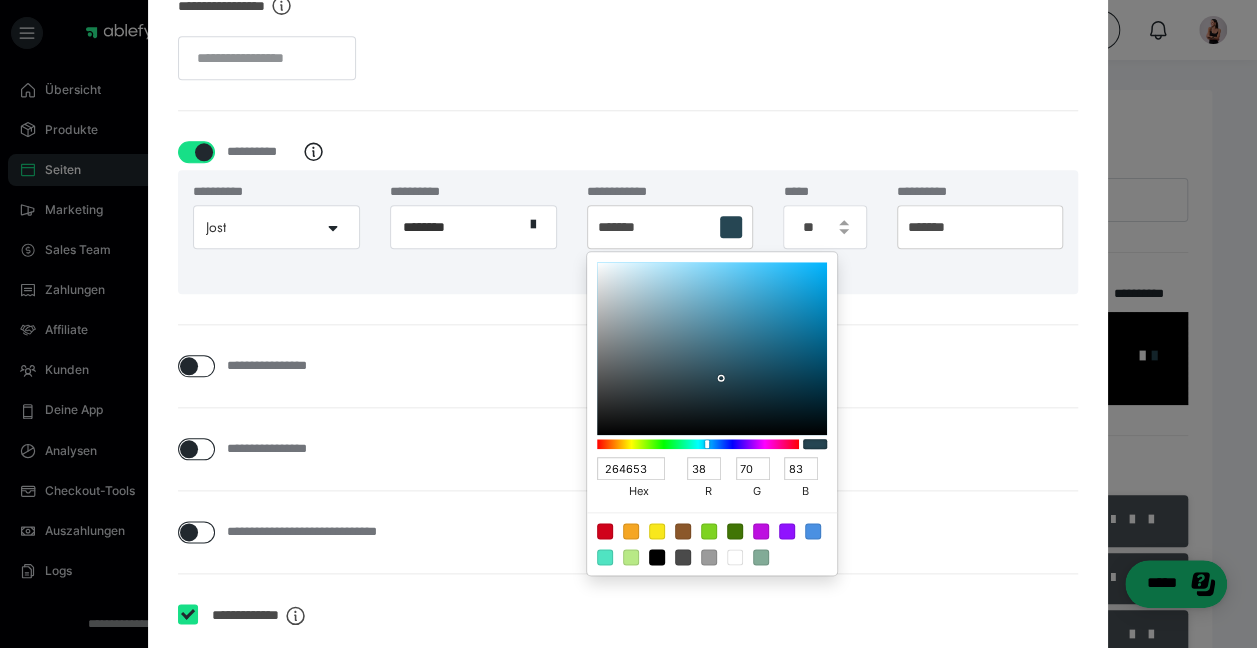 scroll, scrollTop: 920, scrollLeft: 0, axis: vertical 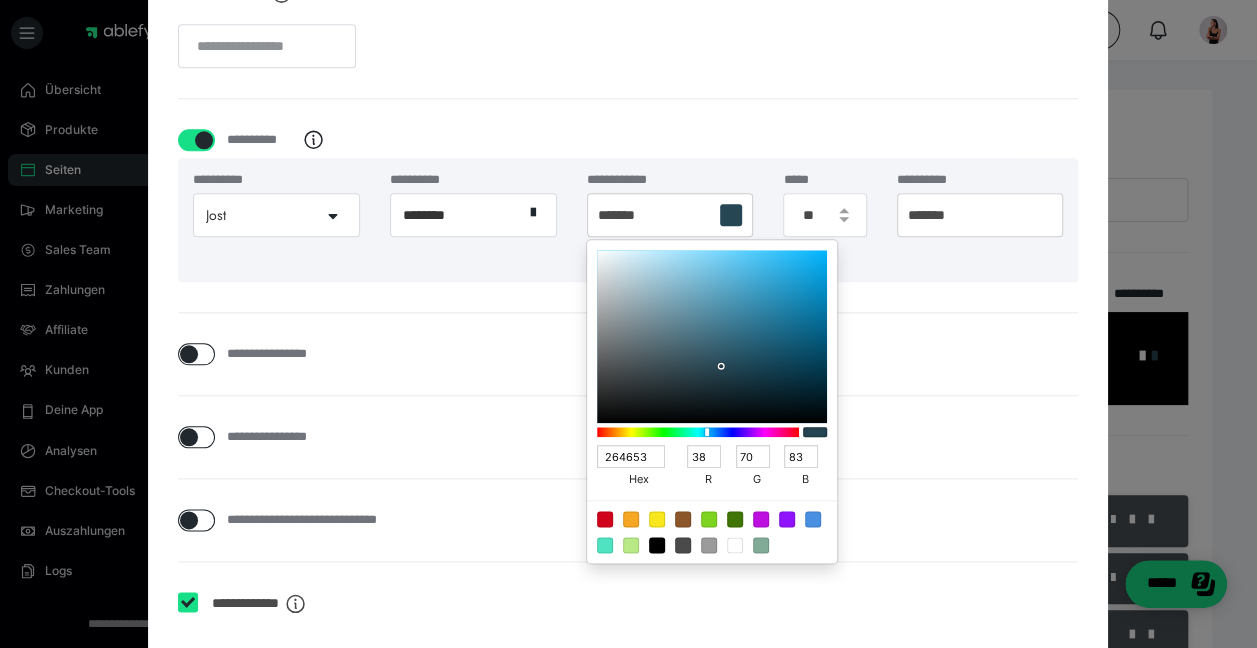 click at bounding box center (709, 545) 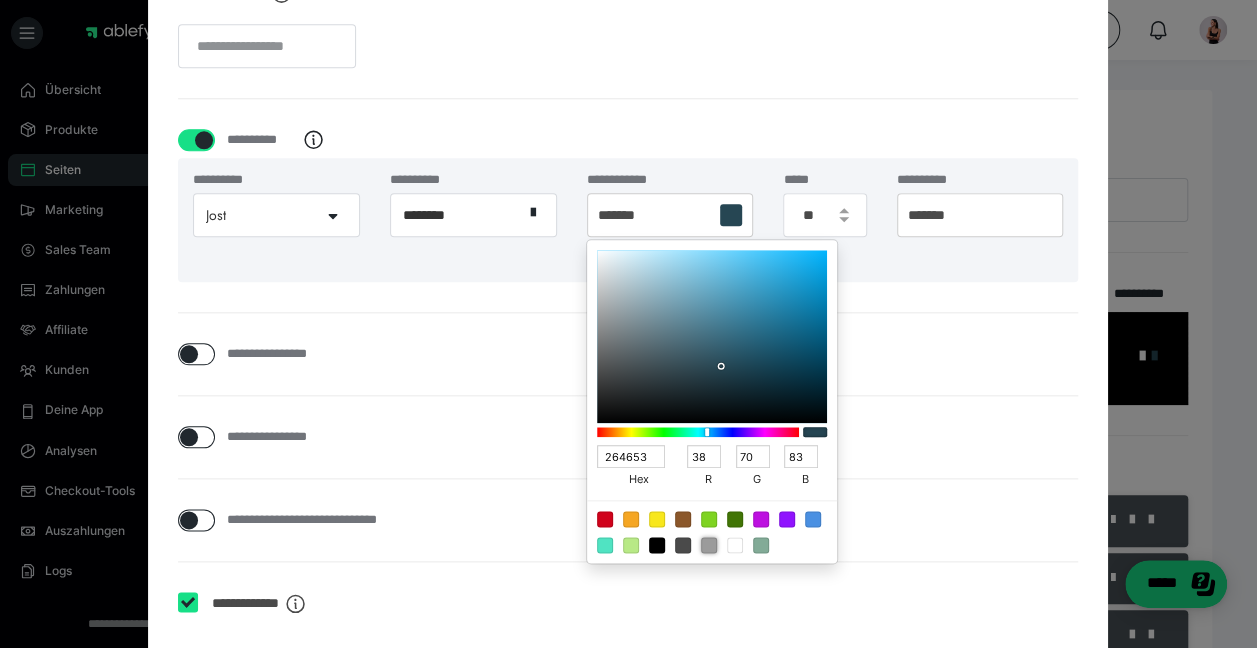 type on "9B9B9B" 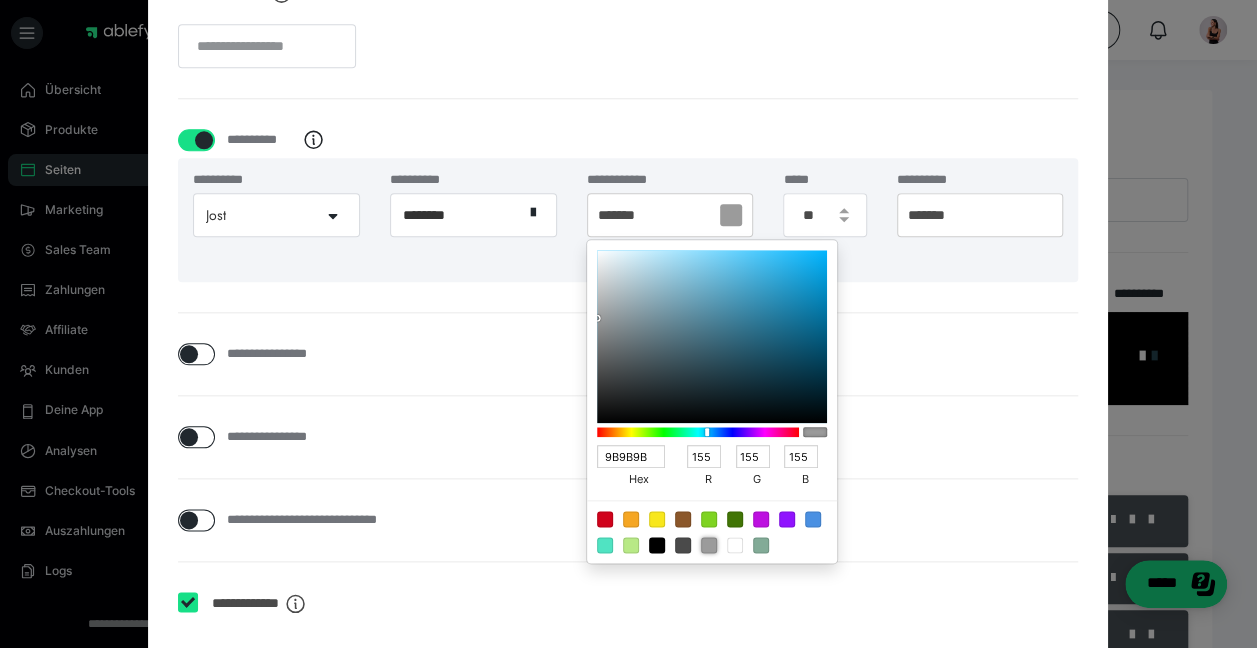 click at bounding box center (735, 545) 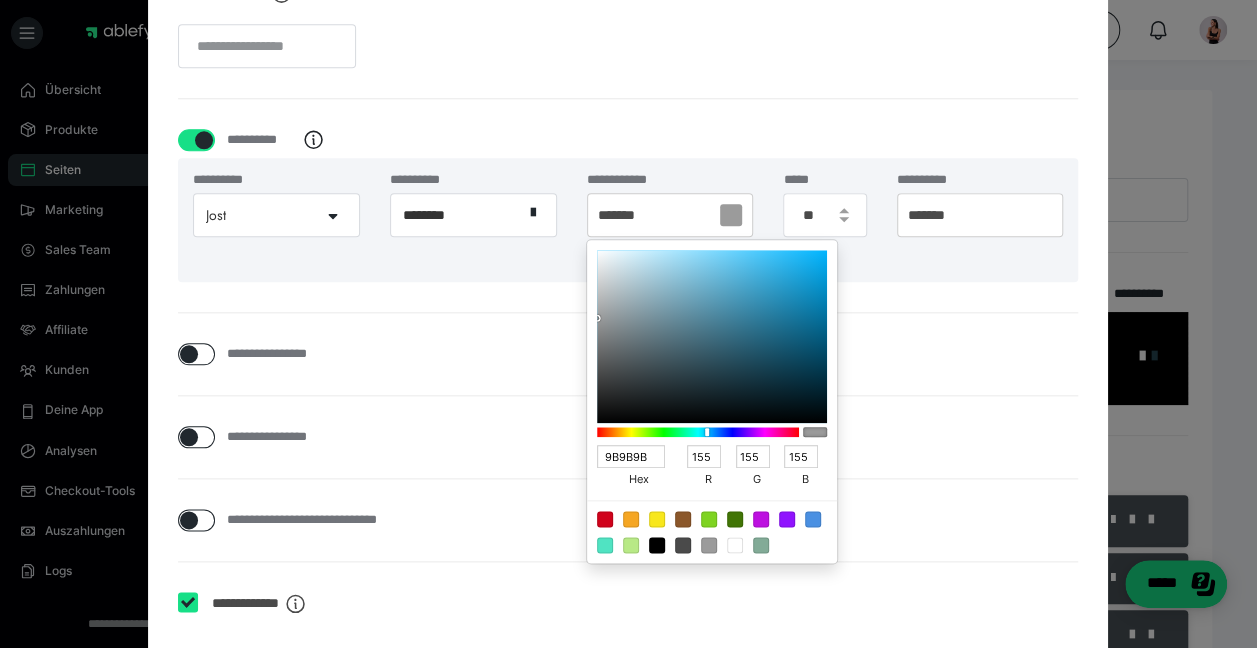 type on "FFFFFF" 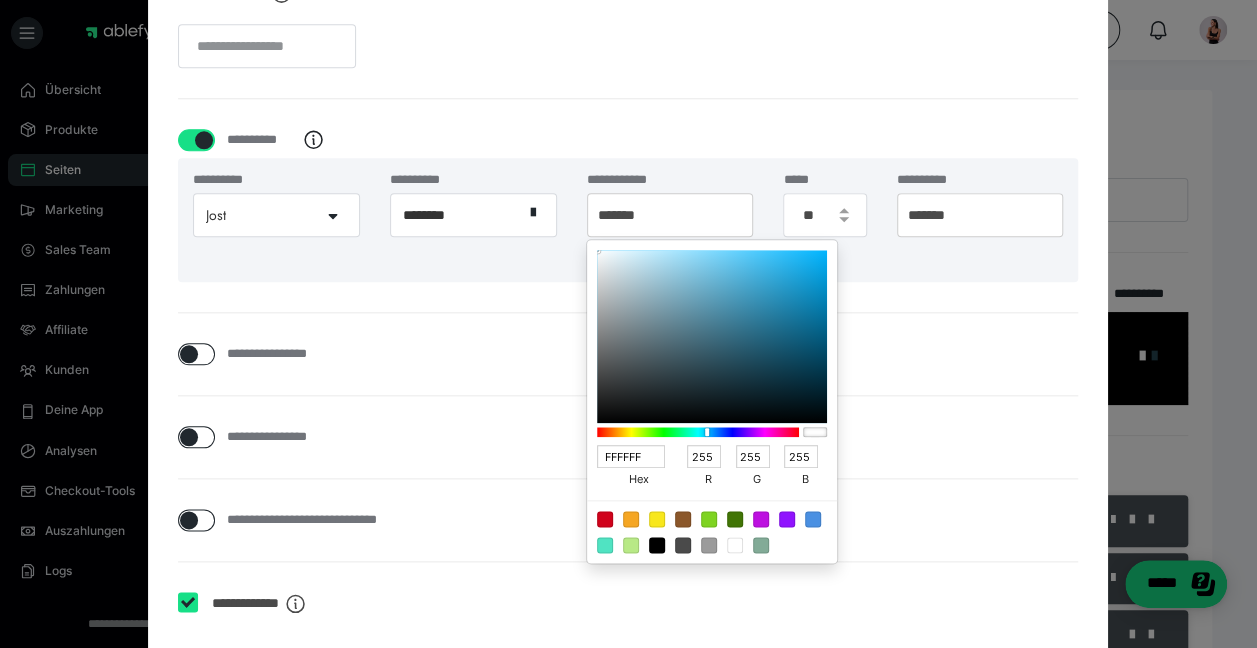 click on "**********" at bounding box center [628, 437] 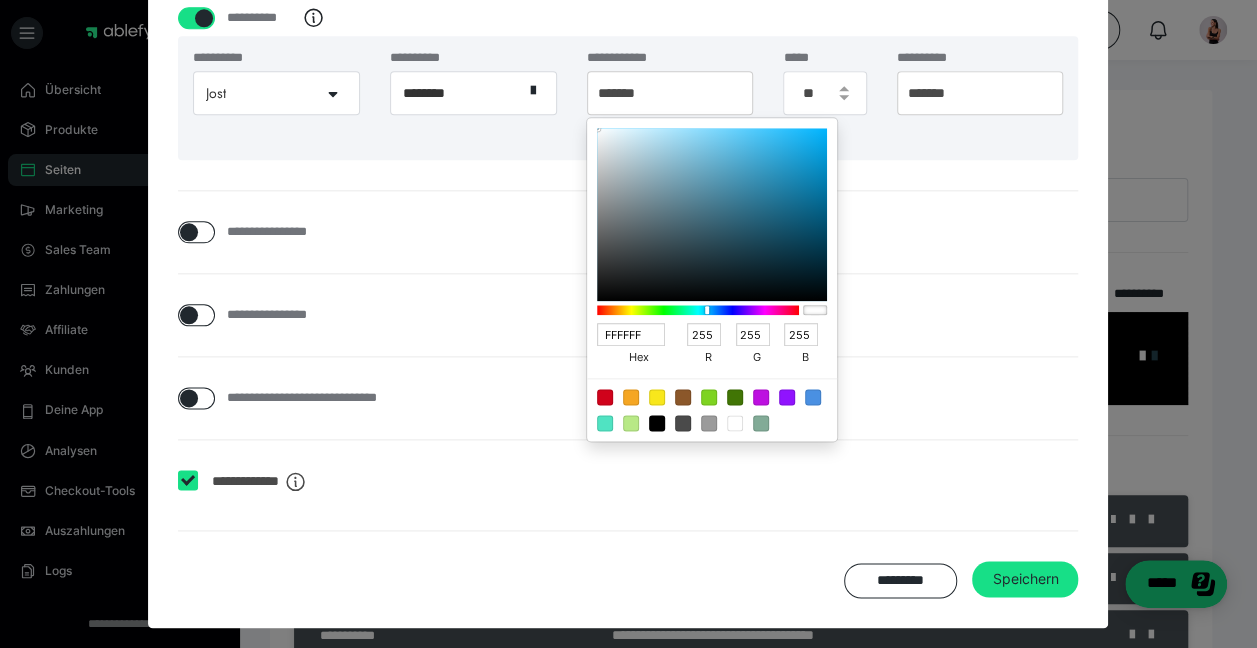 click at bounding box center [628, 324] 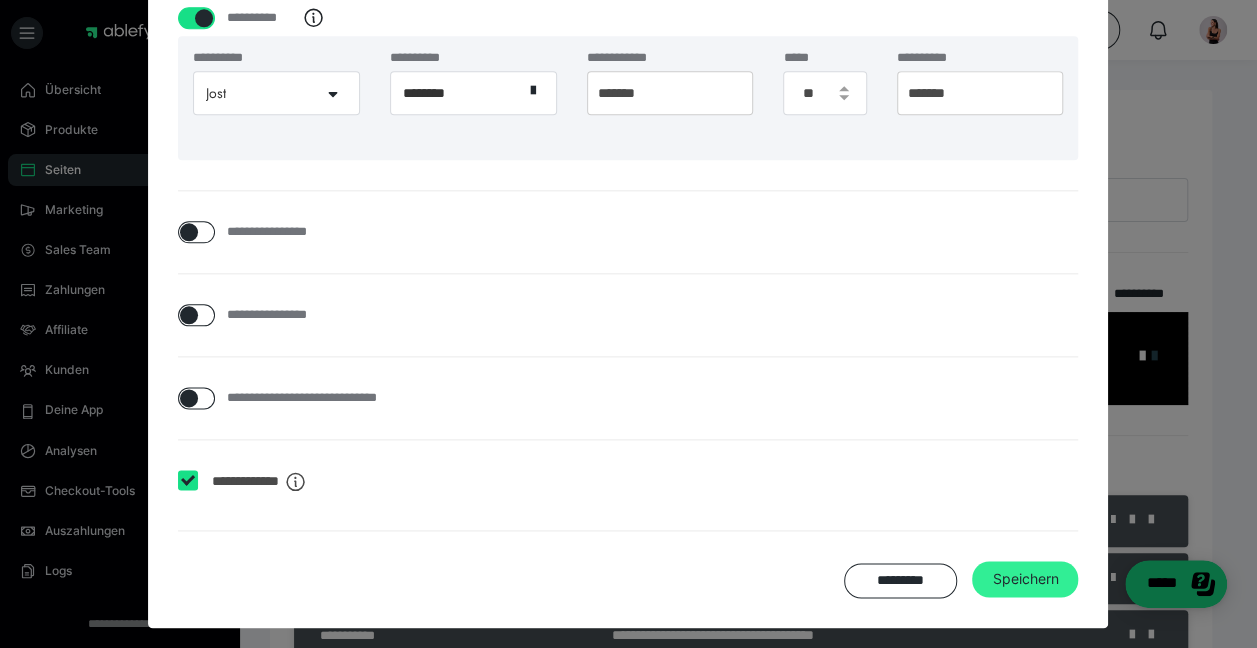 click on "Speichern" at bounding box center (1025, 579) 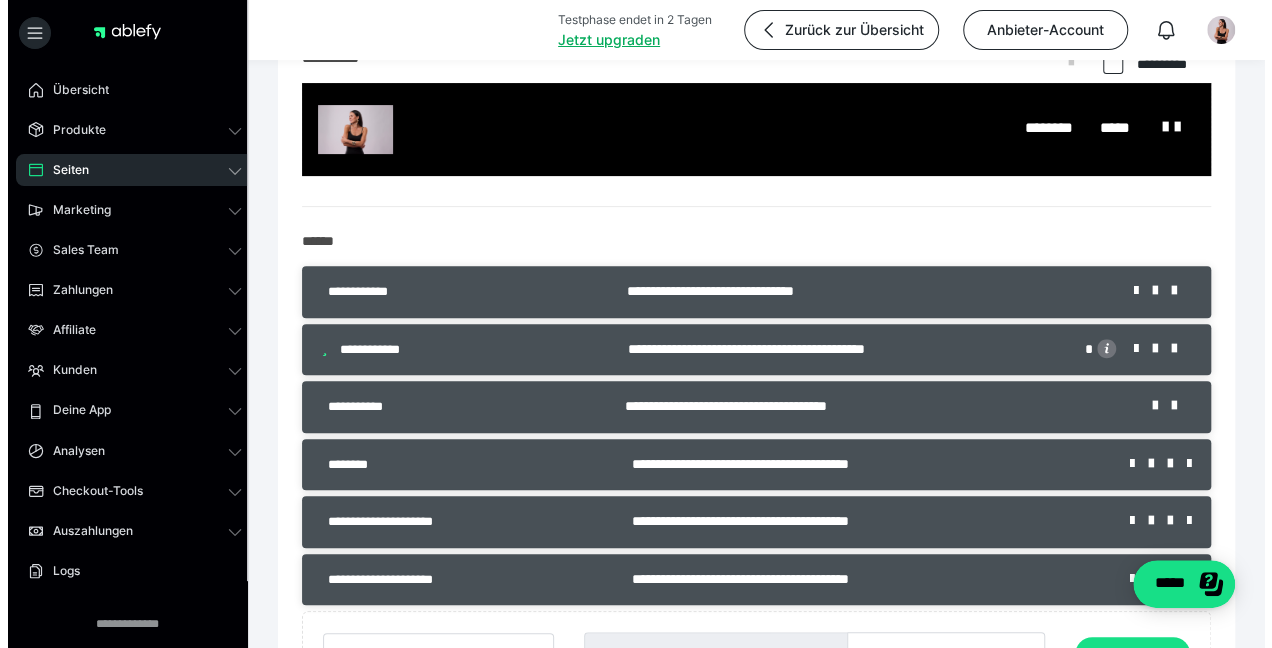 scroll, scrollTop: 240, scrollLeft: 0, axis: vertical 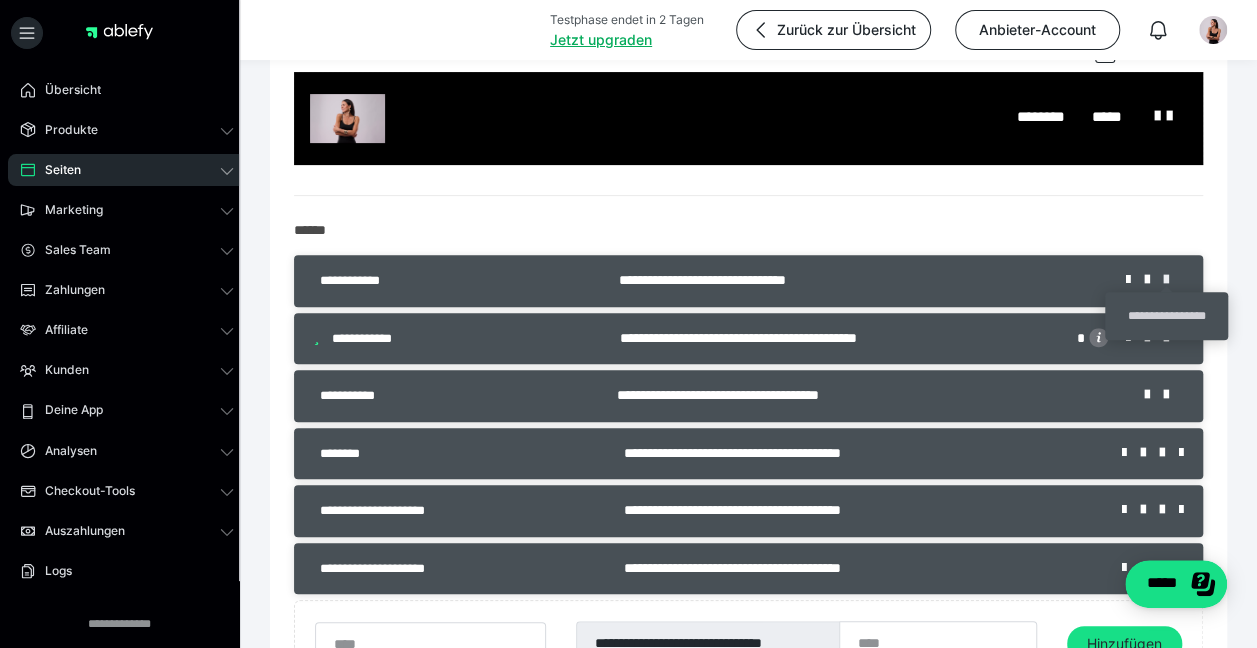 click at bounding box center (1173, 280) 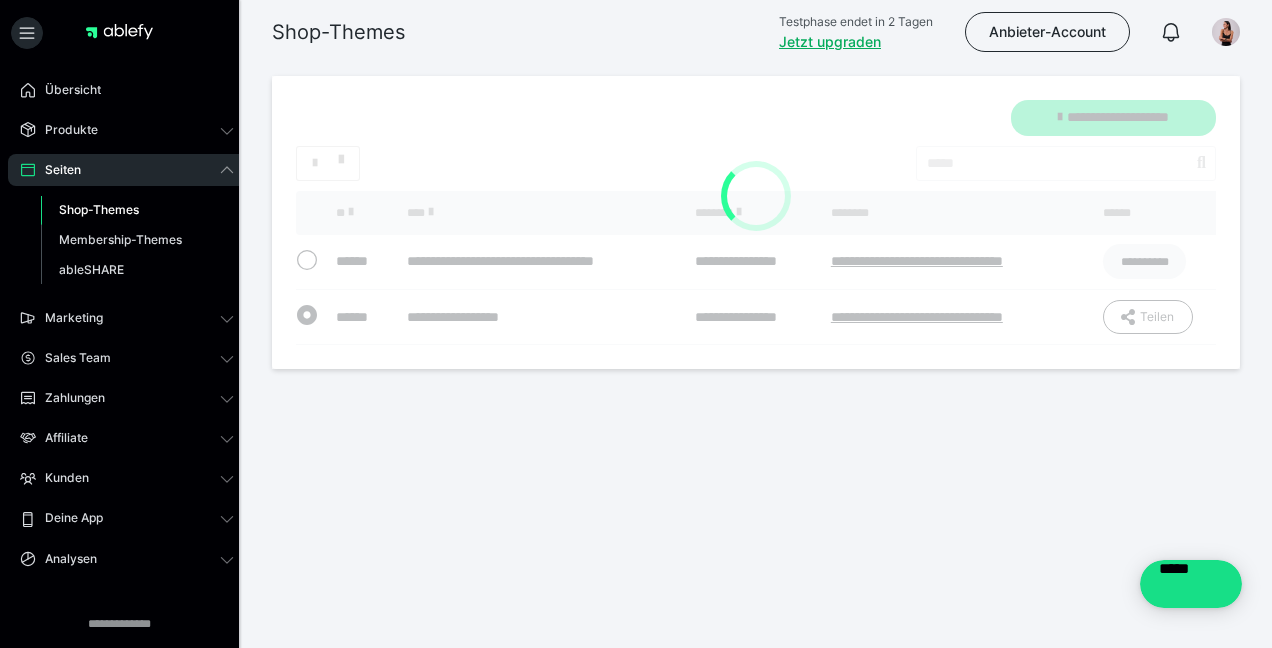 scroll, scrollTop: 0, scrollLeft: 0, axis: both 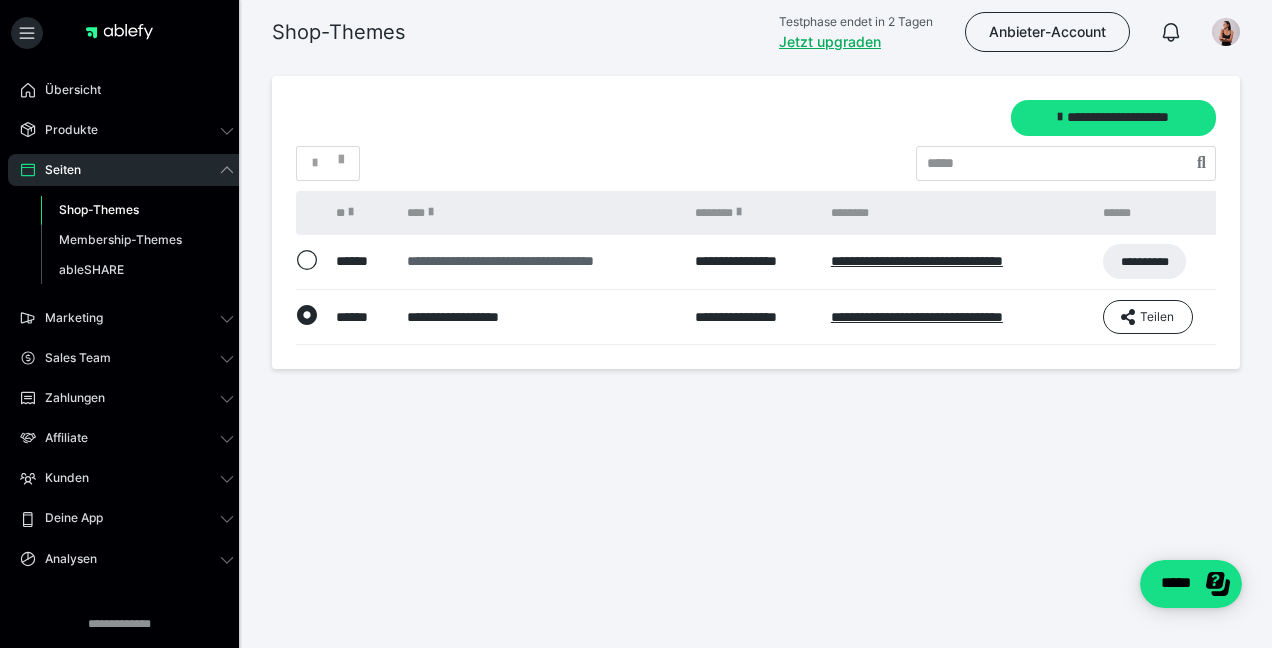 click on "**********" at bounding box center [541, 261] 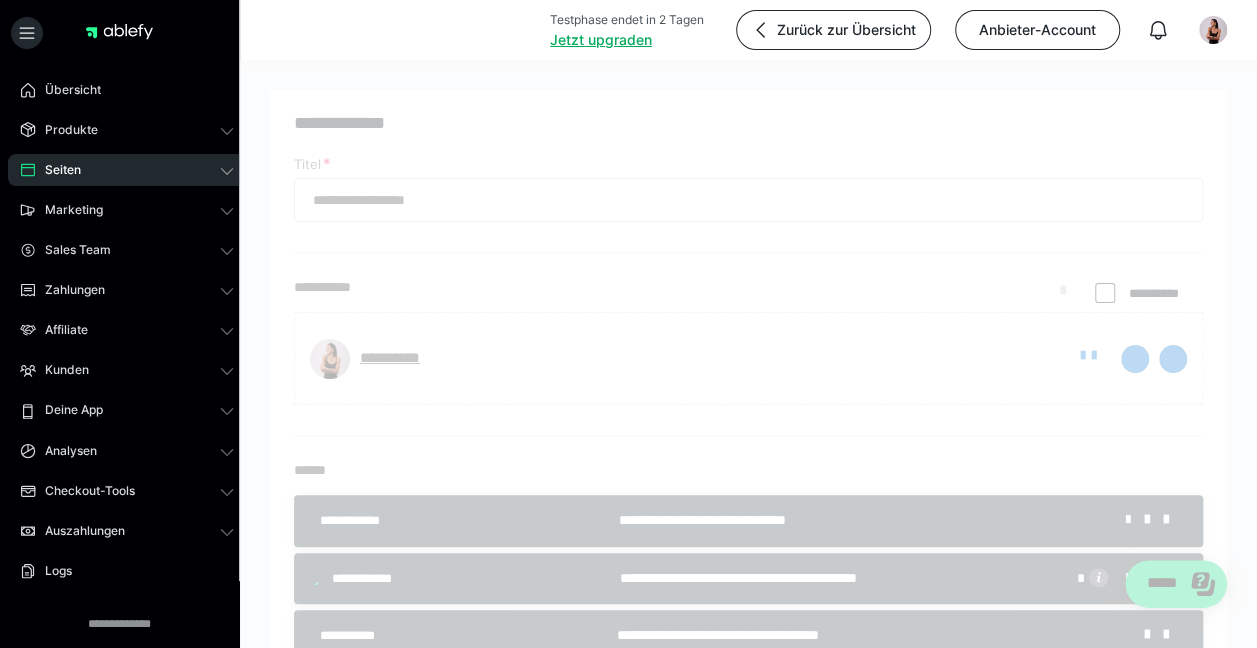 type on "**********" 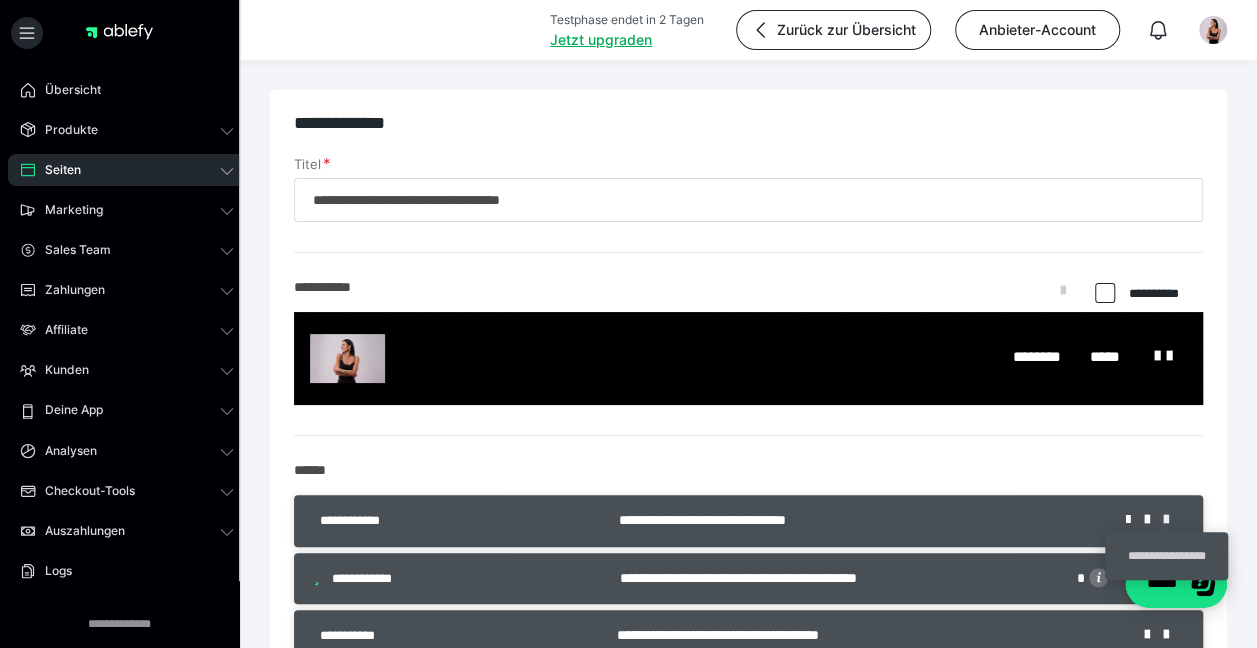click at bounding box center (1173, 520) 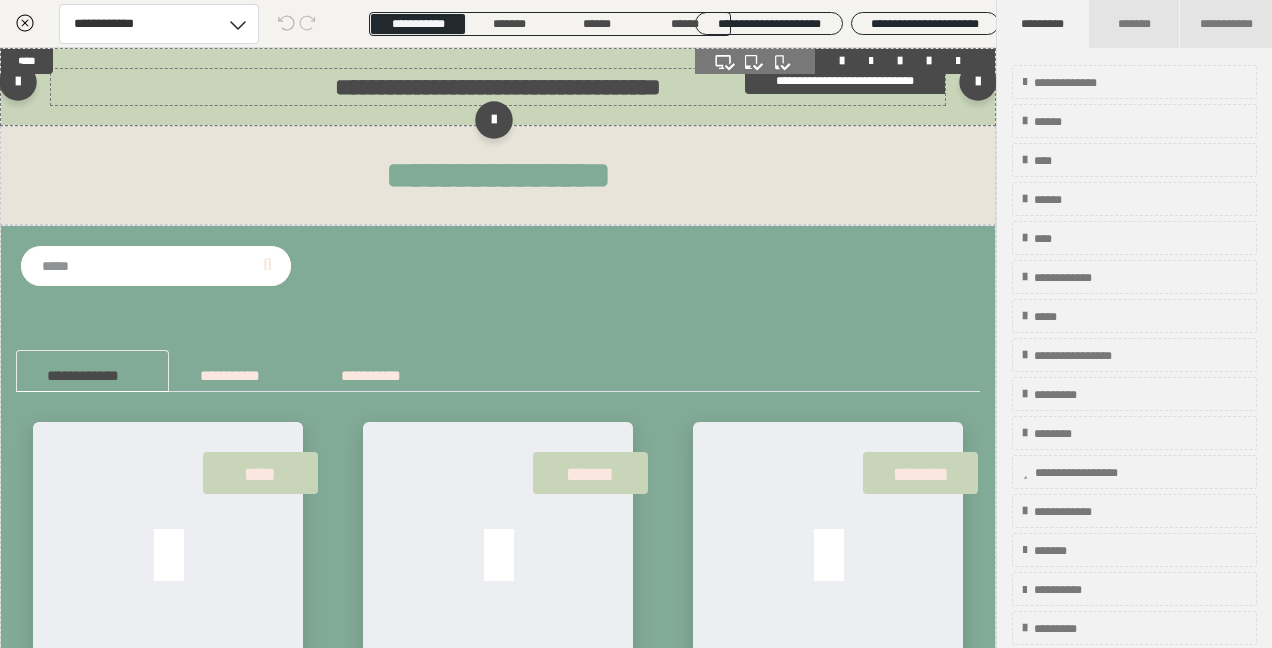click on "**********" at bounding box center (498, 87) 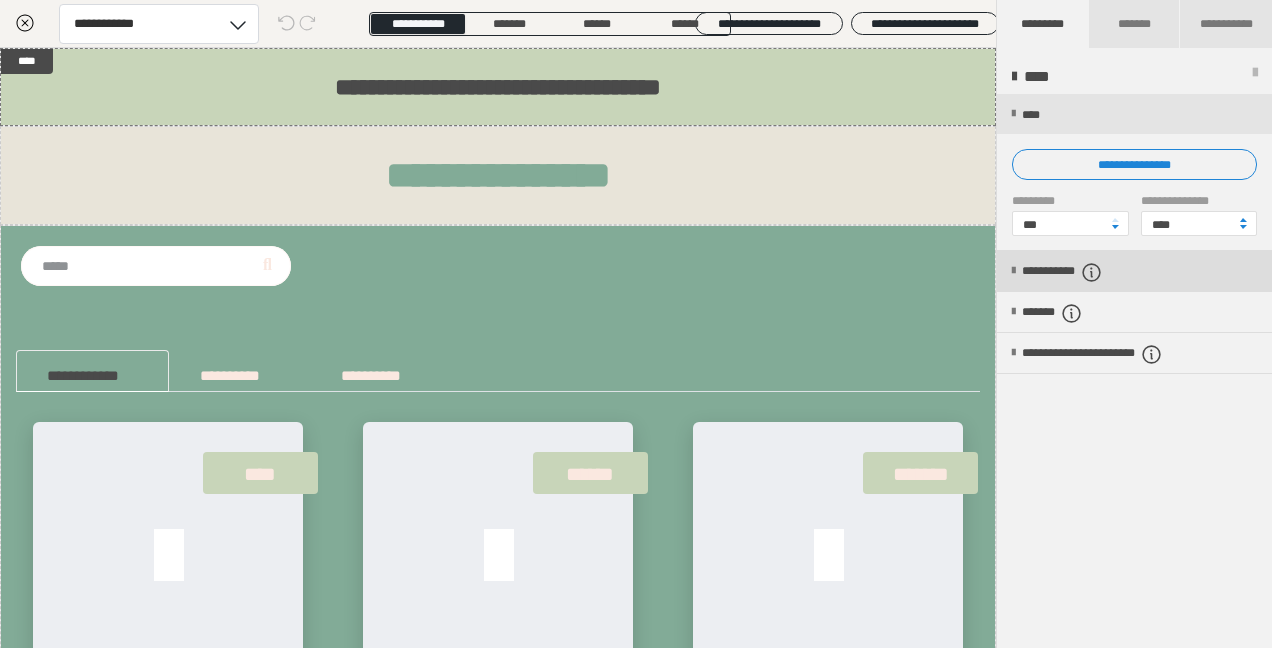 click on "**********" at bounding box center [1134, 271] 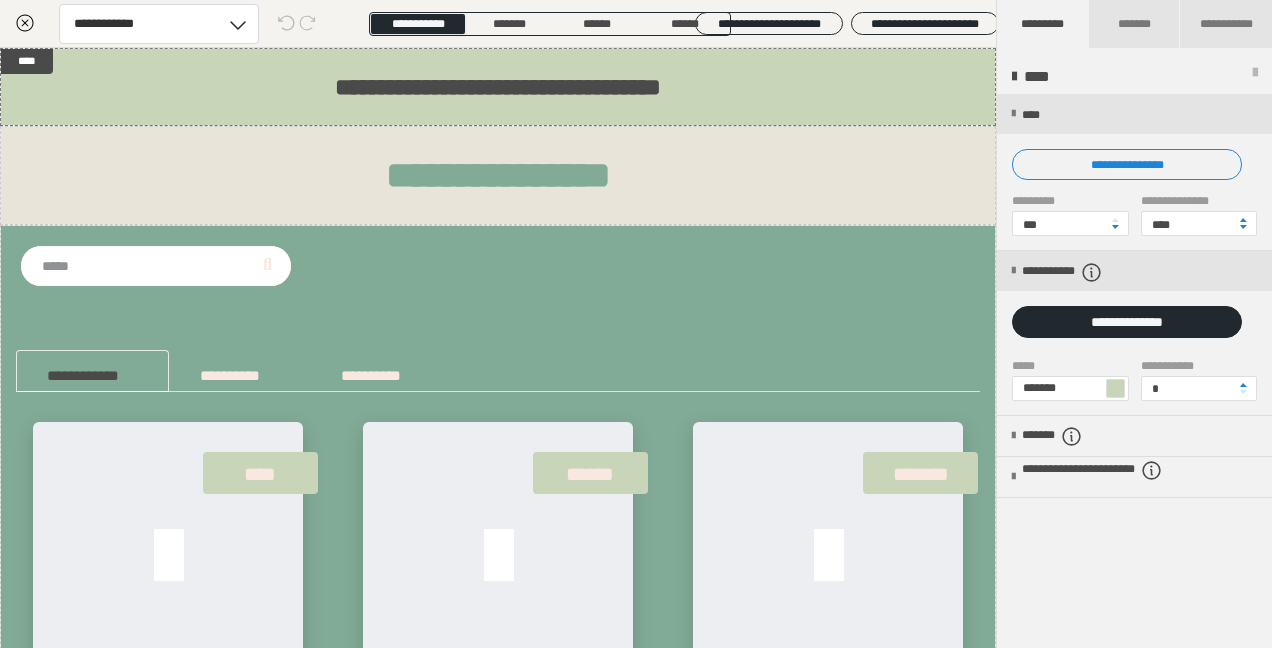 click at bounding box center [1115, 388] 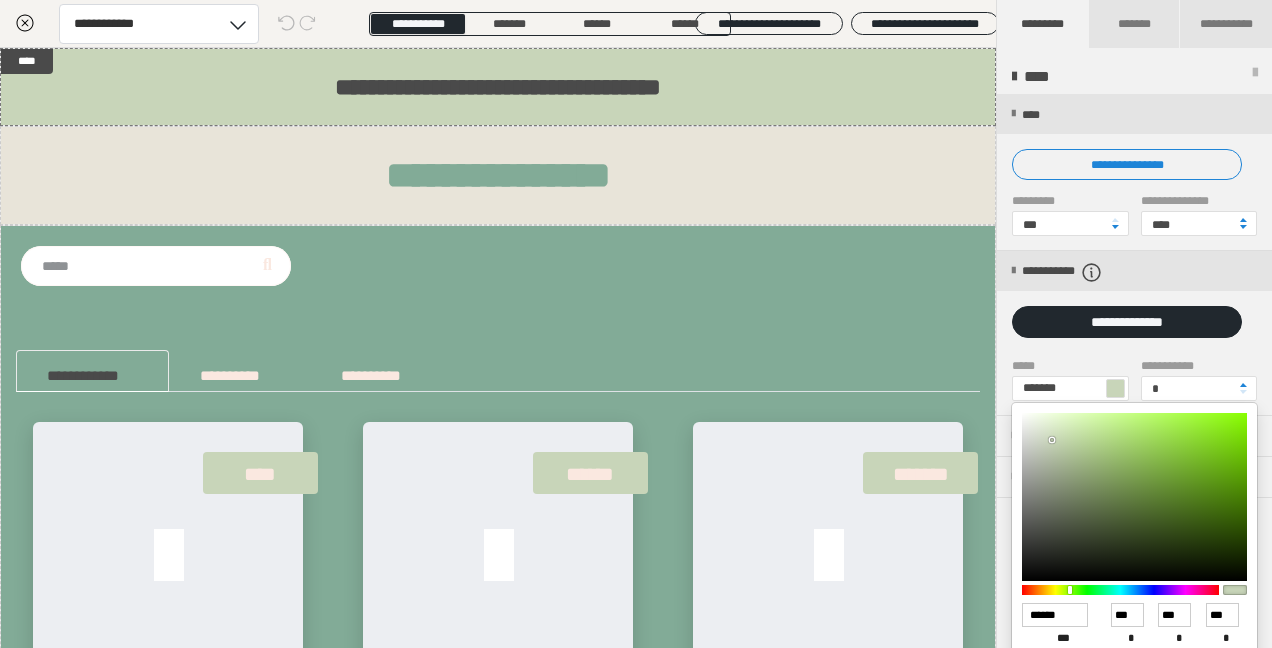 scroll, scrollTop: 100, scrollLeft: 0, axis: vertical 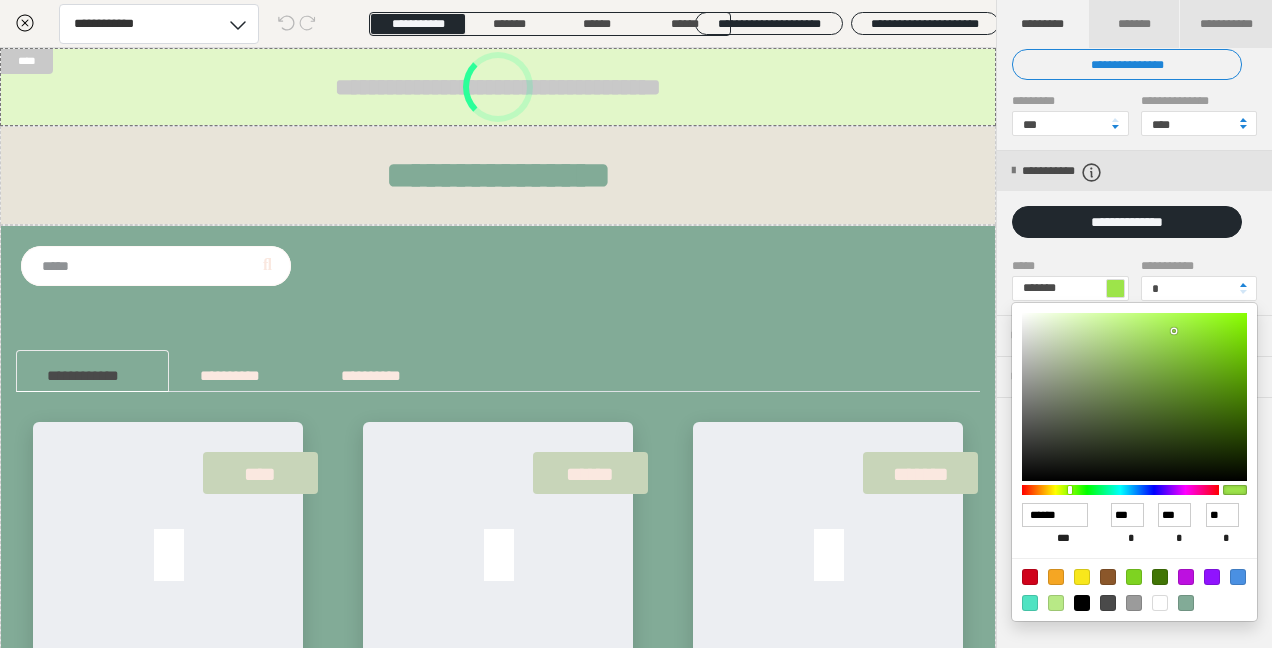 type on "*******" 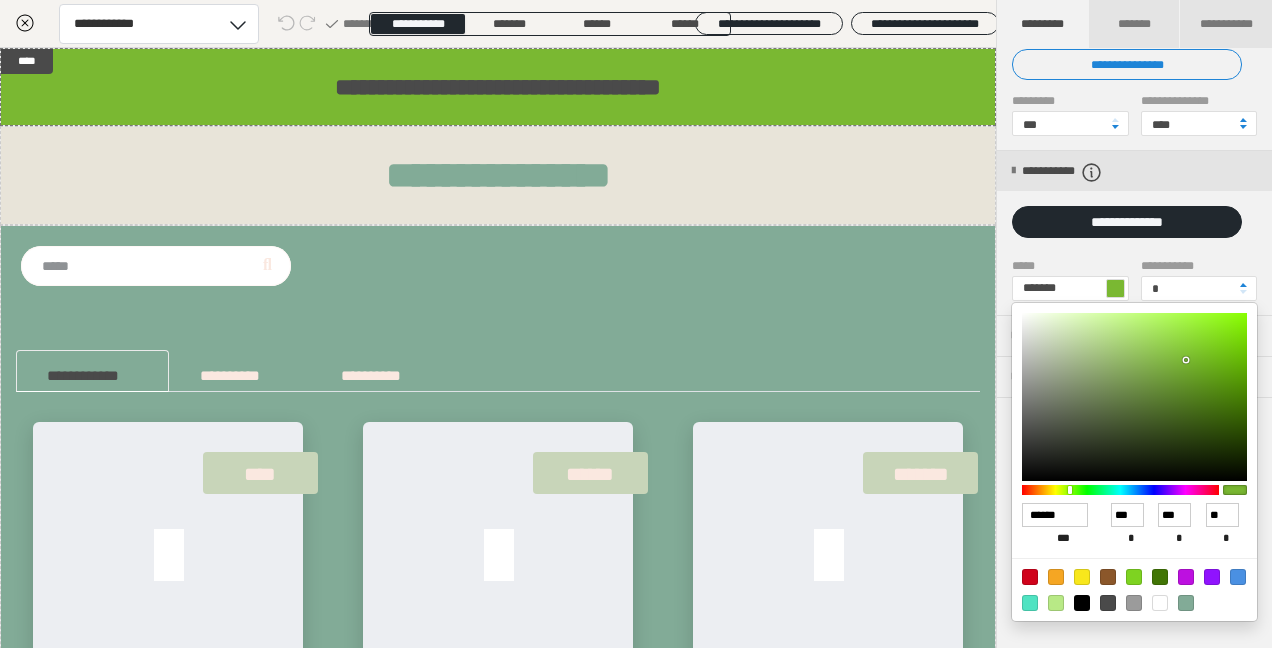 click at bounding box center (1082, 603) 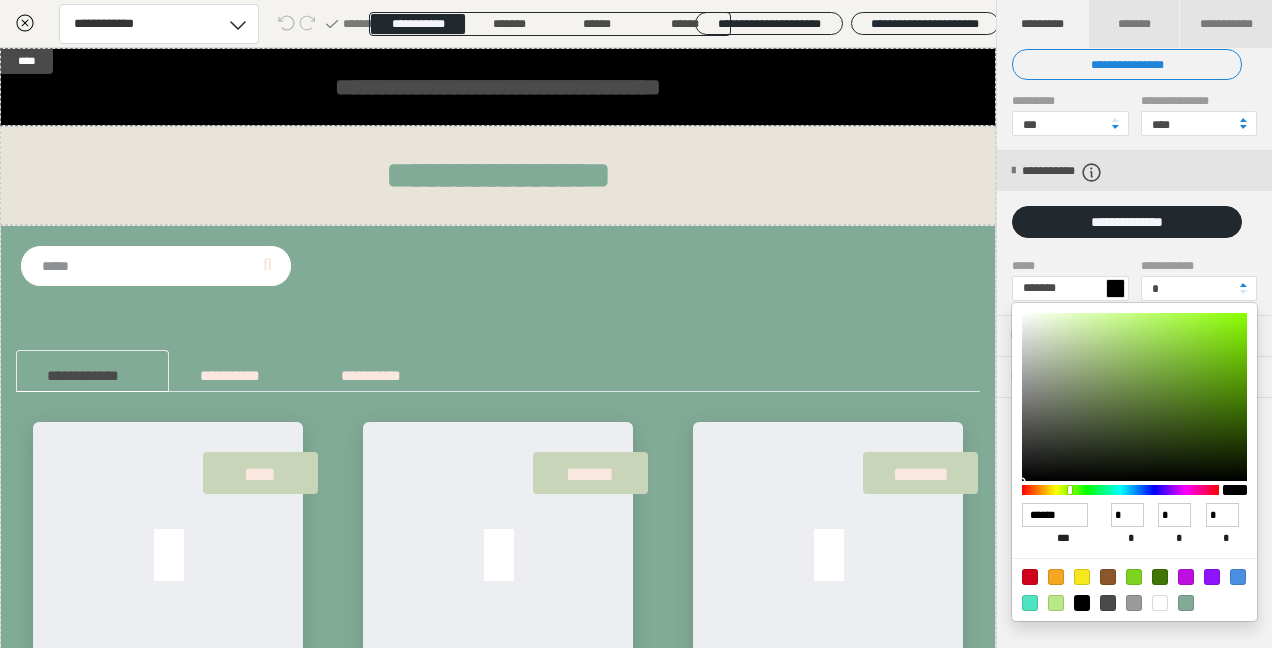 click at bounding box center [636, 324] 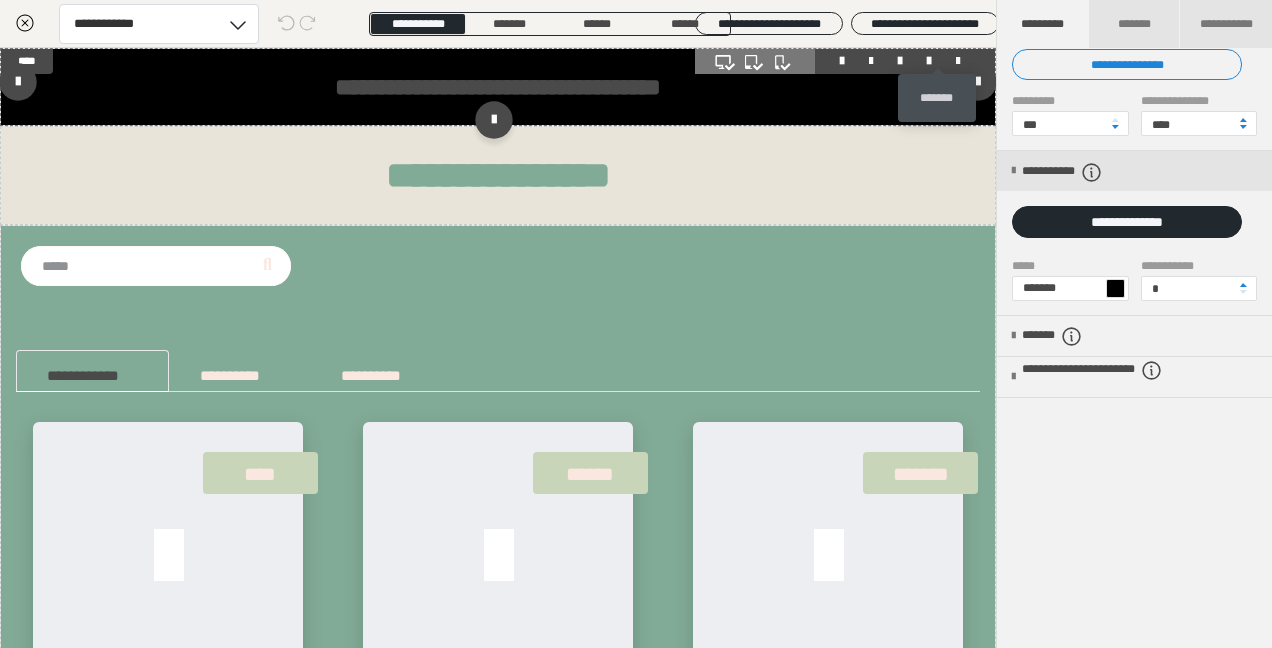 click at bounding box center (958, 61) 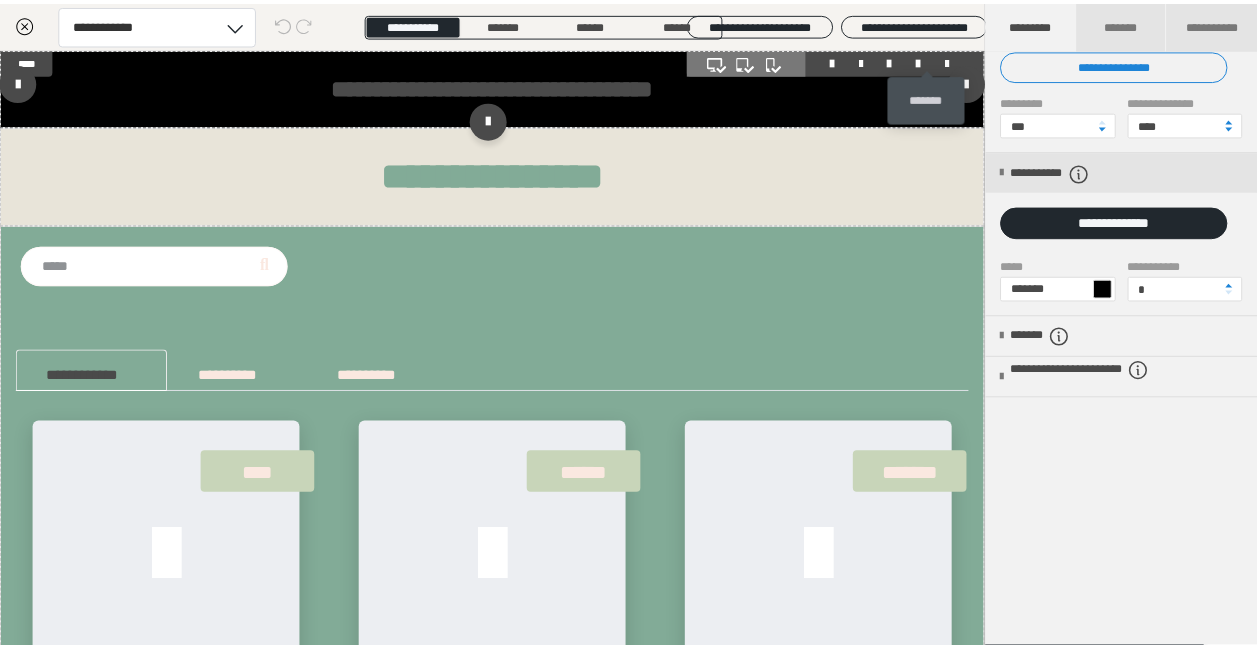 scroll, scrollTop: 0, scrollLeft: 0, axis: both 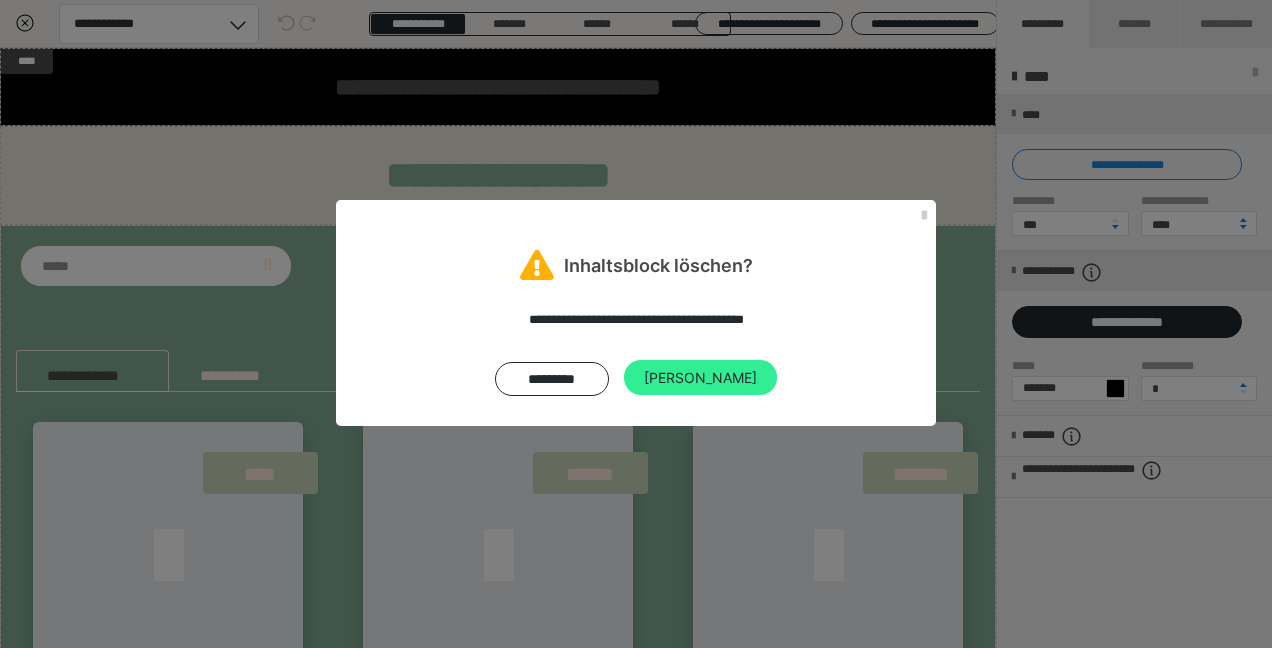 click on "Ja" at bounding box center [700, 378] 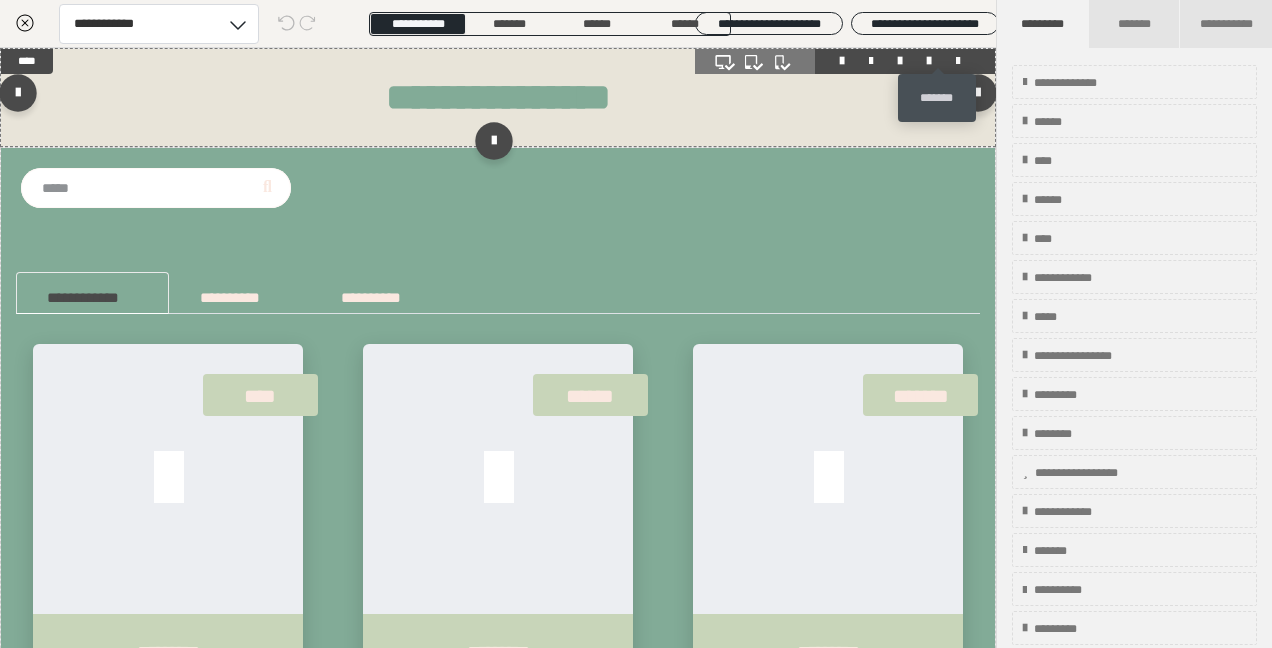 click at bounding box center [958, 61] 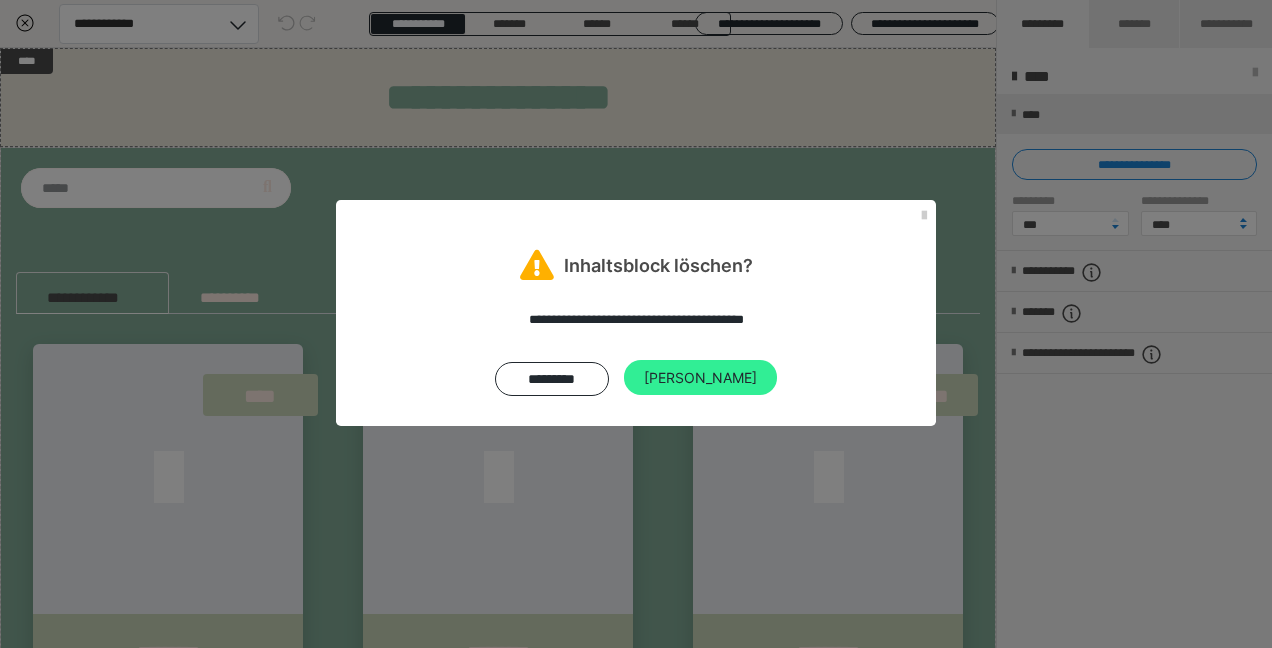 click on "Ja" at bounding box center (700, 378) 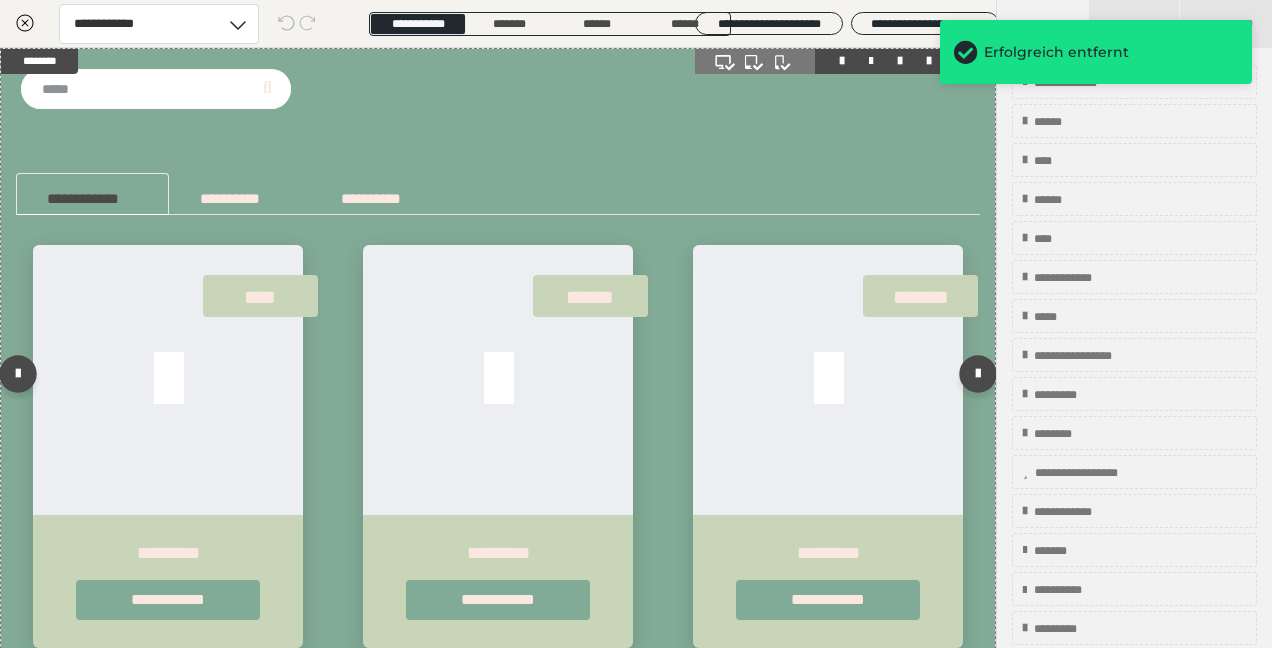 click at bounding box center (845, 61) 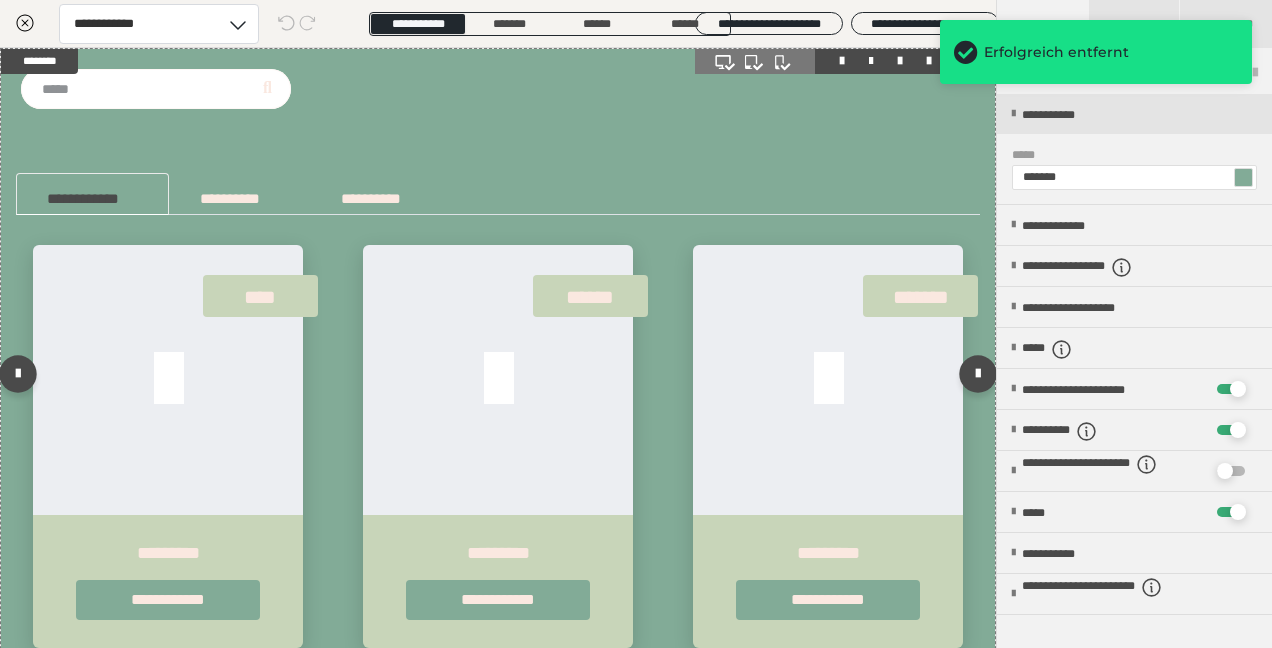 click at bounding box center [845, 61] 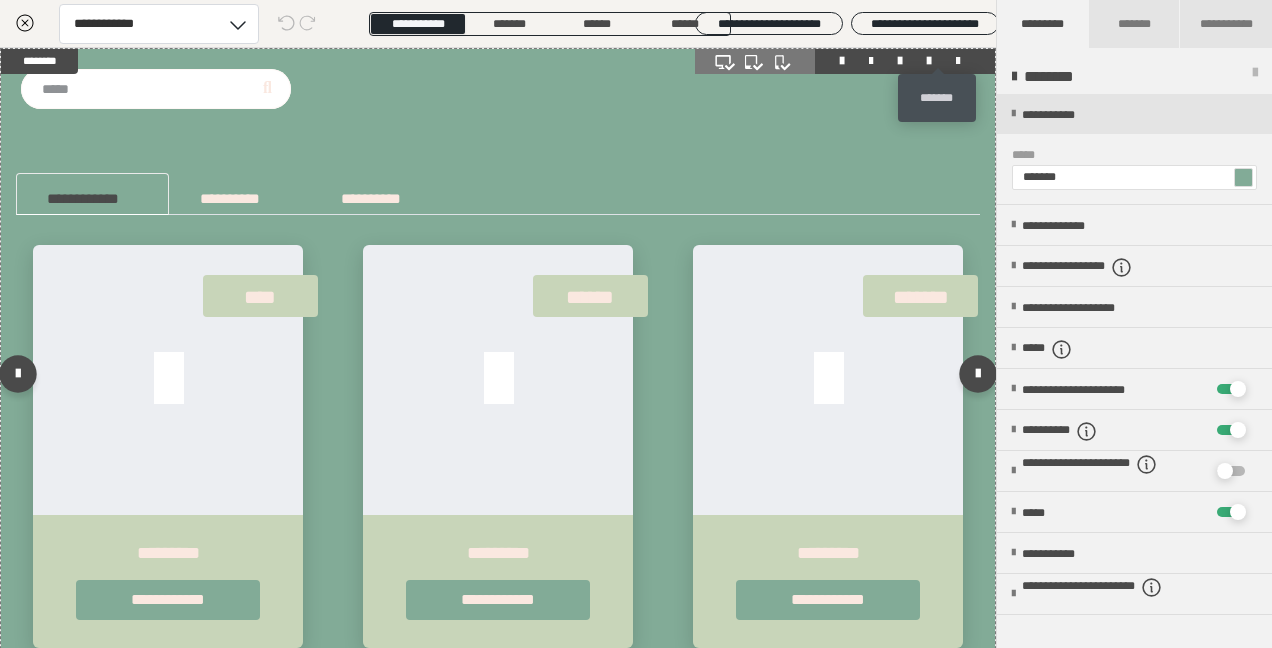 click at bounding box center [958, 61] 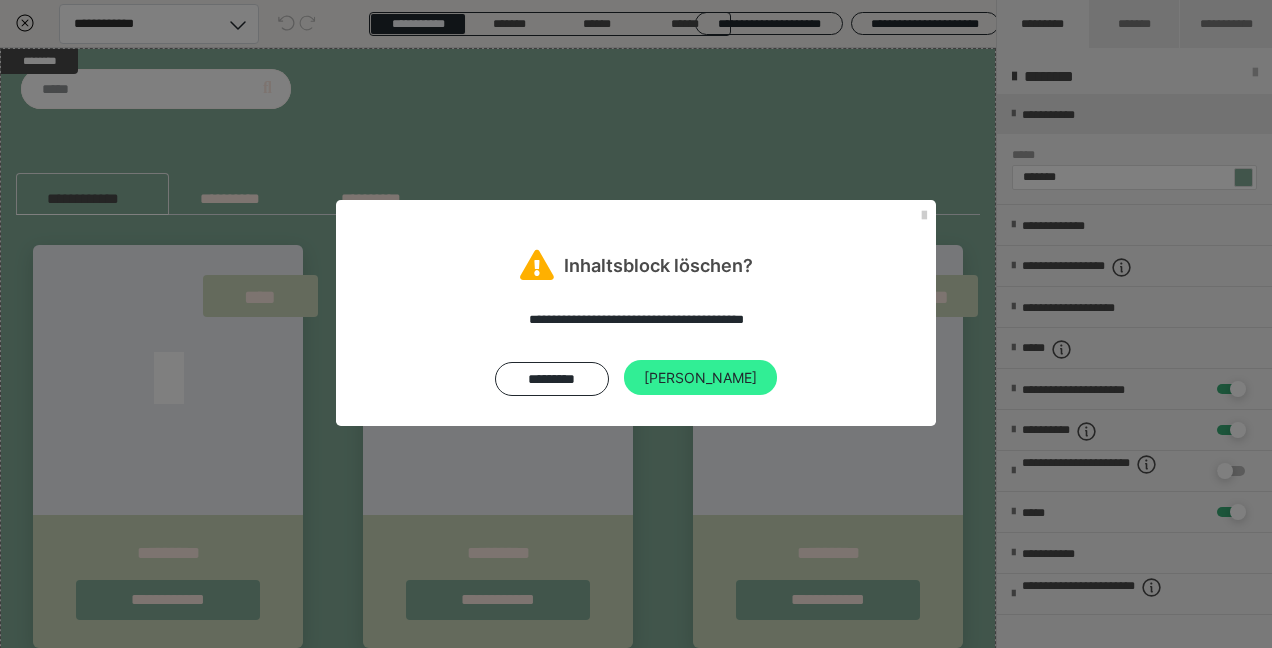click on "Ja" at bounding box center [700, 378] 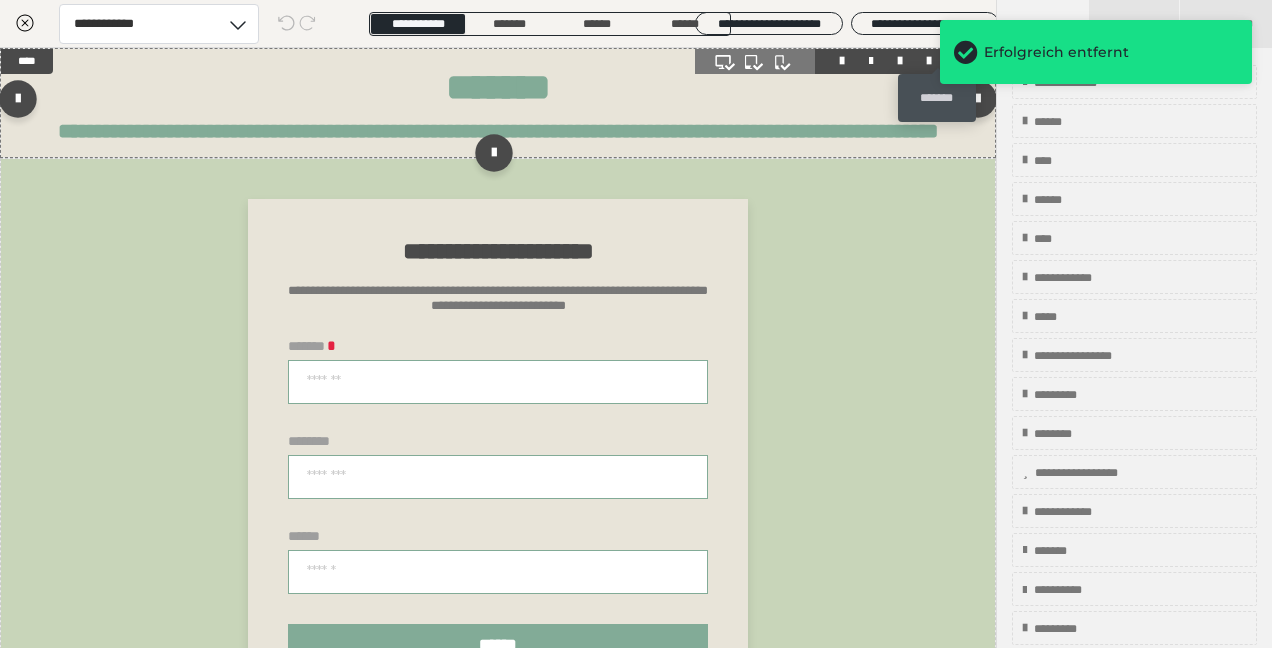 click at bounding box center (958, 61) 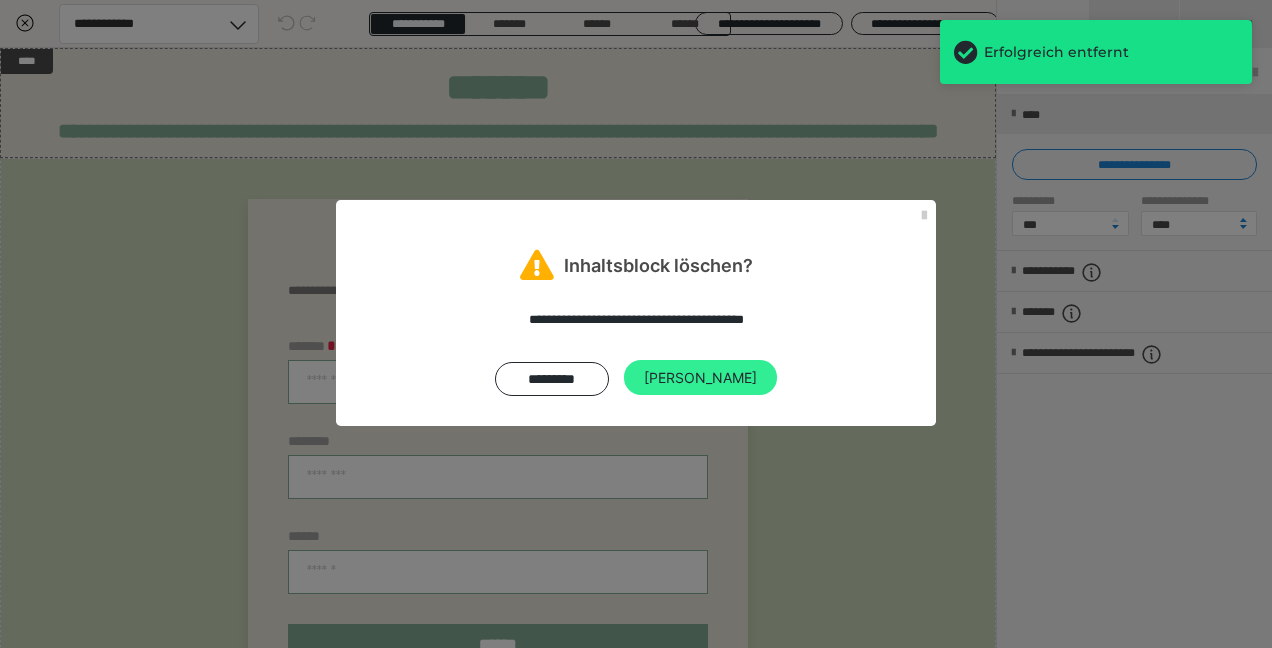 click on "Ja" at bounding box center (700, 378) 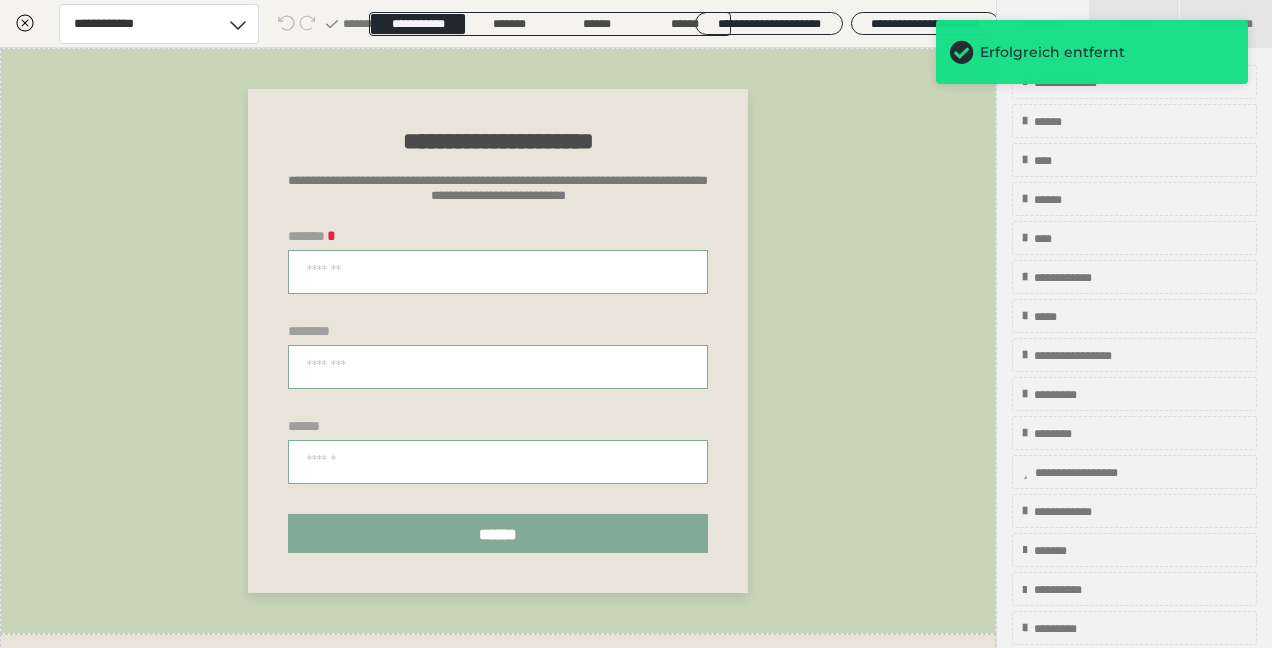 click on "Erfolgreich entfernt" at bounding box center [1092, 52] 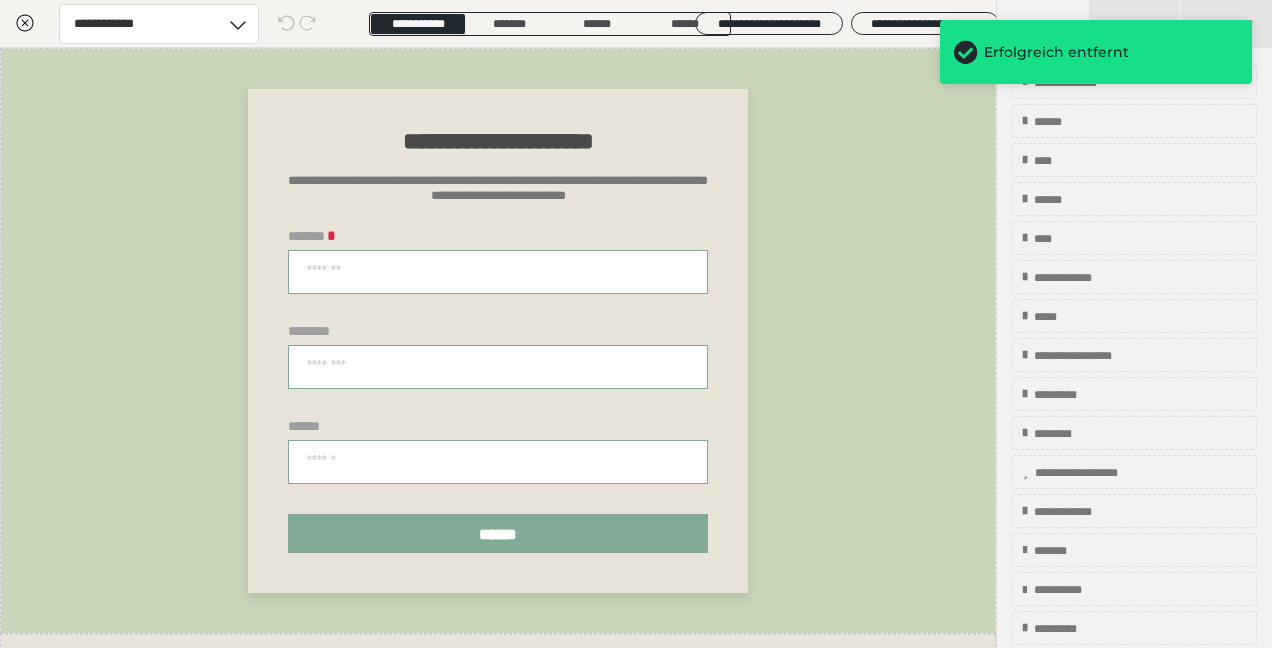 click on "Erfolgreich entfernt" at bounding box center [1096, 60] 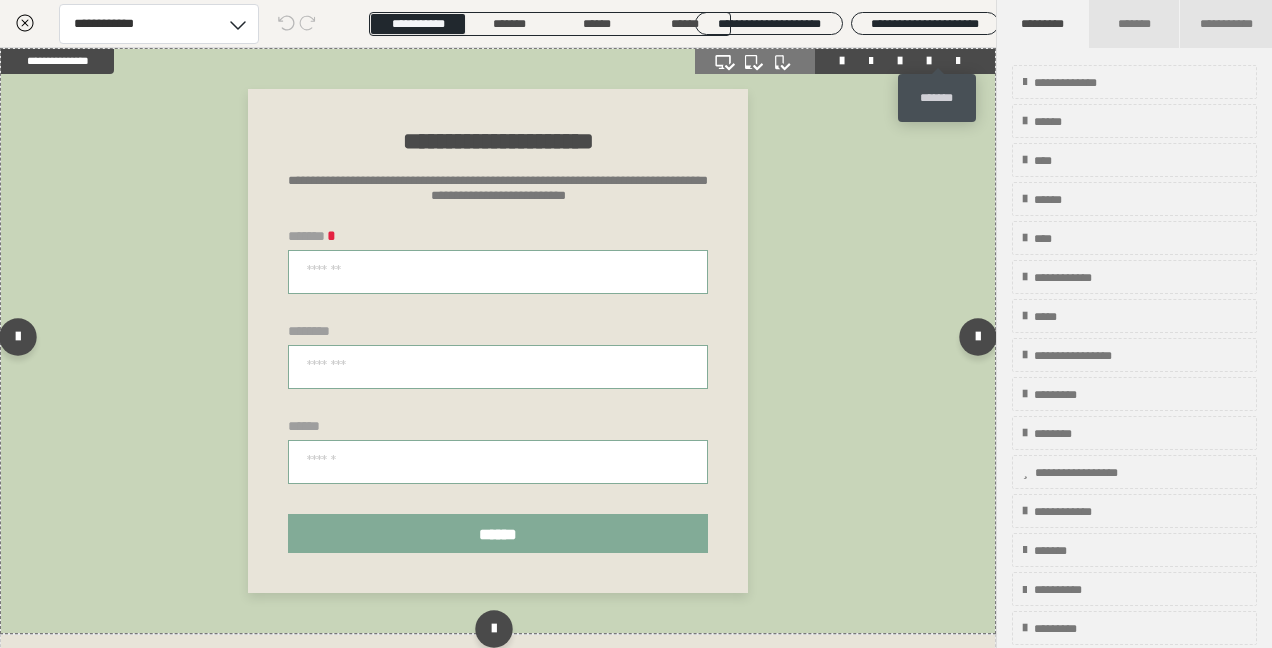 click at bounding box center (958, 61) 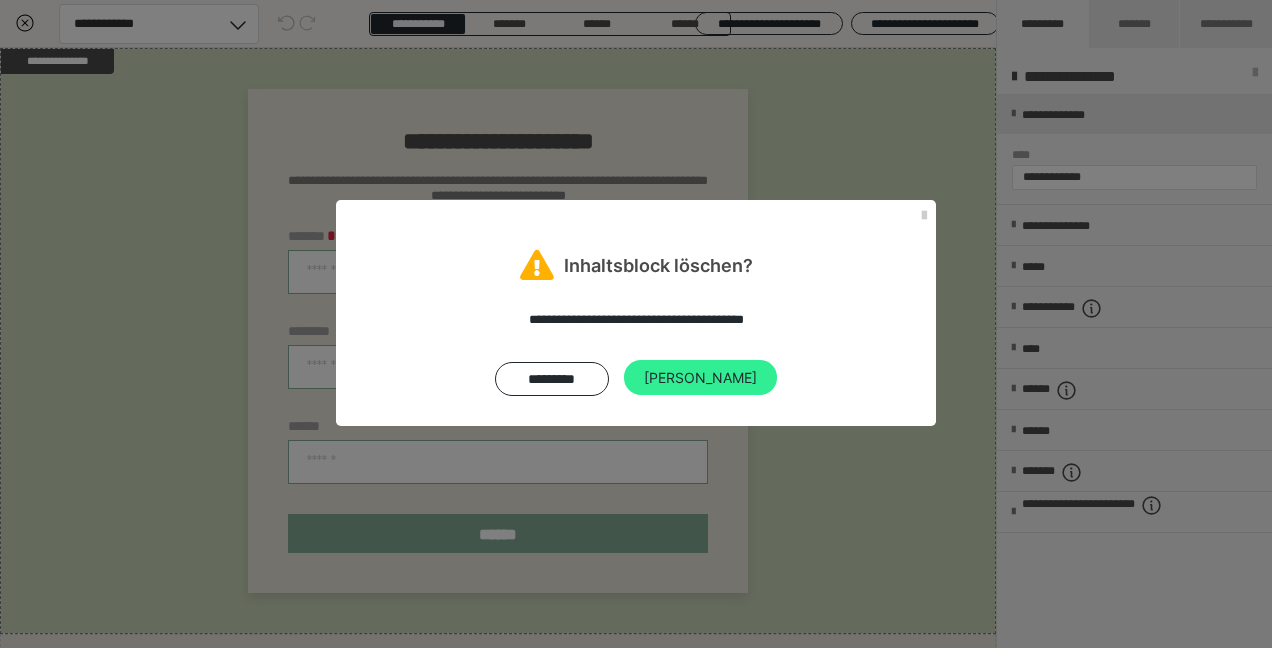 click on "Ja" at bounding box center (700, 378) 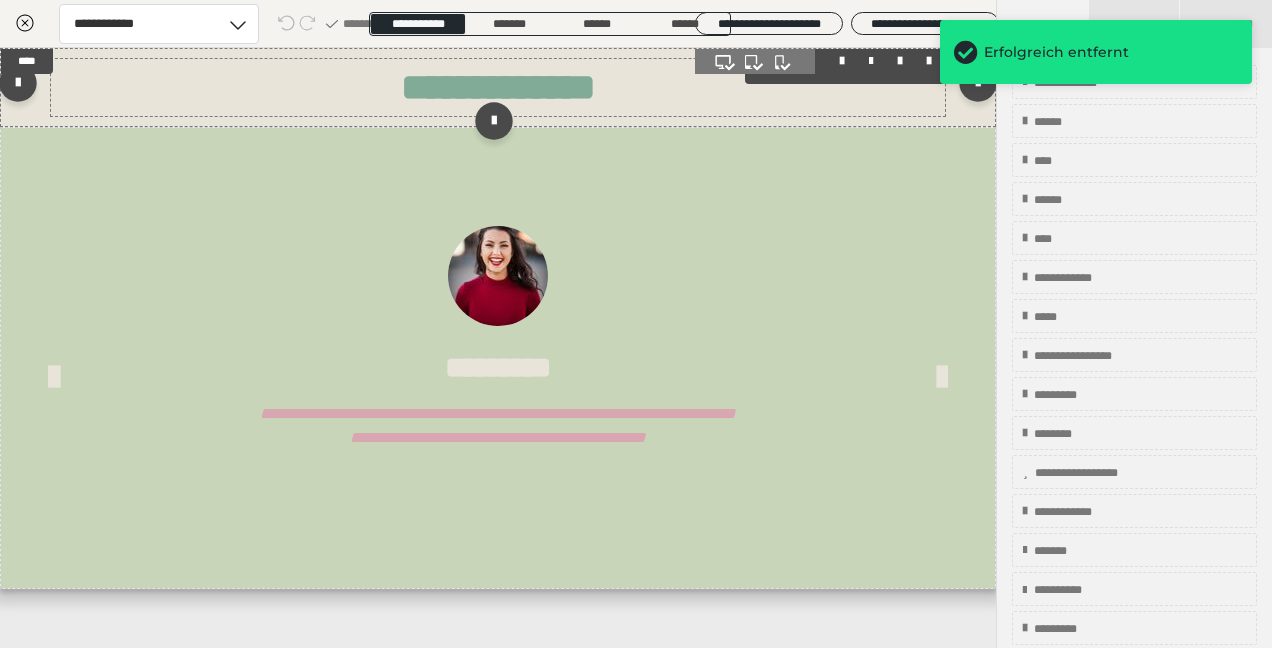 click on "**********" at bounding box center (498, 87) 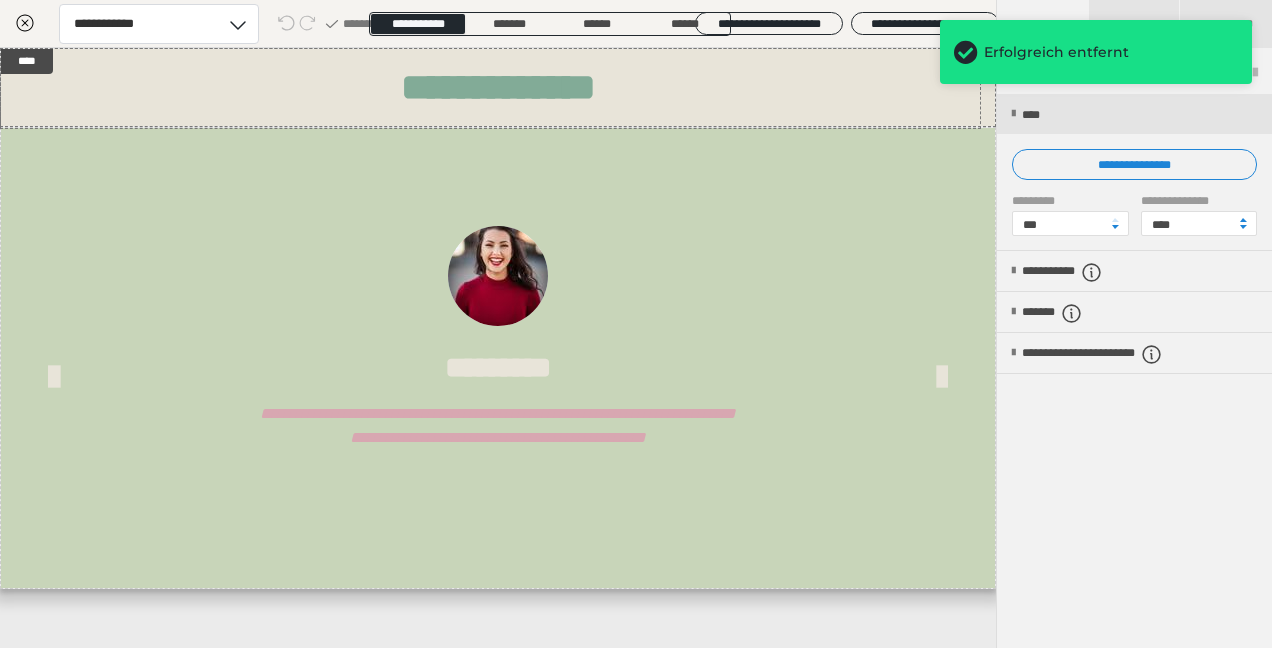 click on "Erfolgreich entfernt" at bounding box center [1096, 60] 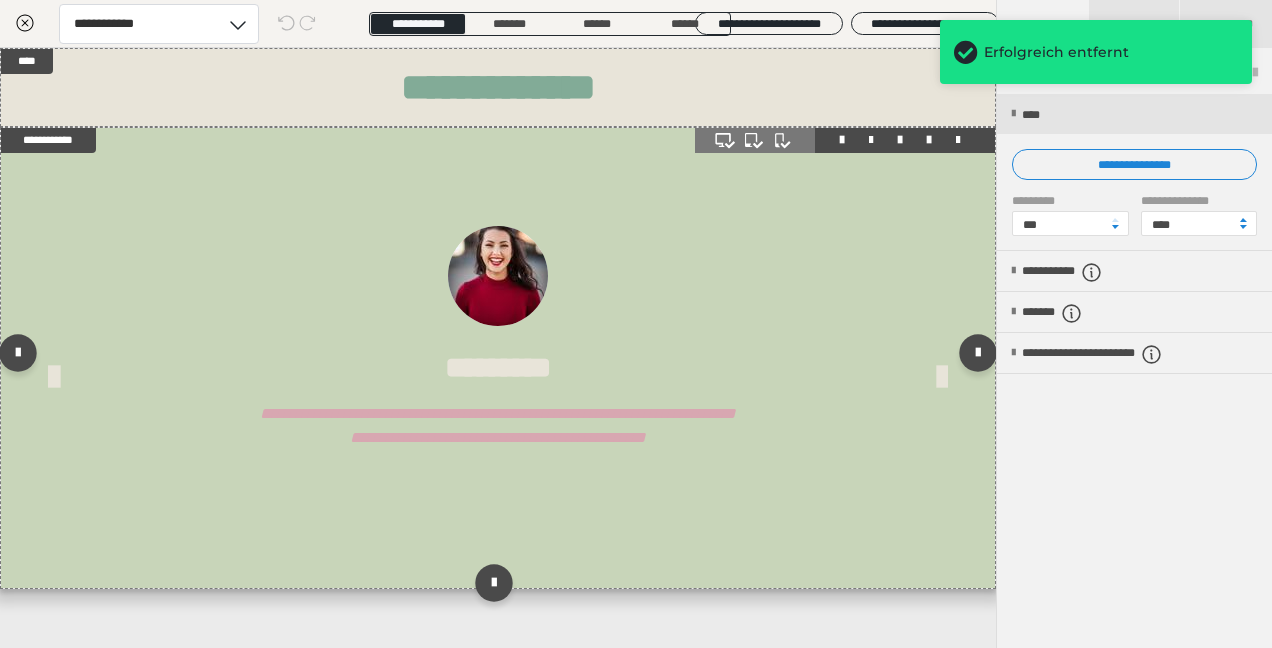 click on "**********" at bounding box center [498, 358] 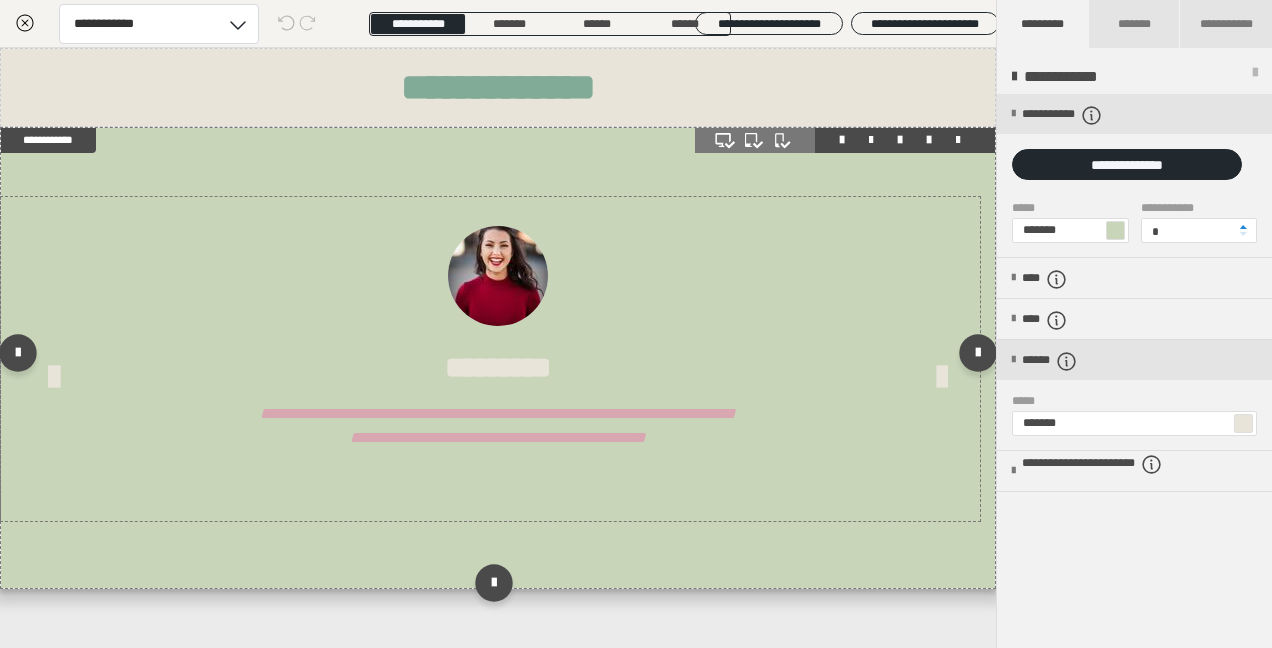 click at bounding box center [958, 140] 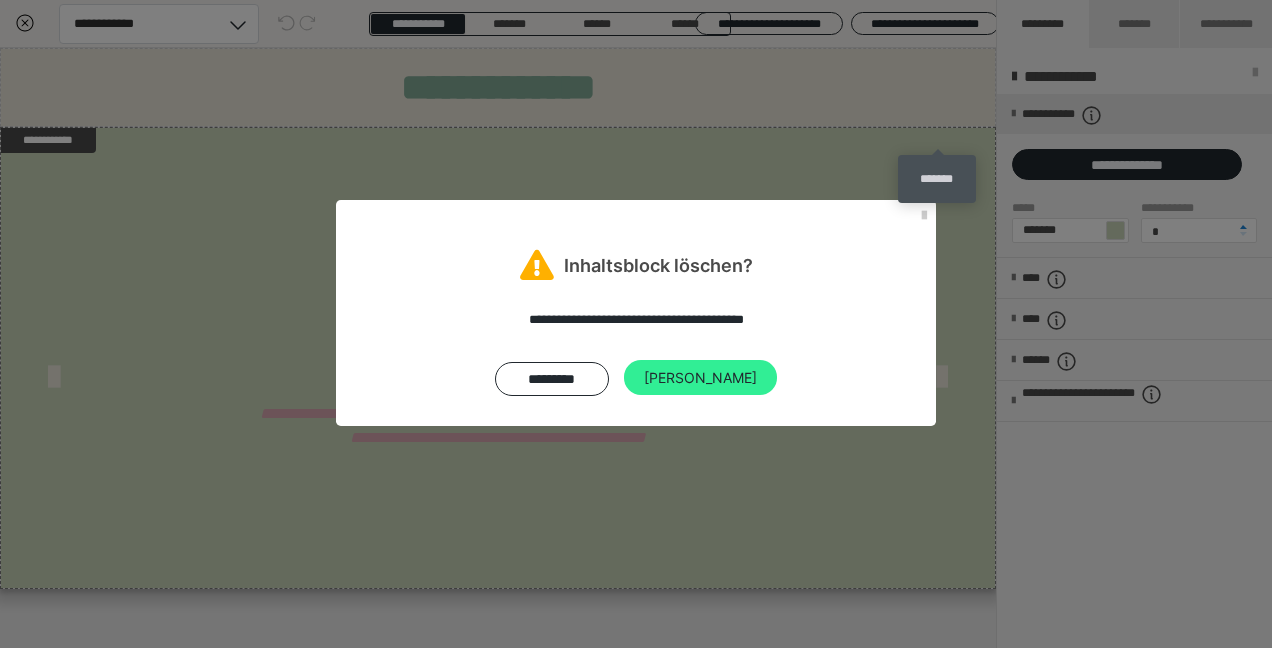 click on "Ja" at bounding box center (700, 378) 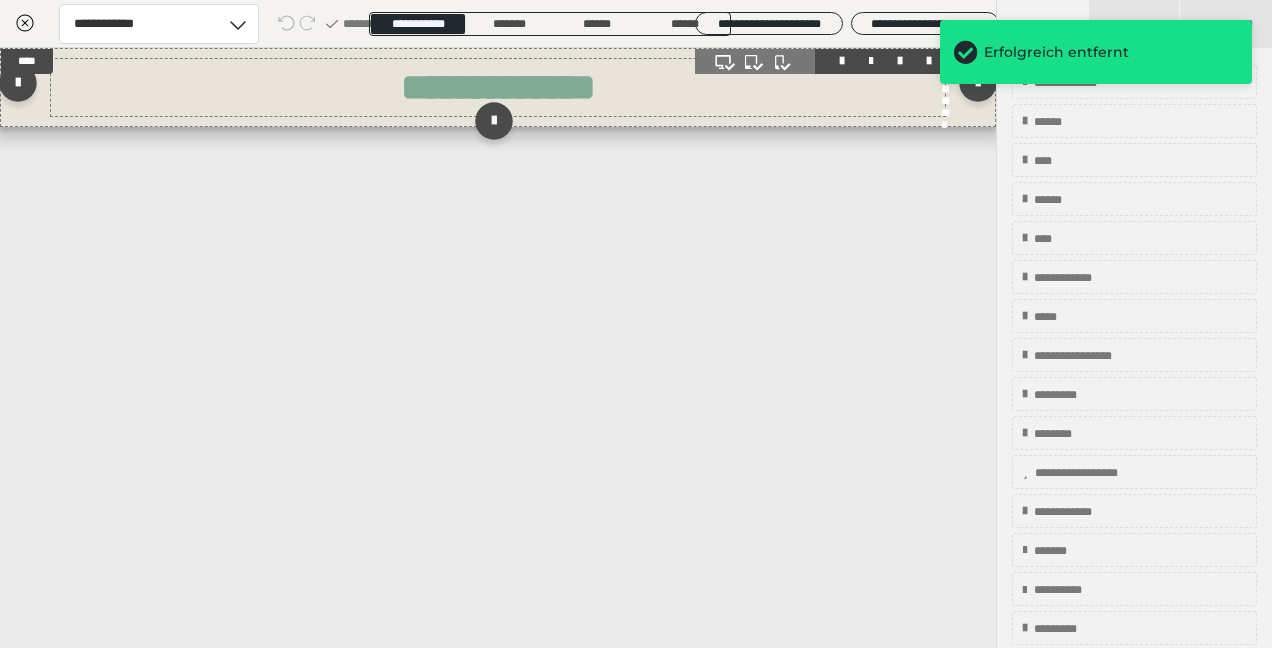 click on "**********" at bounding box center [945, 59] 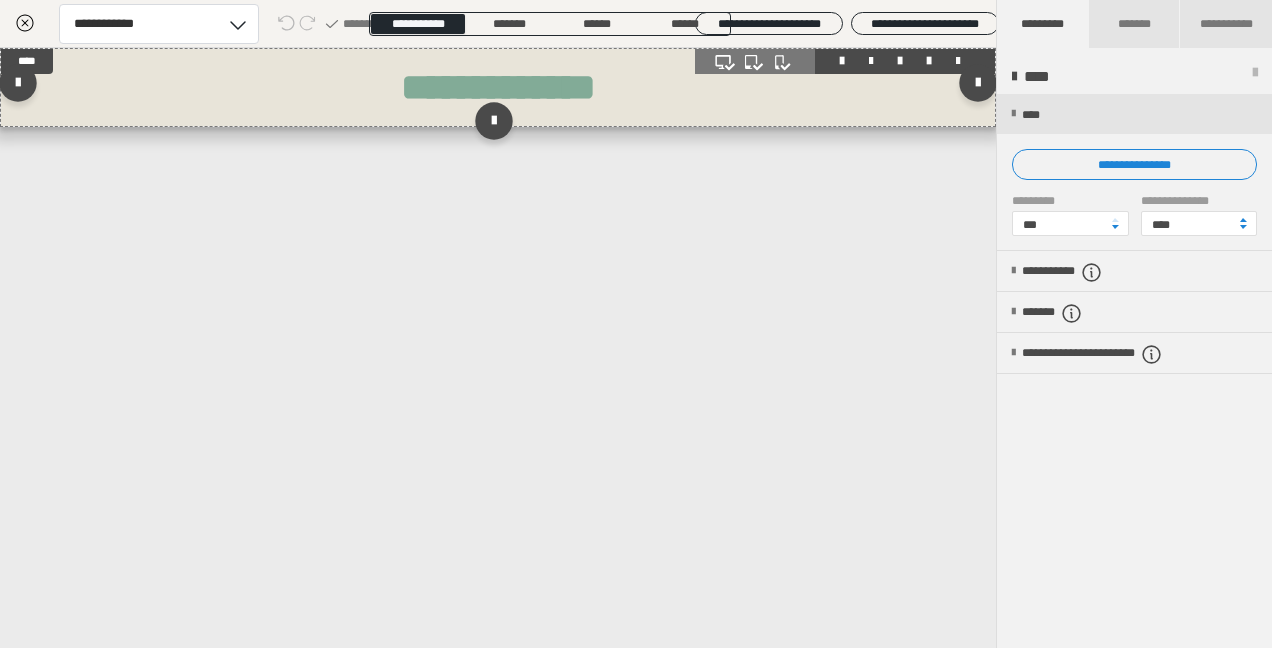 click at bounding box center [958, 61] 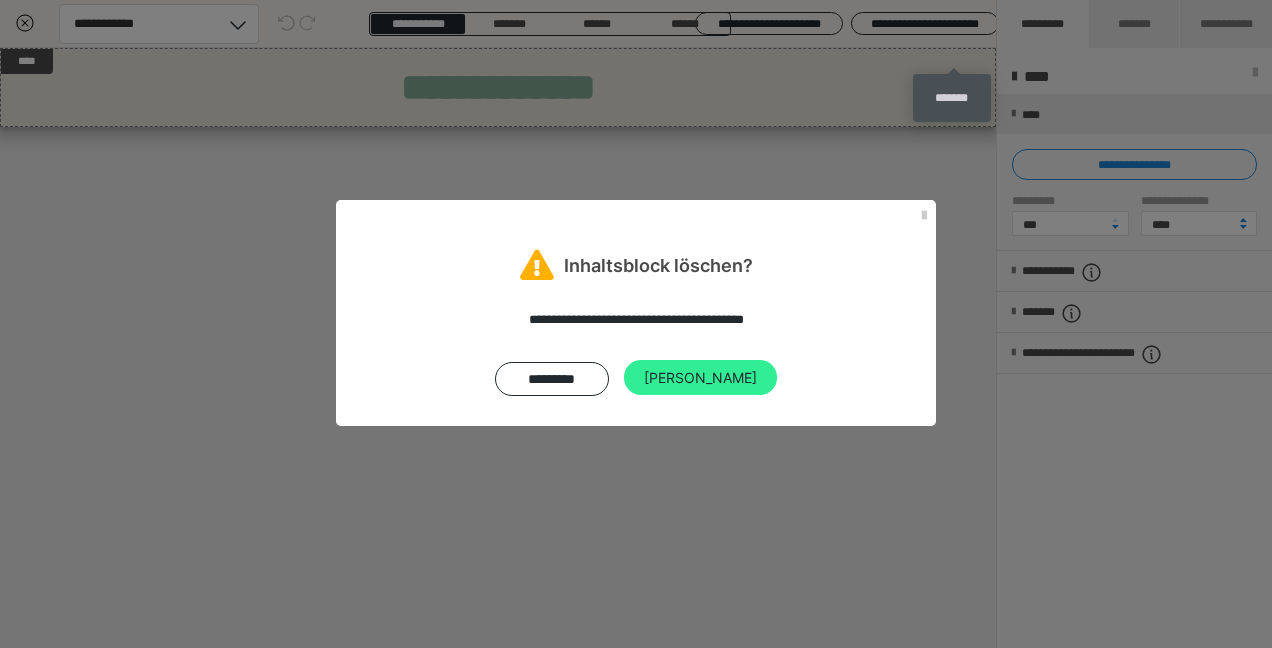 click on "Ja" at bounding box center (700, 378) 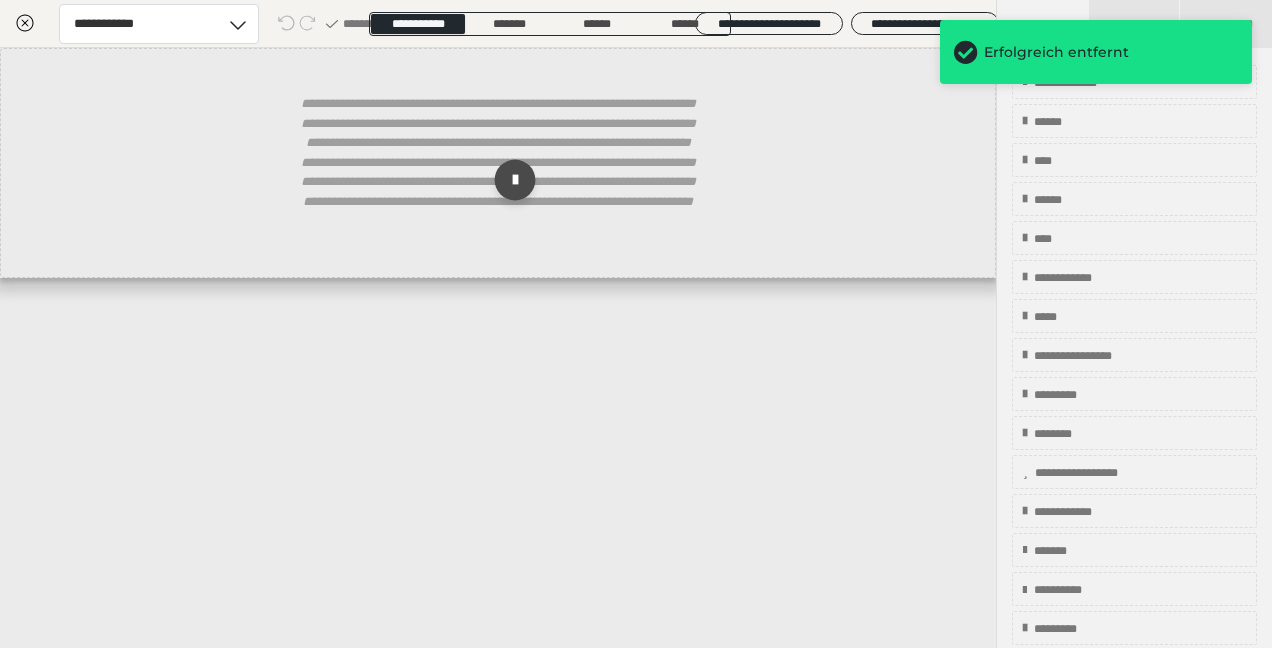 click at bounding box center [515, 180] 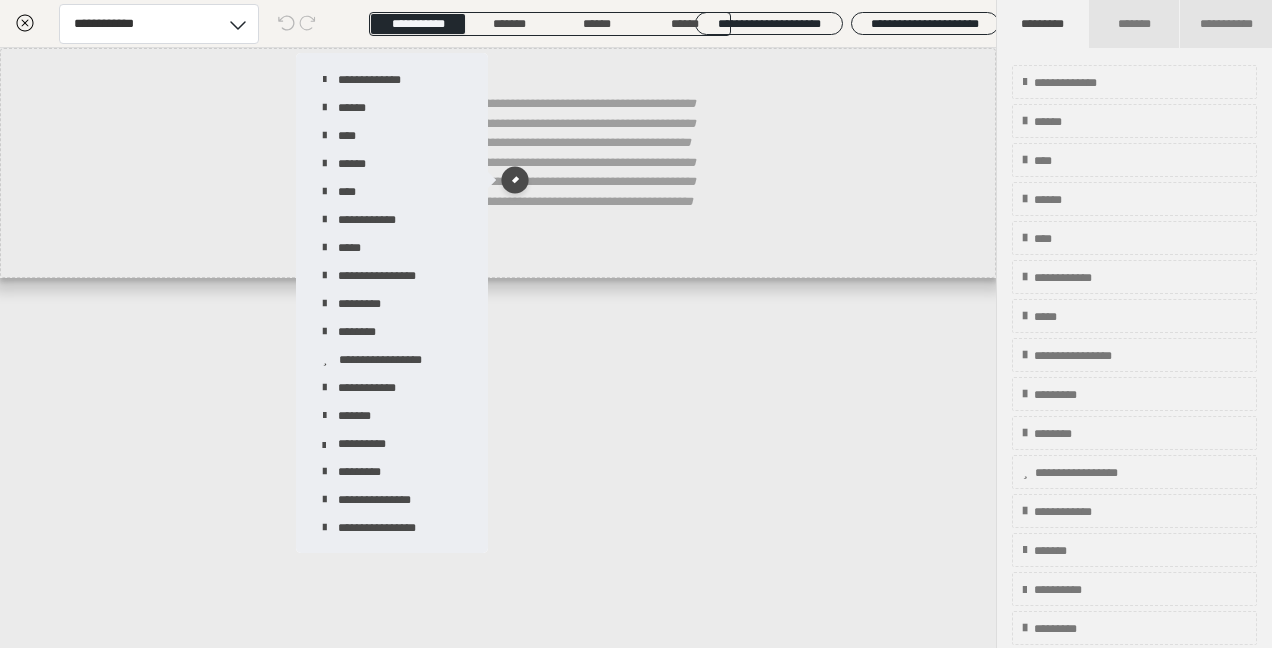 click on "**********" at bounding box center (498, 163) 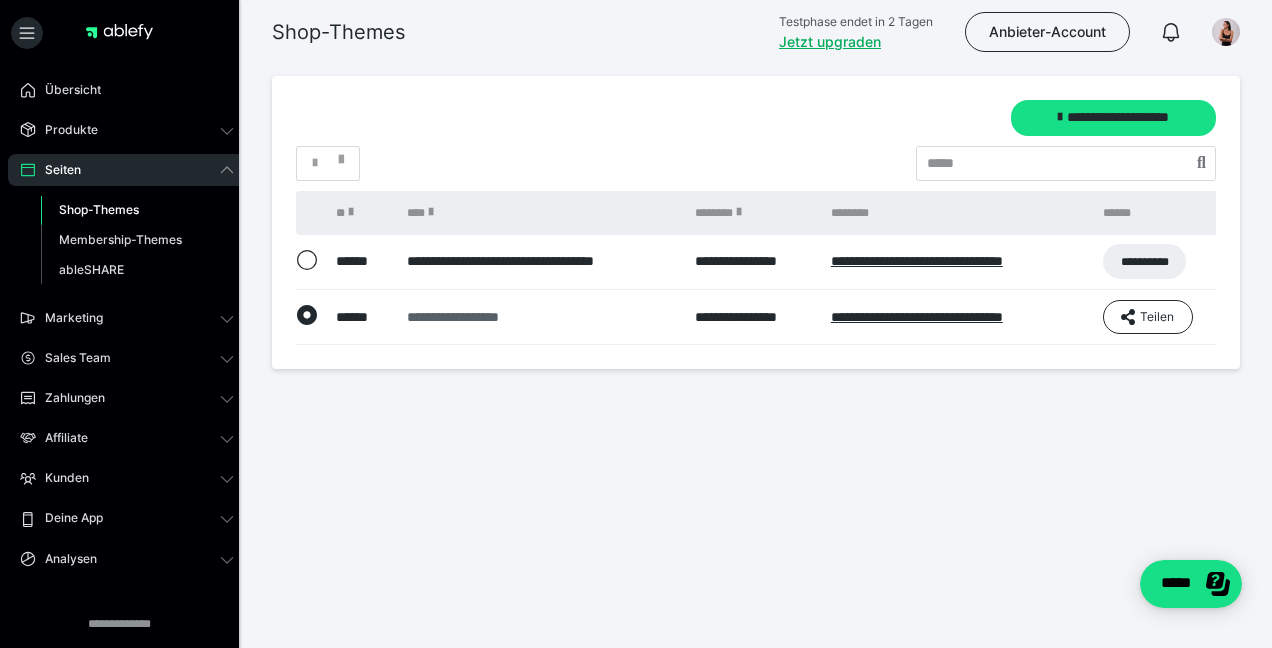 click on "**********" at bounding box center (541, 317) 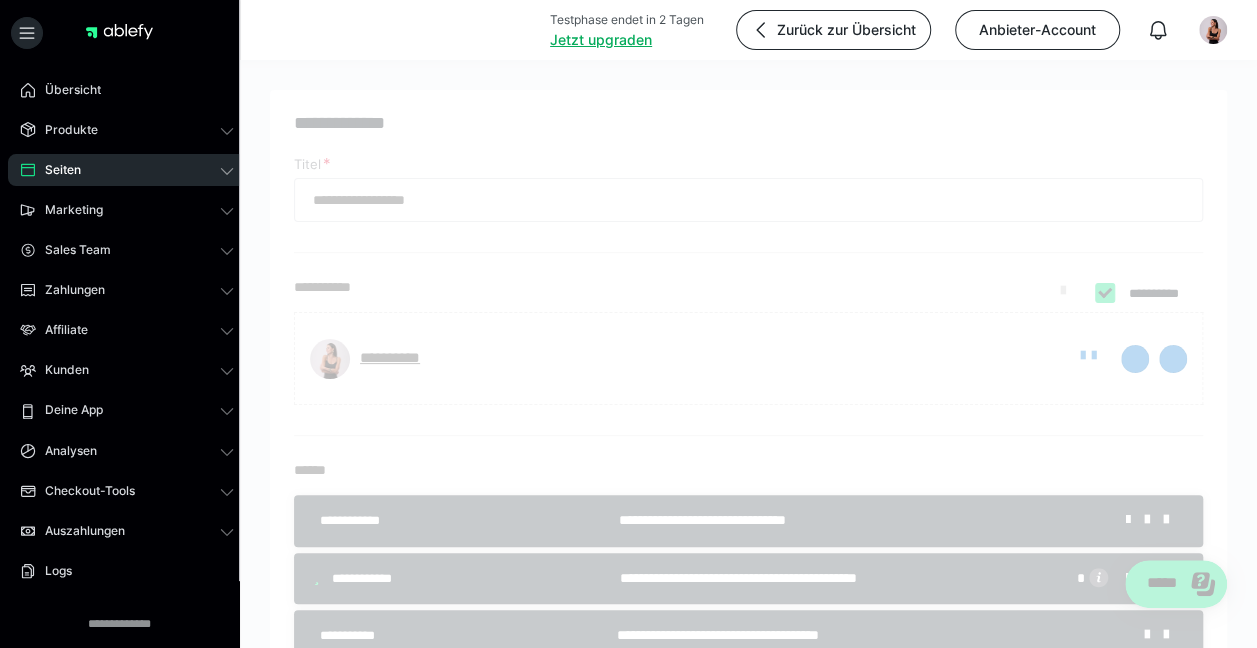 checkbox on "****" 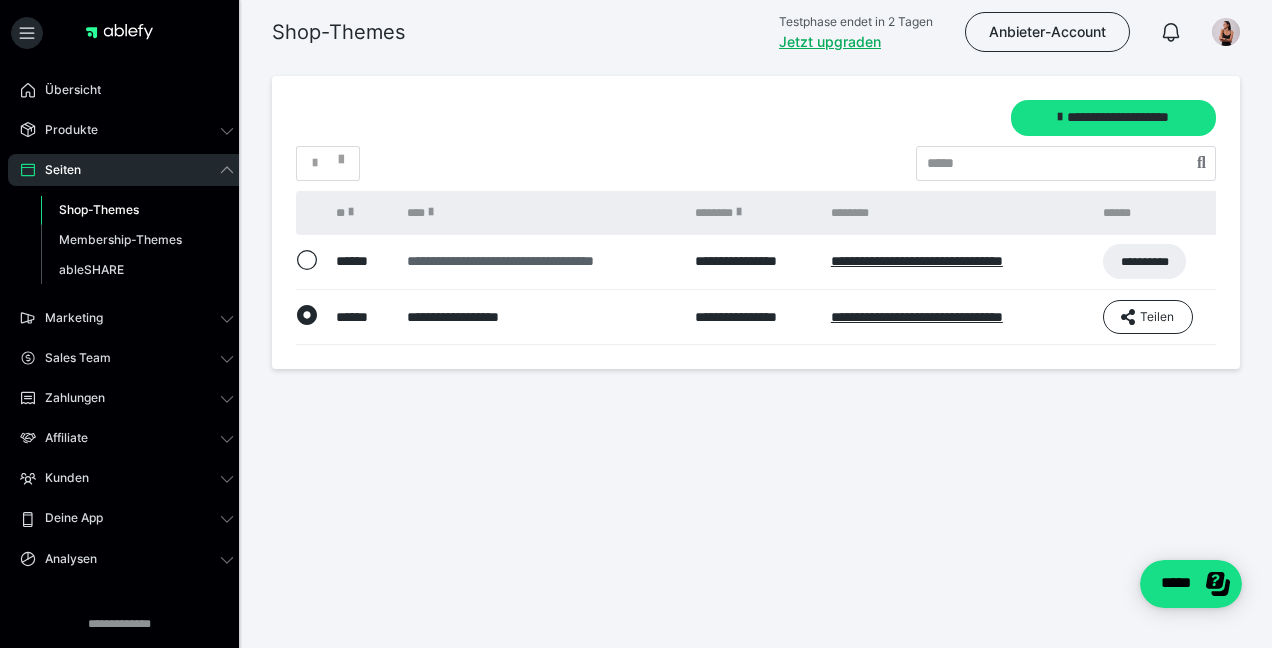 click on "**********" at bounding box center [541, 261] 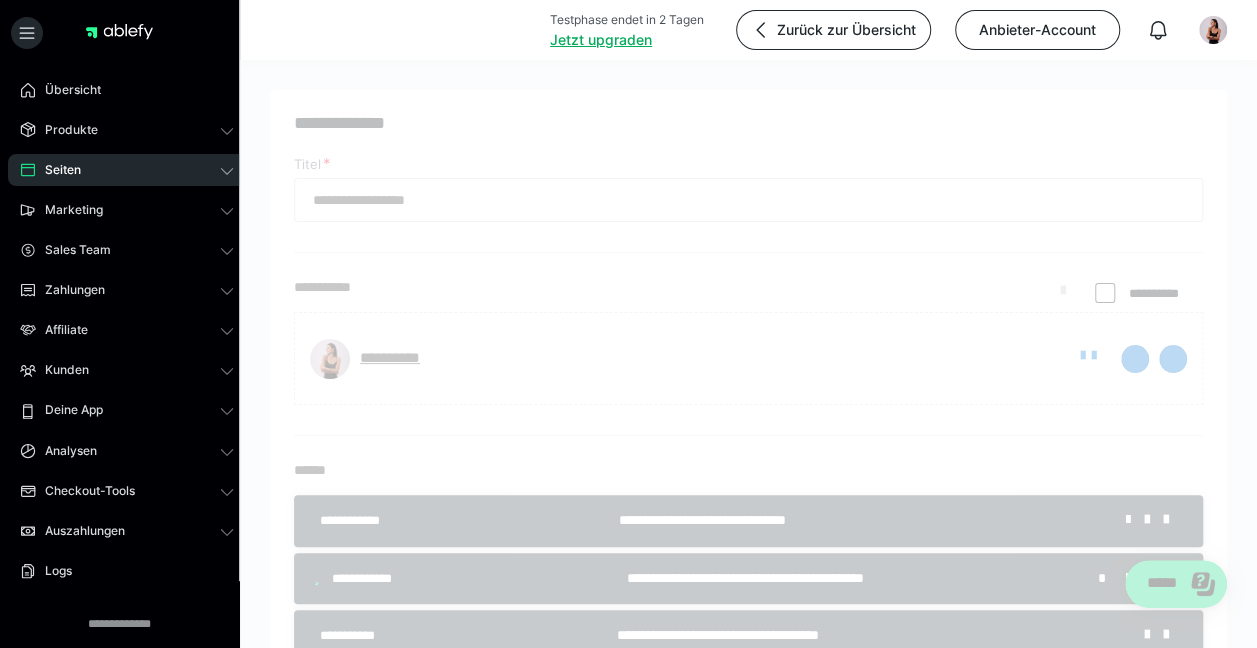 type on "**********" 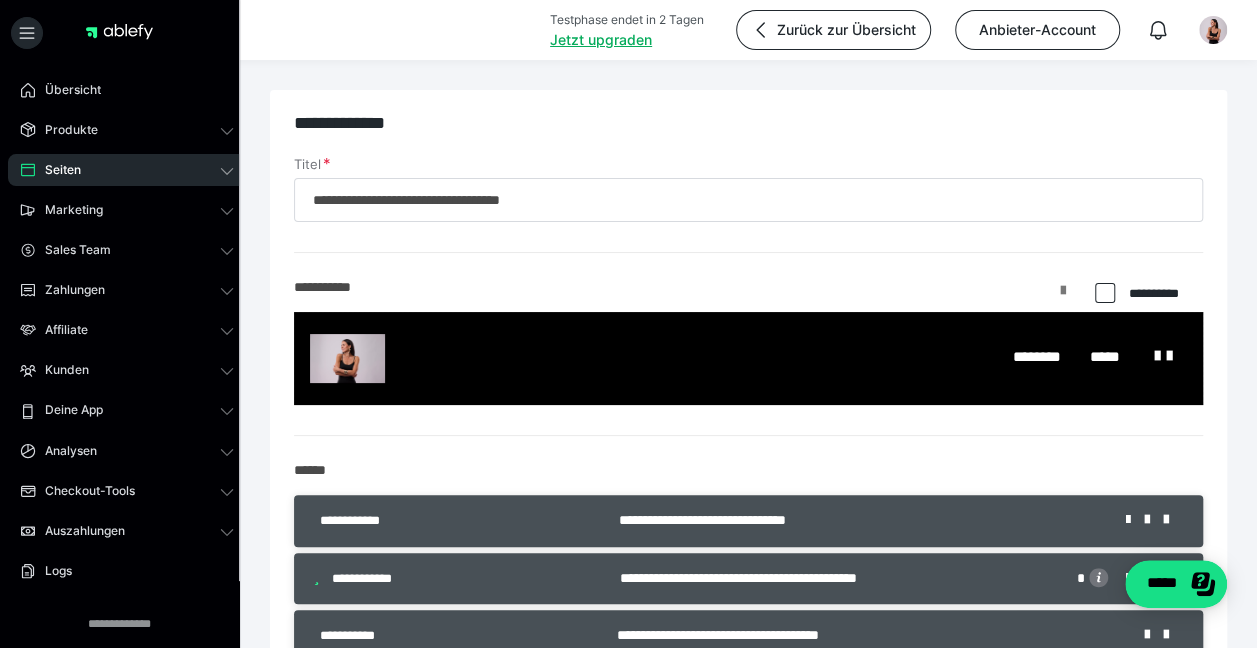 click at bounding box center (1063, 298) 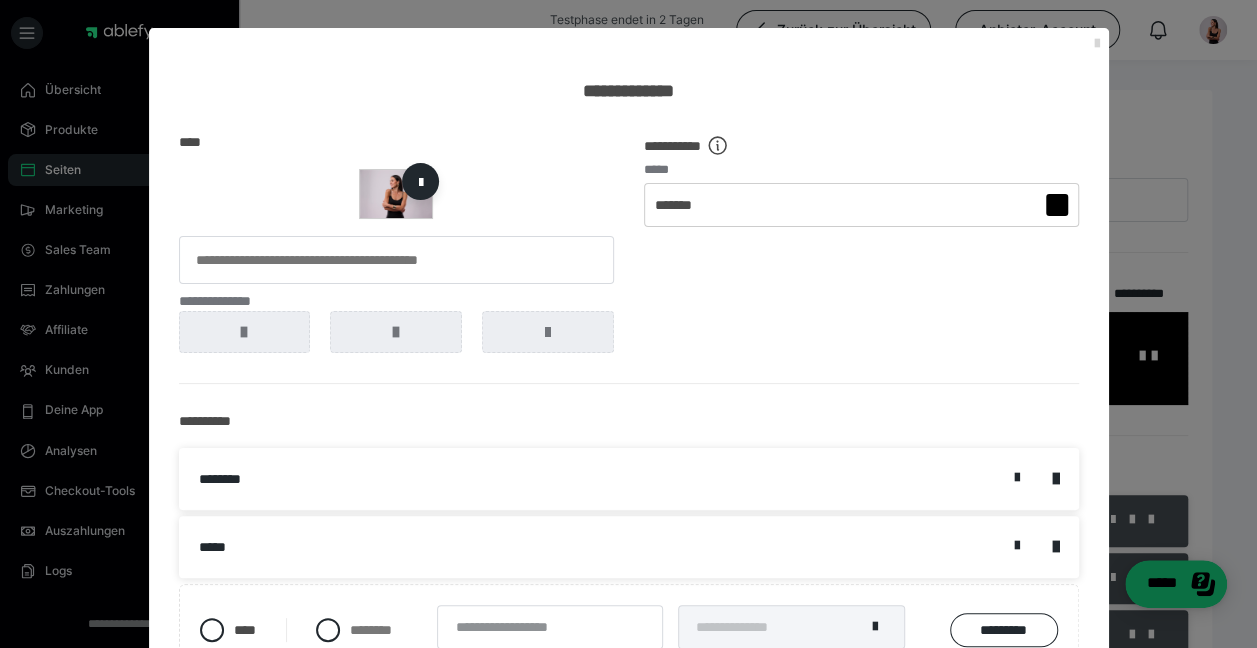 click at bounding box center (1097, 44) 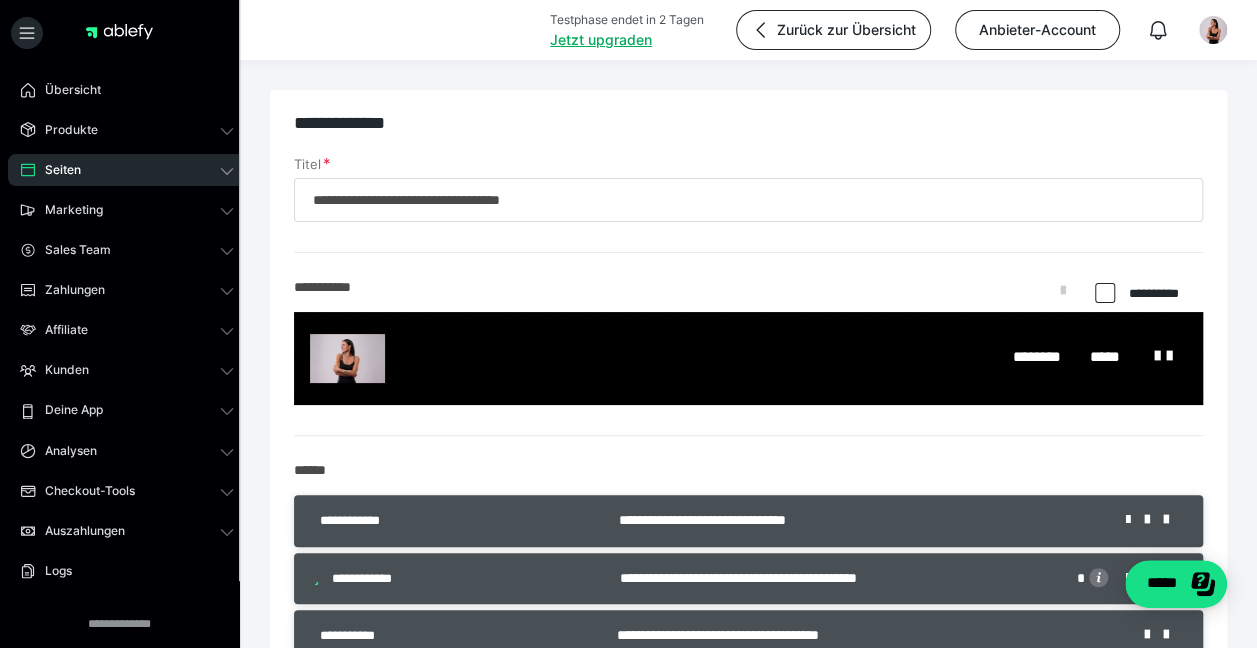 click at bounding box center (1103, 294) 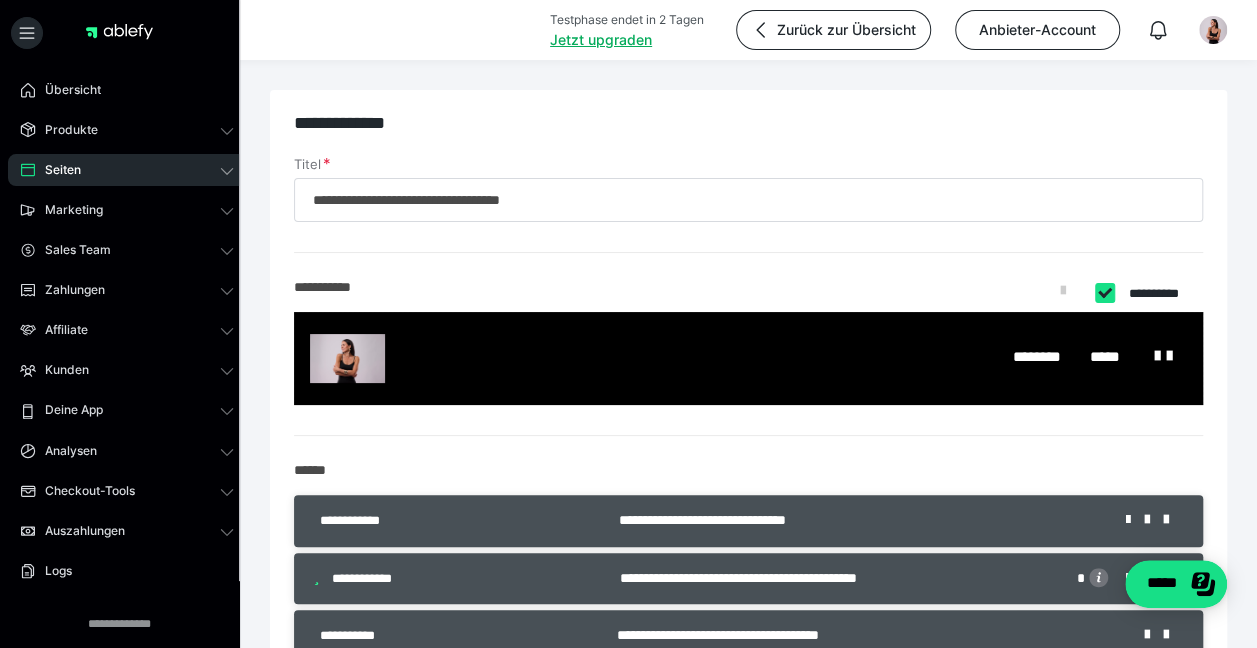 checkbox on "****" 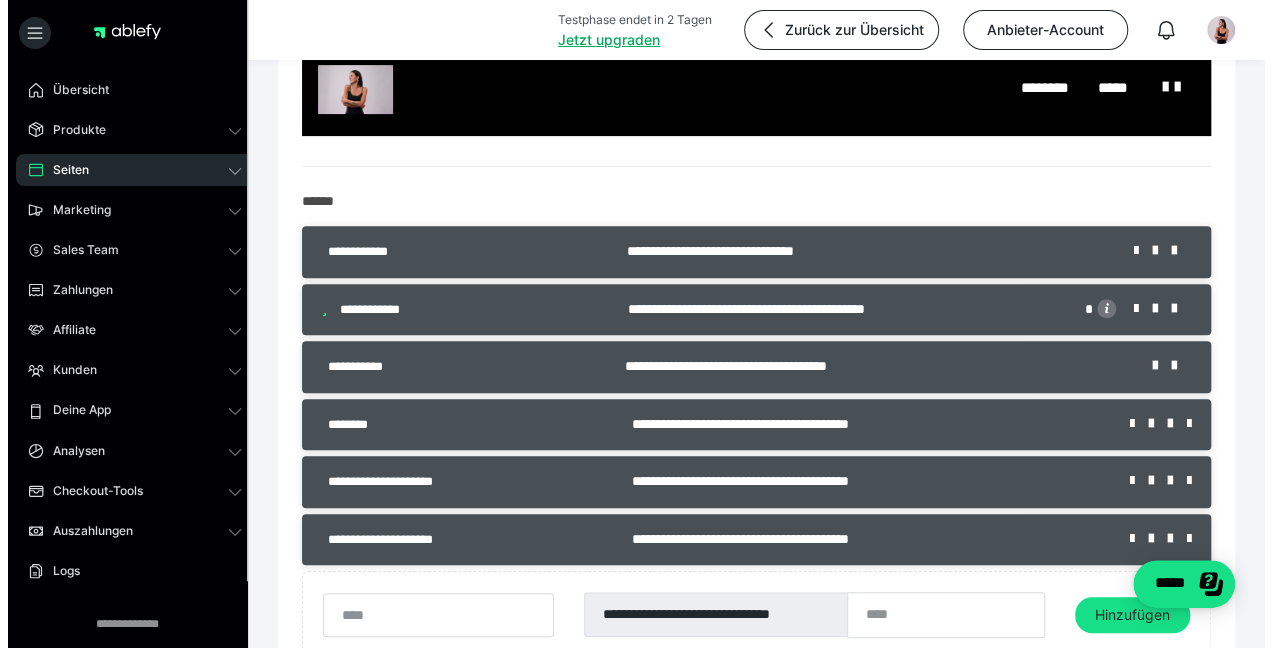 scroll, scrollTop: 282, scrollLeft: 0, axis: vertical 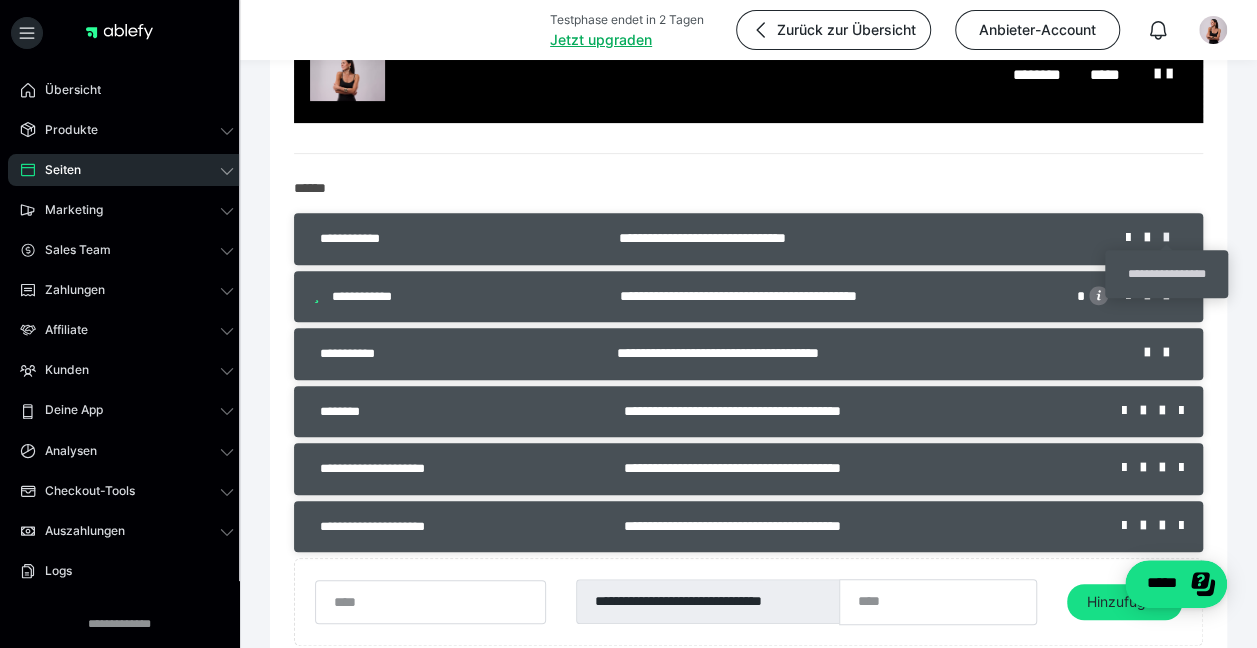 click at bounding box center [1173, 238] 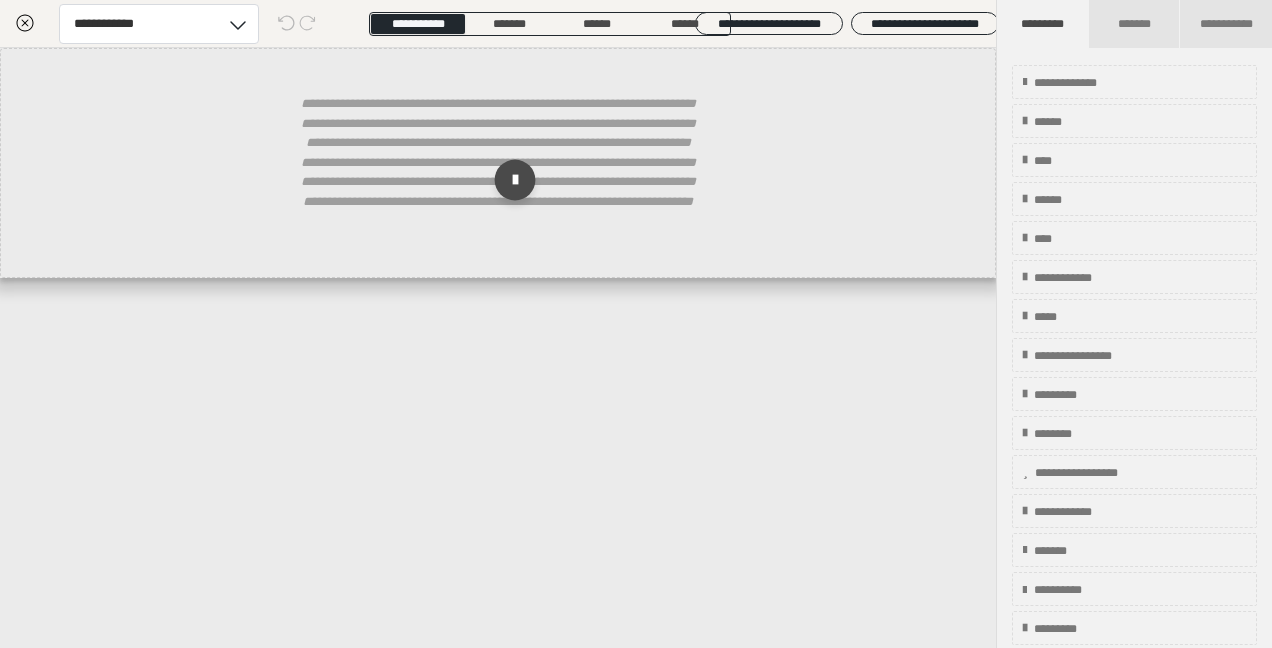 click at bounding box center [515, 180] 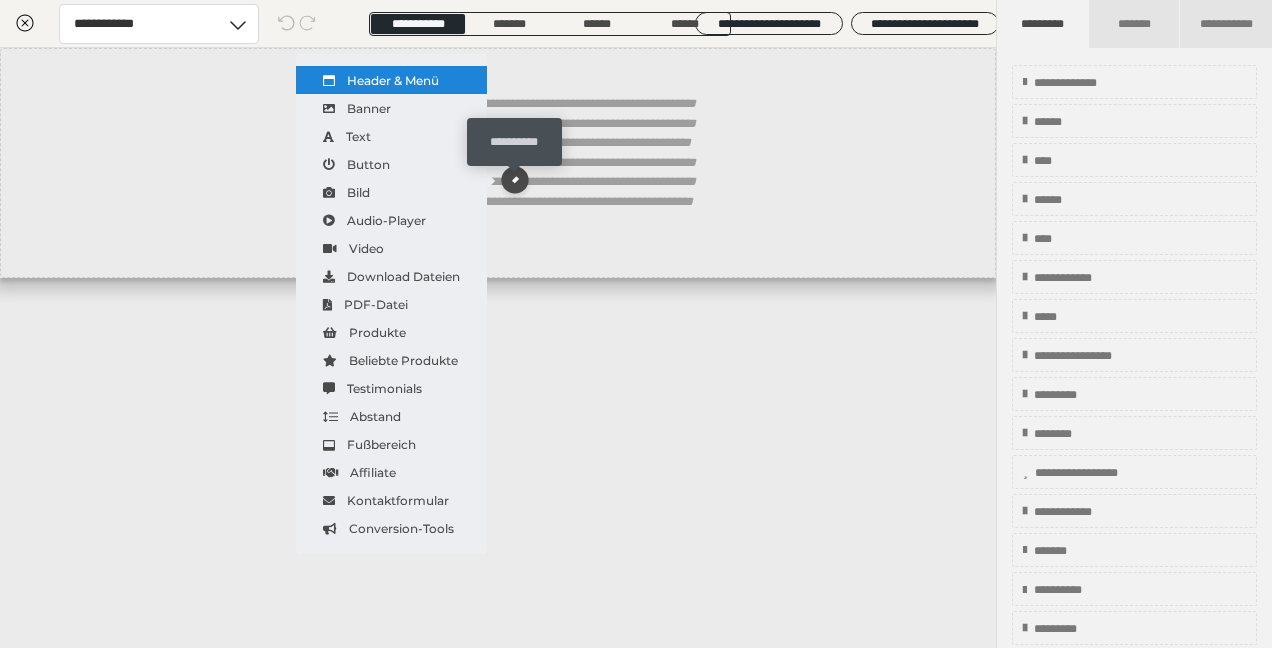 click on "Header & Menü" at bounding box center (391, 80) 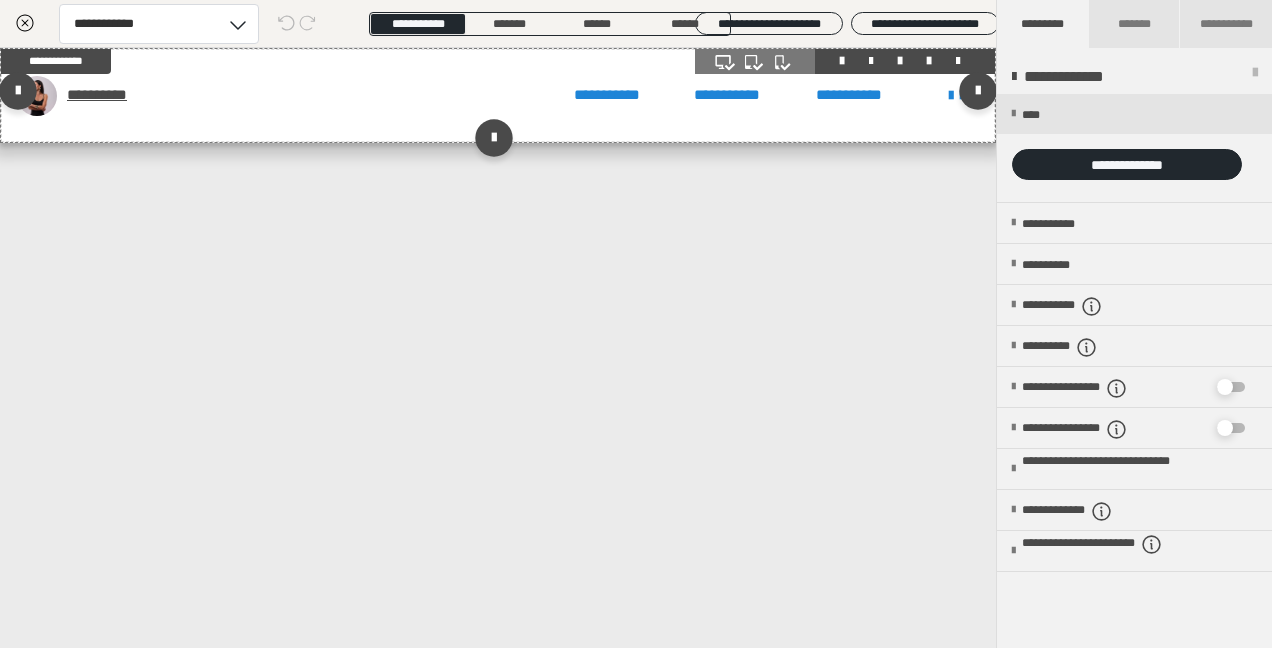 click at bounding box center [845, 61] 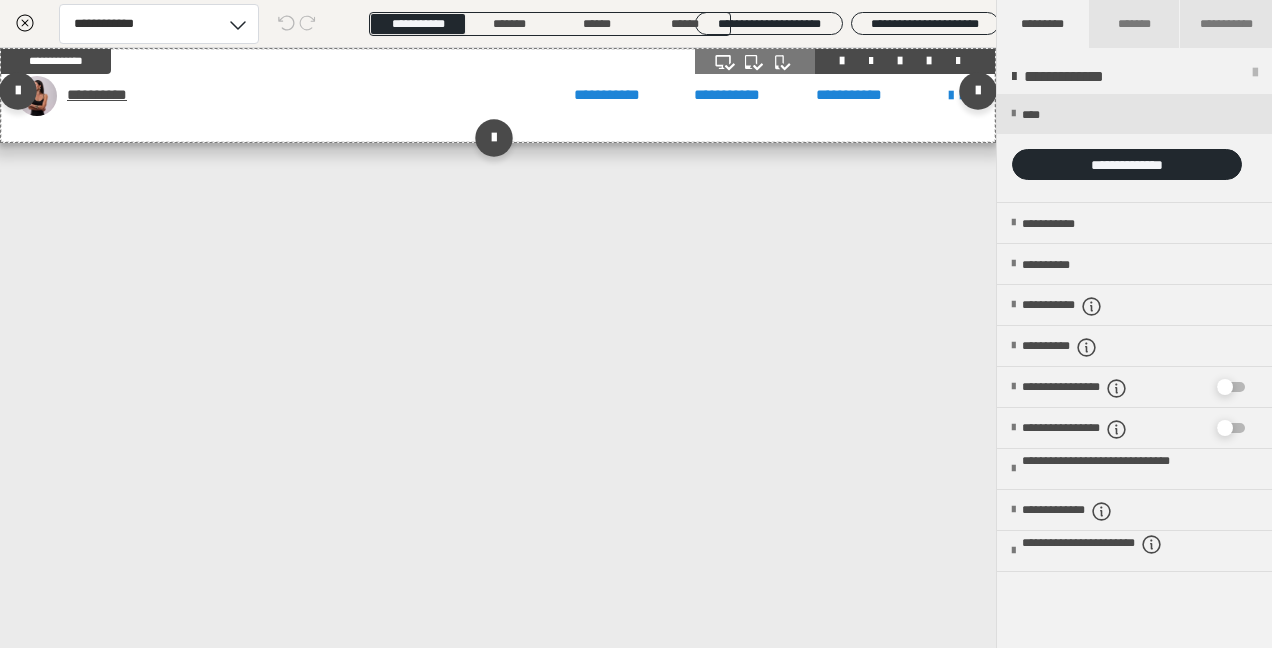 click at bounding box center (958, 61) 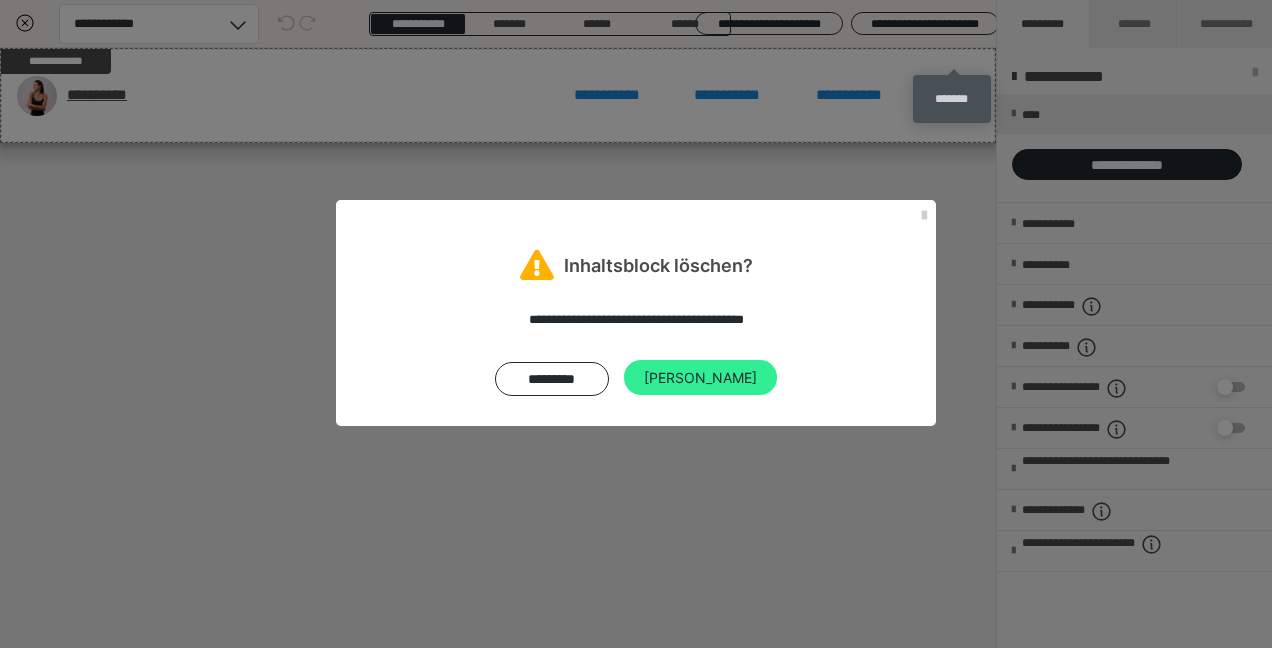 click on "Ja" at bounding box center (700, 378) 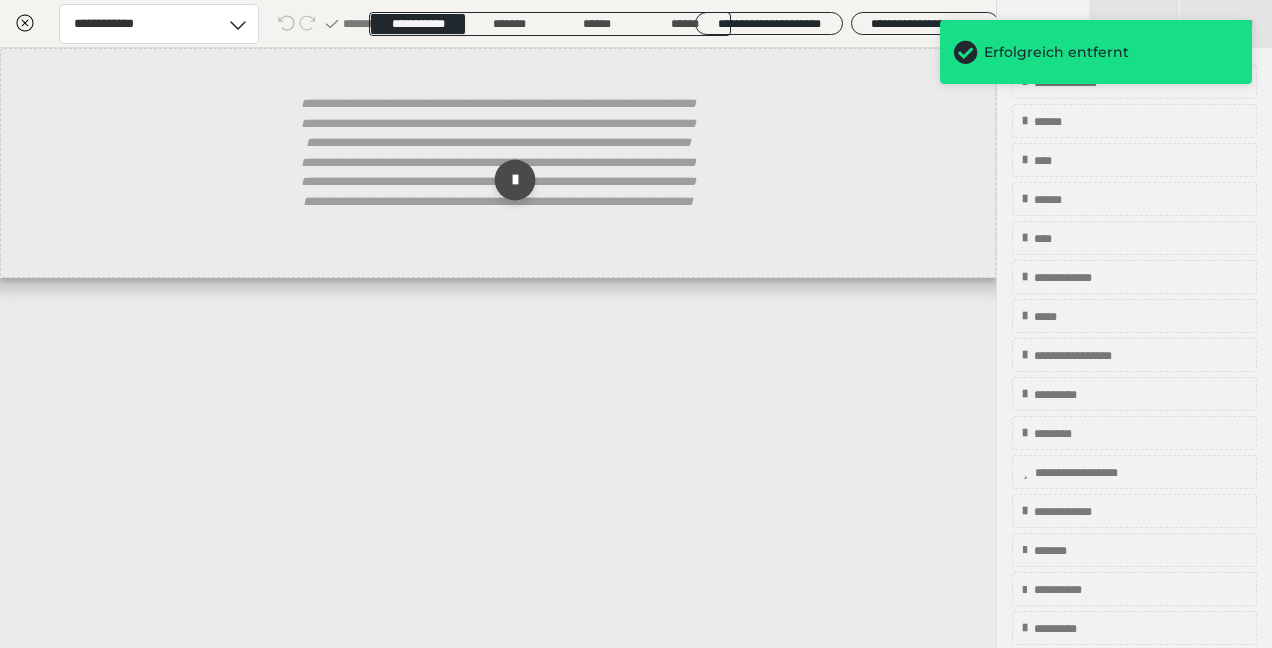 click at bounding box center [515, 180] 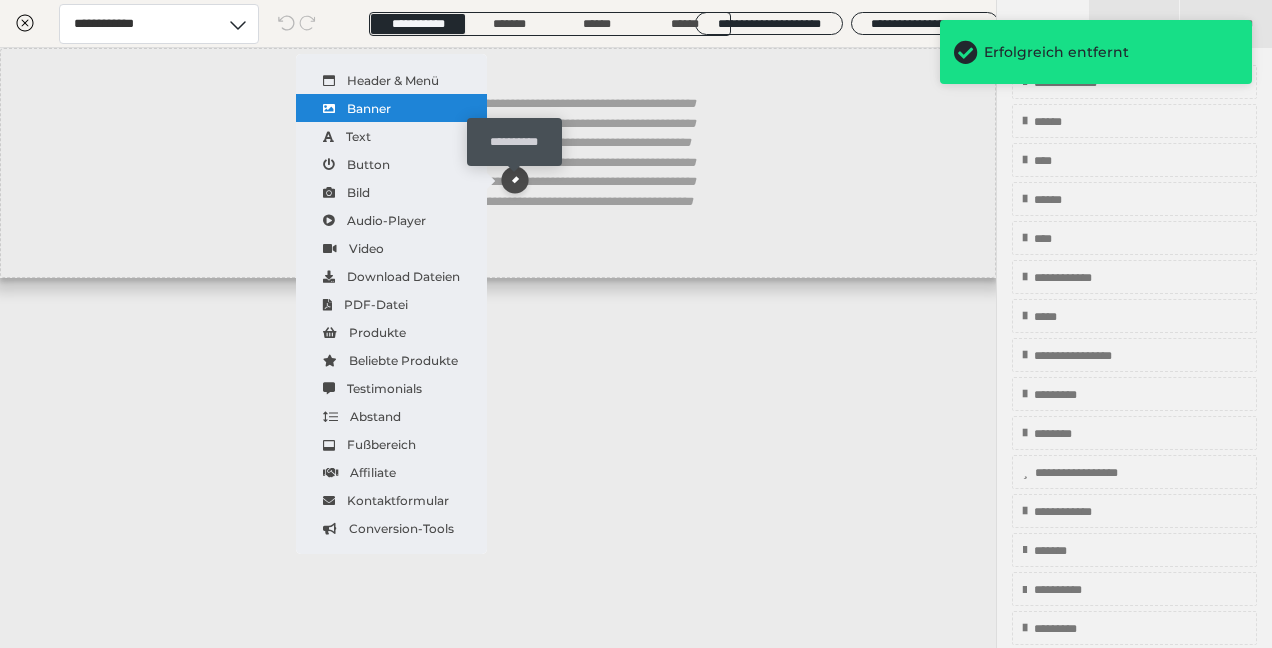 click on "Banner" at bounding box center (391, 108) 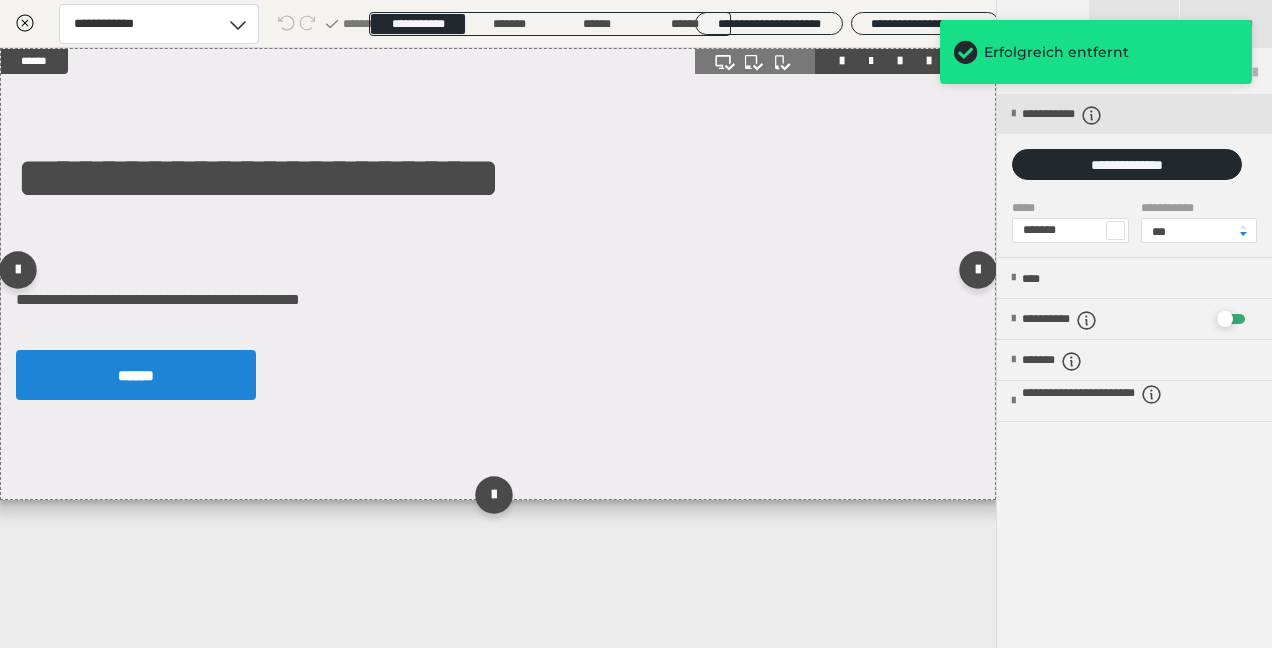 click on "**********" at bounding box center (498, 274) 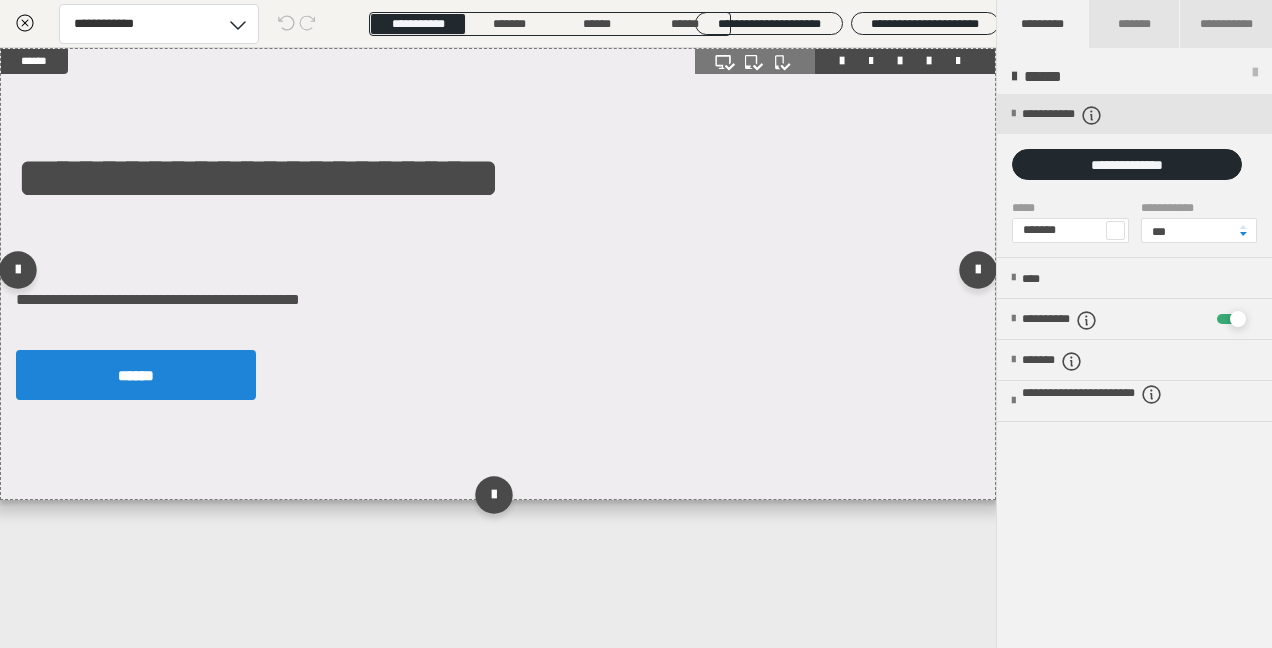 click on "**********" at bounding box center [498, 274] 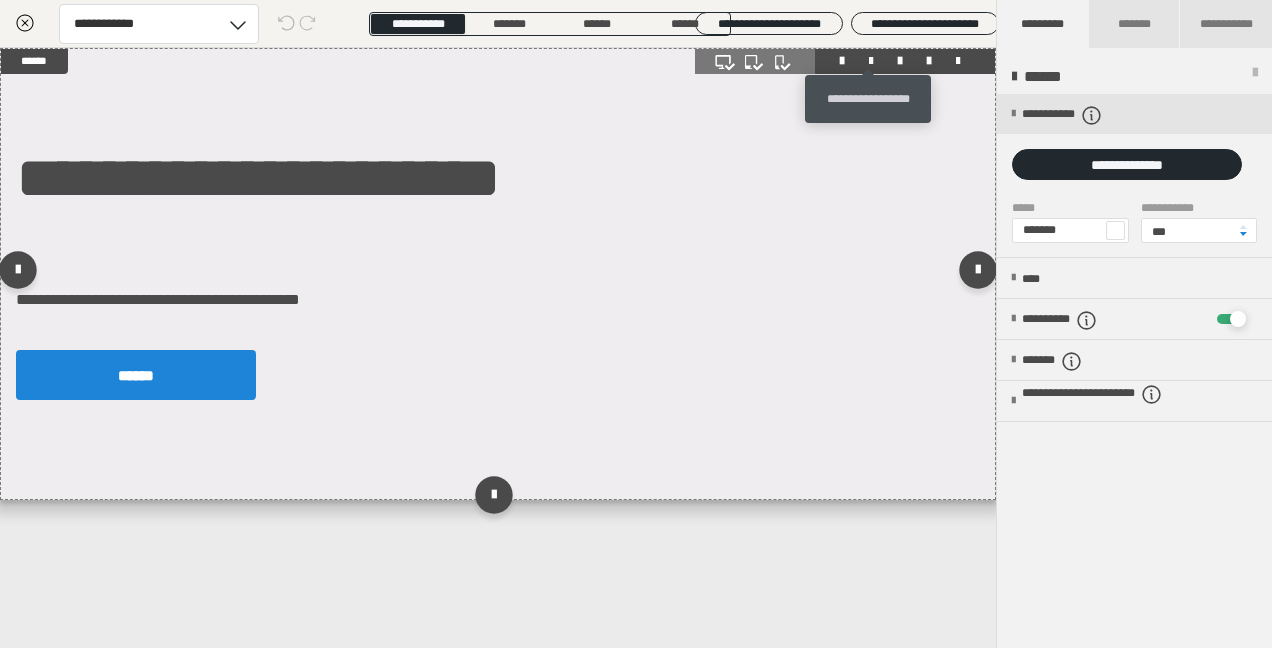 click at bounding box center [871, 61] 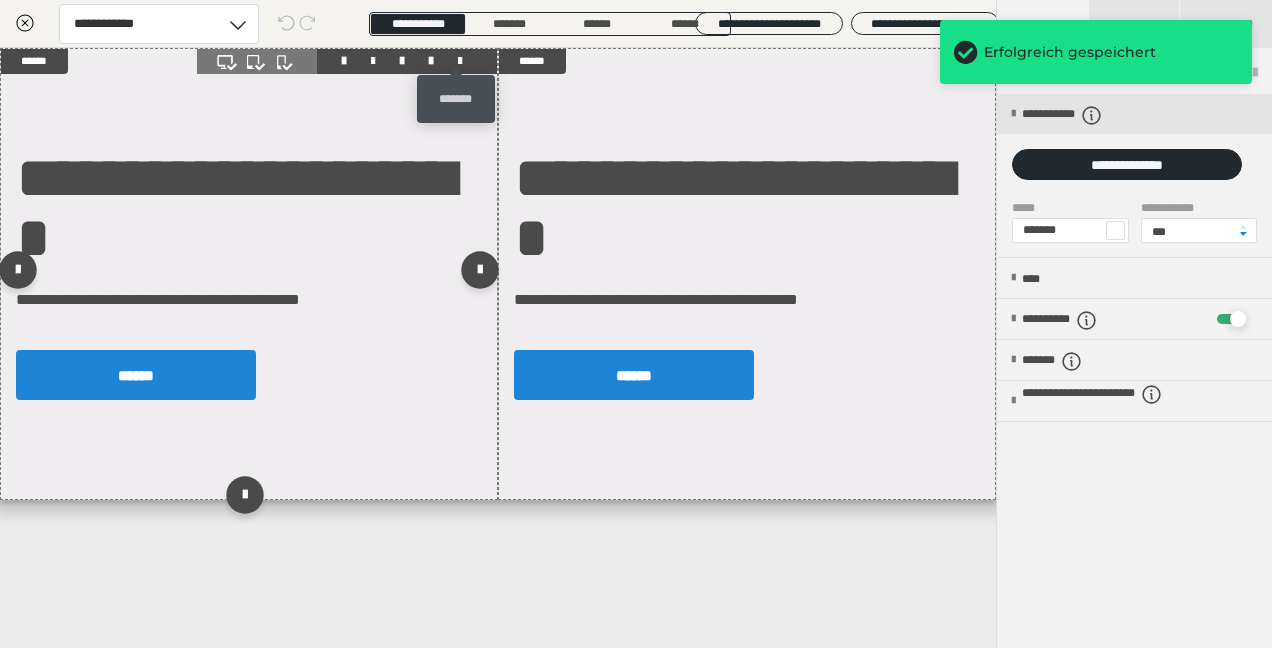 click at bounding box center (460, 61) 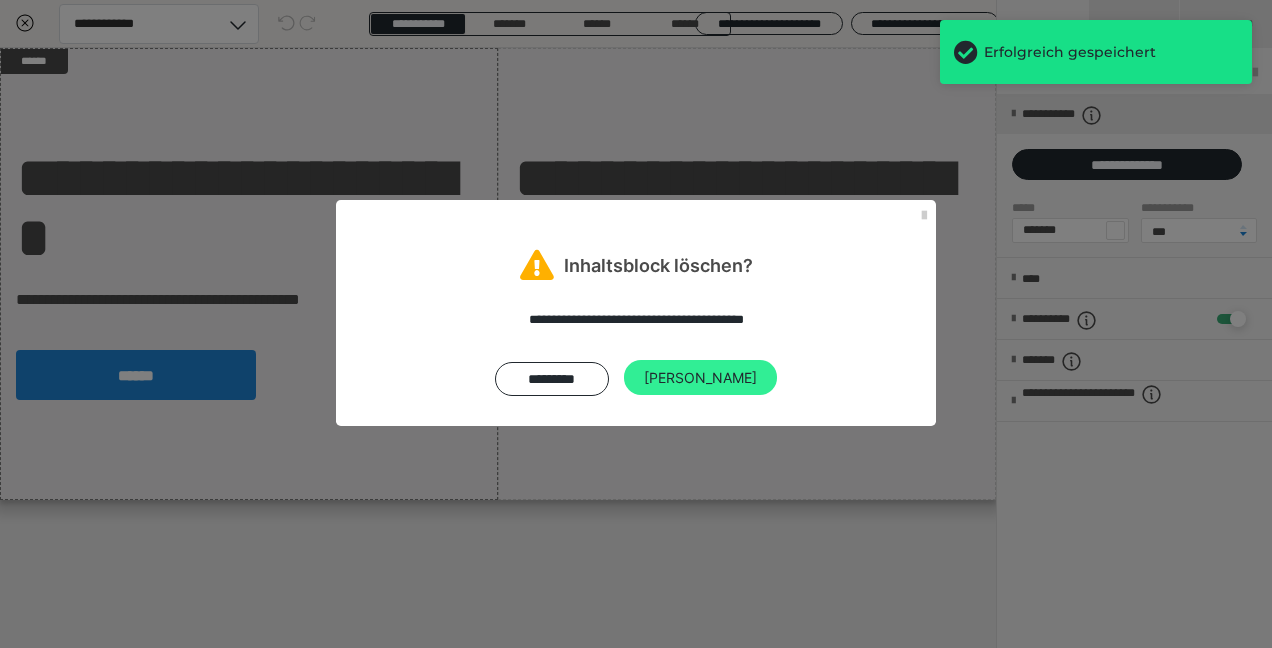 click on "Ja" at bounding box center [700, 378] 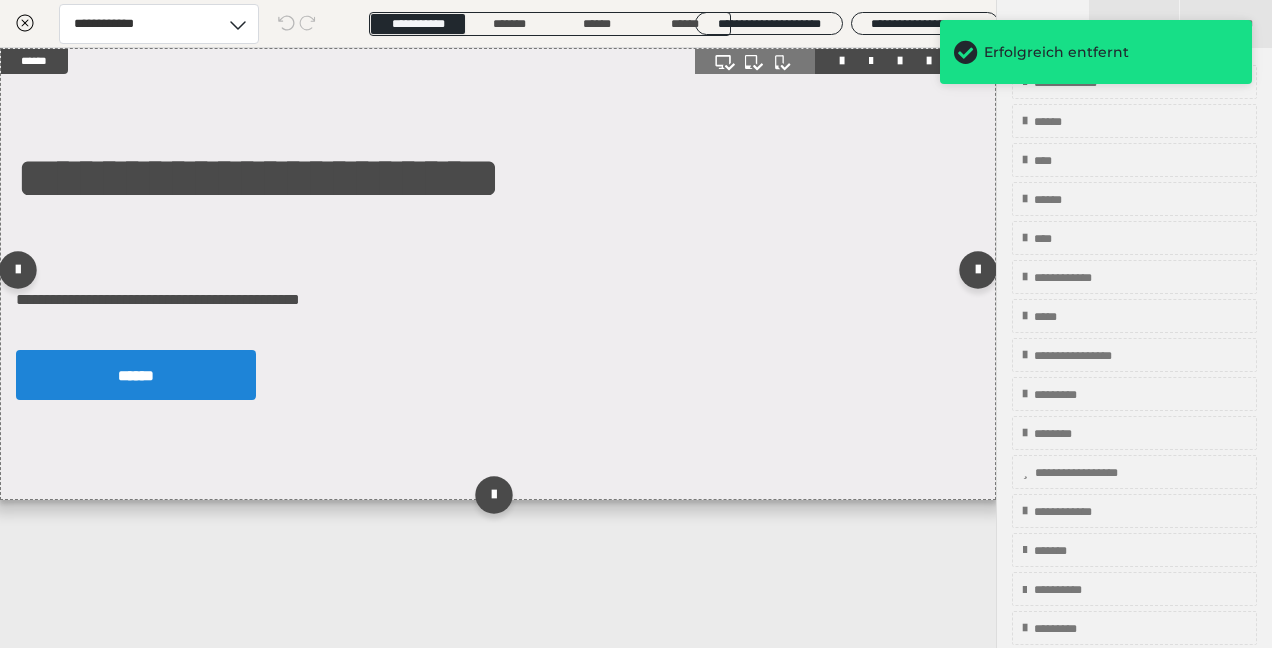 click on "**********" at bounding box center [498, 274] 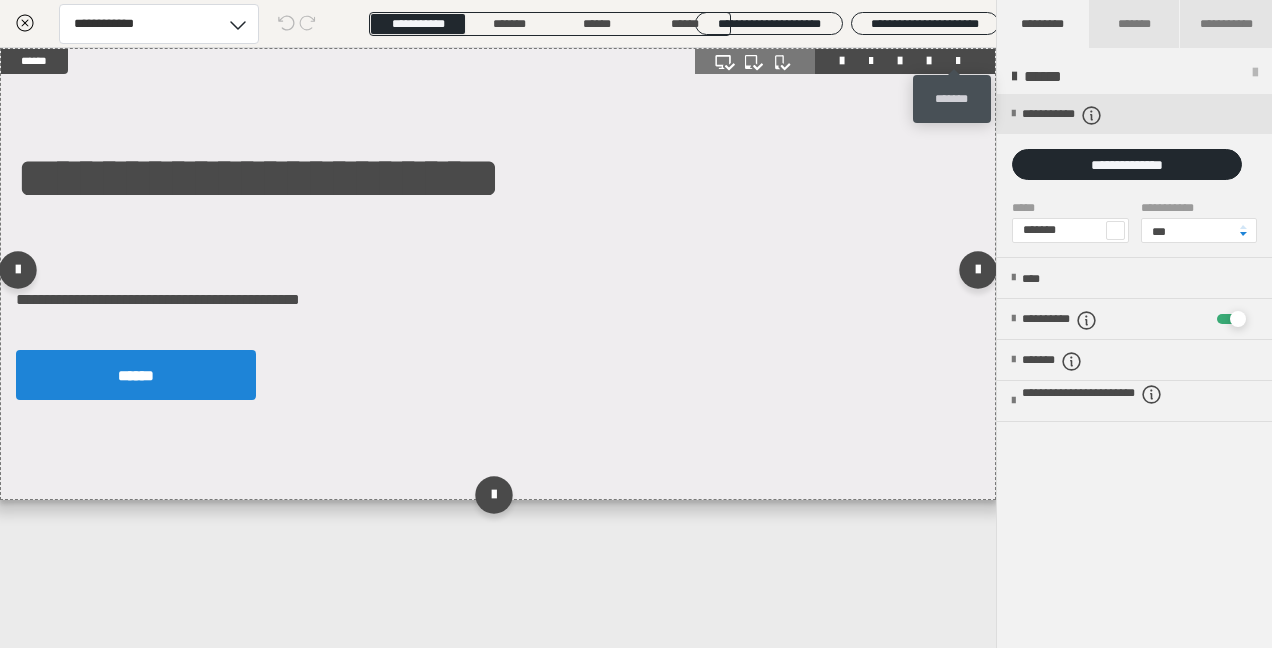 click at bounding box center [958, 61] 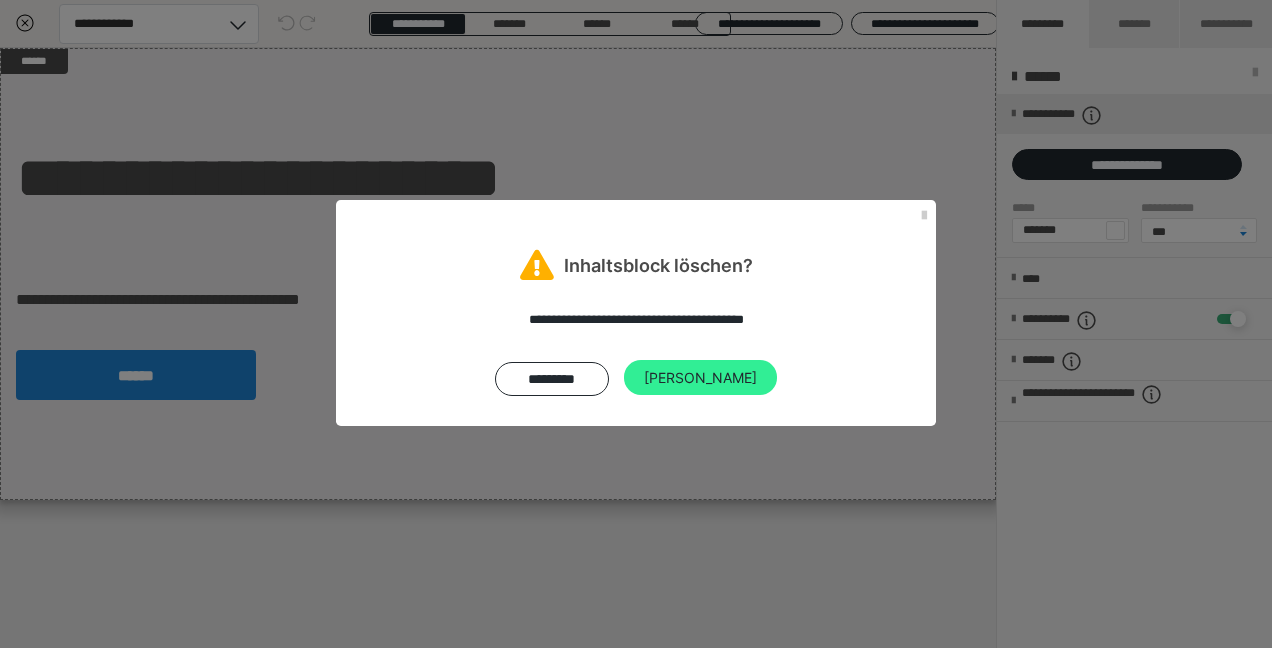 click on "Ja" at bounding box center (700, 378) 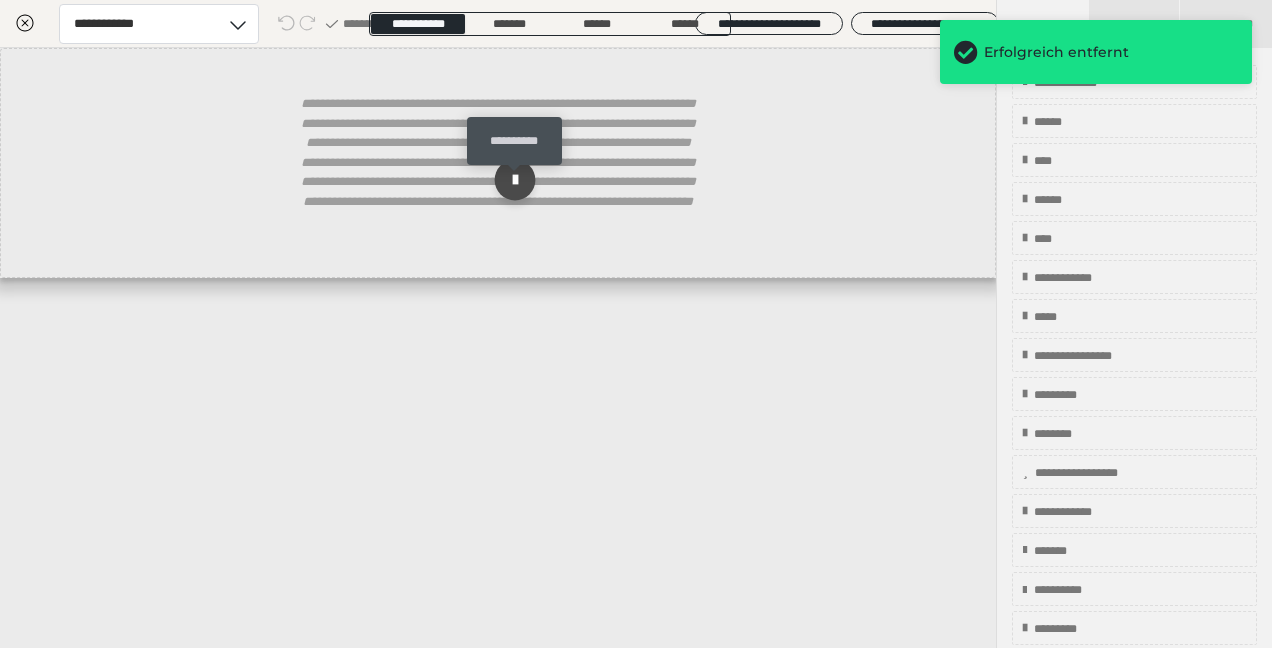 click at bounding box center (515, 180) 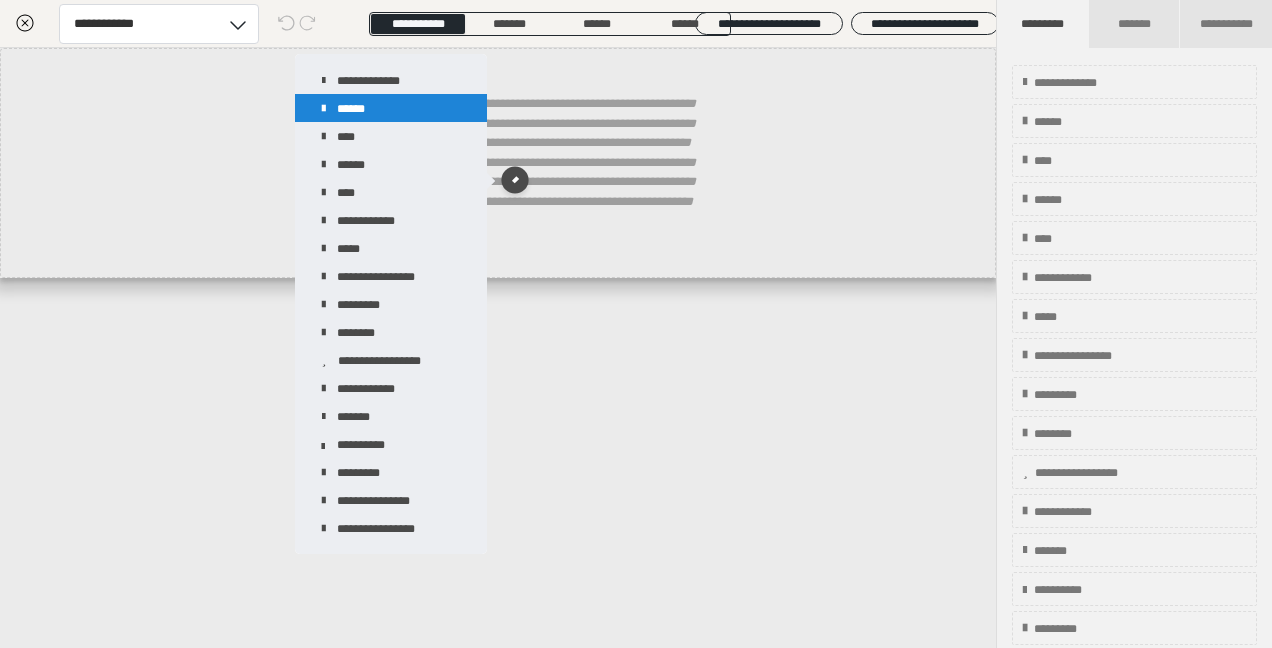 click on "******" at bounding box center (391, 108) 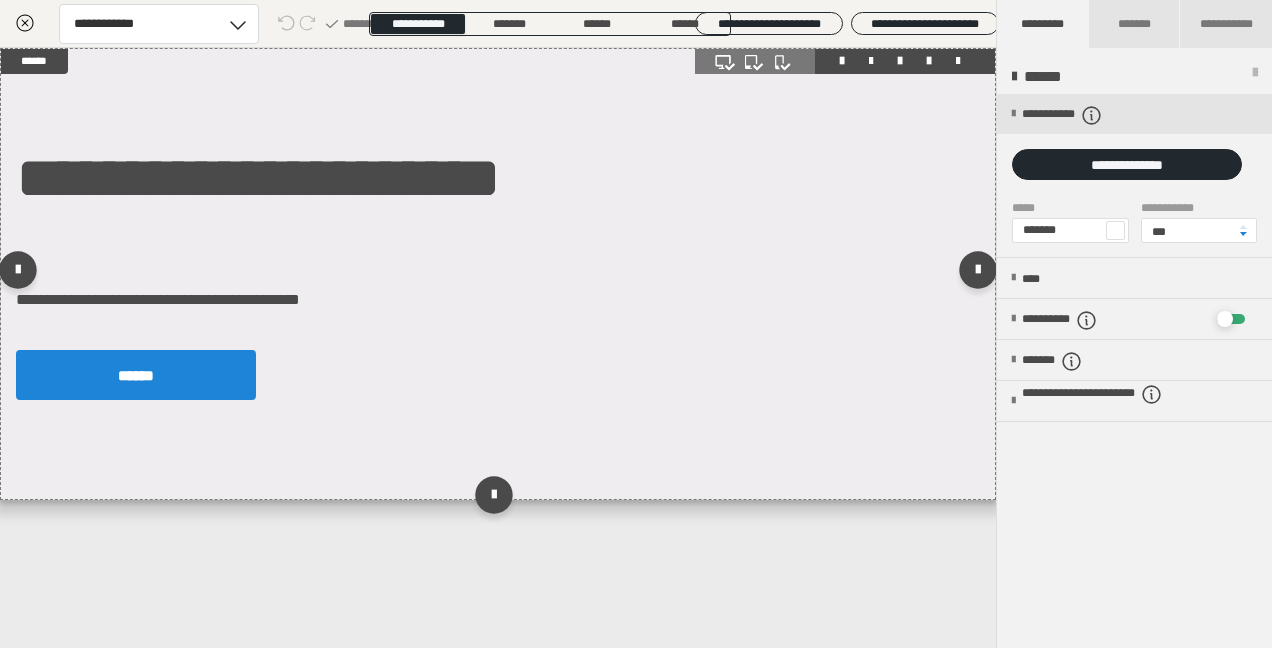 click on "**********" at bounding box center (498, 274) 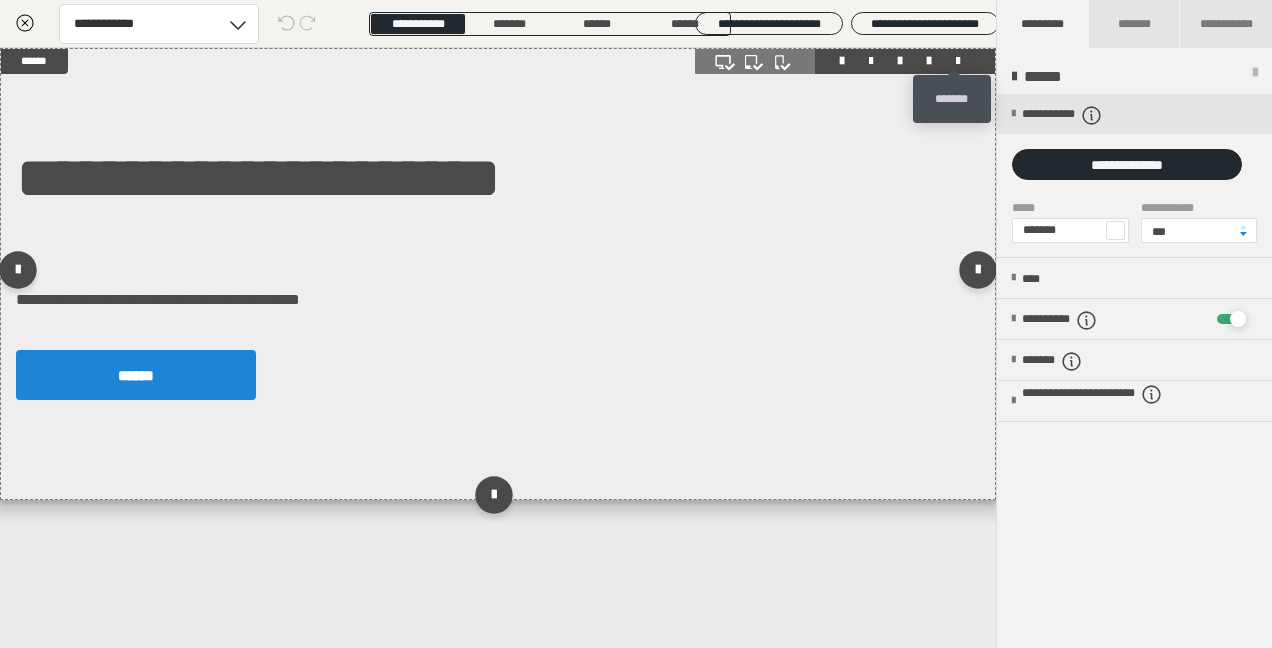 click at bounding box center [845, 61] 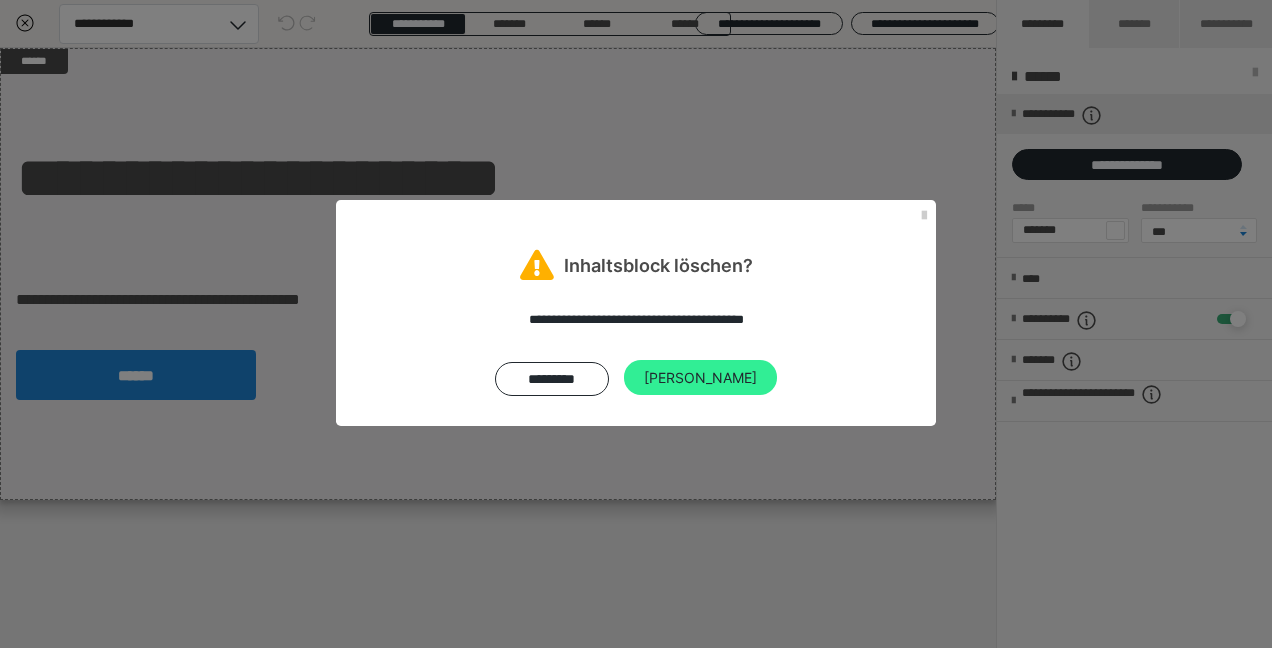 click on "Ja" at bounding box center [700, 378] 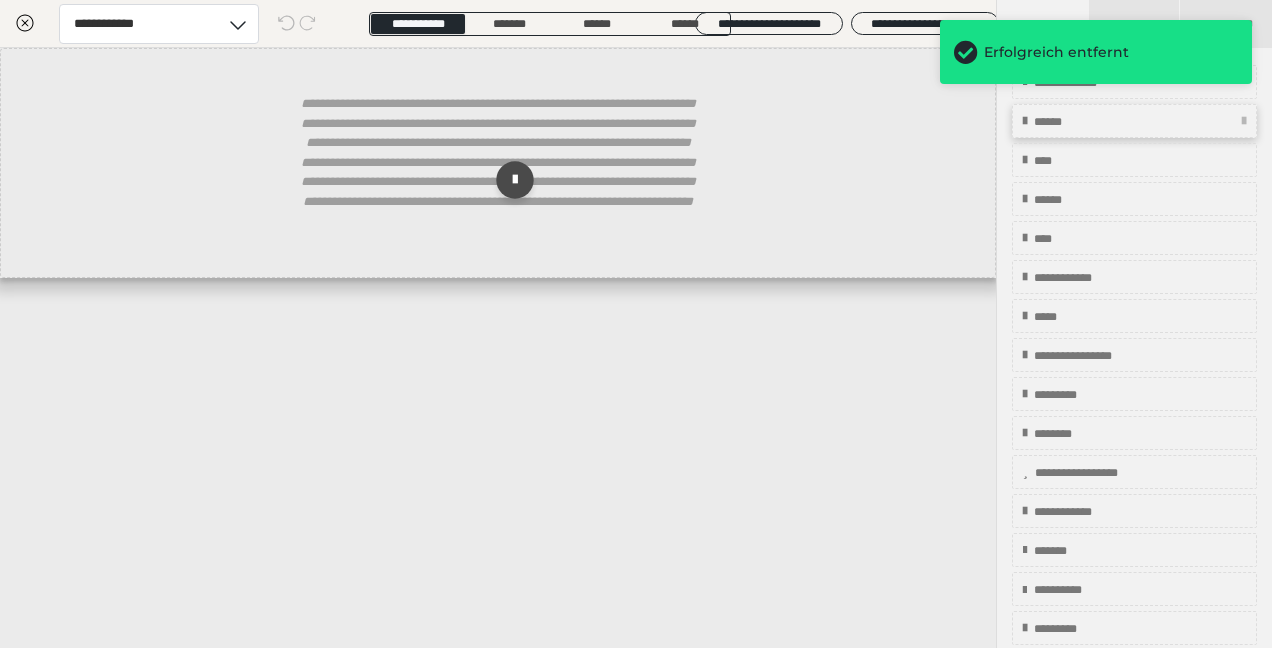click on "******" at bounding box center [1134, 121] 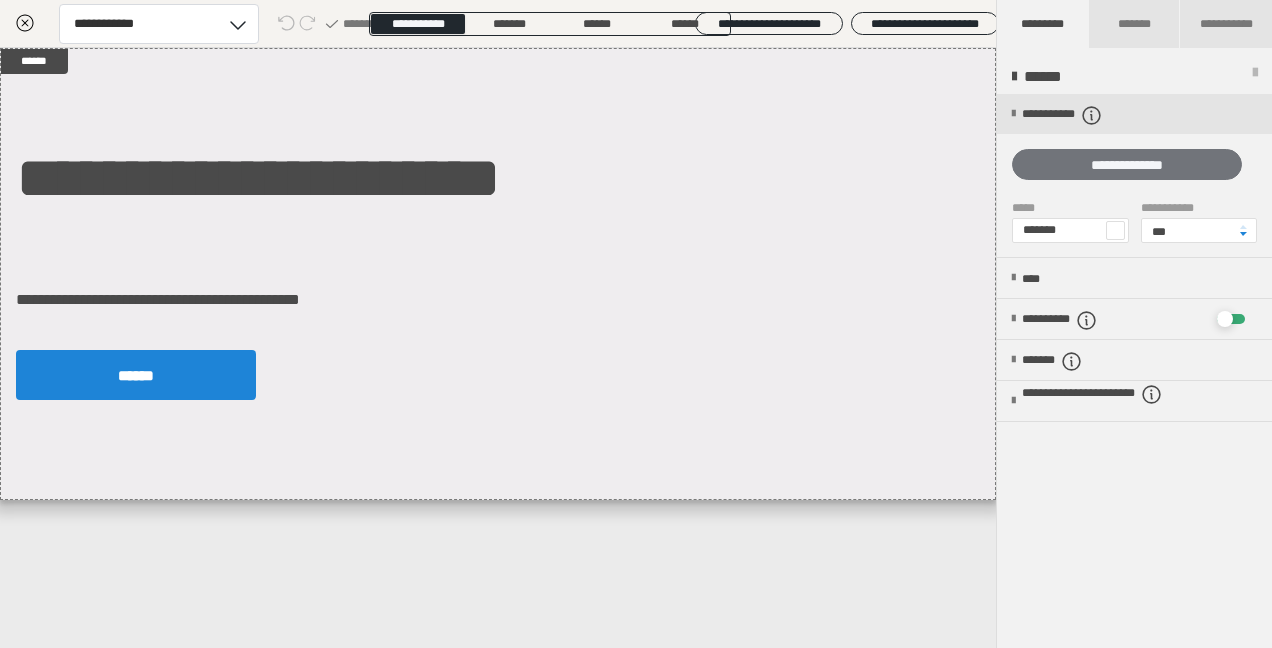 click on "**********" at bounding box center [1127, 164] 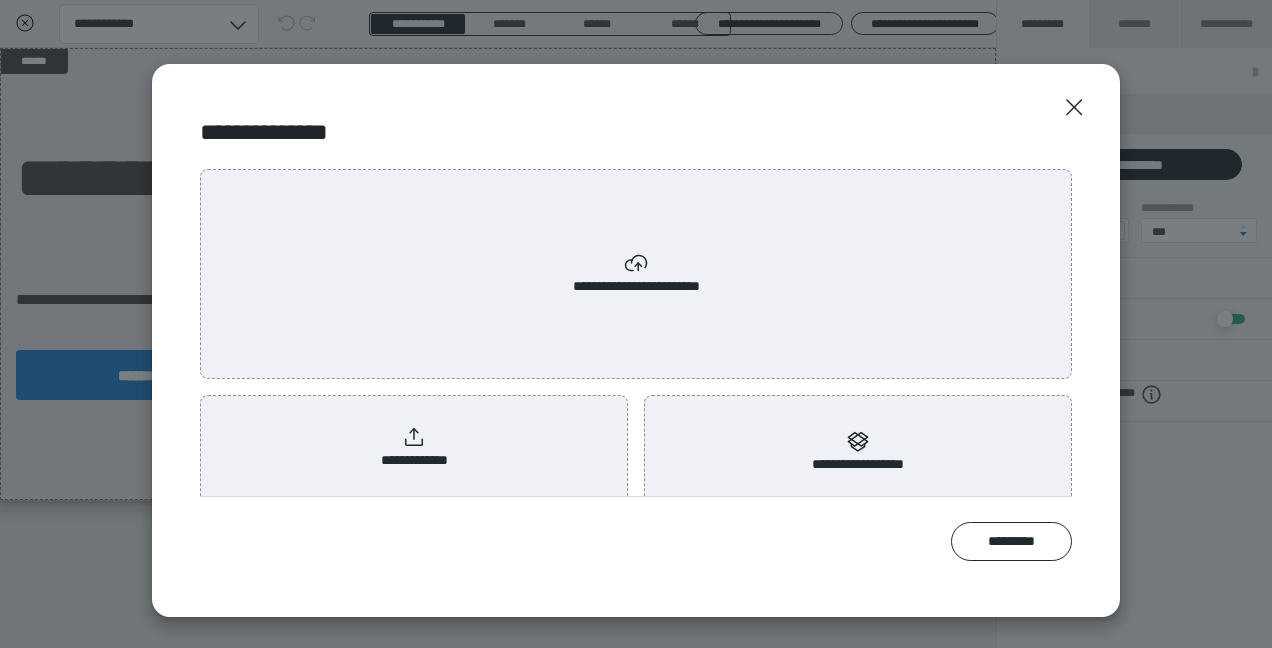 click on "**********" at bounding box center (636, 274) 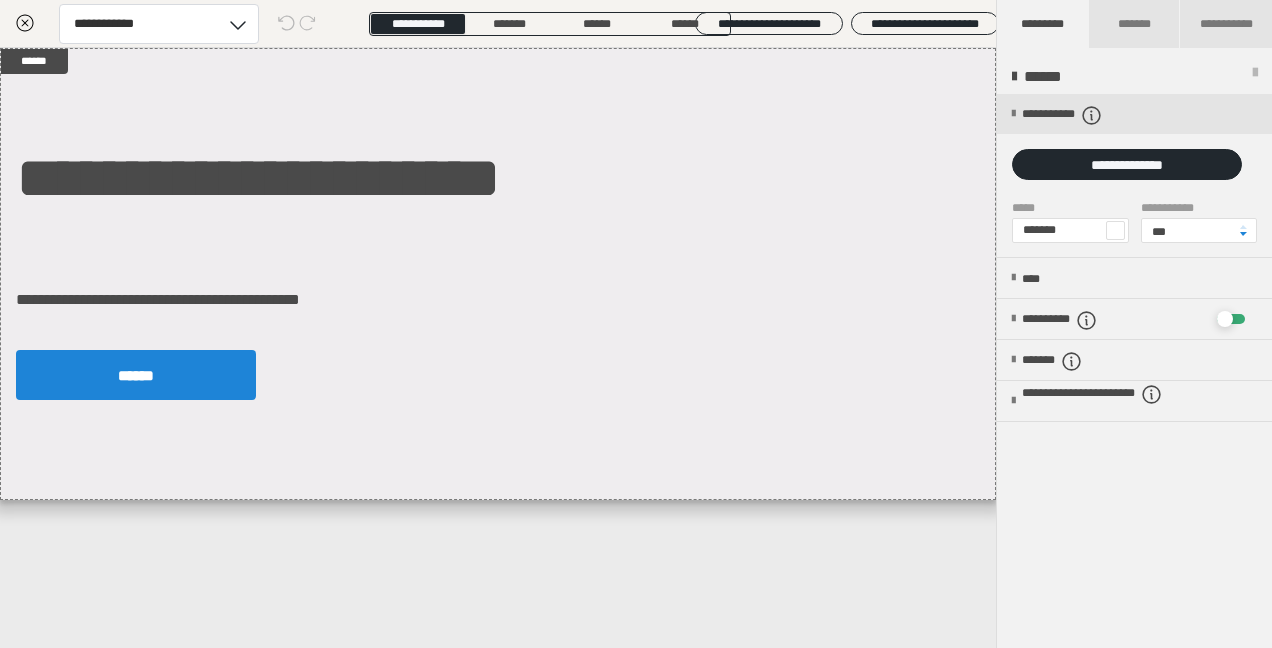scroll, scrollTop: 0, scrollLeft: 0, axis: both 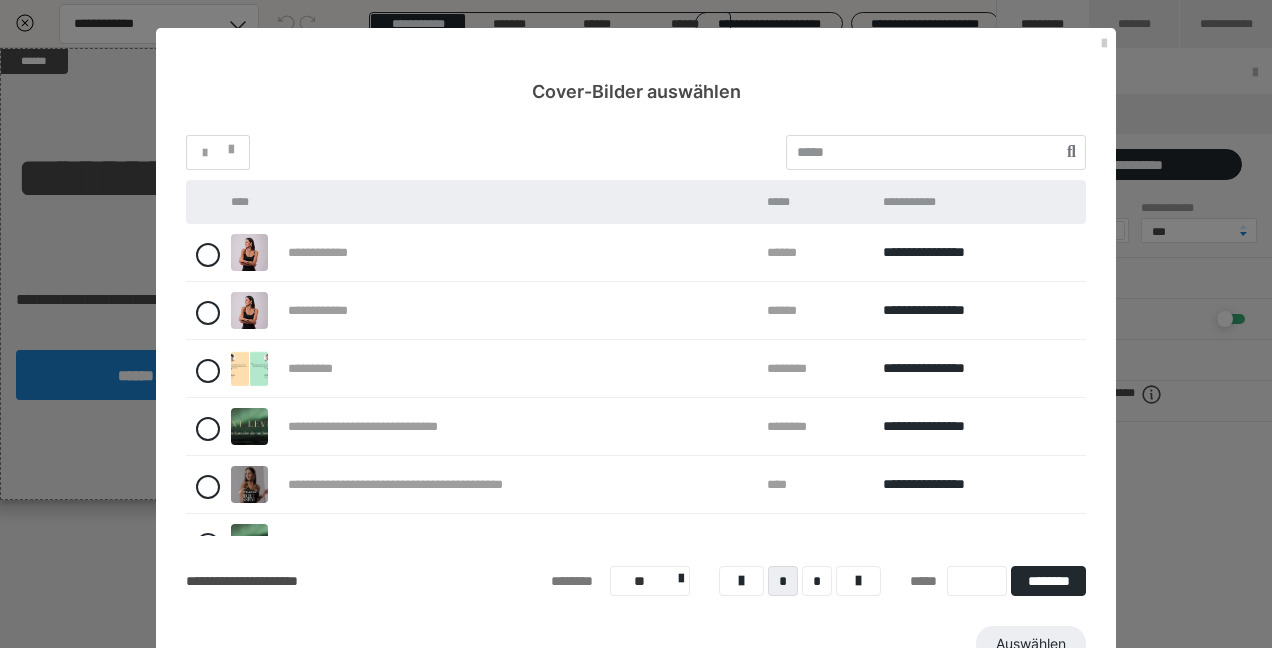 click on "**********" at bounding box center [333, 252] 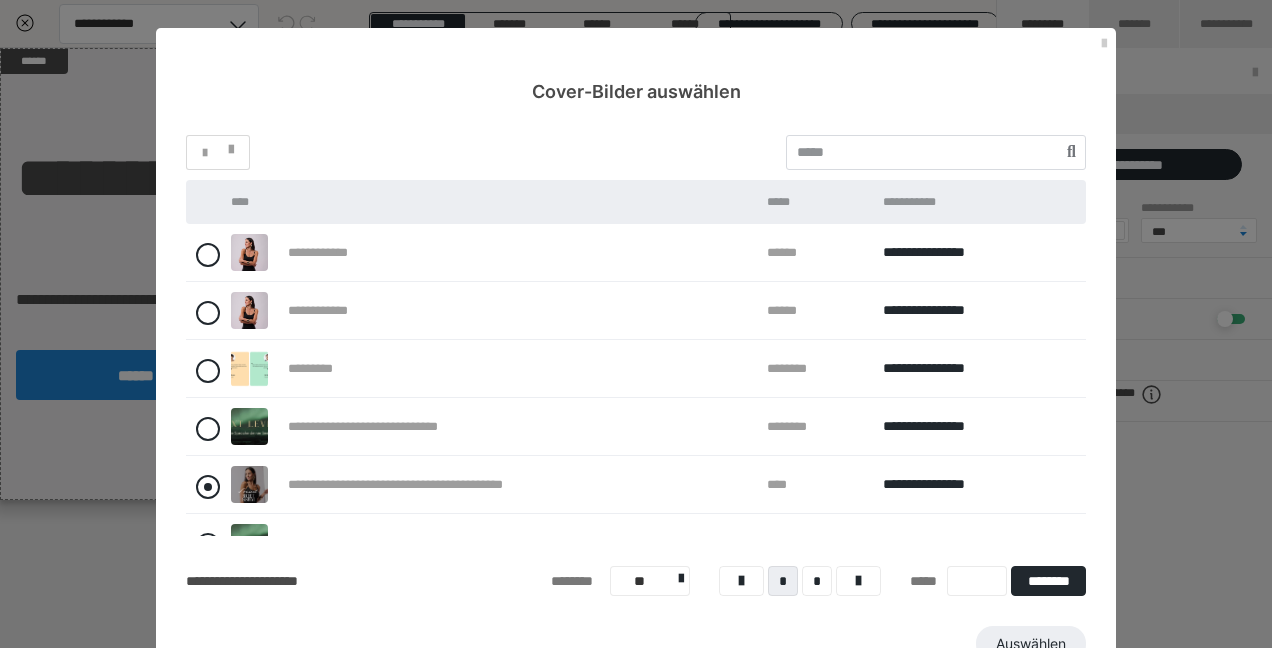 click at bounding box center (208, 487) 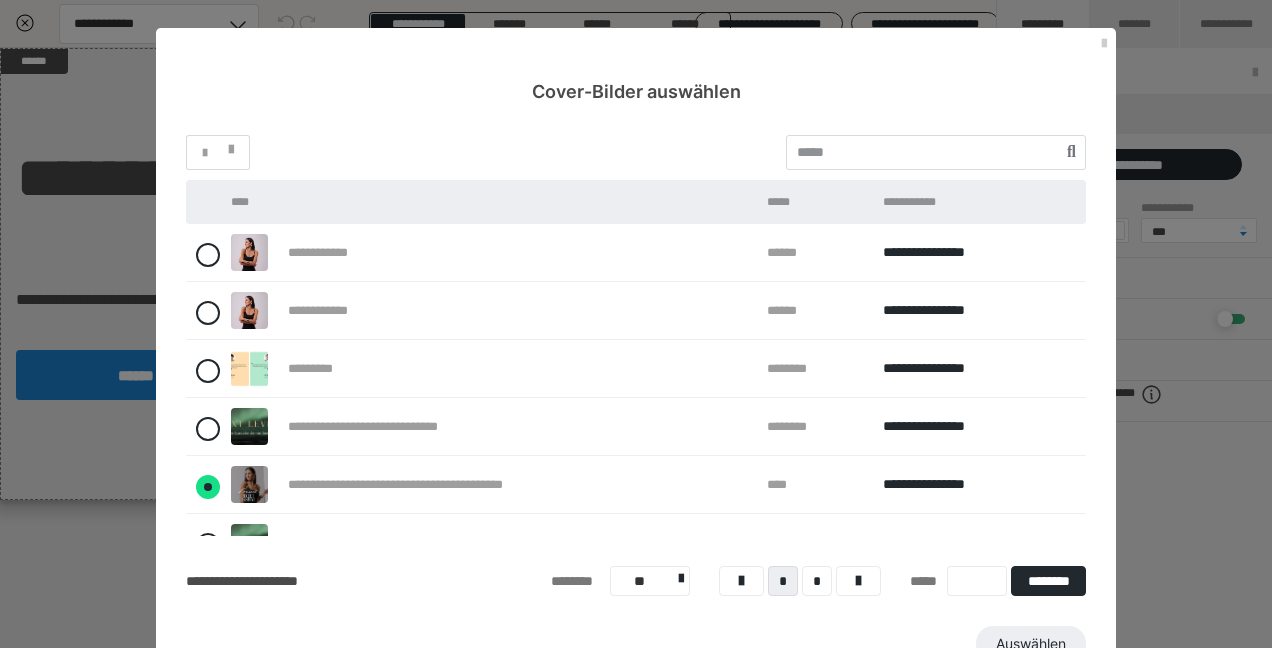 radio on "****" 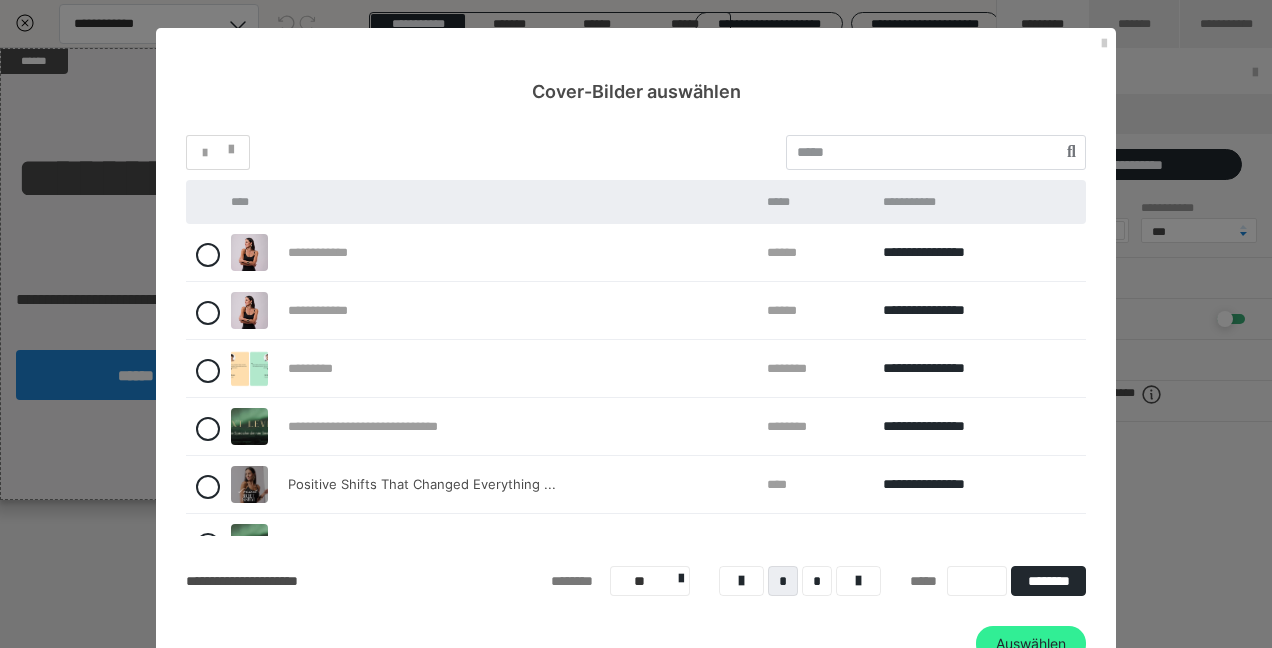 click on "Auswählen" at bounding box center [1031, 644] 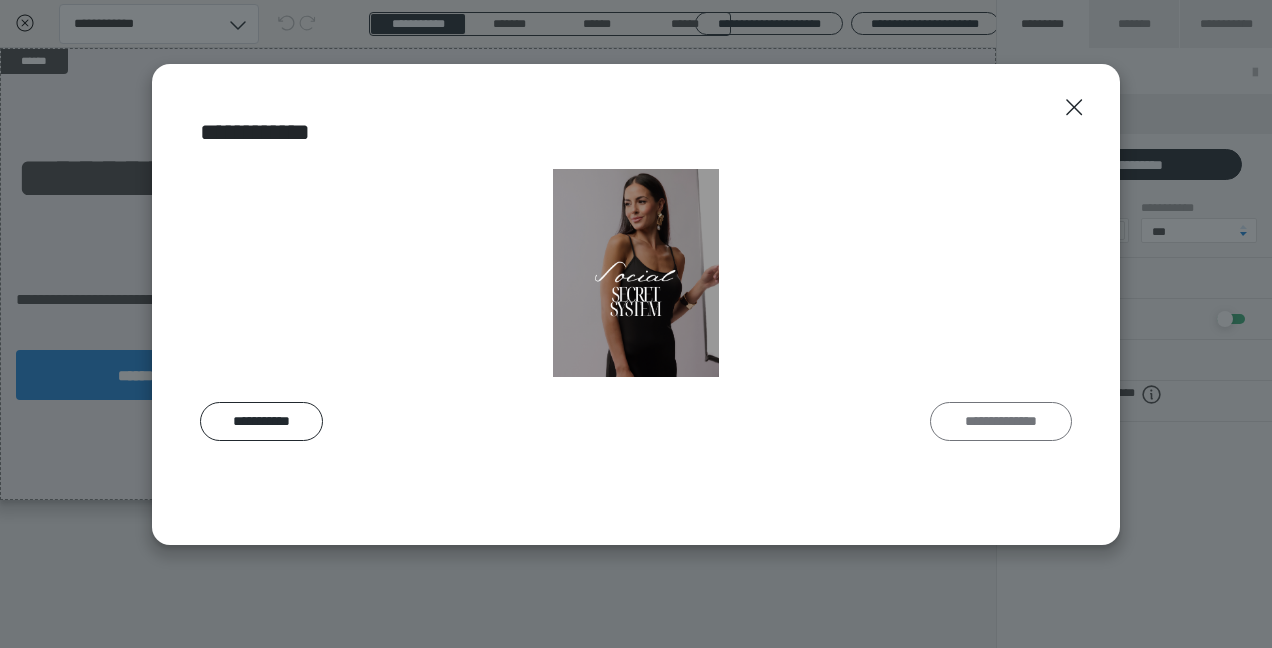 click on "**********" at bounding box center [1001, 421] 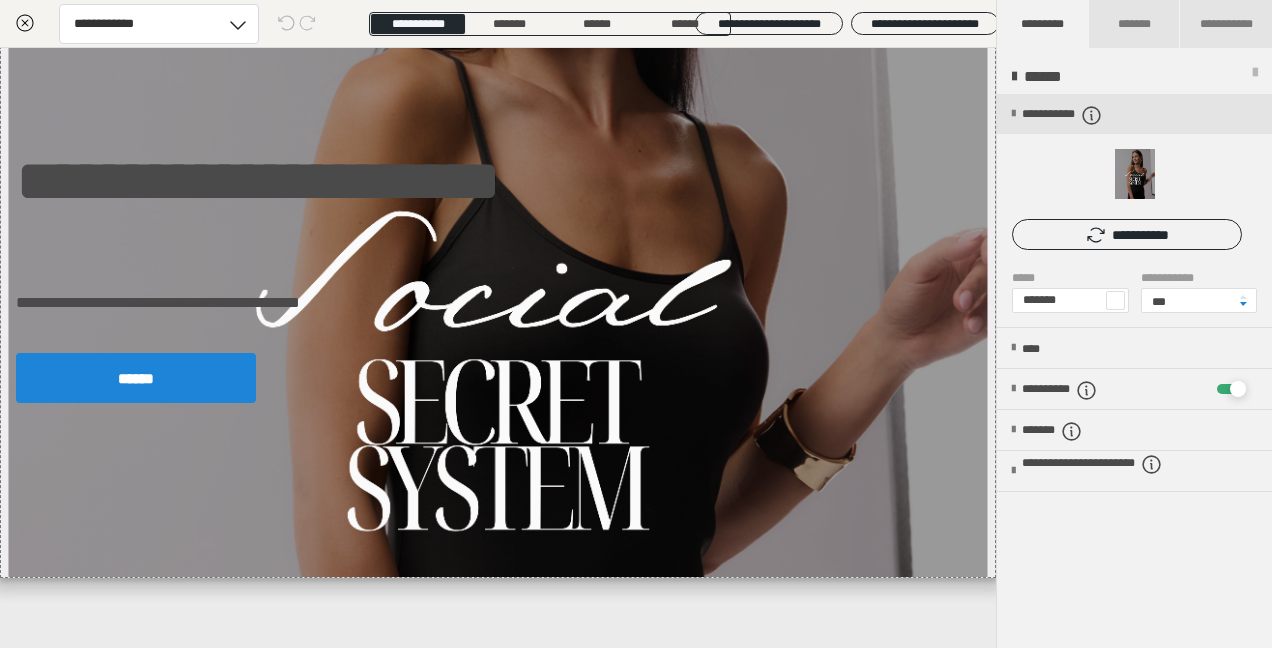 scroll, scrollTop: 0, scrollLeft: 0, axis: both 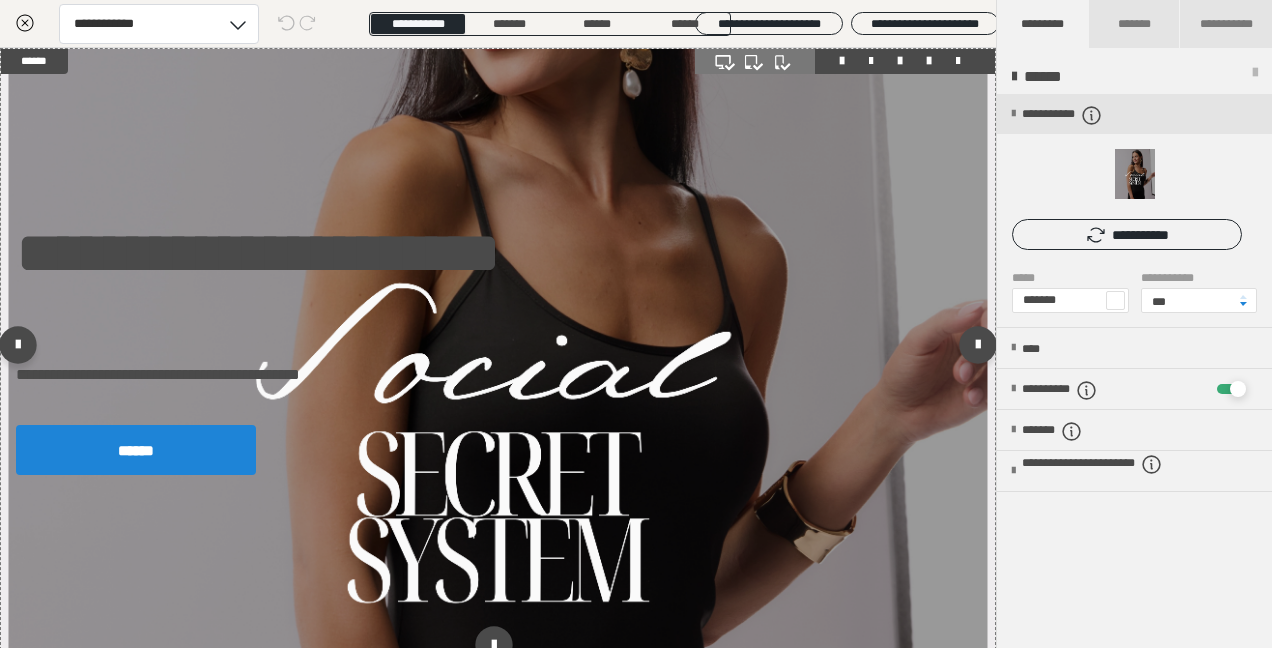 click on "**********" at bounding box center [498, 349] 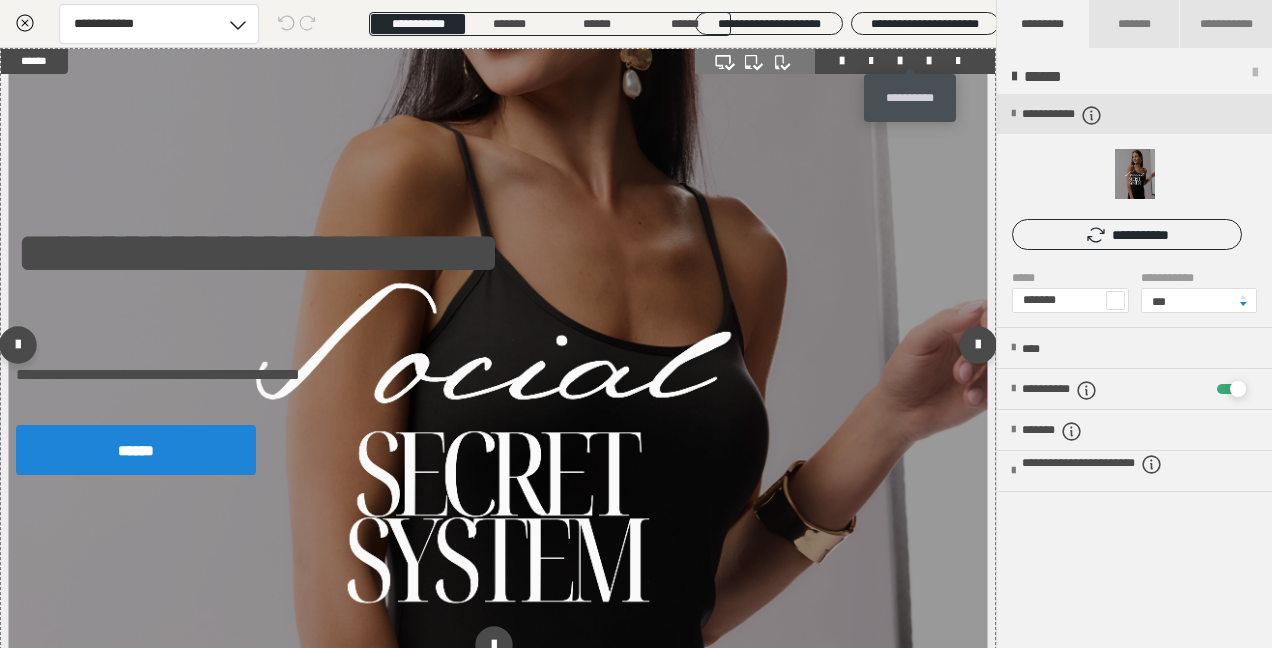 click at bounding box center (929, 61) 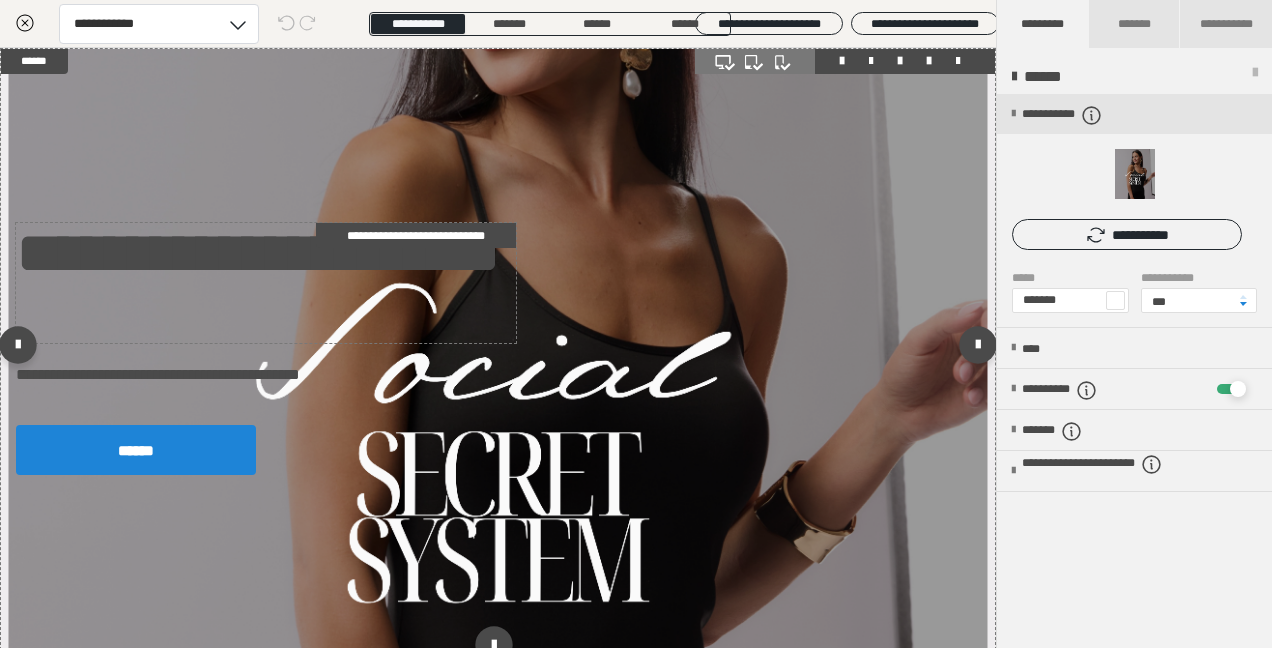 click on "**********" at bounding box center (266, 283) 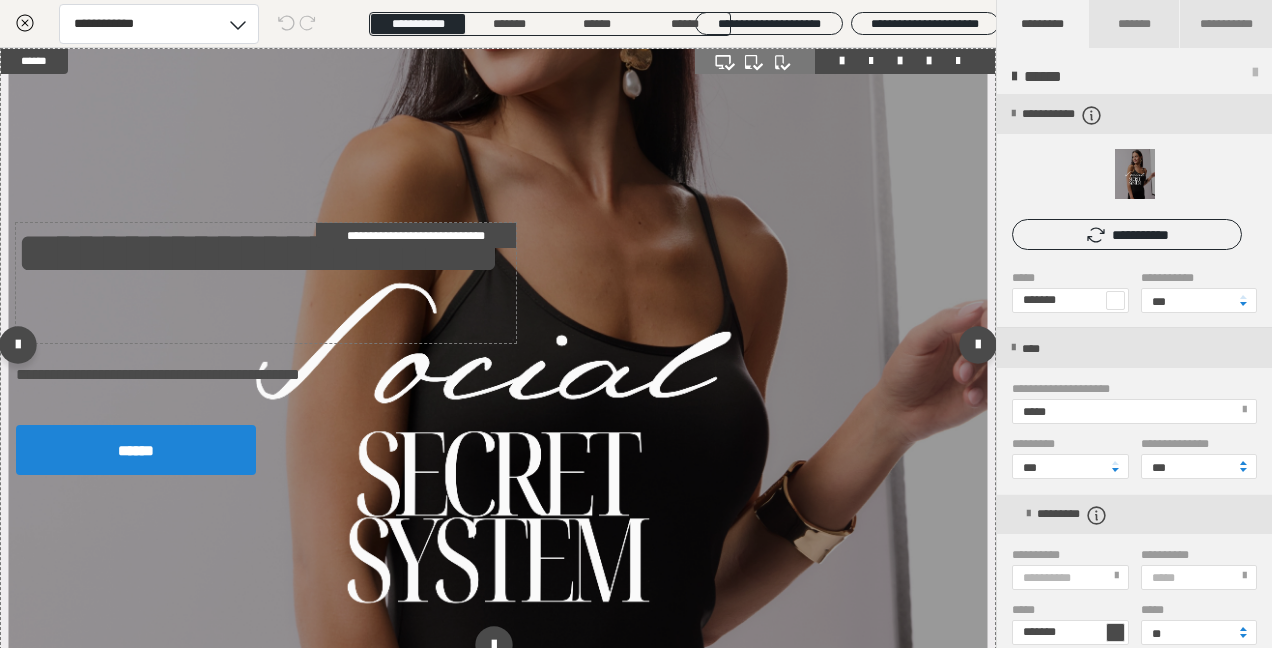 click on "**********" at bounding box center (266, 283) 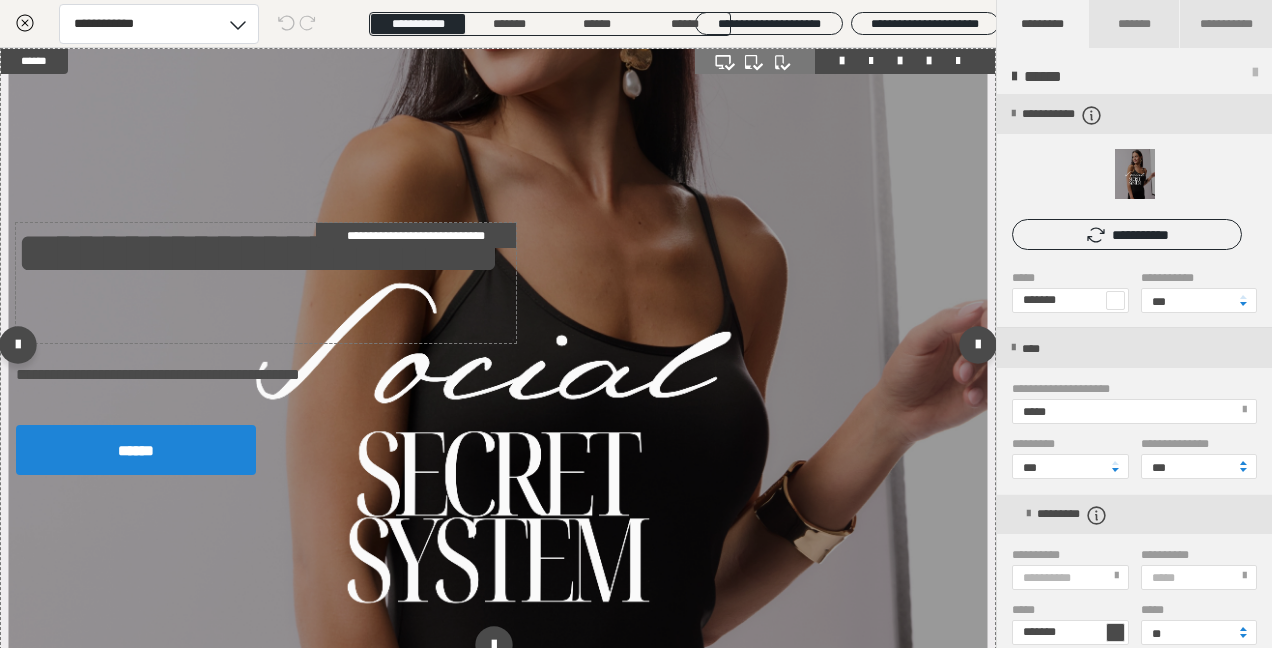 click on "**********" at bounding box center (266, 283) 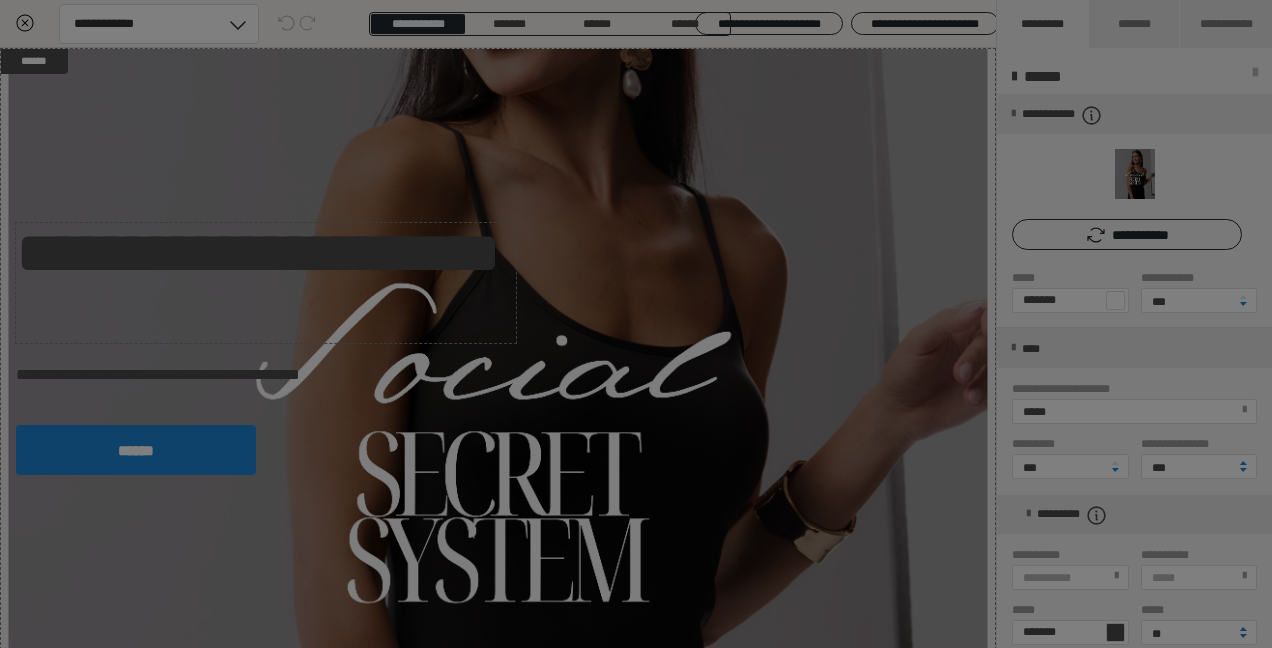 click on "**********" at bounding box center [636, 178] 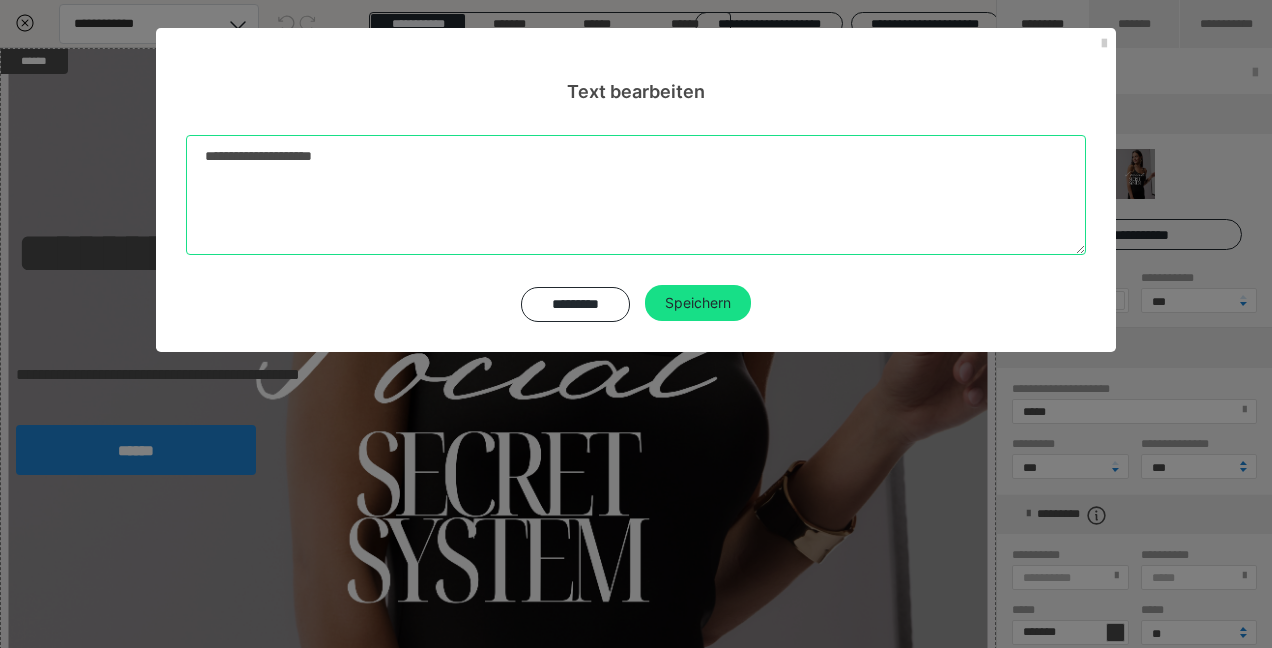 drag, startPoint x: 465, startPoint y: 153, endPoint x: 99, endPoint y: 123, distance: 367.22745 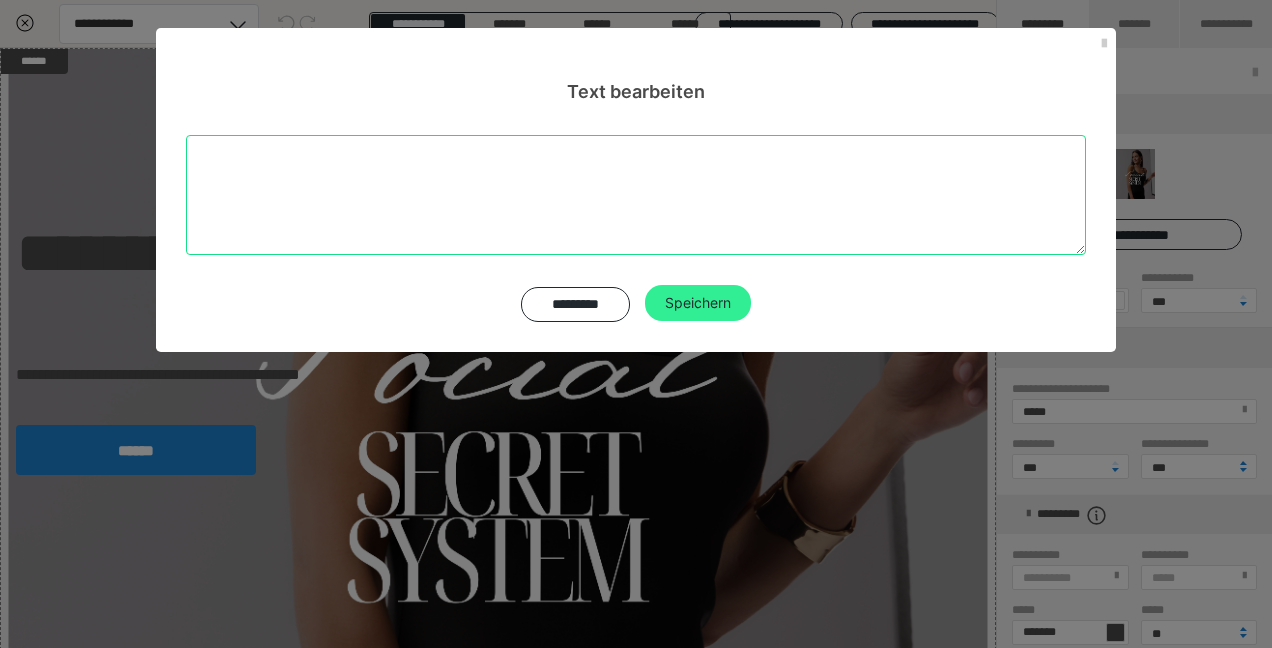 type 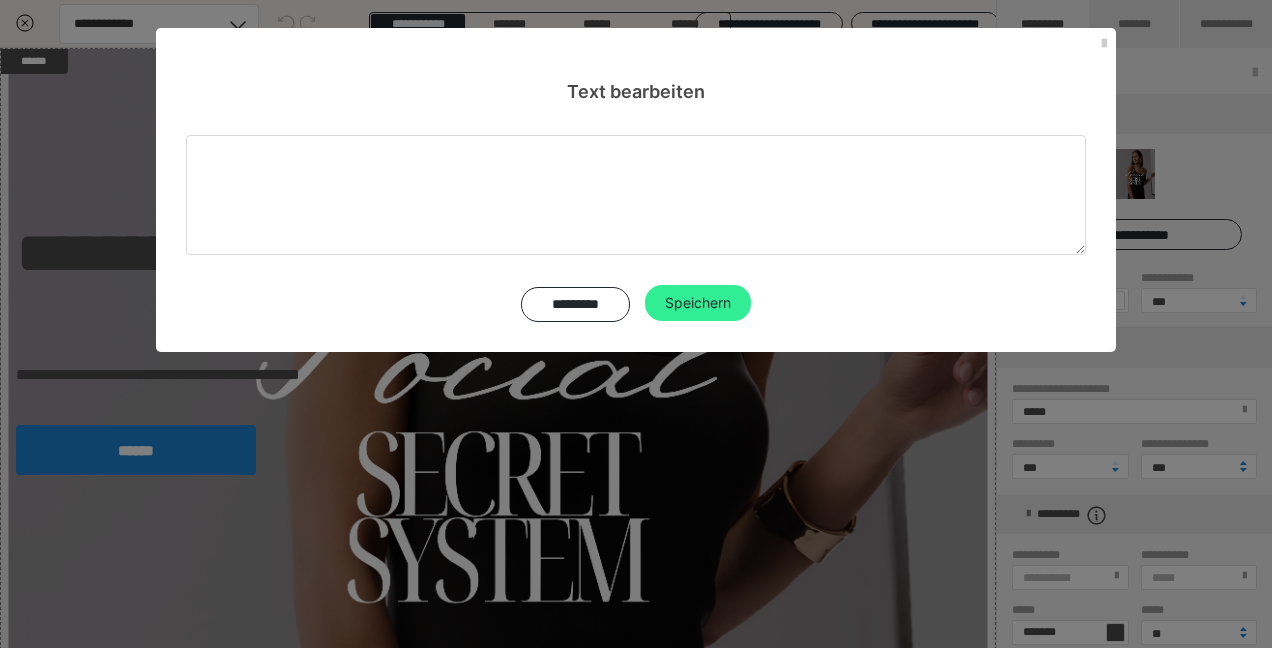 click on "Speichern" at bounding box center (698, 303) 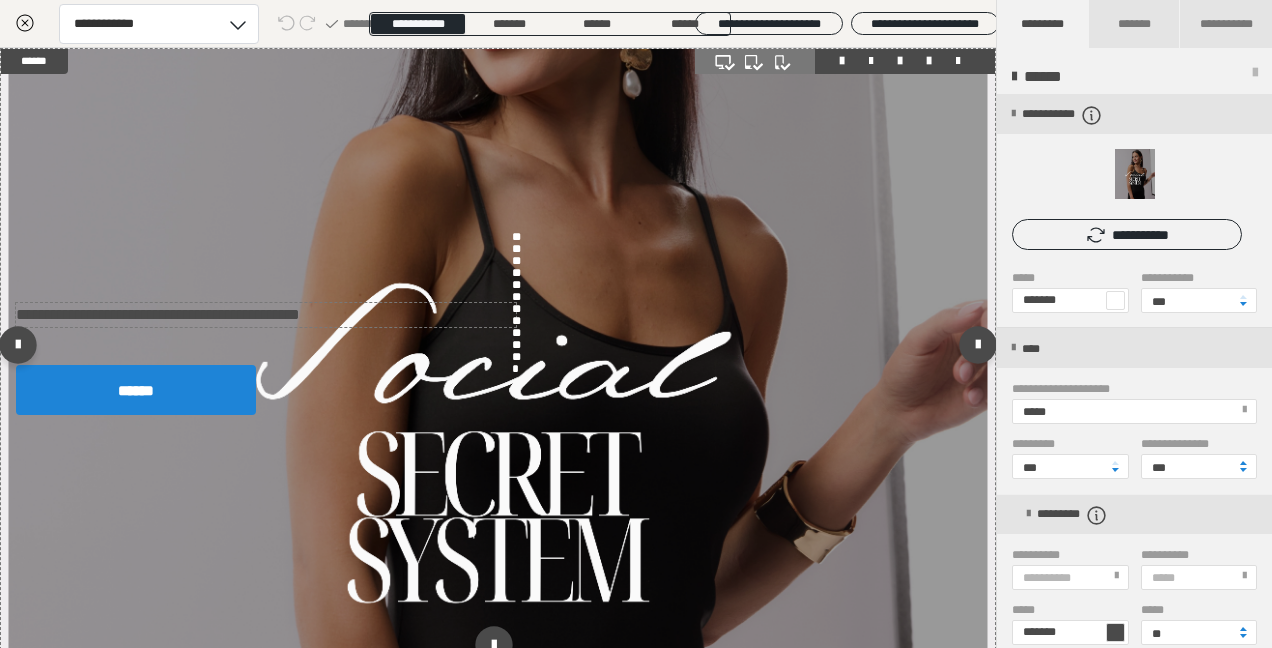 click on "**********" at bounding box center [266, 315] 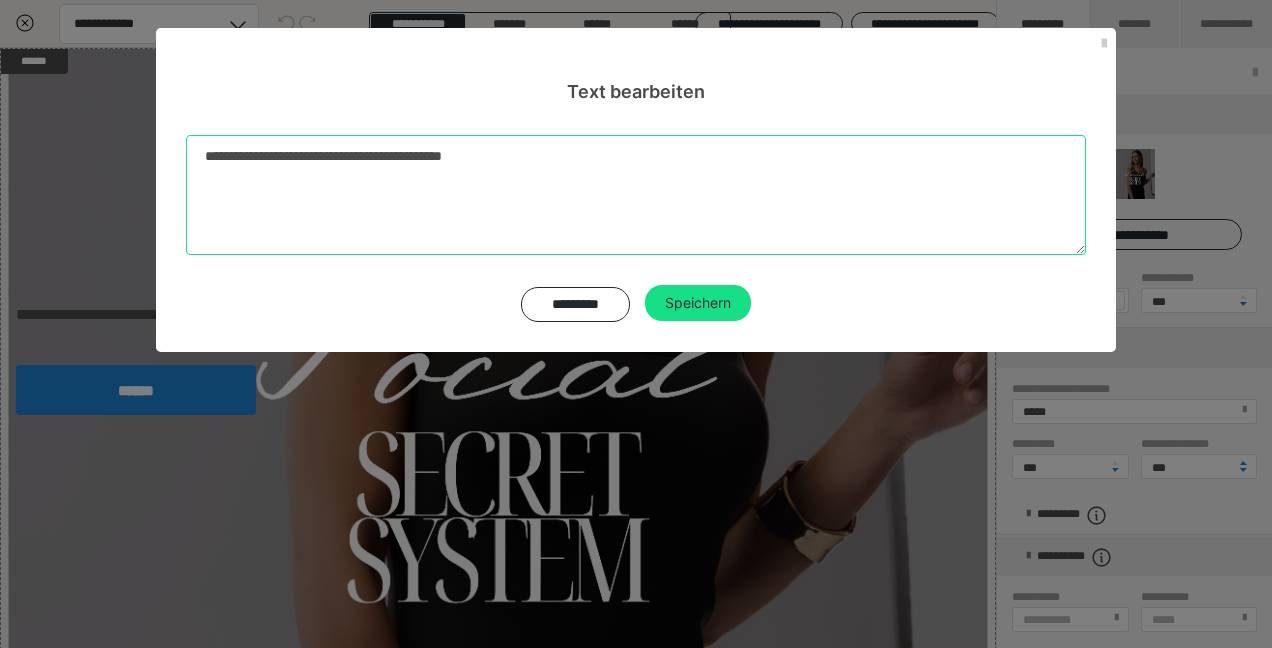 drag, startPoint x: 614, startPoint y: 175, endPoint x: -4, endPoint y: 144, distance: 618.77704 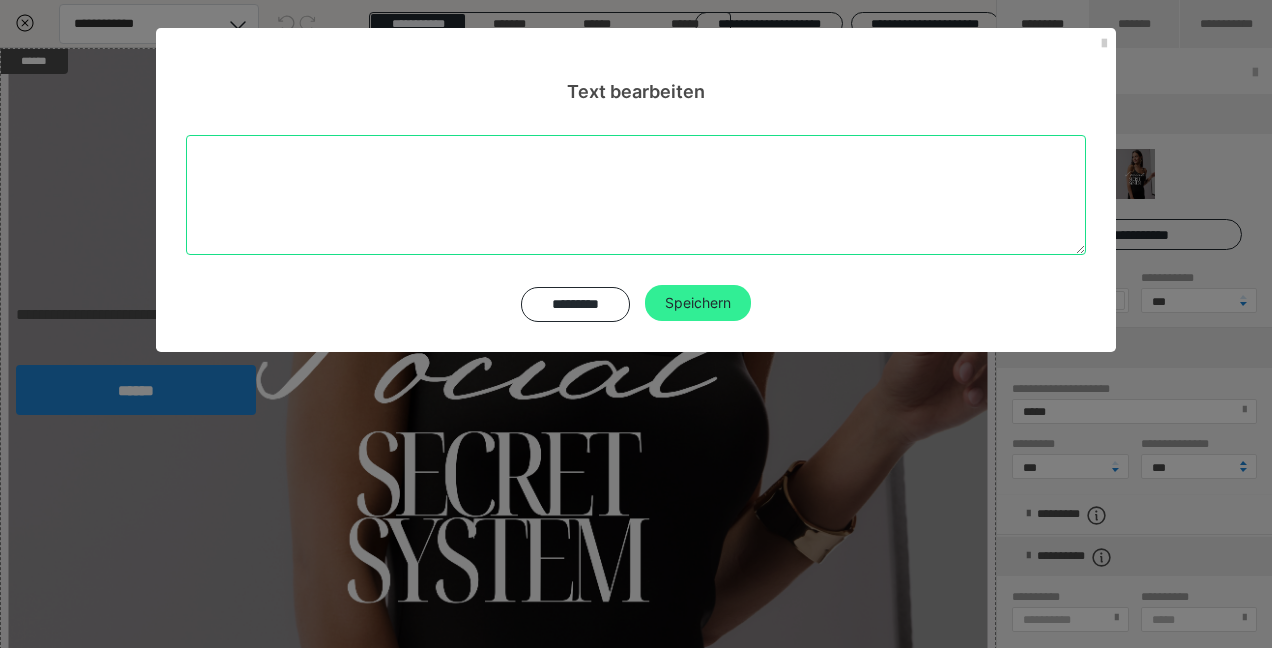 type 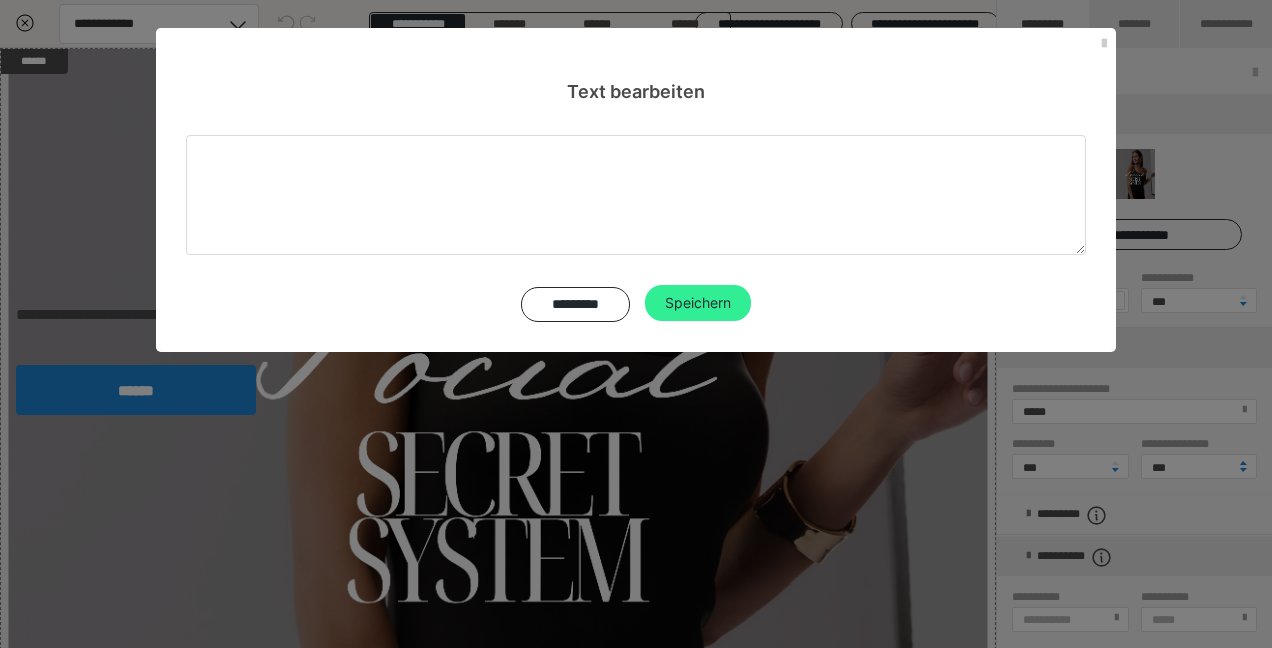 click on "Speichern" at bounding box center [698, 303] 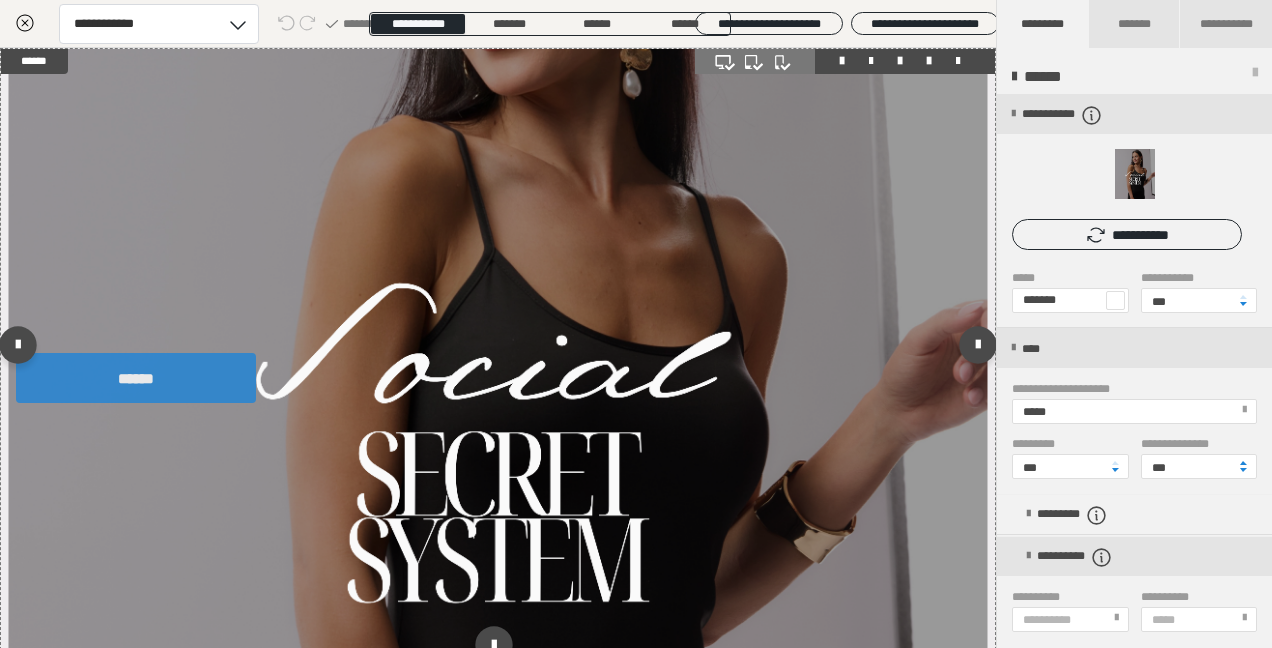 click on "******" at bounding box center [136, 378] 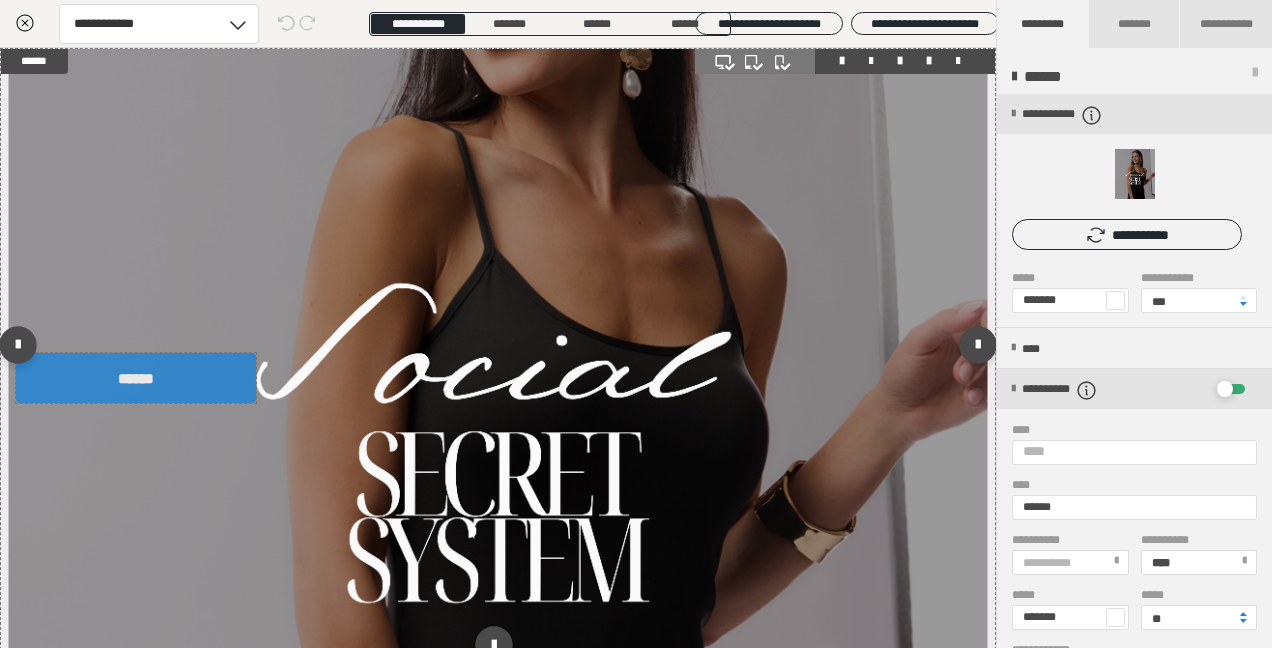 click on "******" at bounding box center (136, 378) 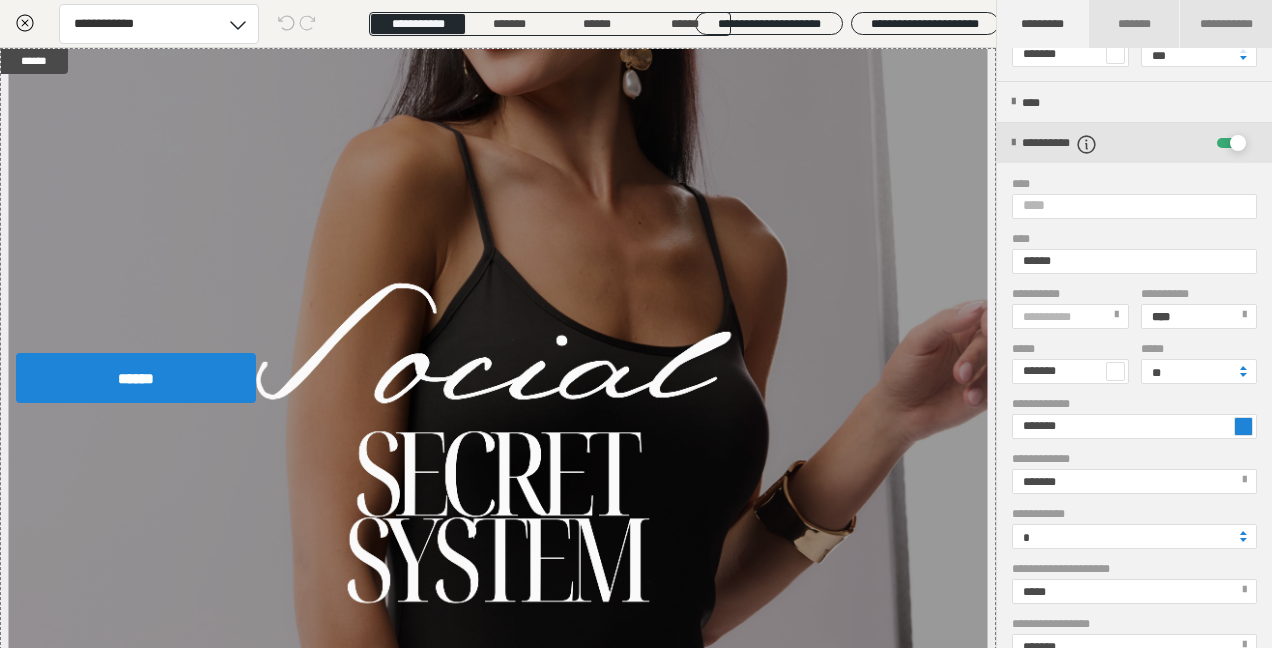 scroll, scrollTop: 280, scrollLeft: 0, axis: vertical 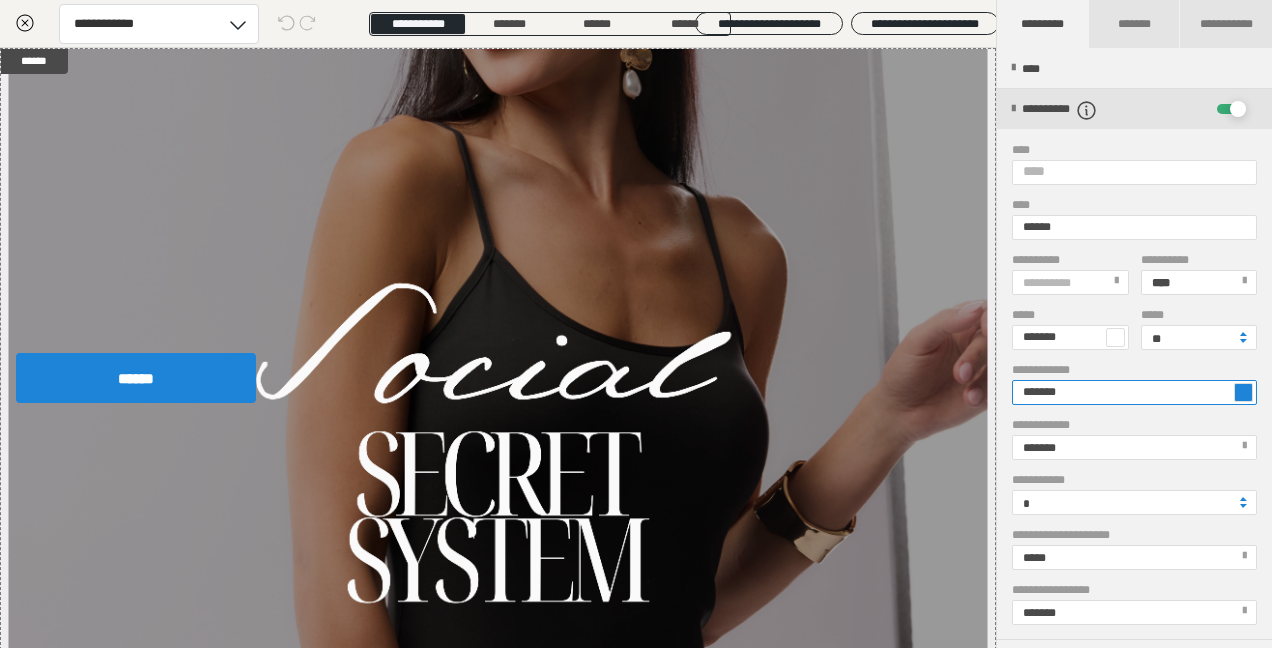 click on "*******" at bounding box center [1134, 392] 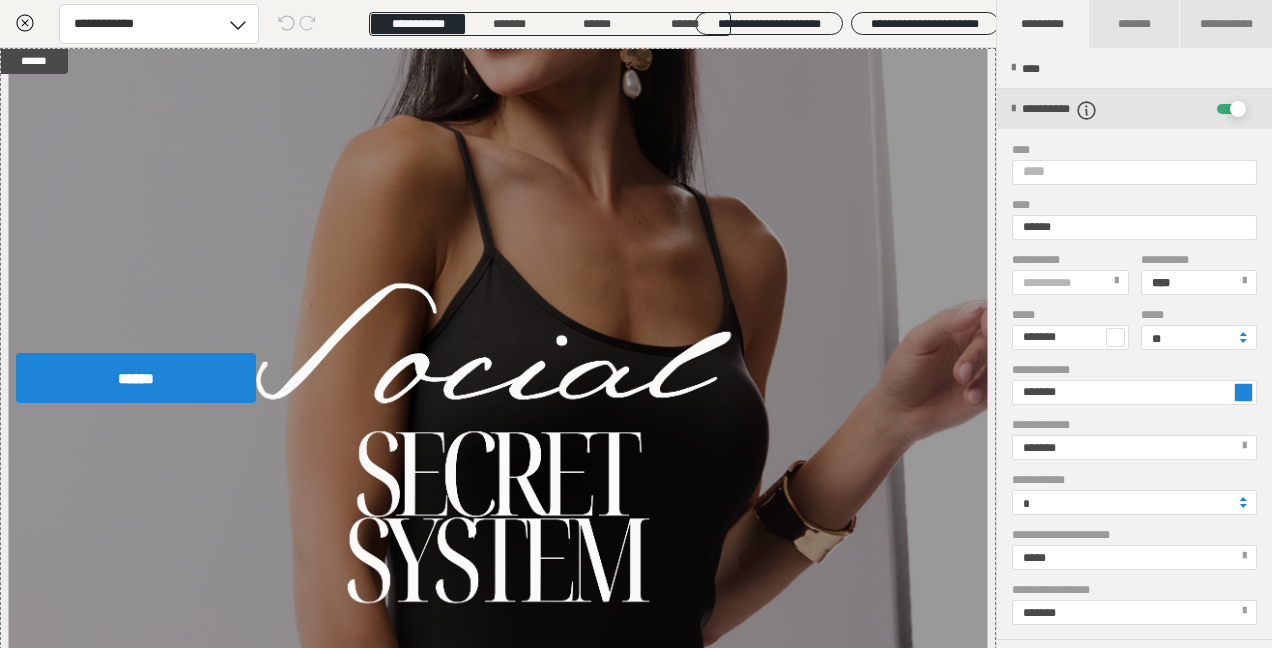 click at bounding box center [1243, 392] 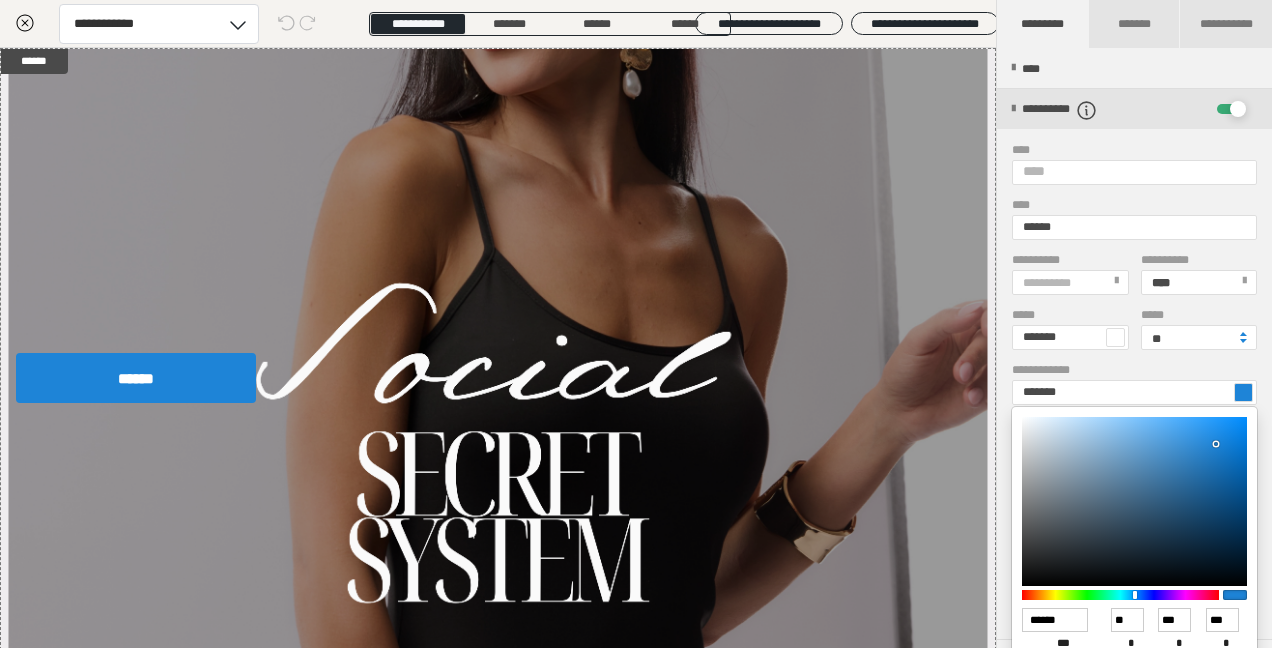 drag, startPoint x: 1271, startPoint y: 396, endPoint x: 1267, endPoint y: 548, distance: 152.05263 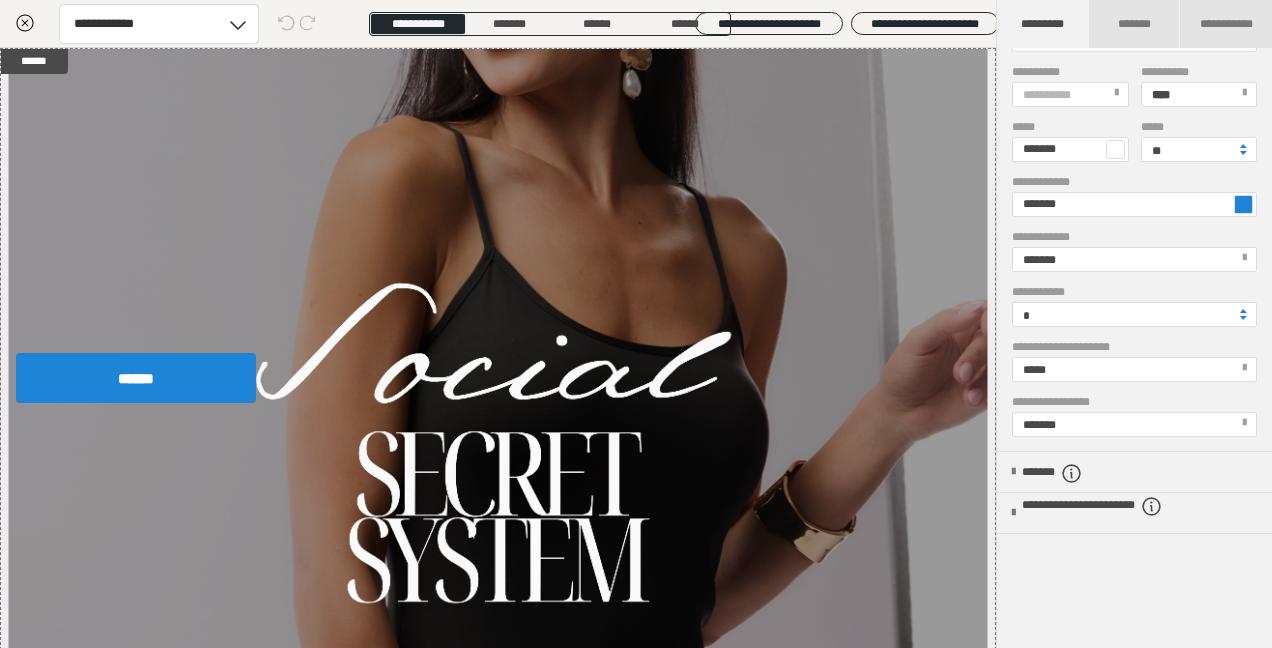 scroll, scrollTop: 479, scrollLeft: 0, axis: vertical 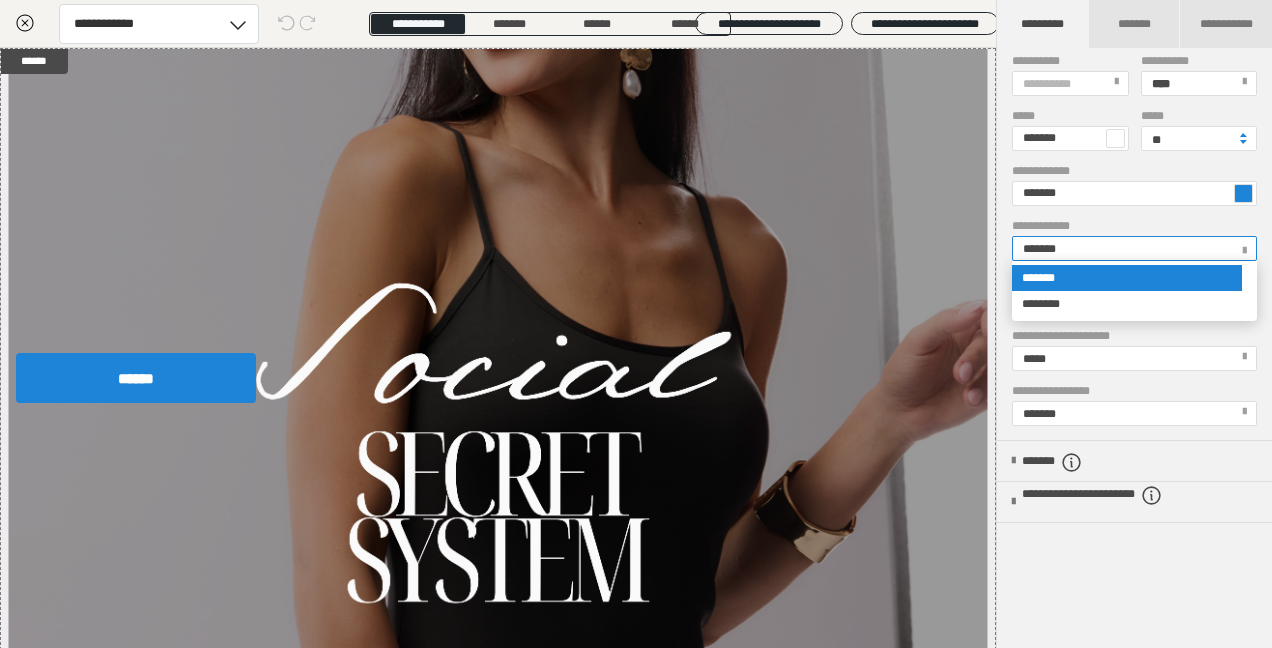 click on "*******" at bounding box center (1133, 248) 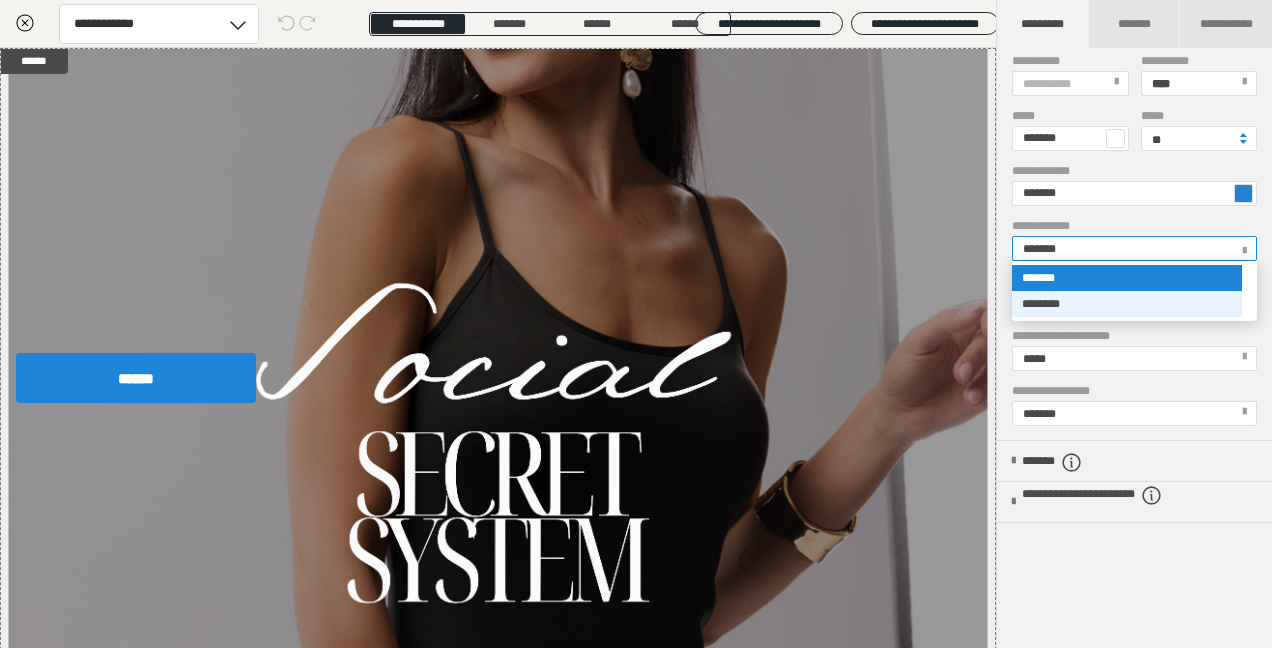 click on "********" at bounding box center [1127, 304] 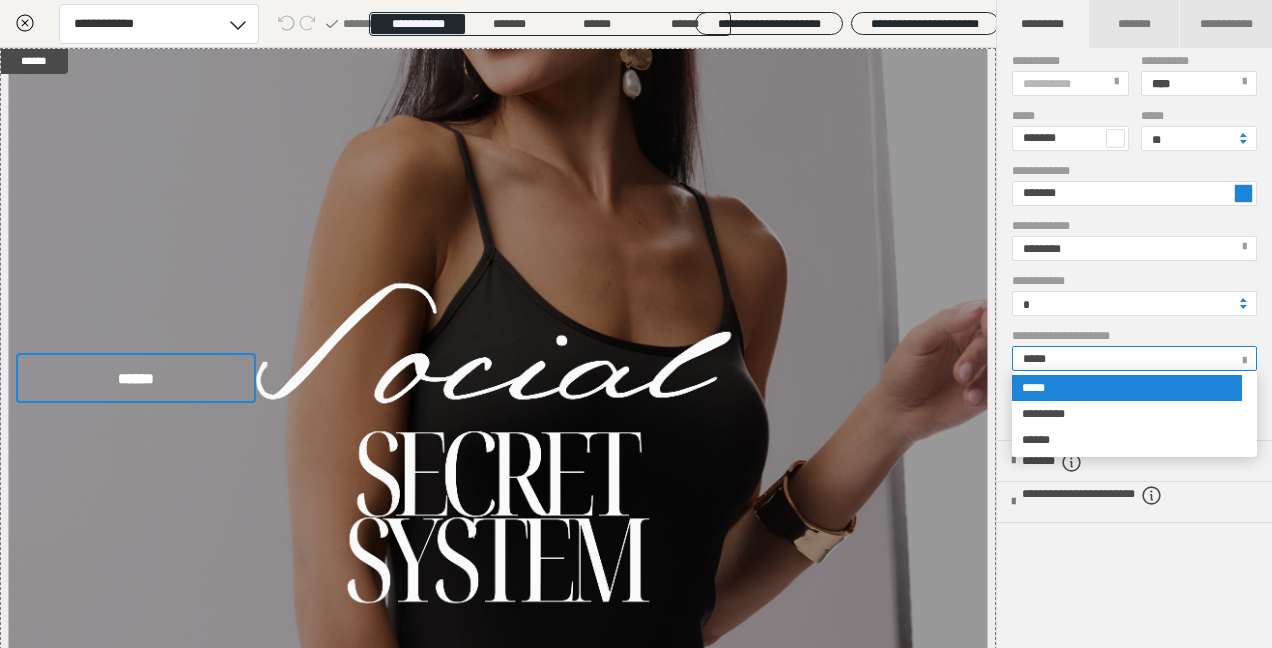 click on "*****" at bounding box center (1038, 359) 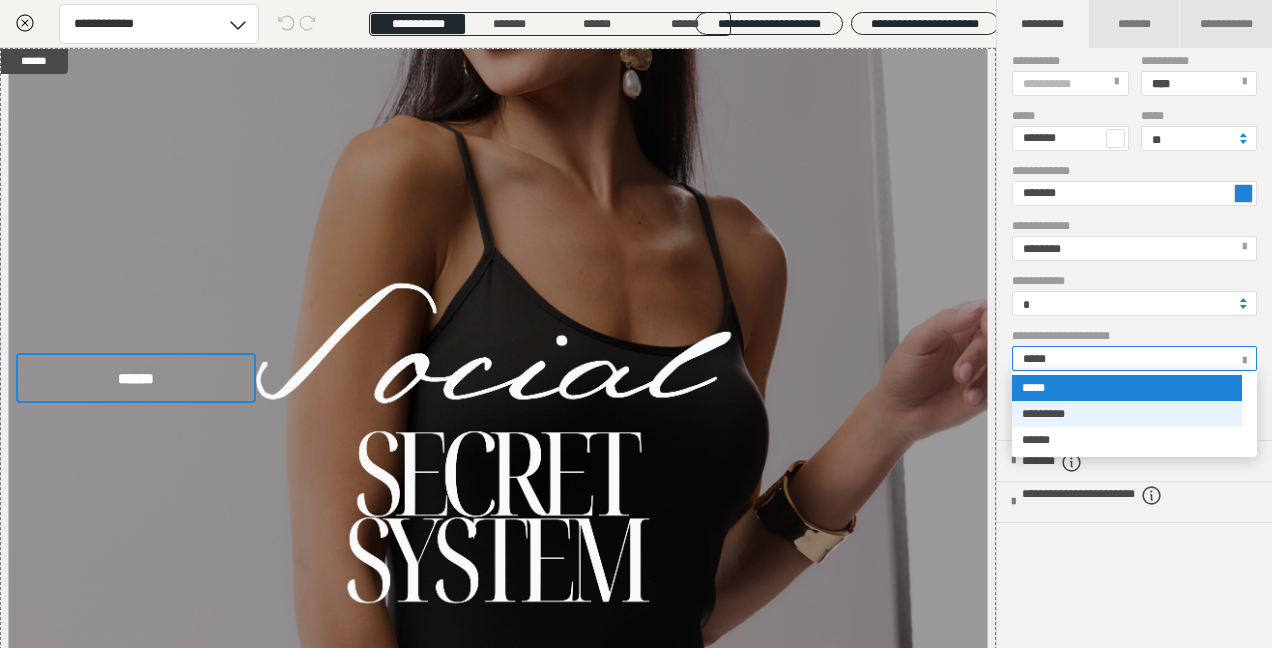 click on "*********" at bounding box center (1127, 414) 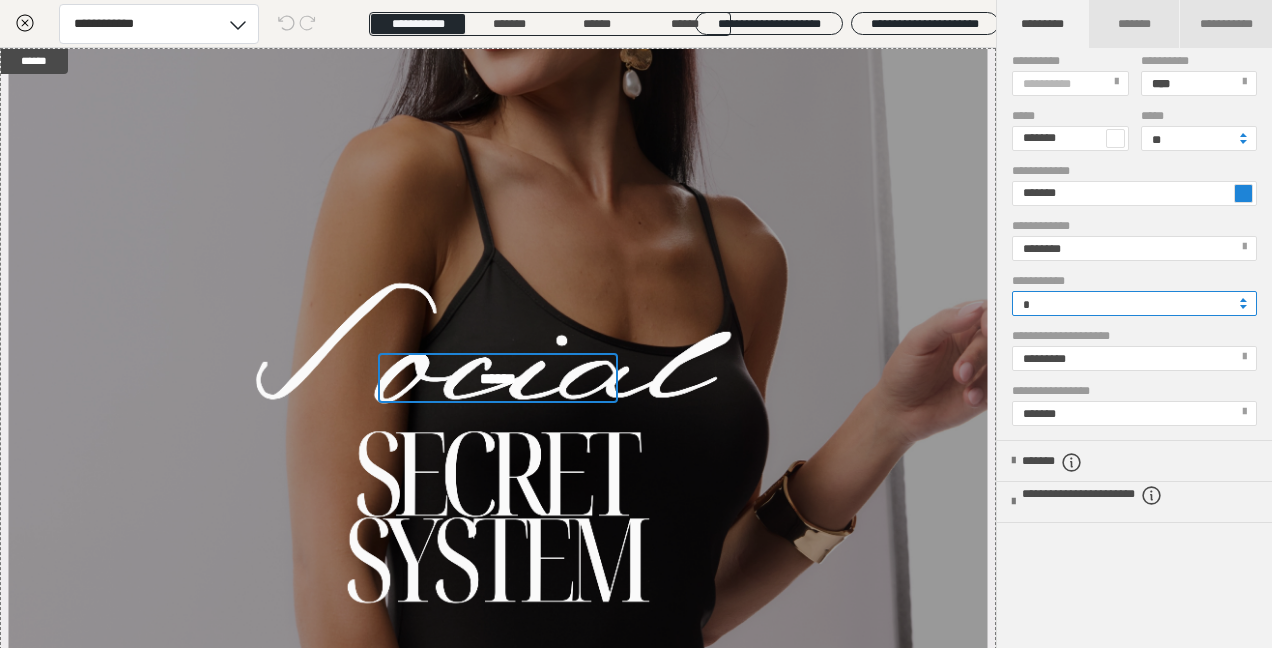 click on "*" at bounding box center [1134, 303] 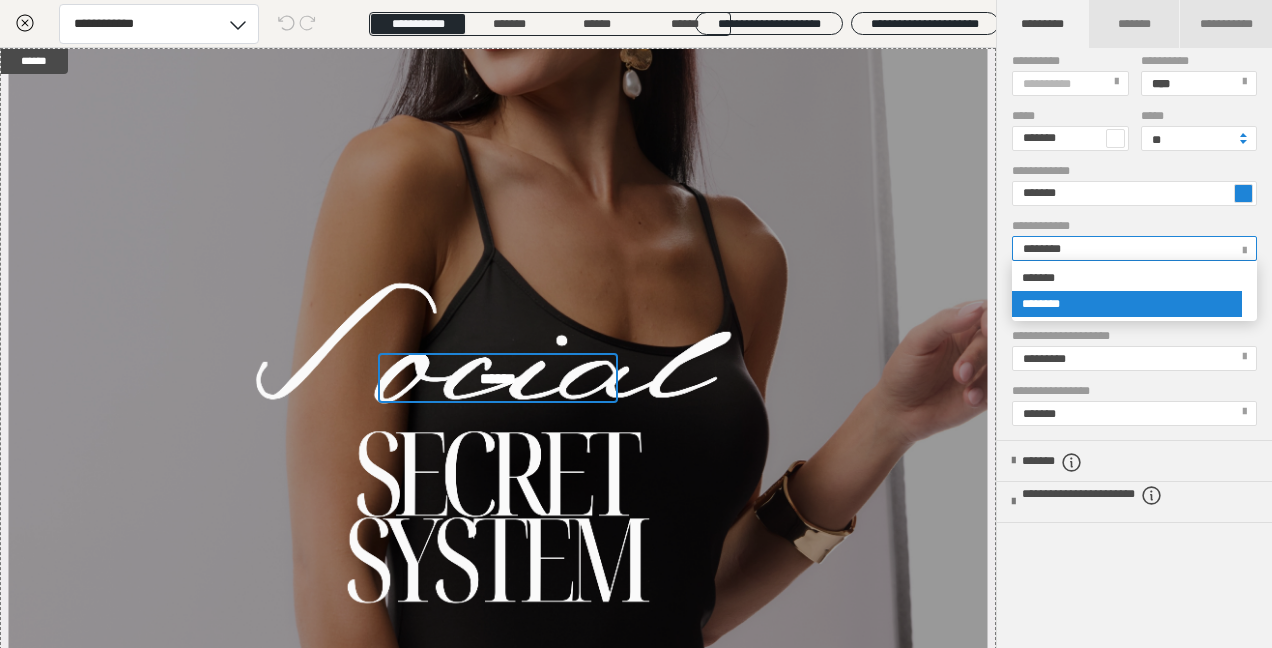 click on "********" at bounding box center [1133, 248] 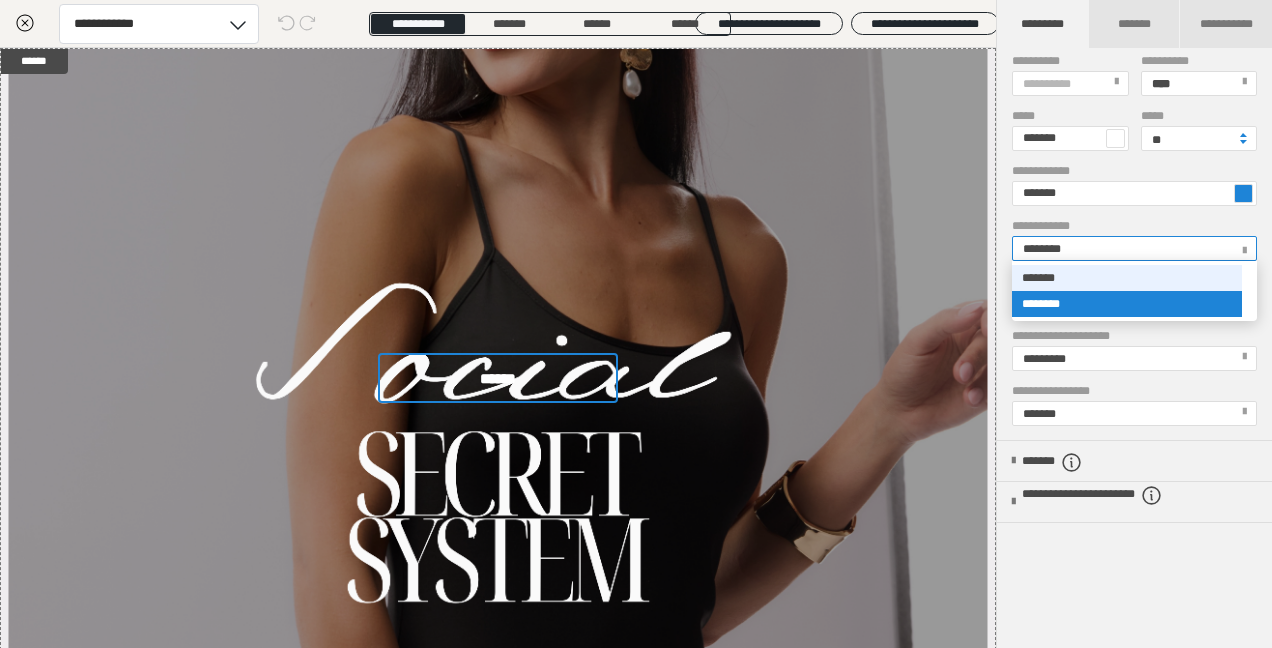 click on "*******" at bounding box center (1127, 278) 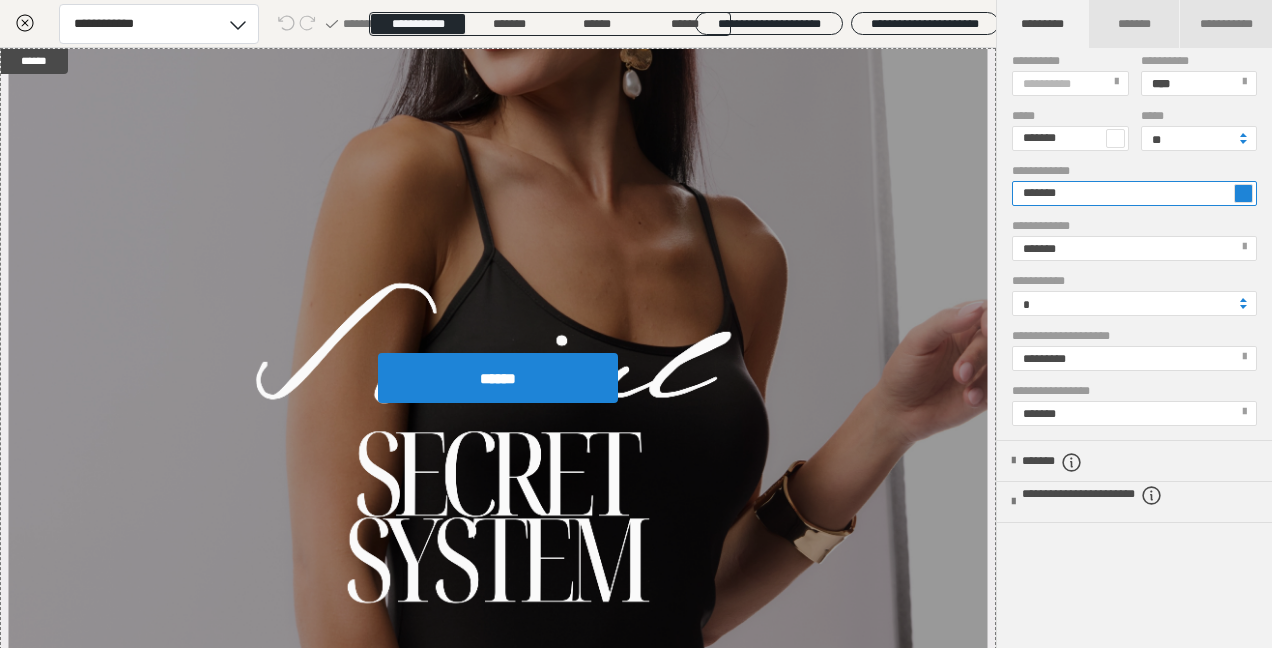 click on "*******" at bounding box center (1134, 193) 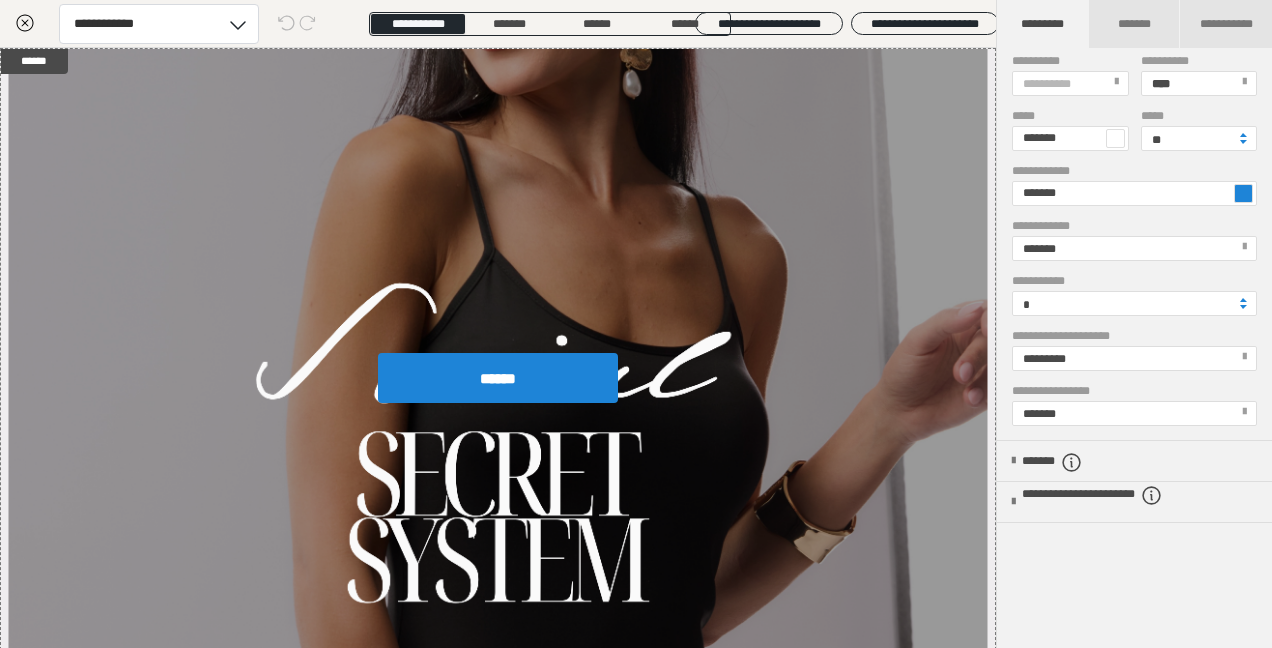 click at bounding box center (1243, 193) 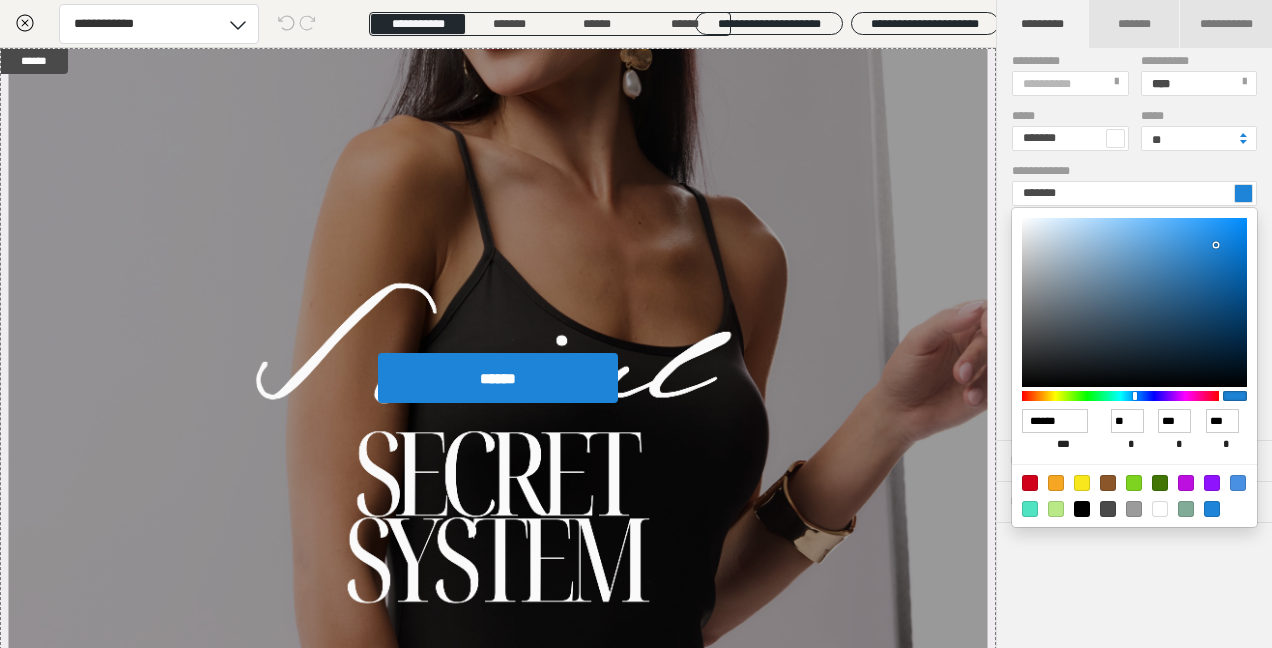 click at bounding box center (1134, 495) 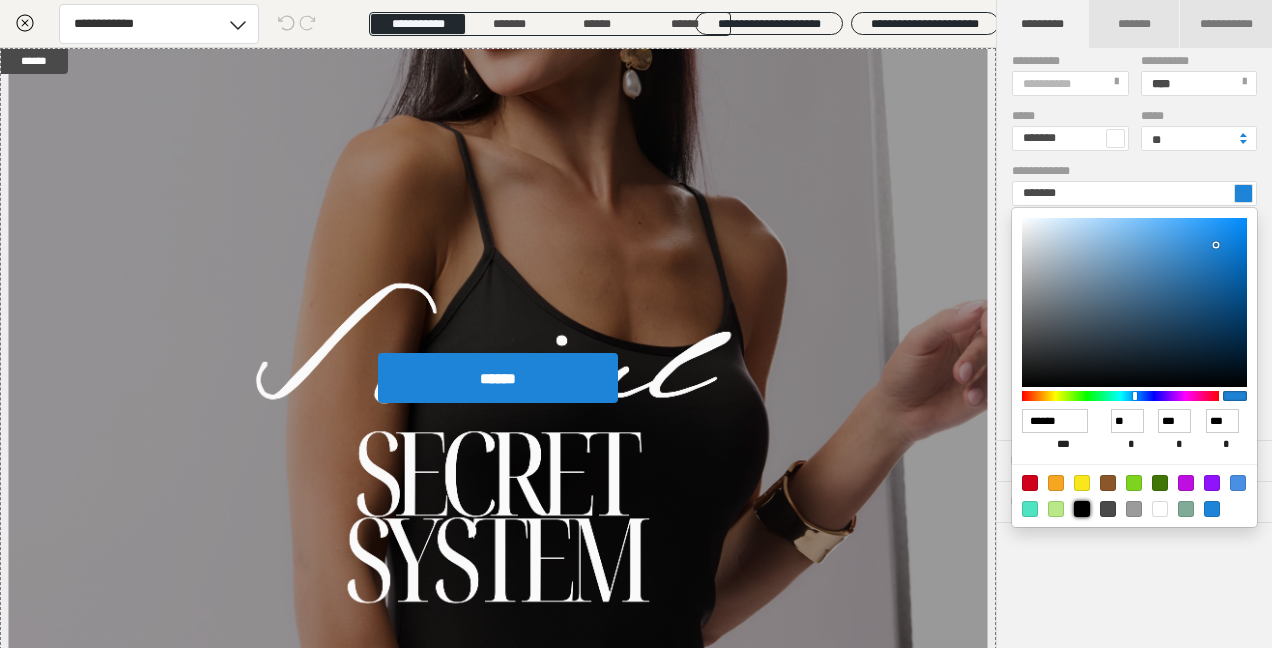 type on "*******" 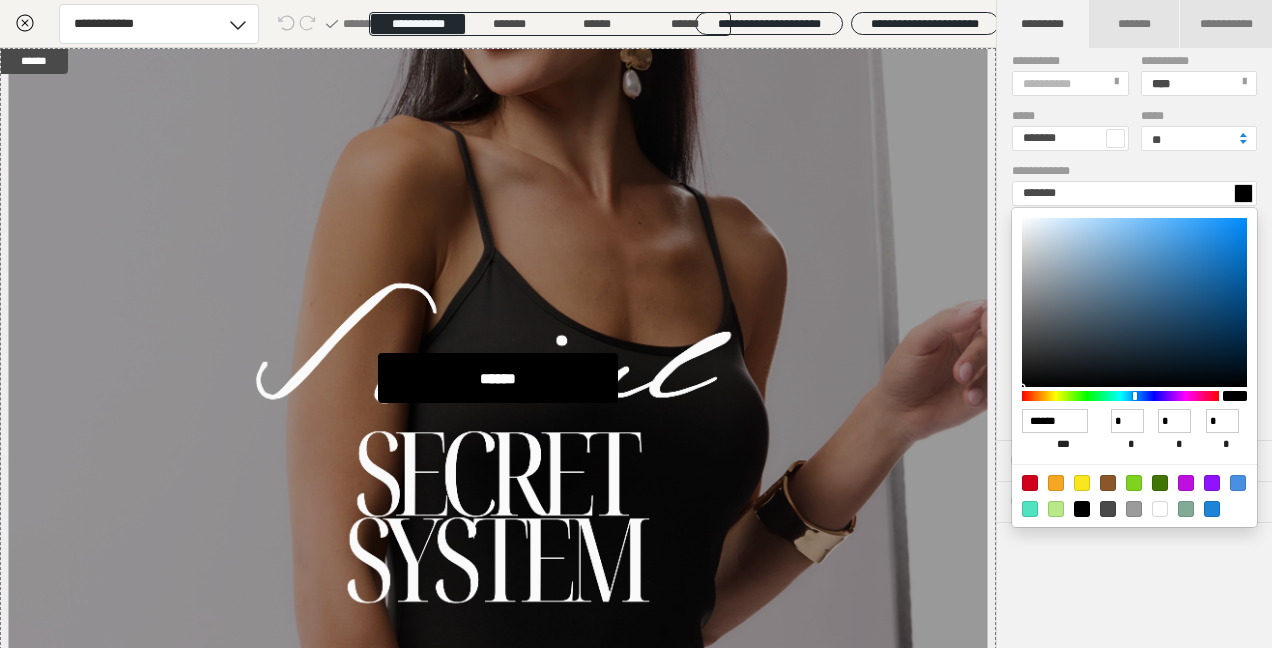 click at bounding box center (636, 324) 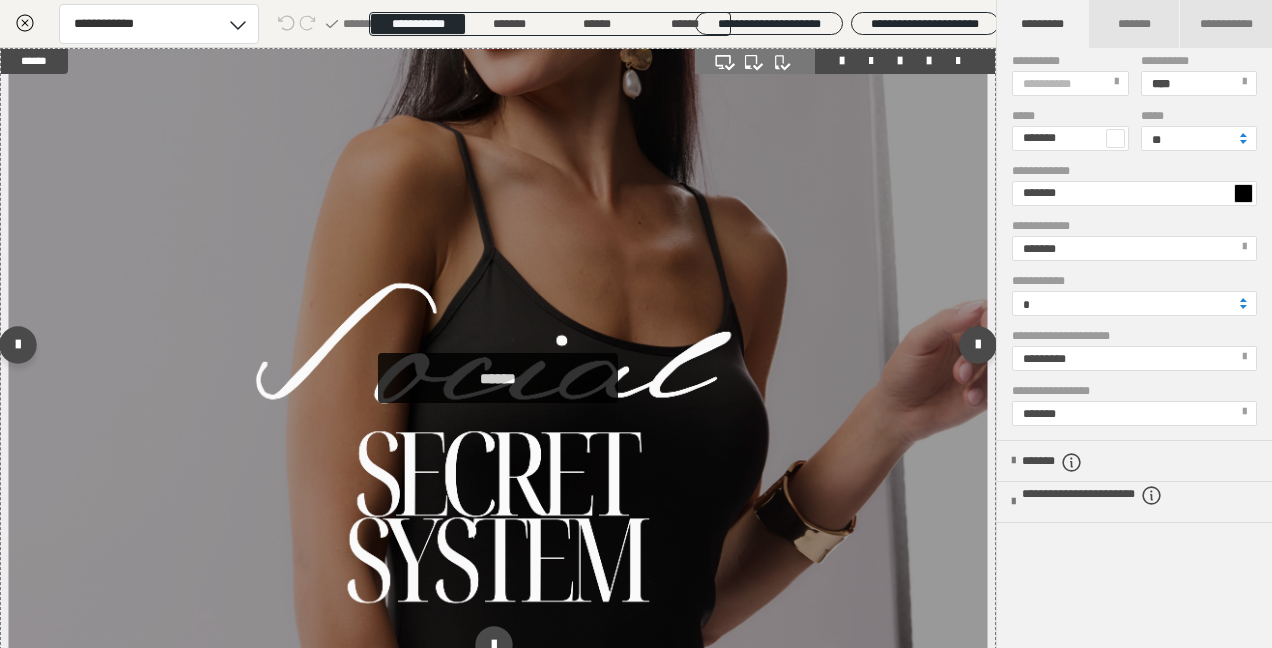 click on "******" at bounding box center (498, 378) 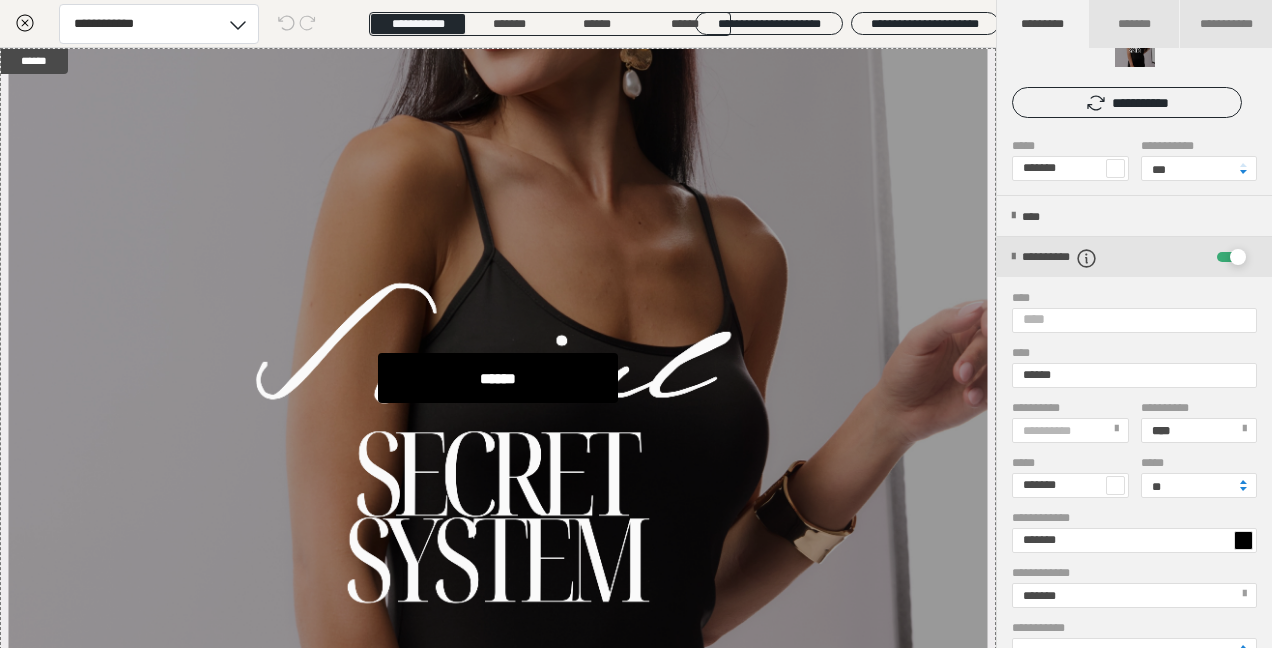 scroll, scrollTop: 127, scrollLeft: 0, axis: vertical 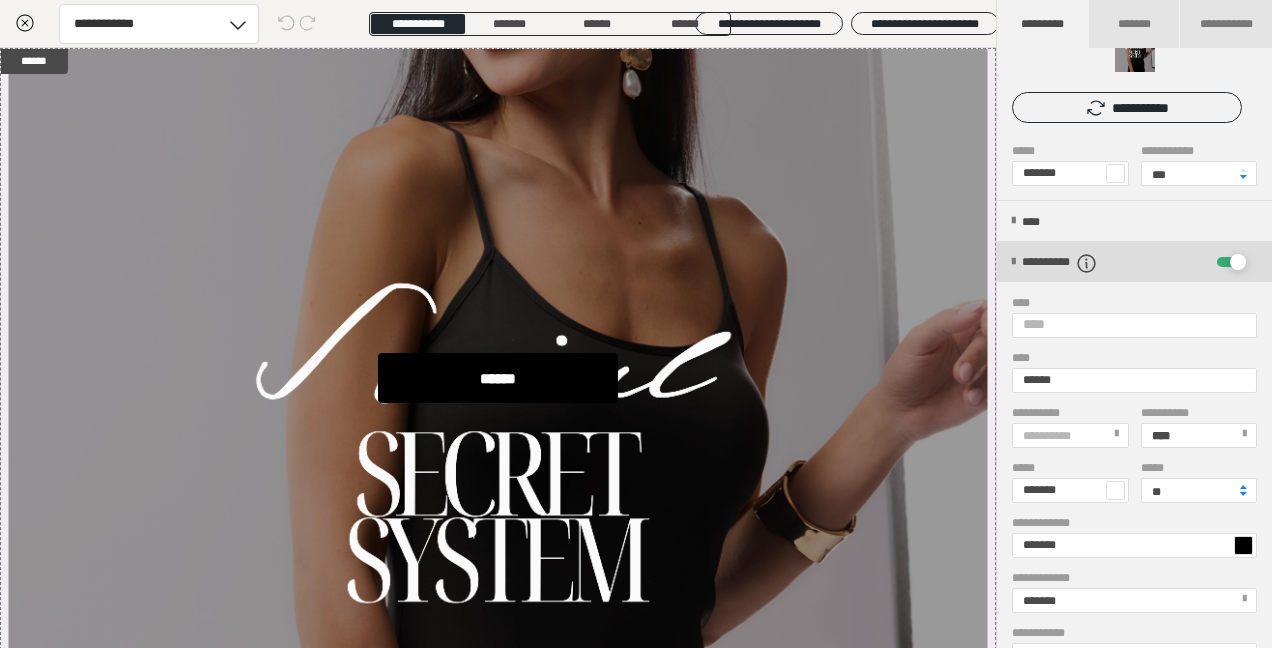 click at bounding box center (1238, 262) 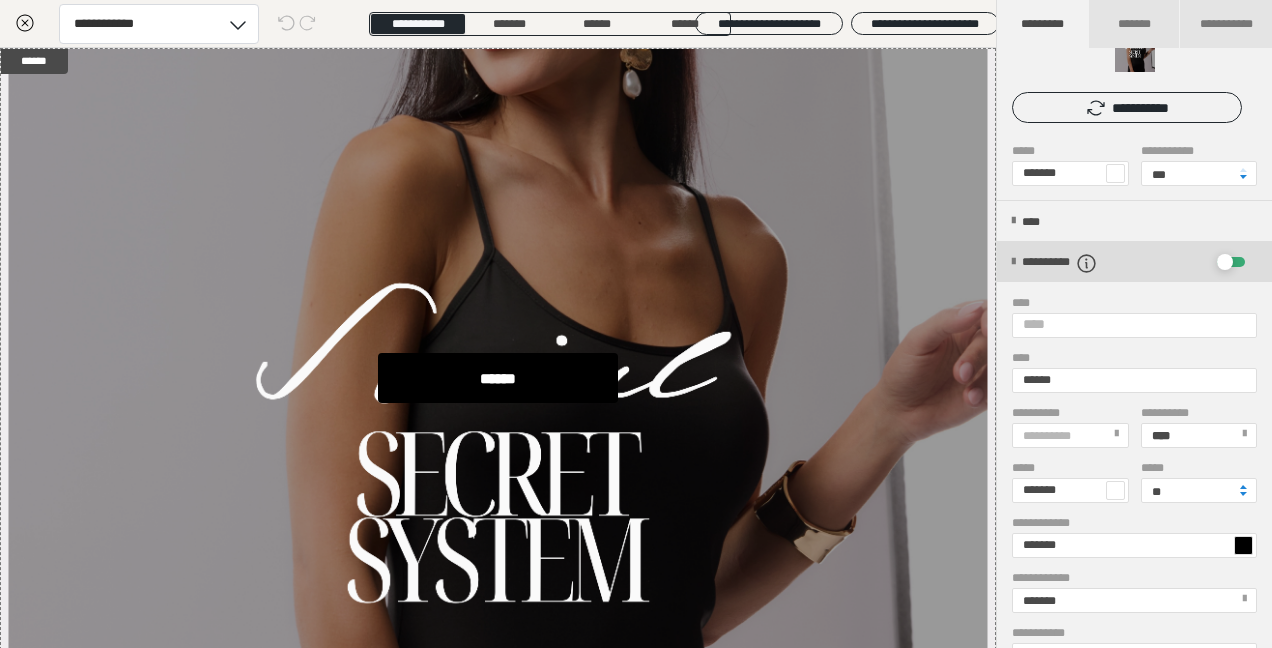 checkbox on "*****" 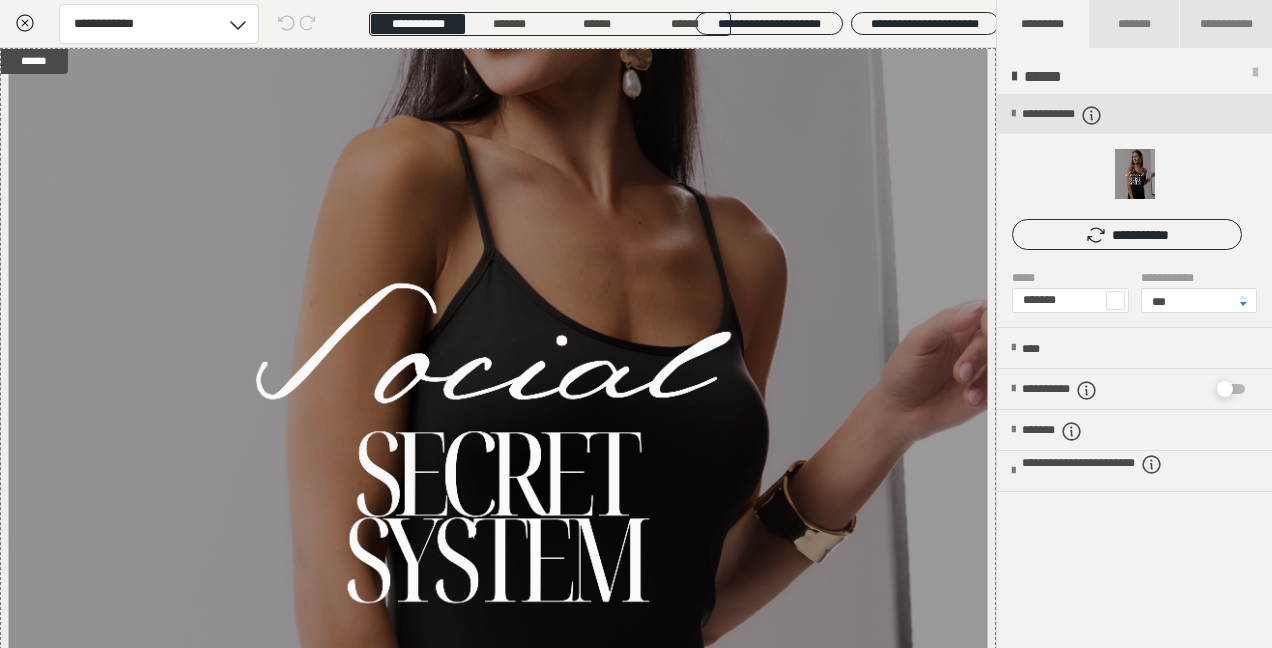 scroll, scrollTop: 94, scrollLeft: 0, axis: vertical 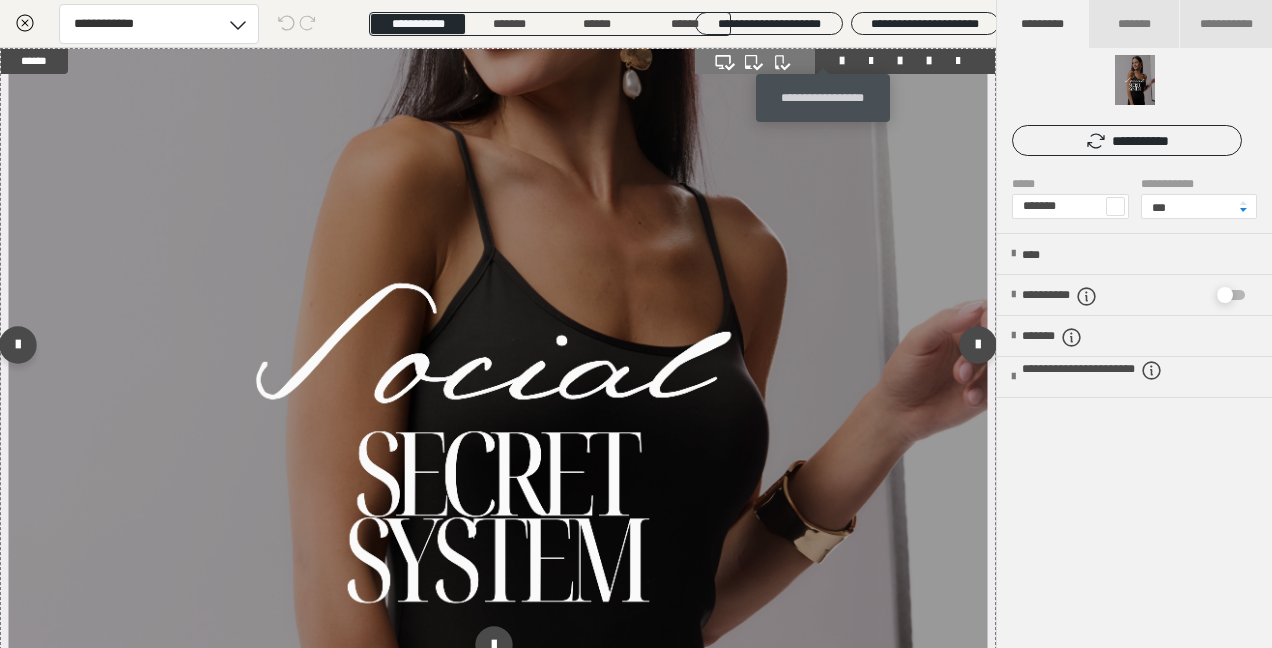 click at bounding box center (842, 61) 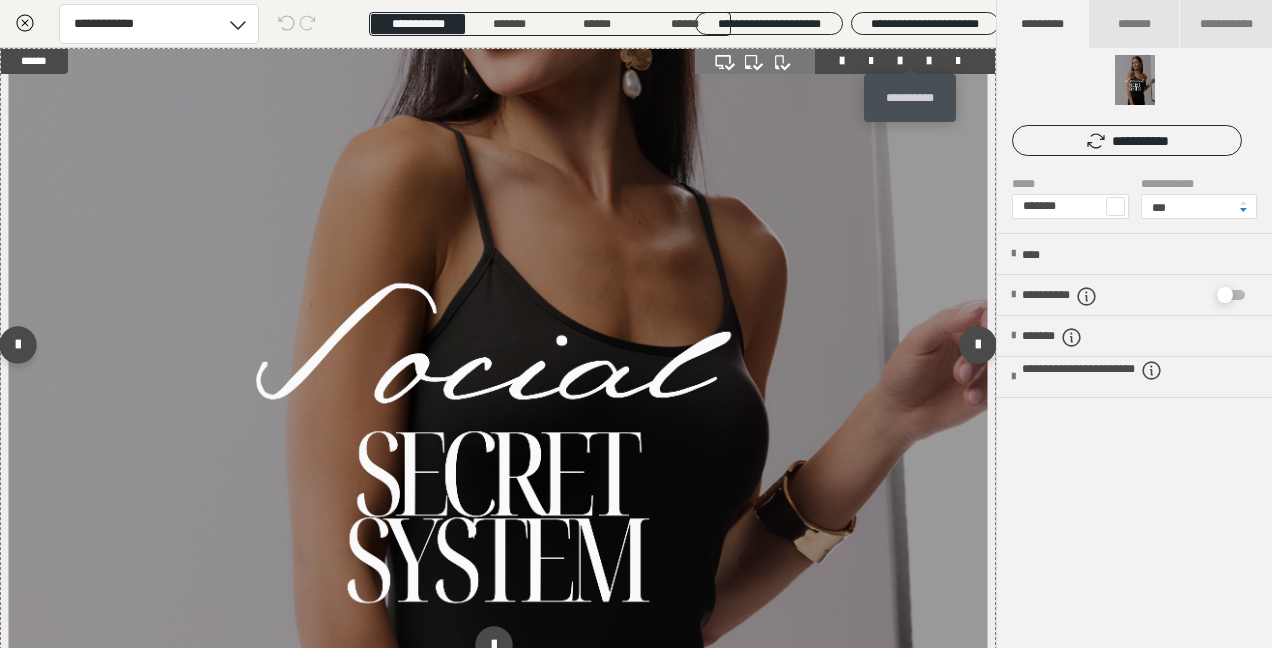 click at bounding box center [929, 61] 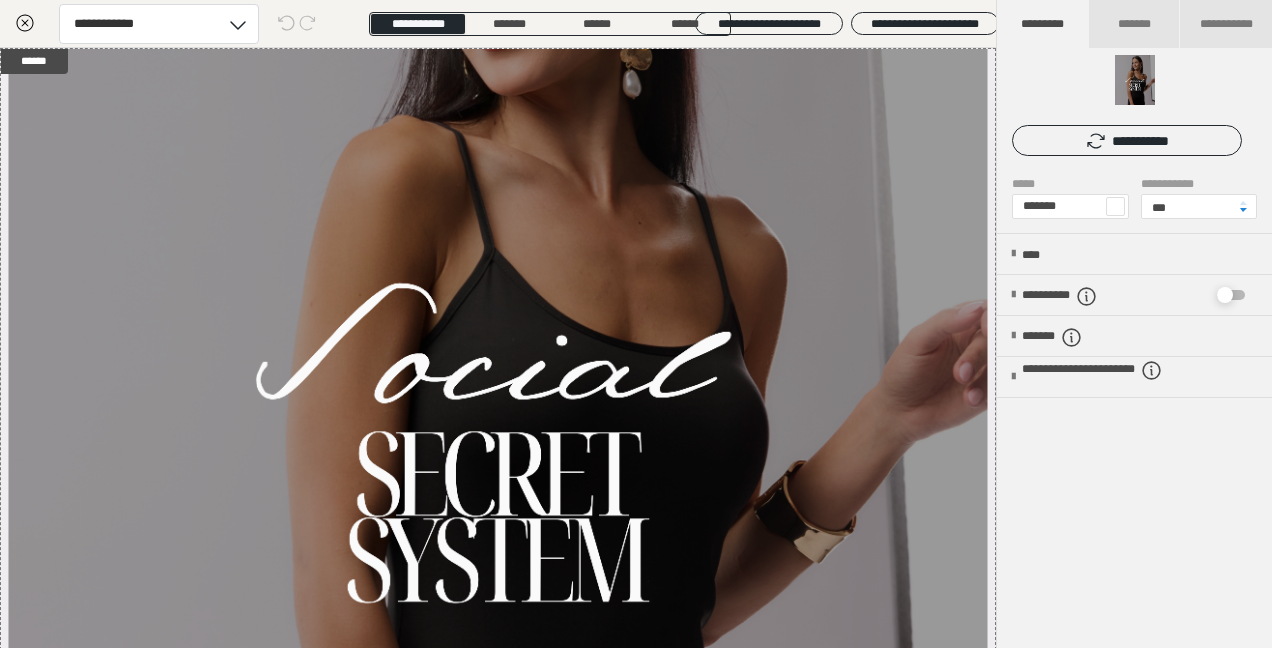 scroll, scrollTop: 86, scrollLeft: 0, axis: vertical 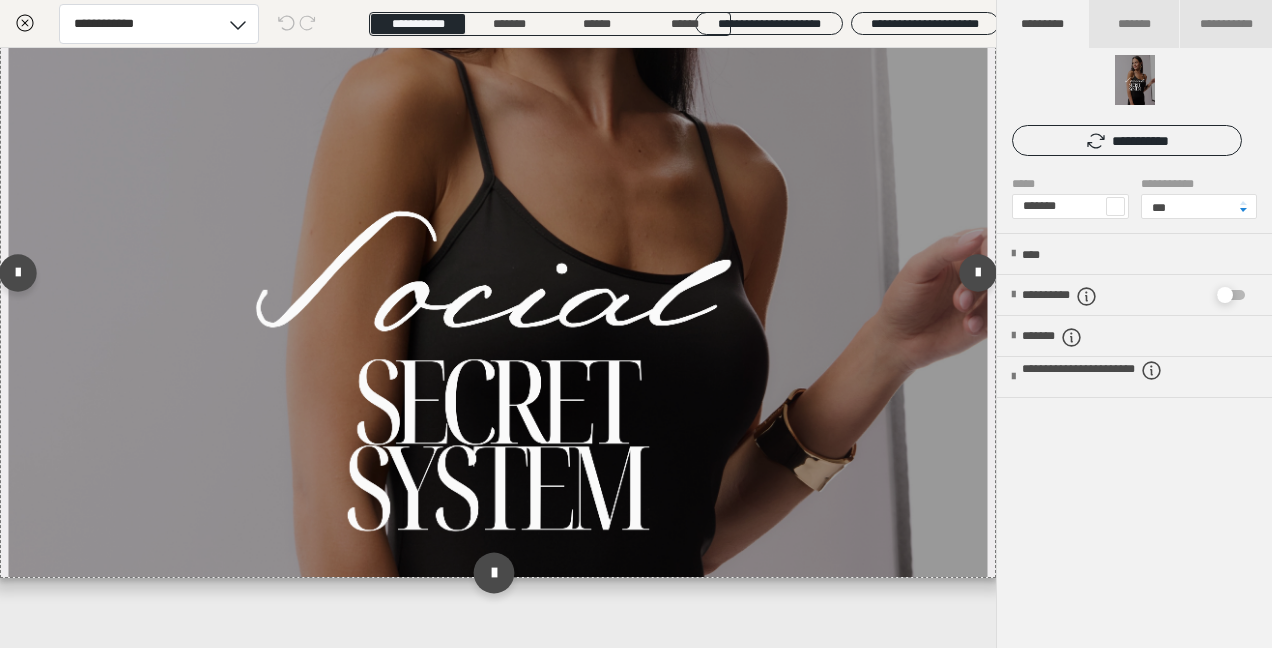 click at bounding box center (493, 572) 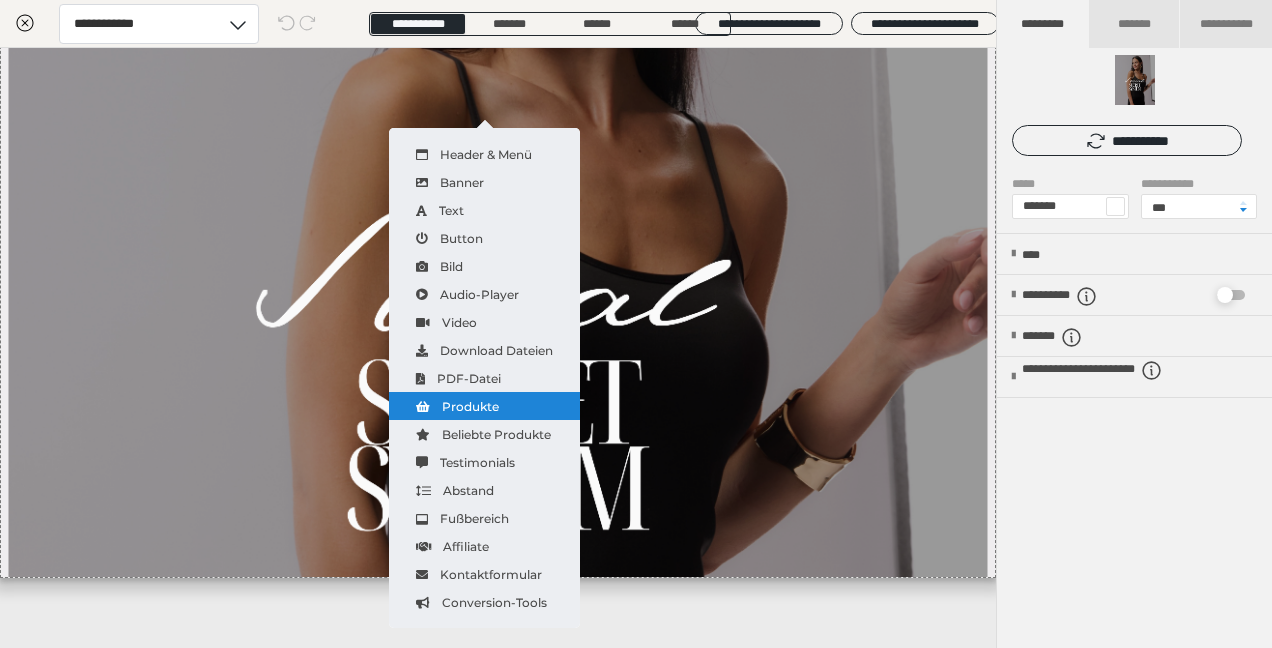 click on "Produkte" at bounding box center [484, 406] 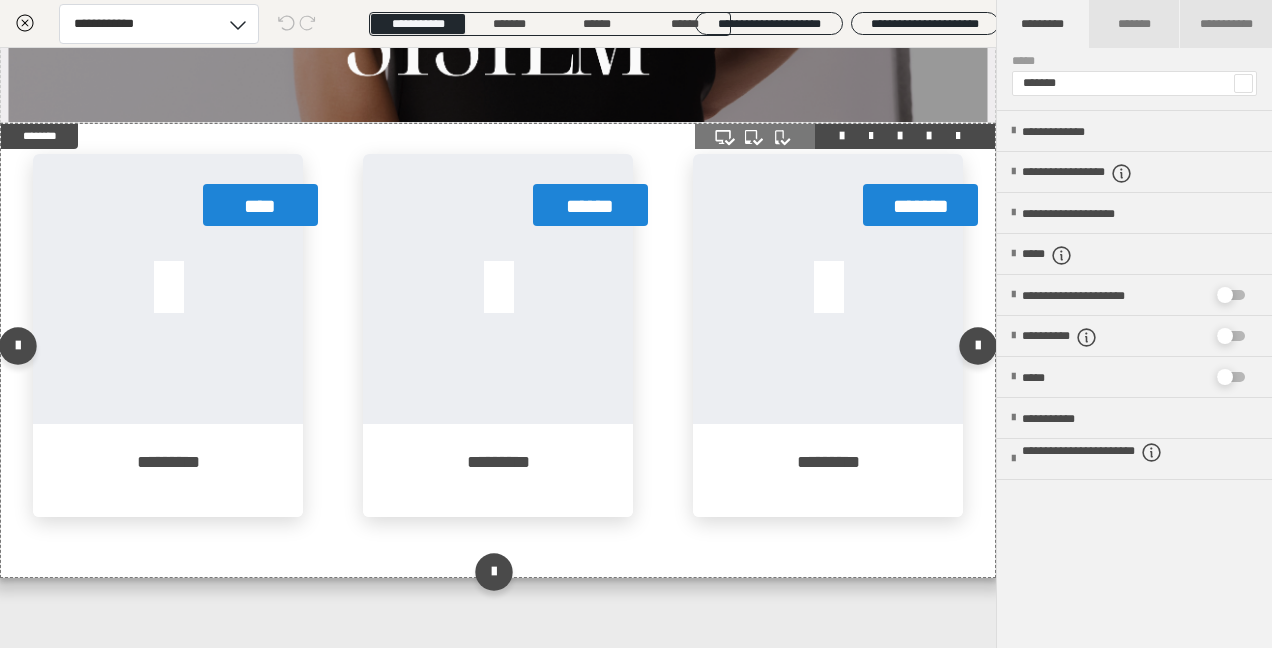 scroll, scrollTop: 562, scrollLeft: 0, axis: vertical 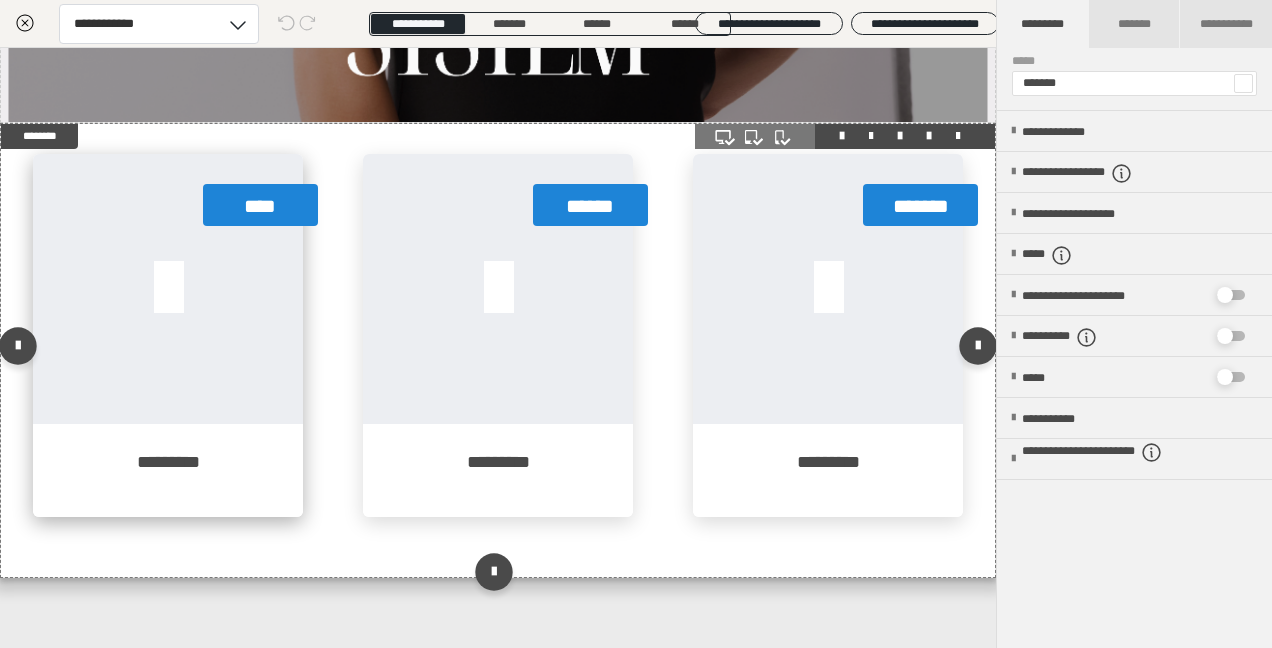 click on "****" at bounding box center (260, 206) 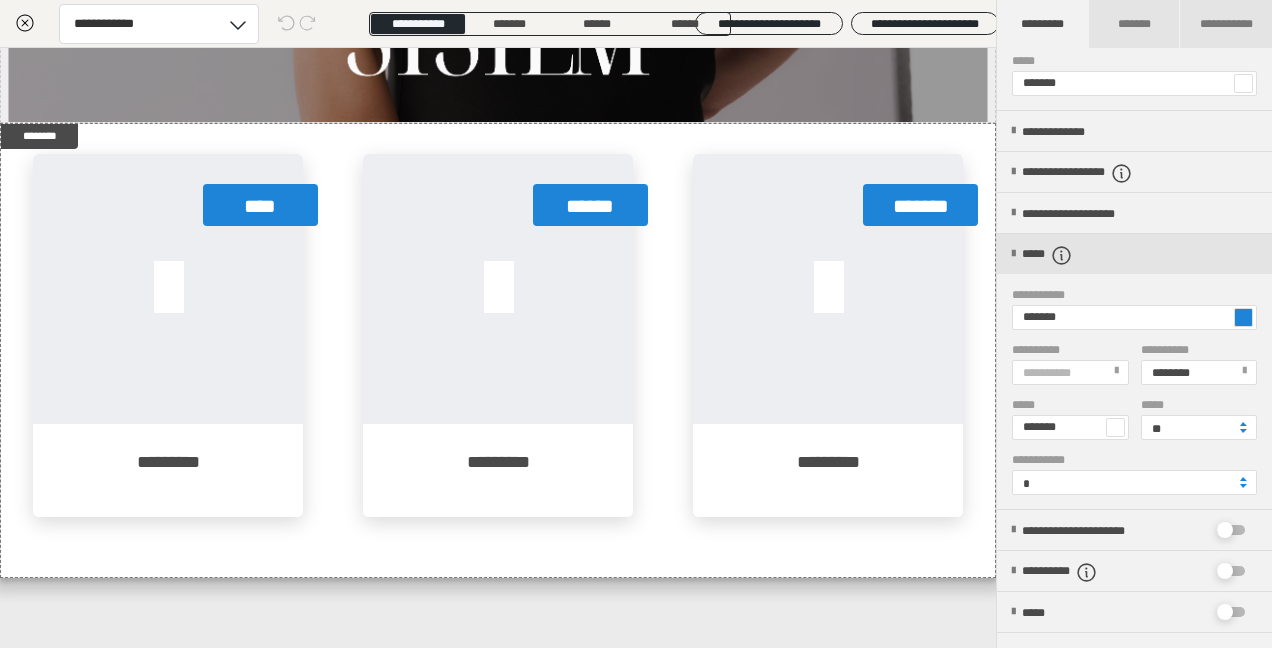 click at bounding box center (1243, 317) 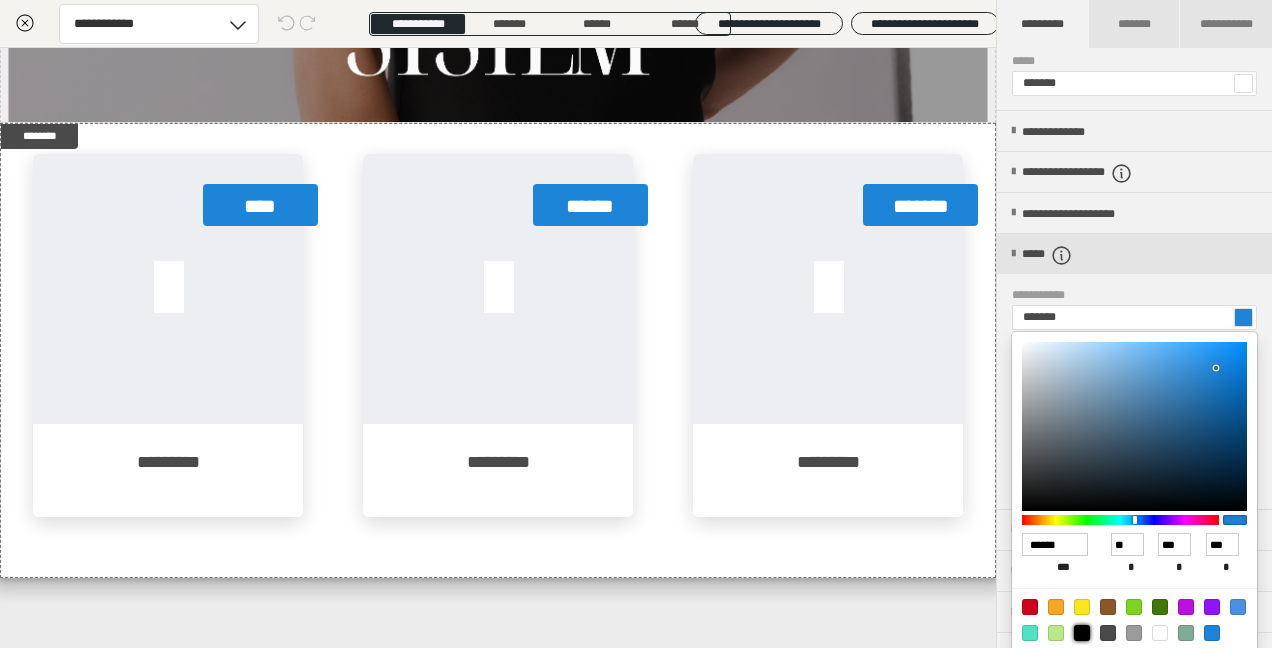 click at bounding box center [1082, 633] 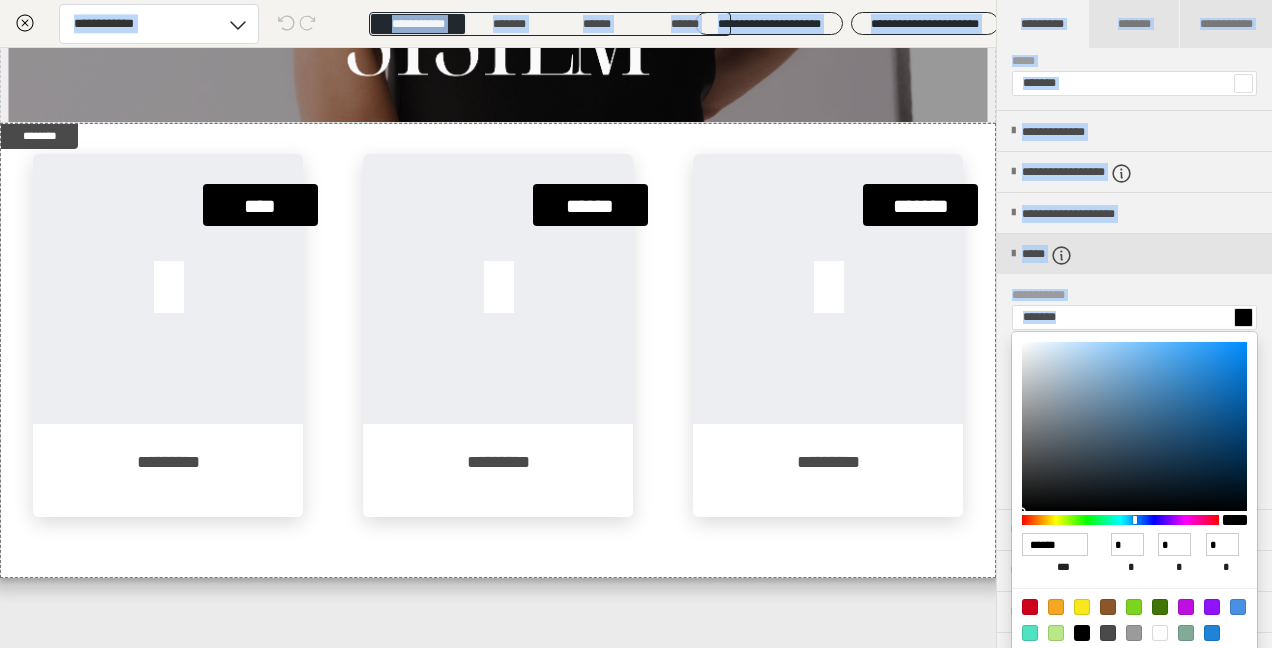 drag, startPoint x: 1271, startPoint y: 243, endPoint x: 1268, endPoint y: 392, distance: 149.0302 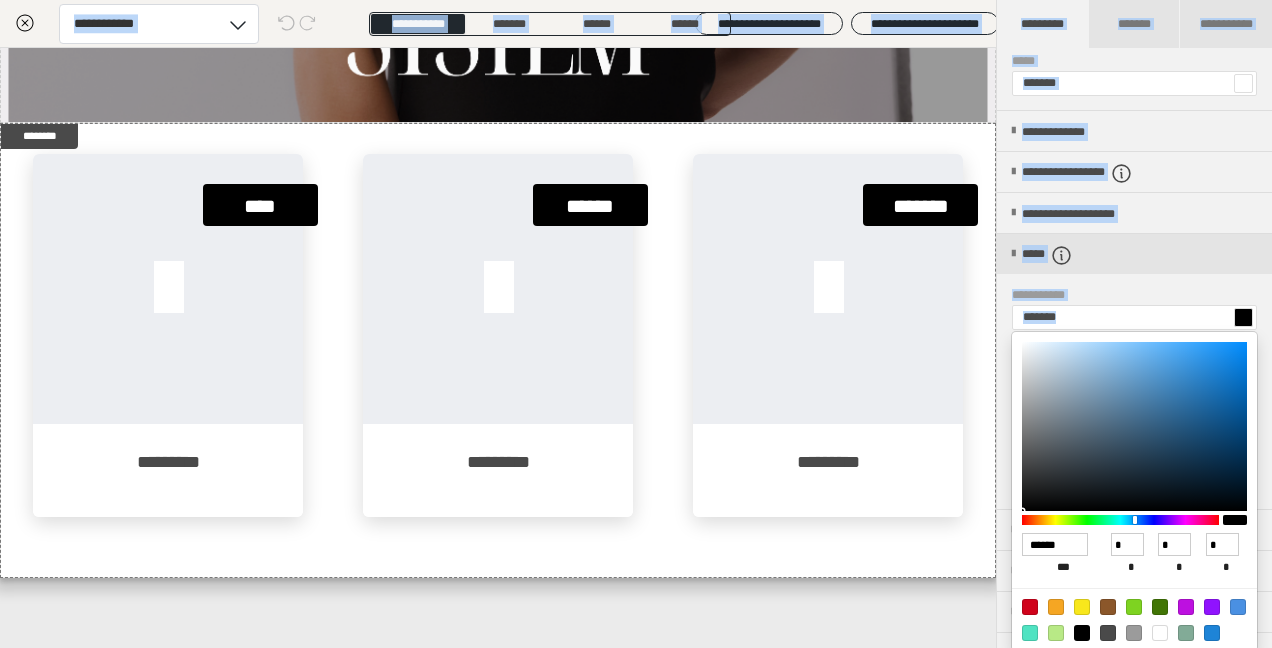 click at bounding box center [636, 324] 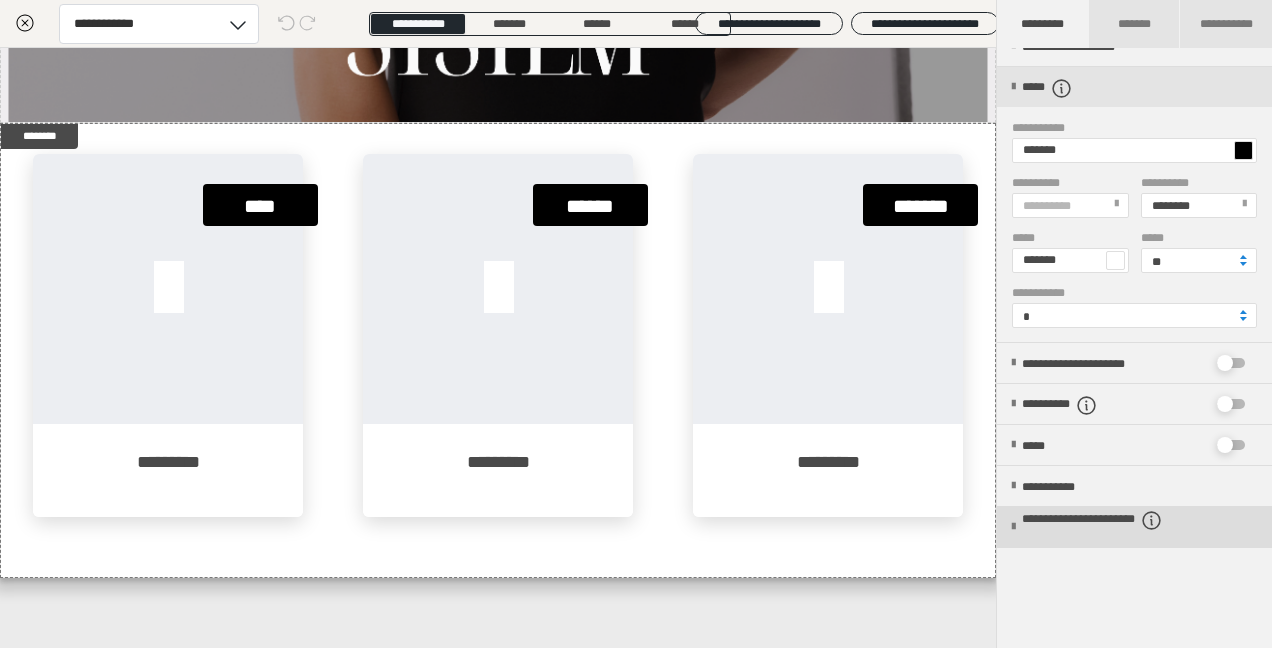 scroll, scrollTop: 280, scrollLeft: 0, axis: vertical 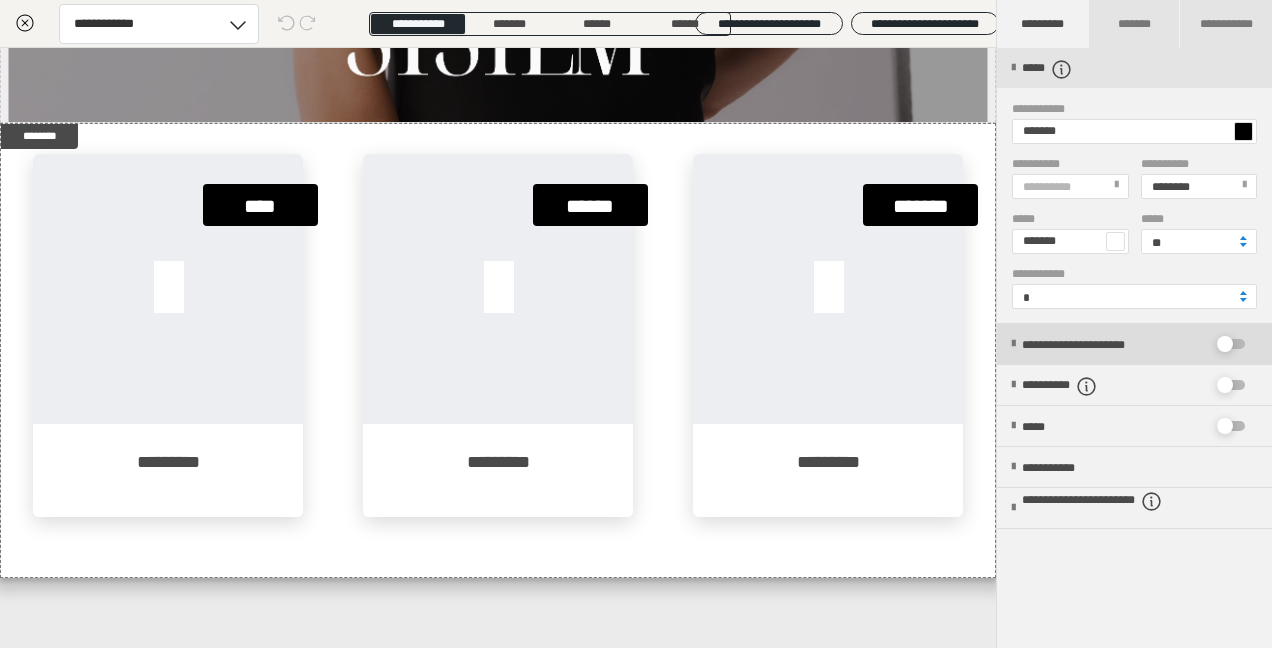 click at bounding box center [1225, 344] 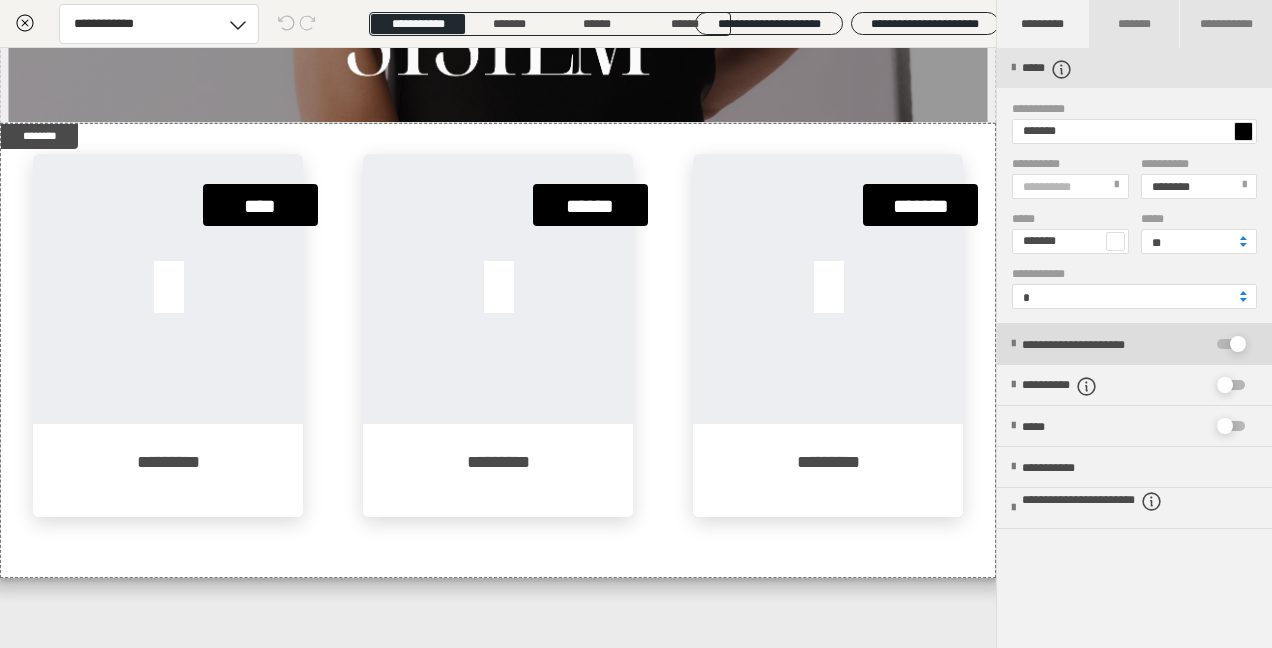 checkbox on "****" 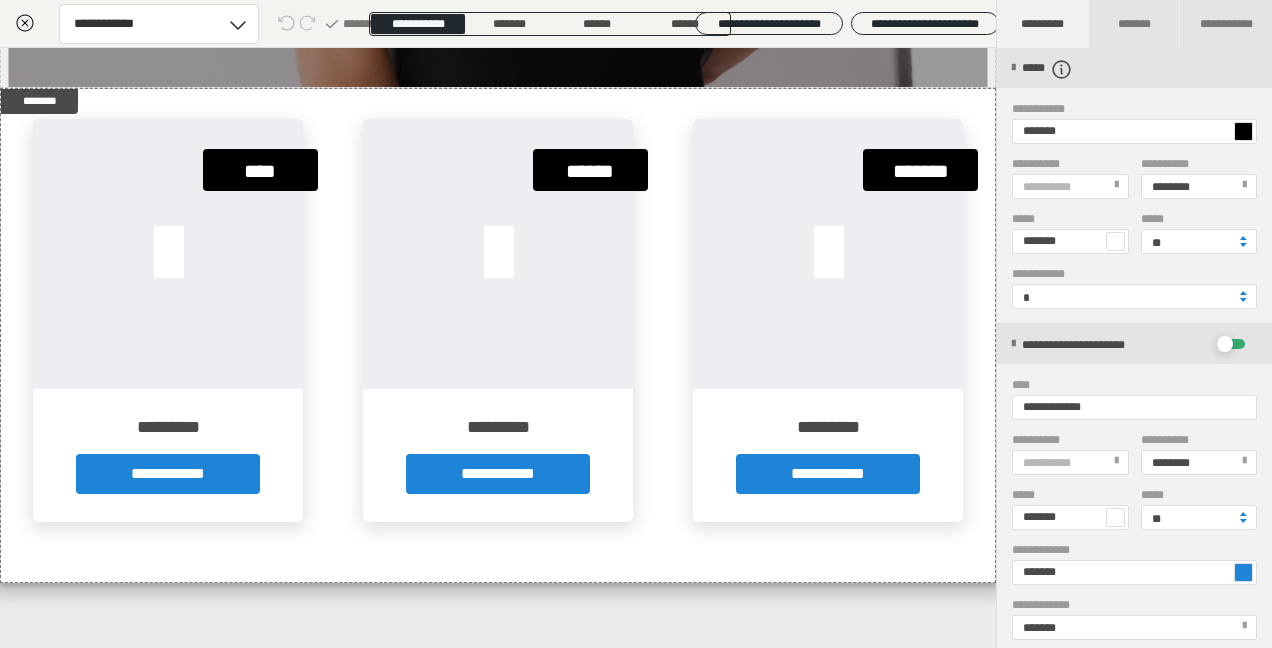 scroll, scrollTop: 624, scrollLeft: 0, axis: vertical 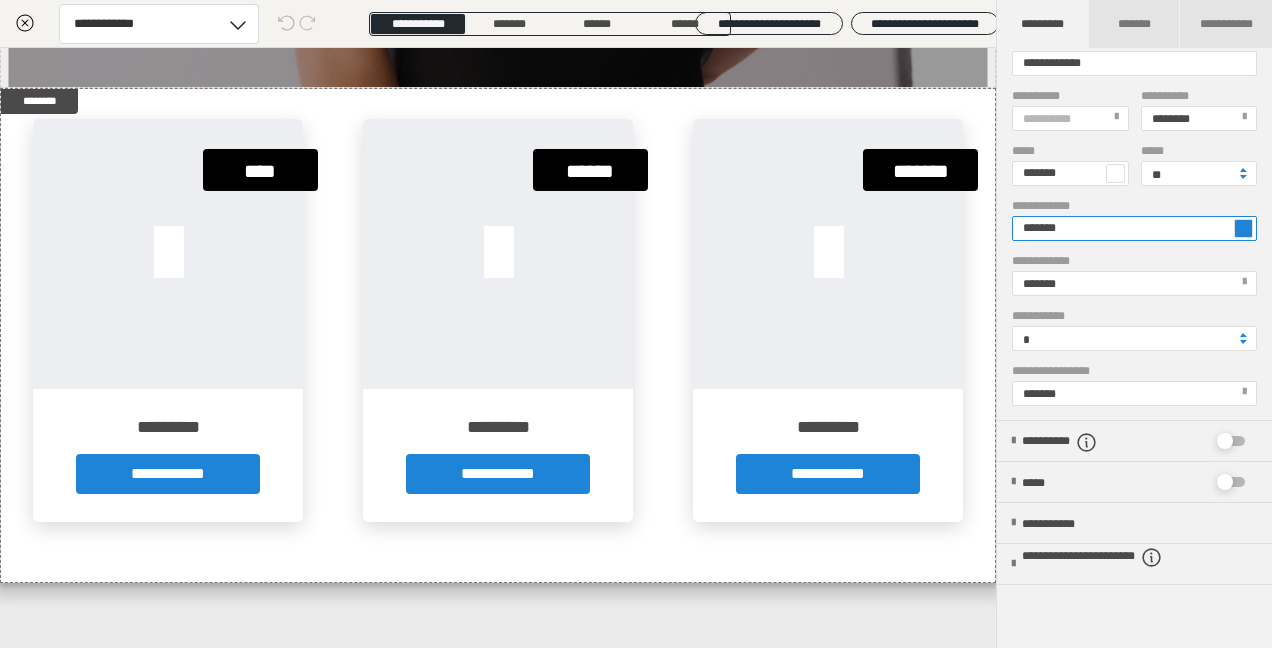 click on "*******" at bounding box center [1134, 228] 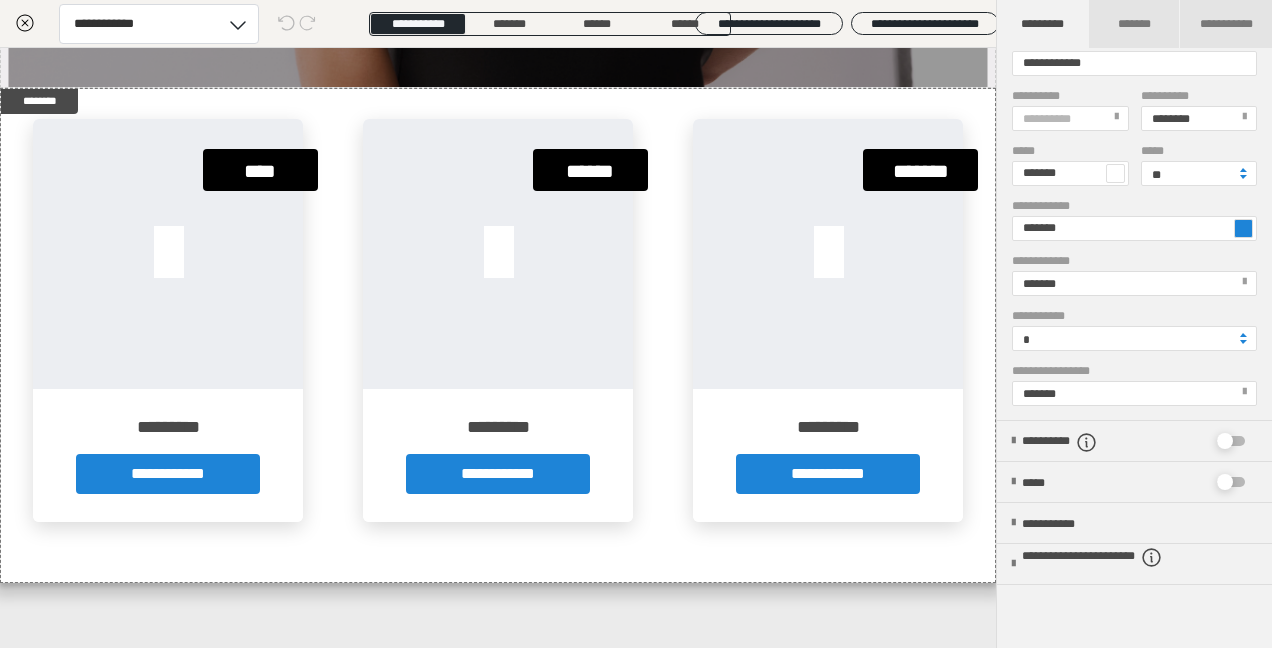 click at bounding box center [1243, 228] 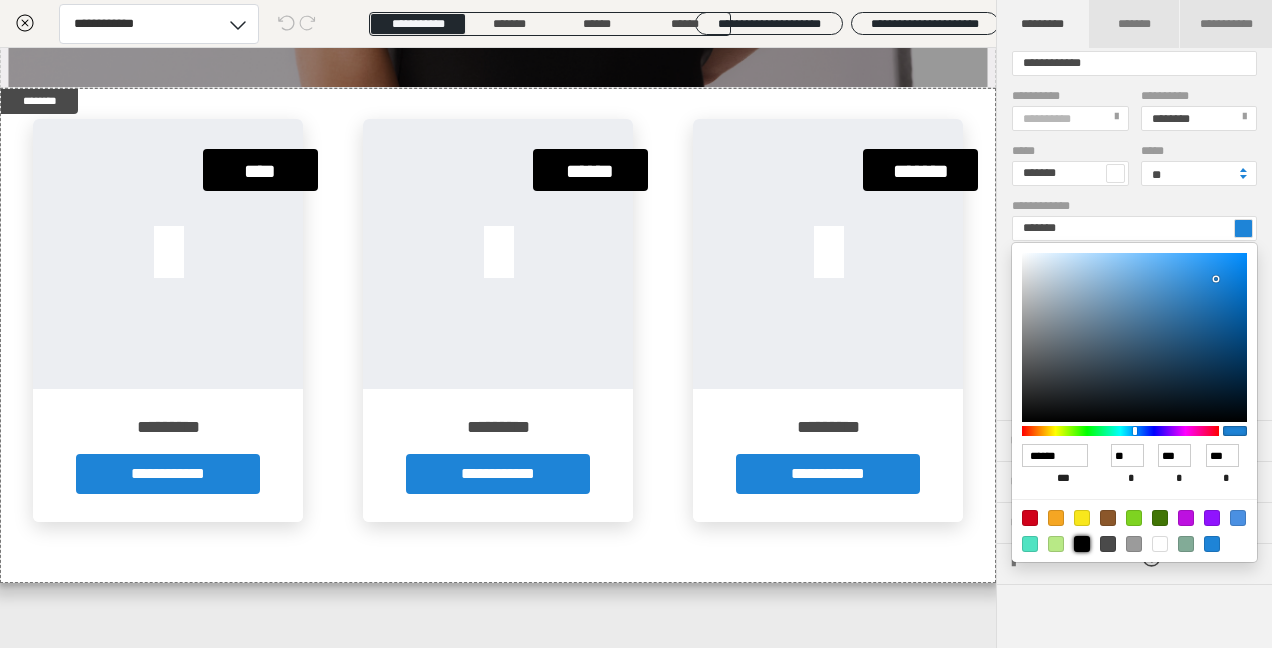 click at bounding box center [1082, 544] 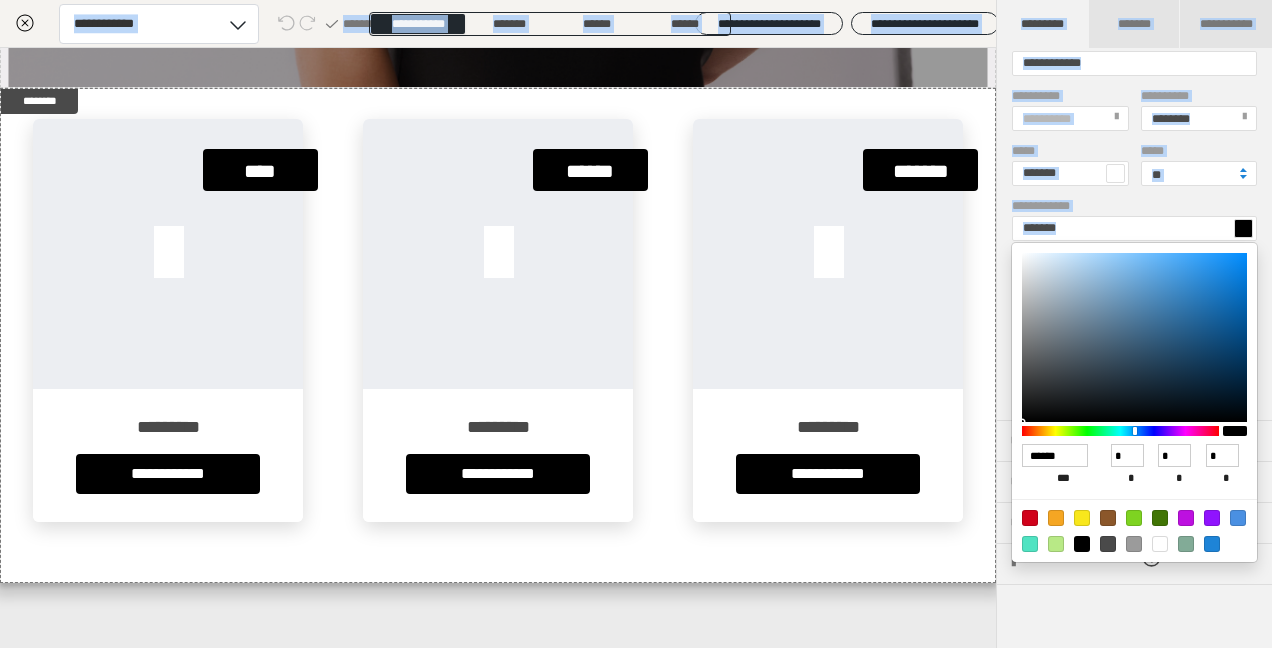 drag, startPoint x: 1271, startPoint y: 423, endPoint x: 1275, endPoint y: 331, distance: 92.086914 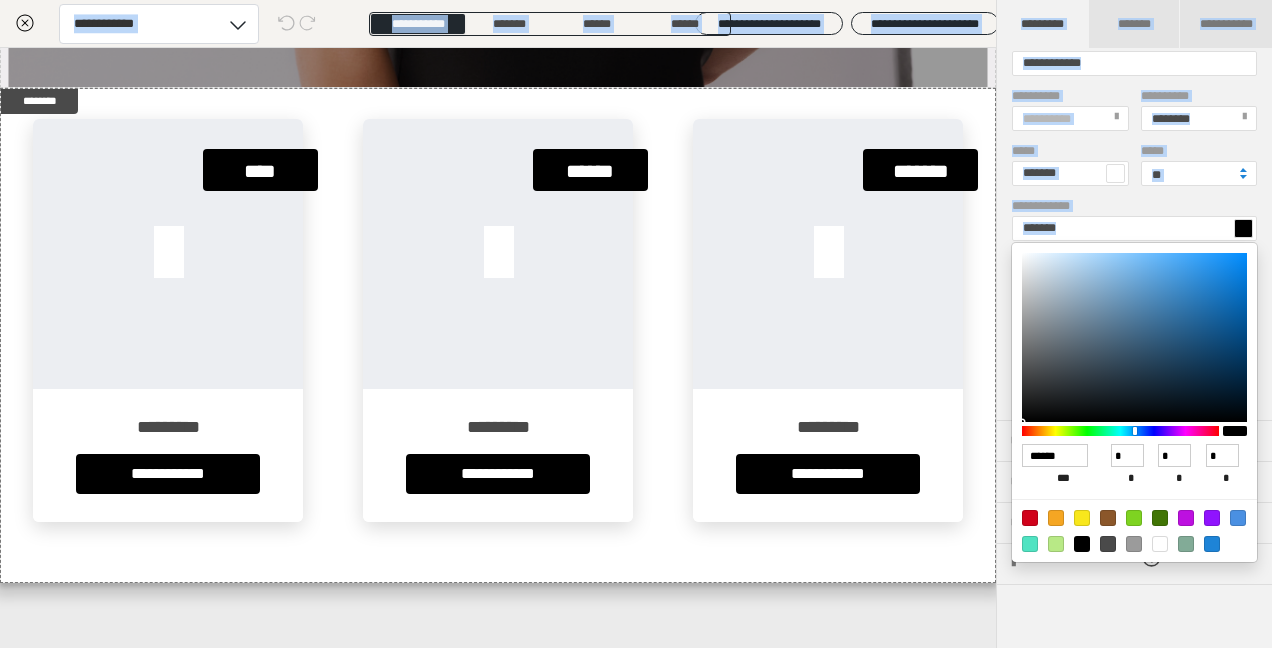 click at bounding box center (636, 324) 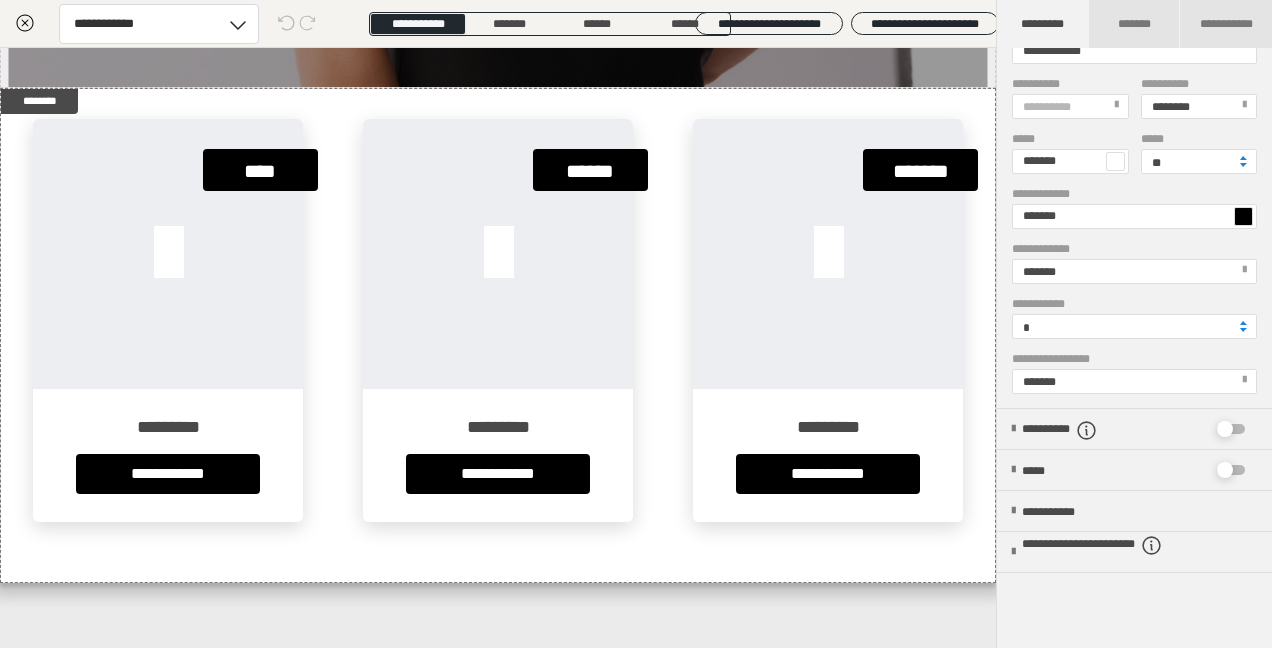 scroll, scrollTop: 810, scrollLeft: 0, axis: vertical 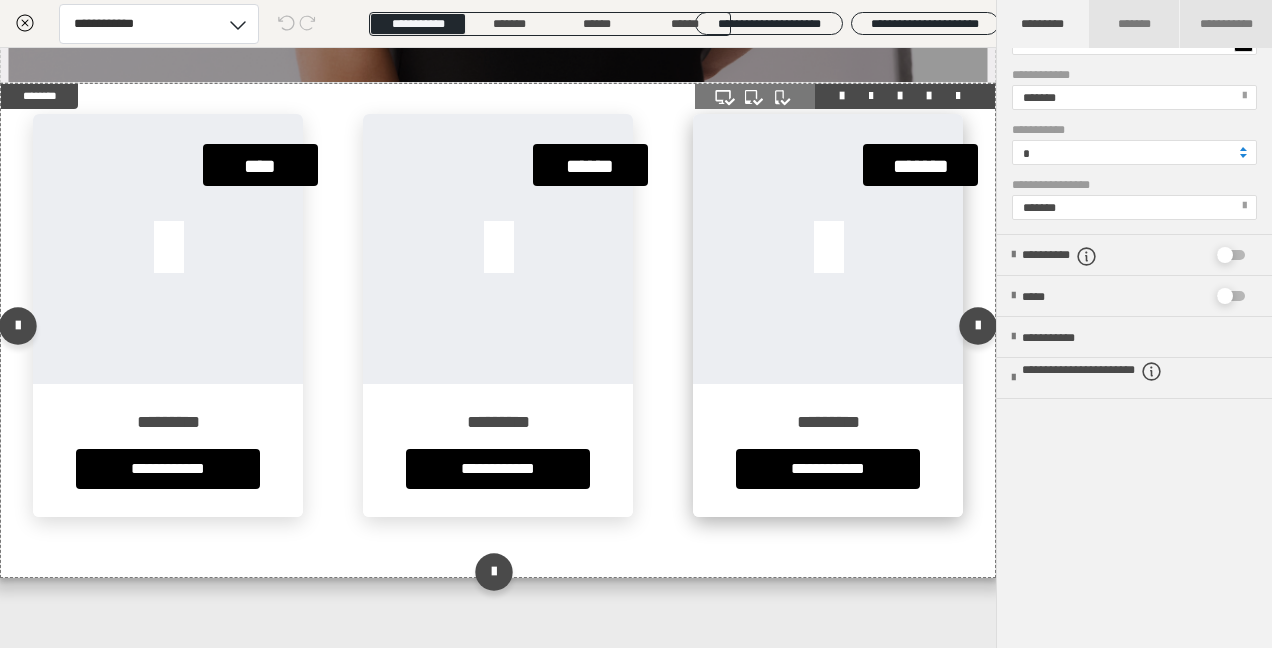 click at bounding box center [828, 249] 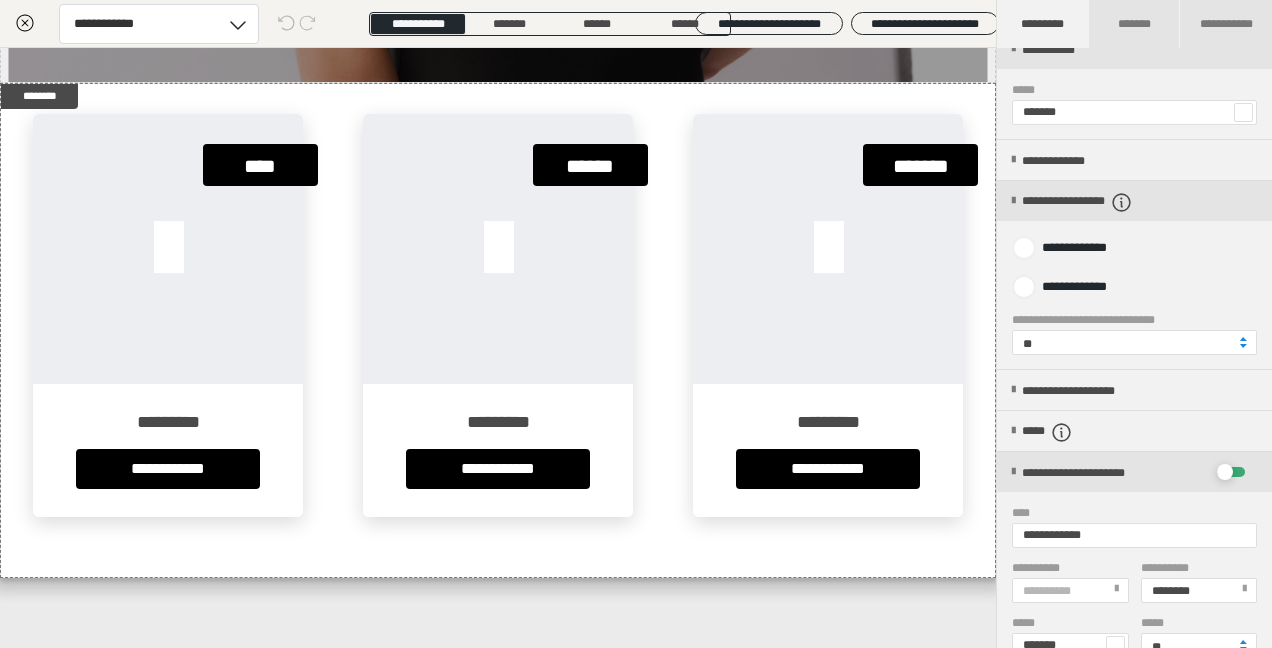 scroll, scrollTop: 0, scrollLeft: 0, axis: both 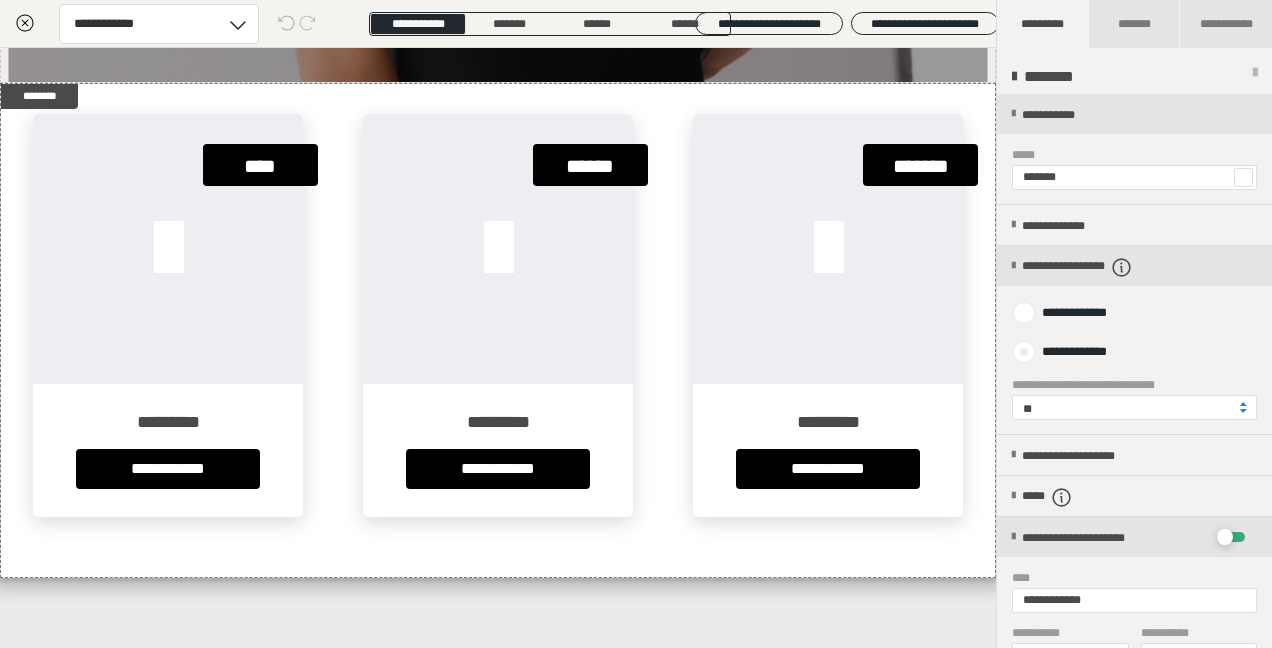 click on "**********" at bounding box center (1068, 352) 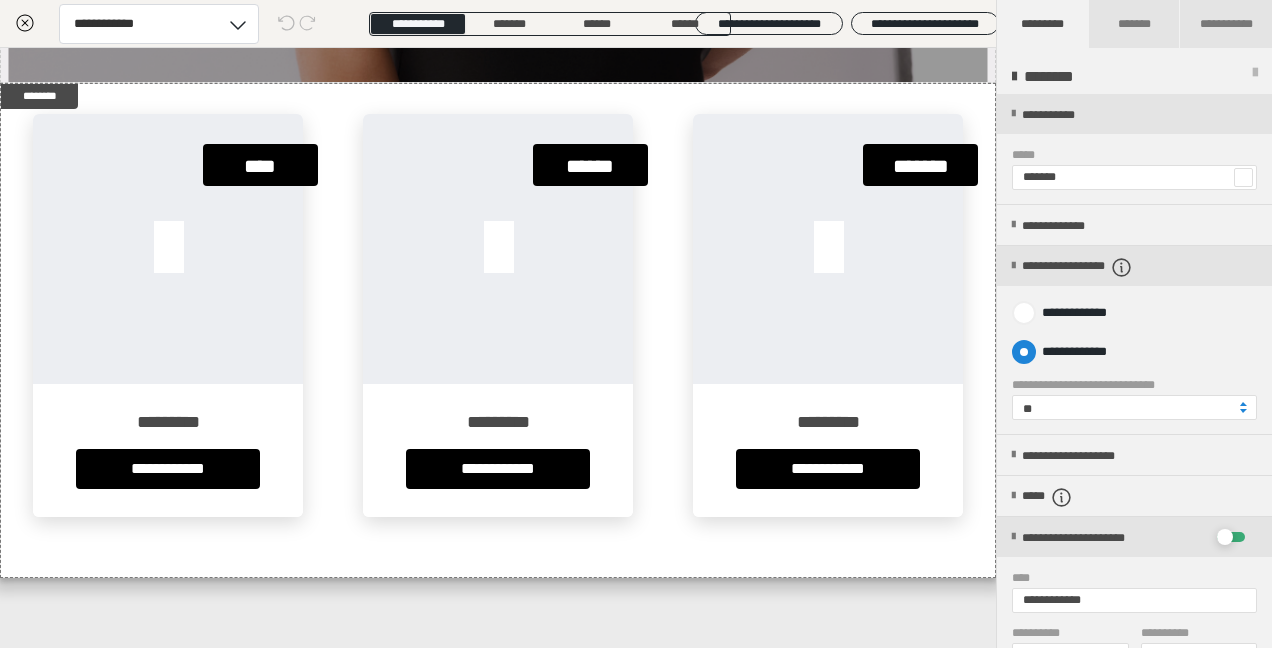 radio on "****" 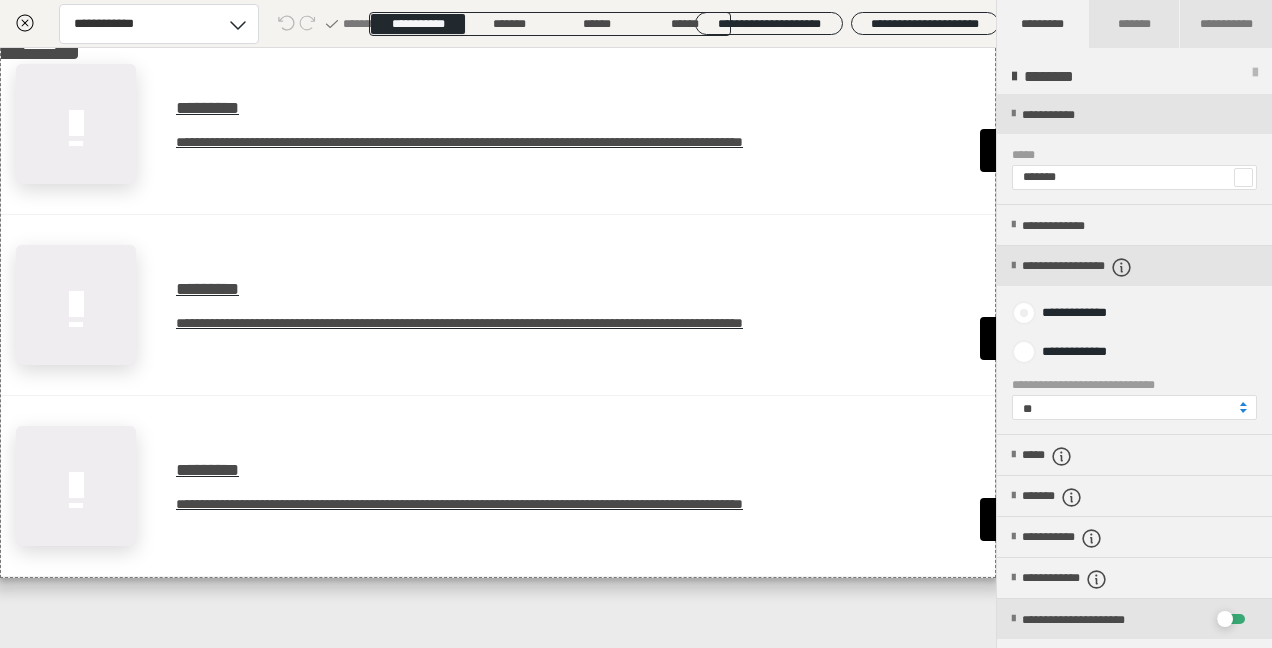 click at bounding box center [1024, 313] 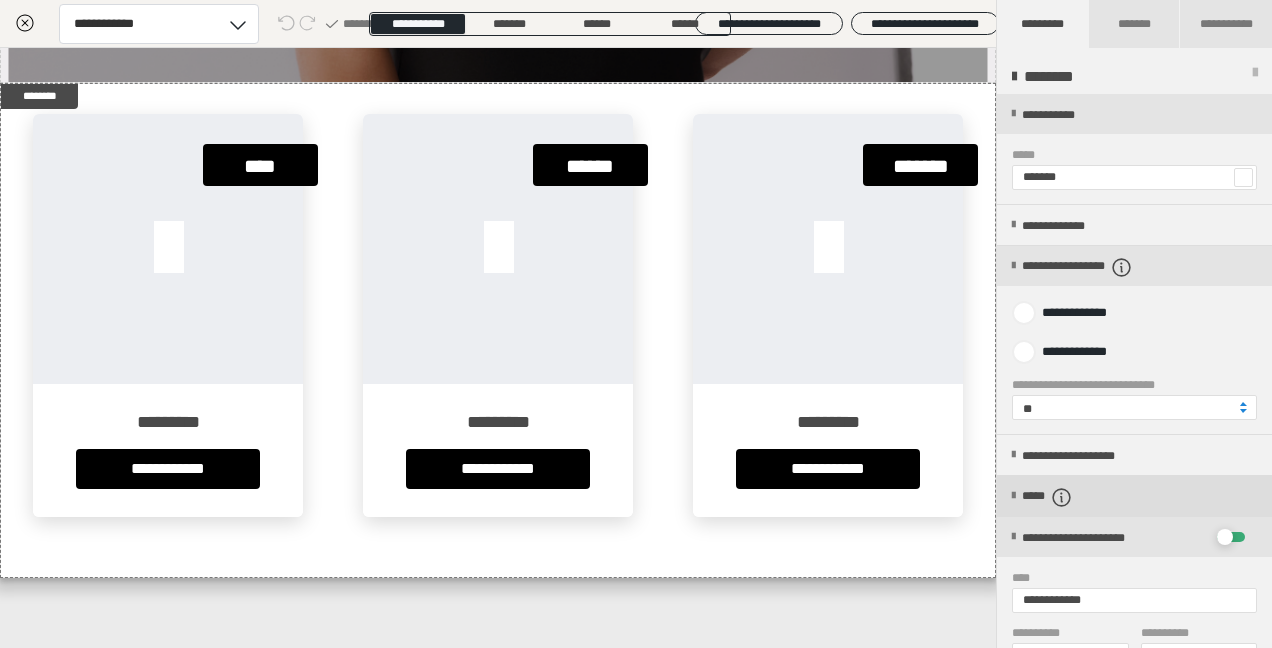 click on "*****" at bounding box center (1057, 497) 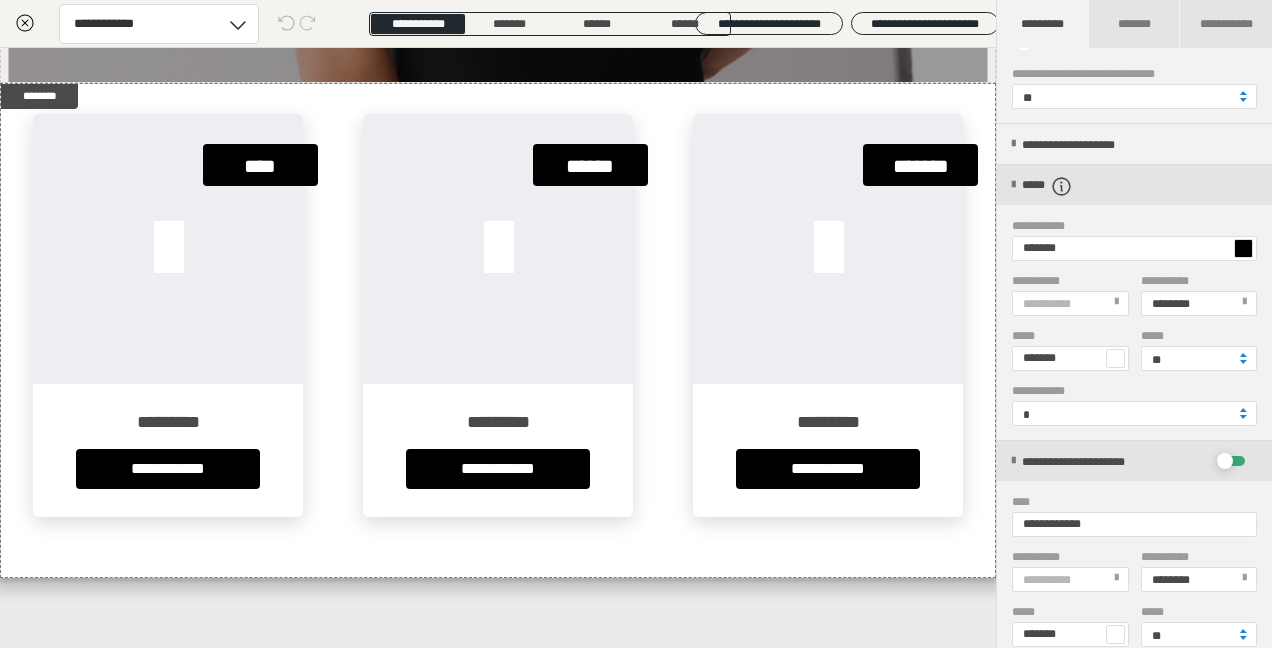 scroll, scrollTop: 299, scrollLeft: 0, axis: vertical 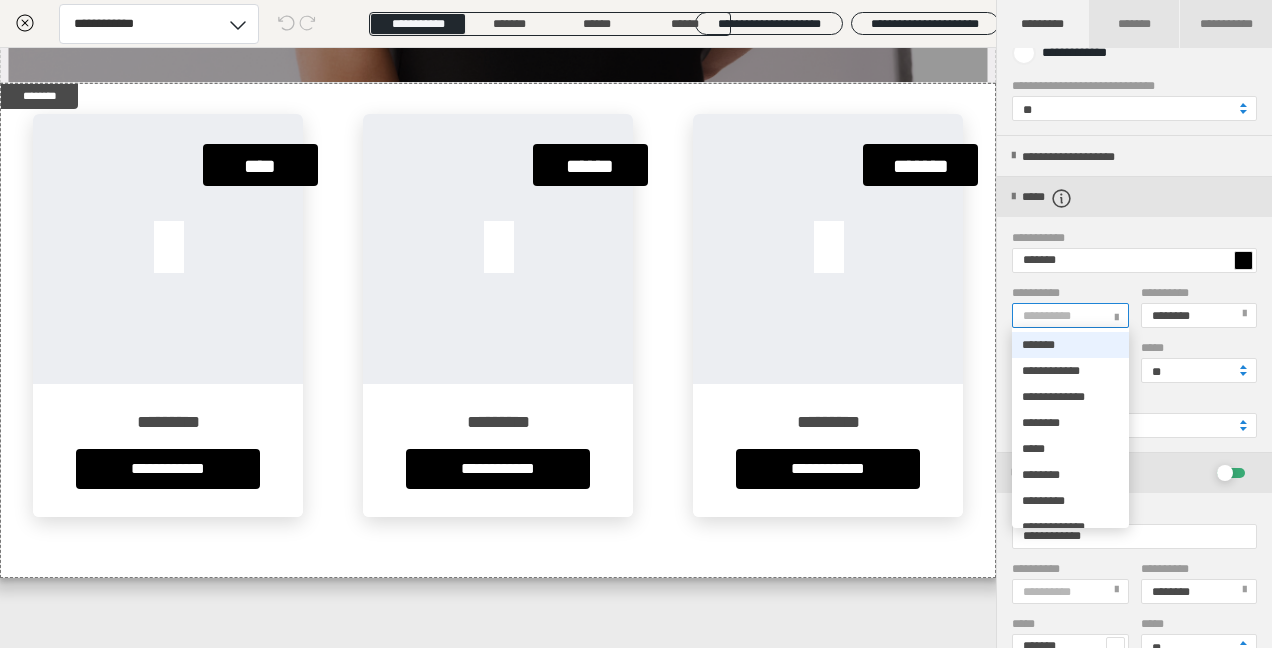 click on "**********" at bounding box center (1069, 315) 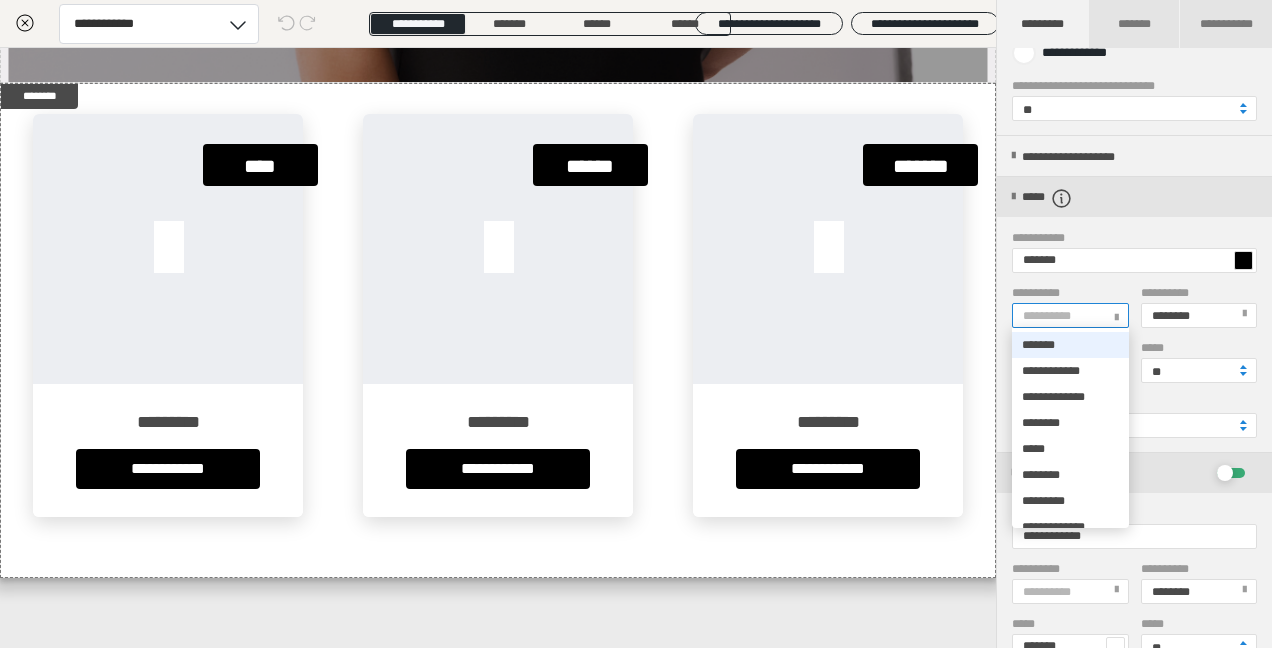 type on "*" 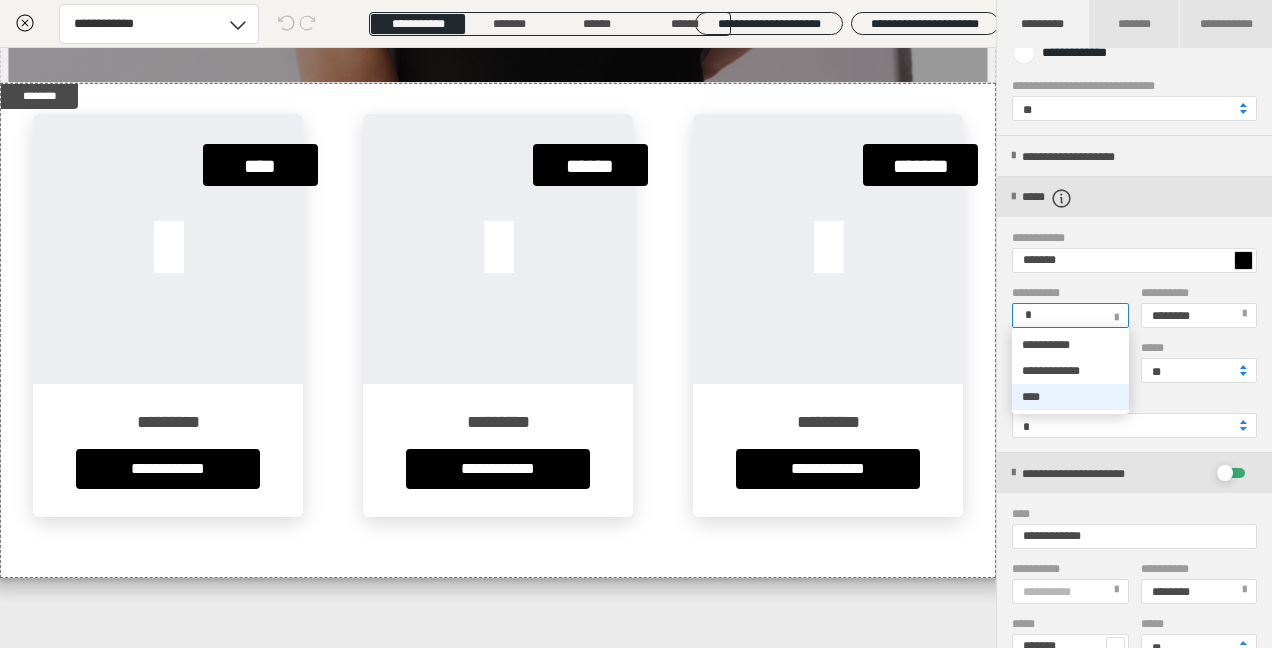 click on "****" at bounding box center (1070, 397) 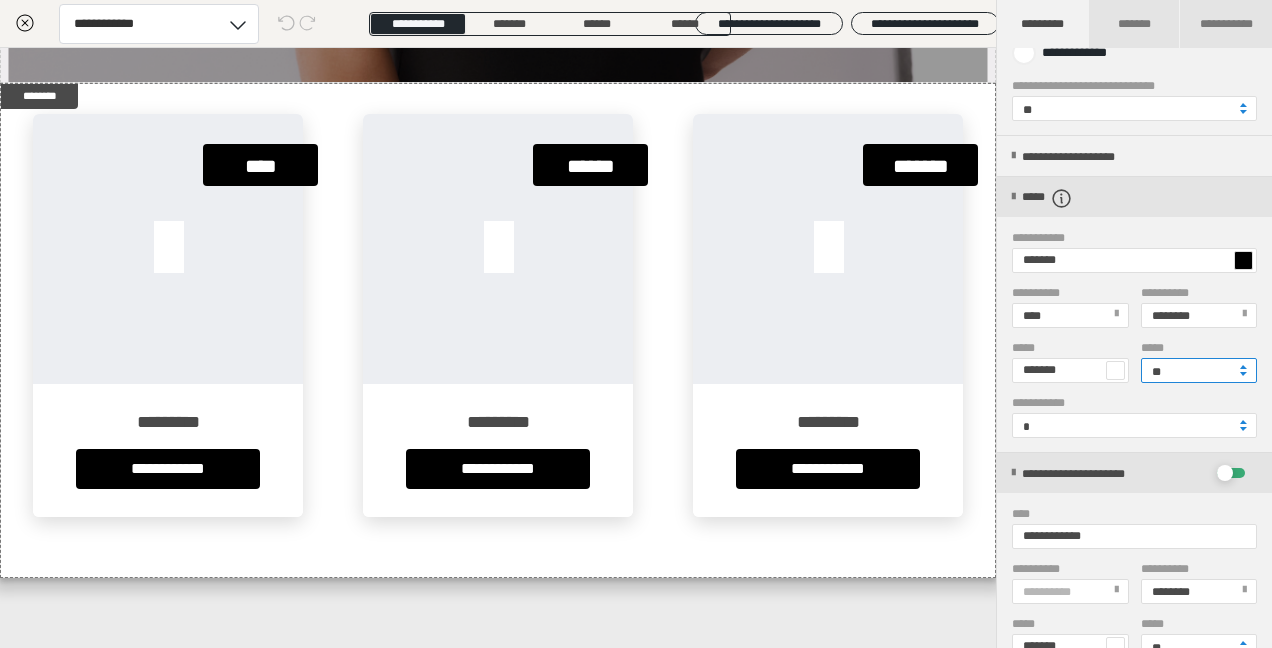 click on "**" at bounding box center (1199, 370) 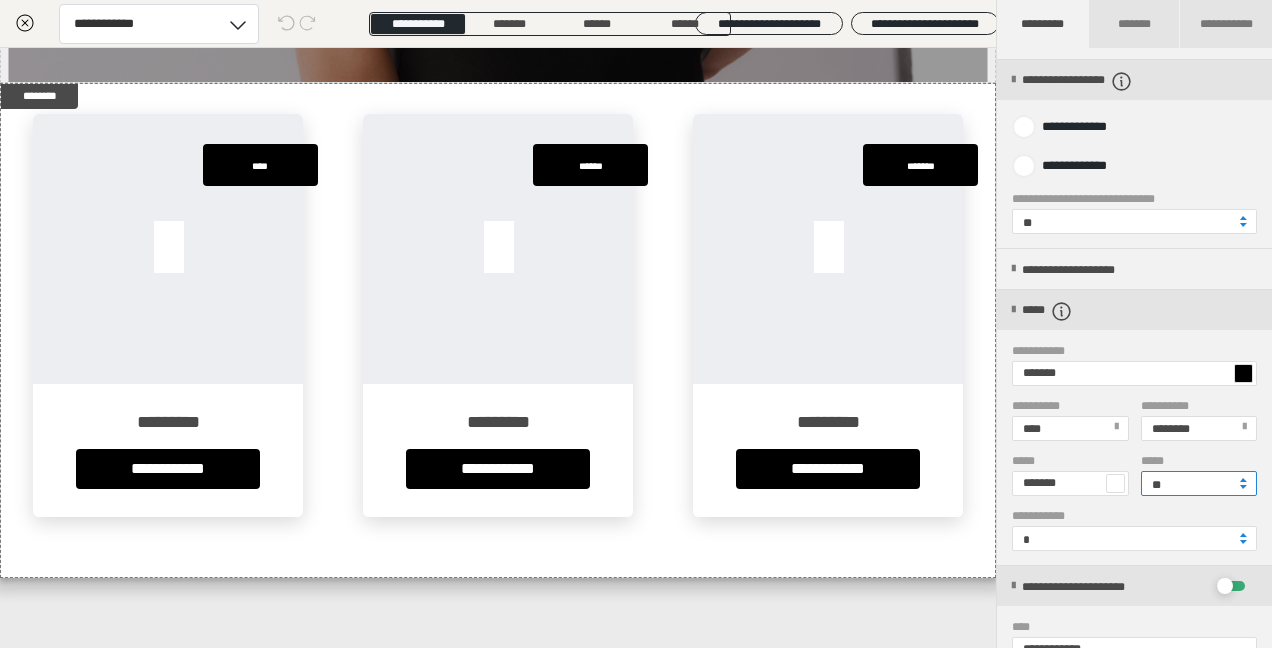 scroll, scrollTop: 142, scrollLeft: 0, axis: vertical 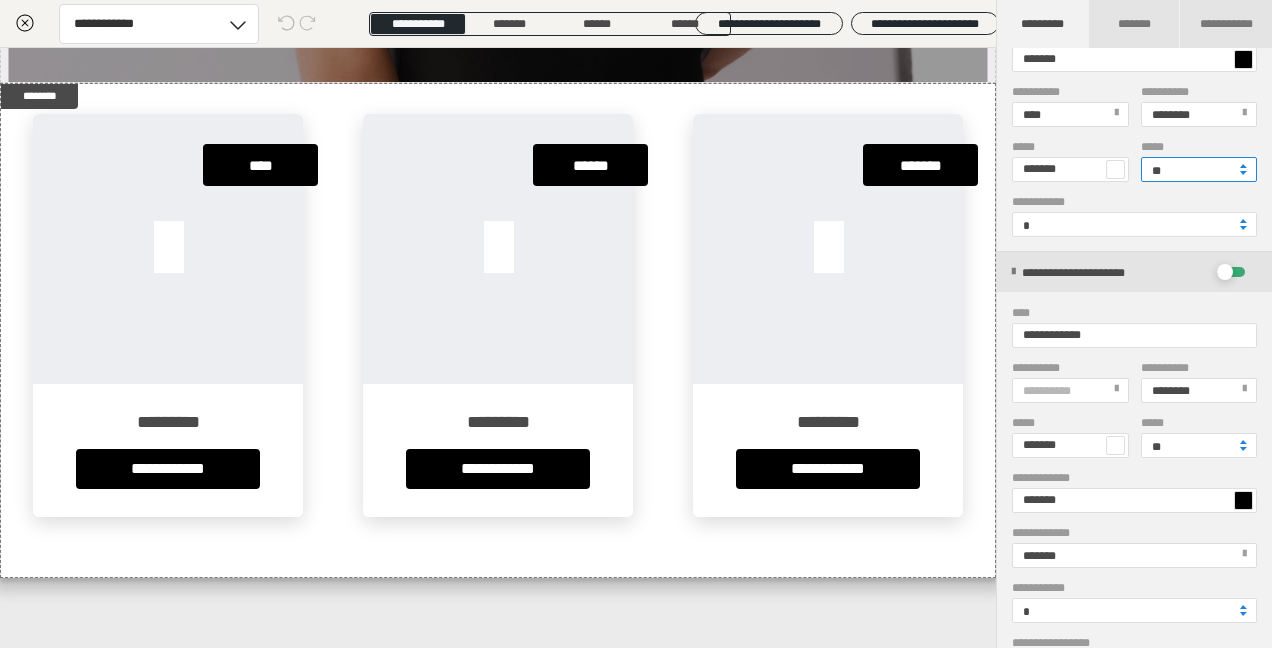 type on "**" 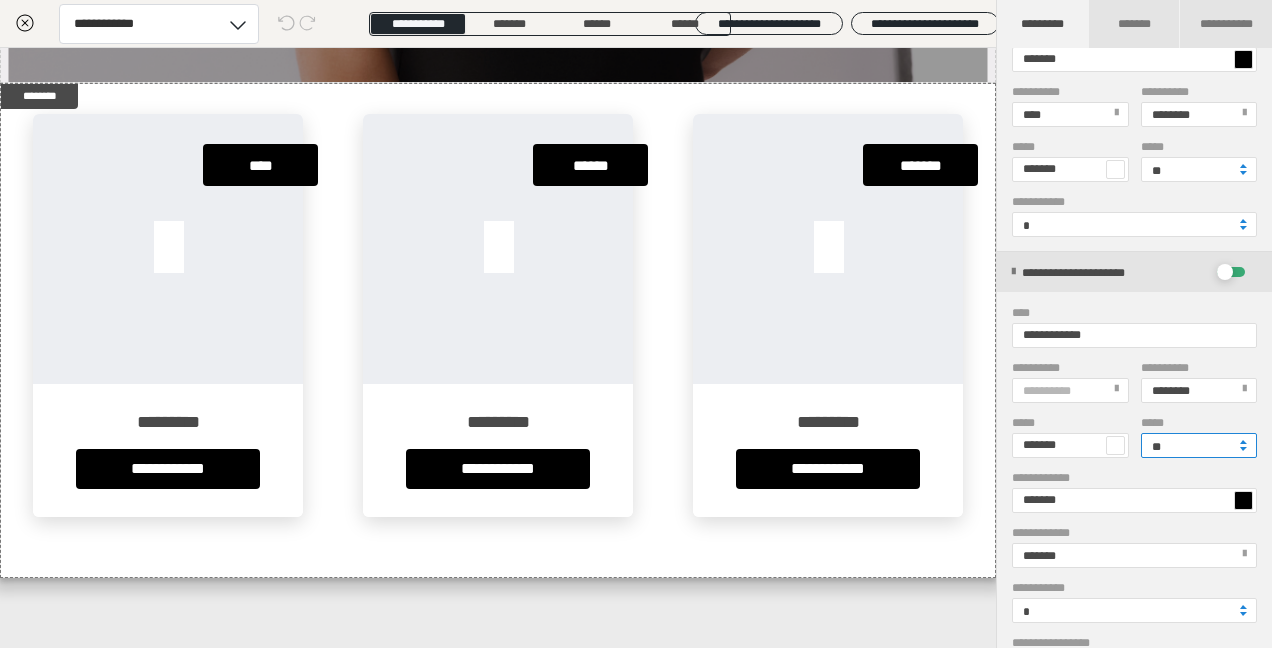 click on "**" at bounding box center (1199, 445) 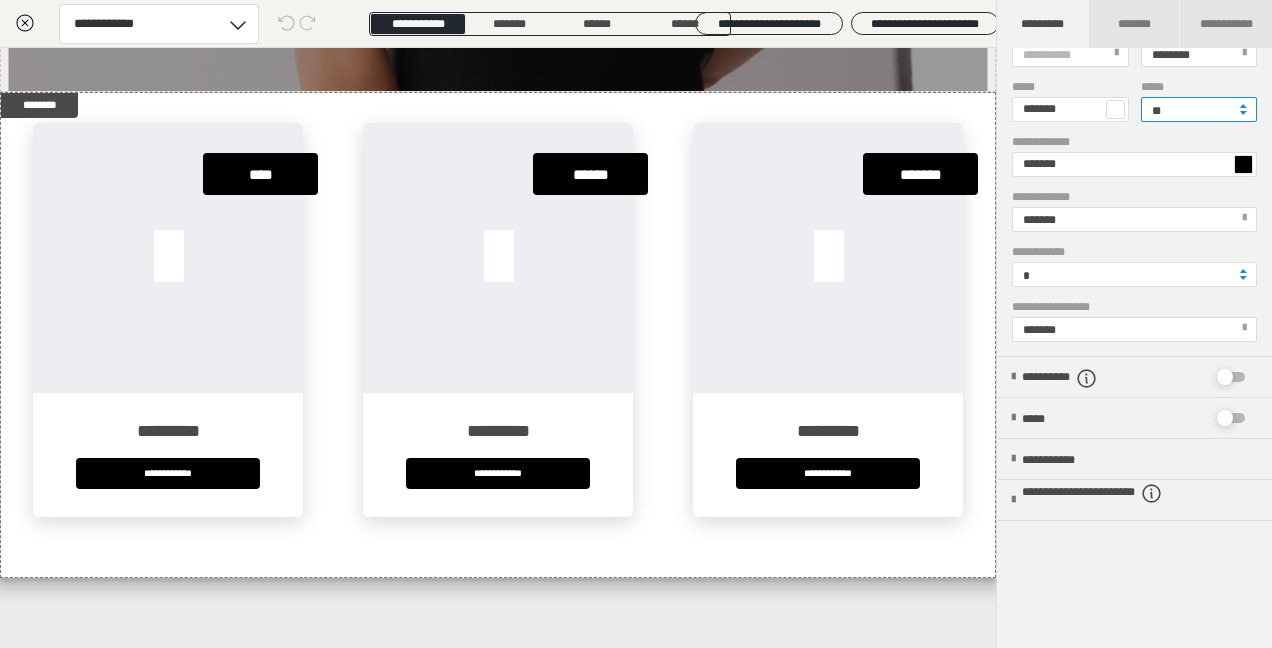 scroll, scrollTop: 838, scrollLeft: 0, axis: vertical 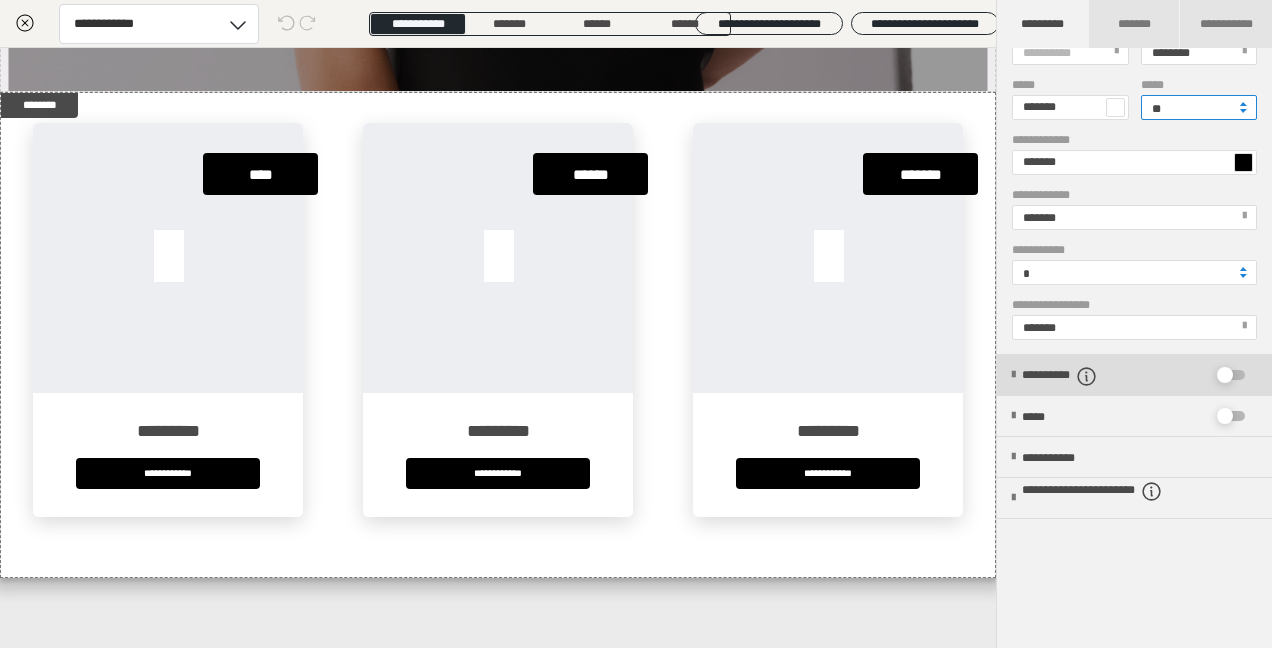type on "**" 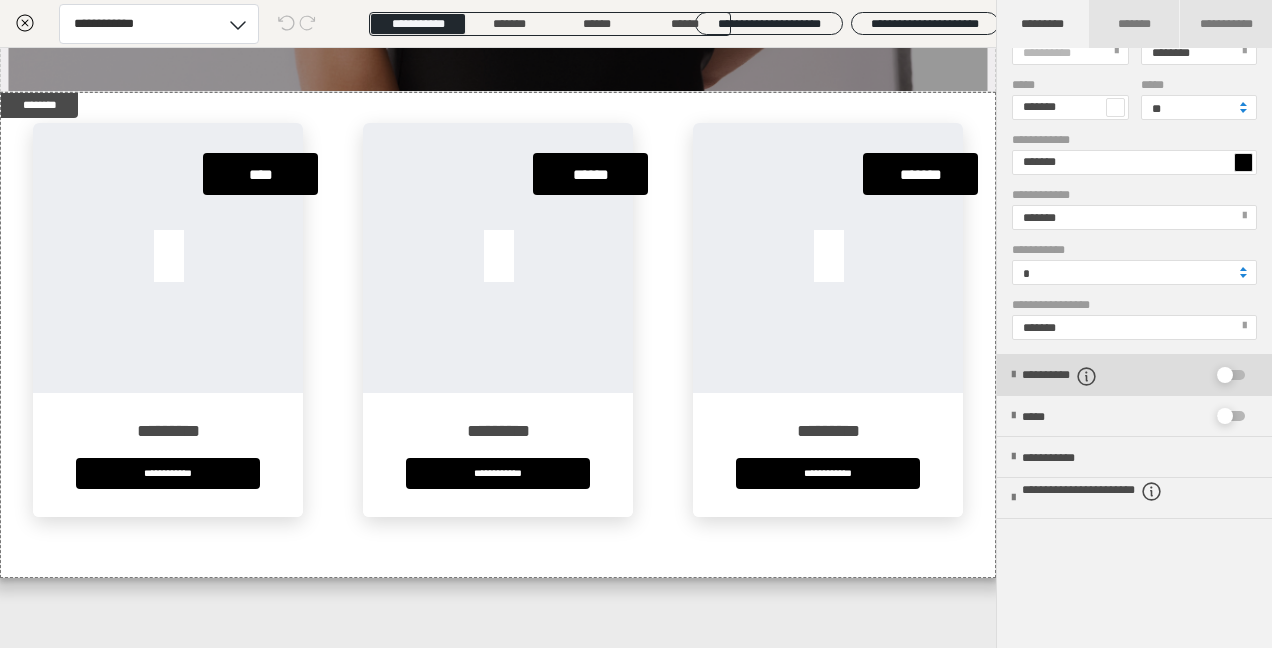 click on "**********" at bounding box center [1079, 376] 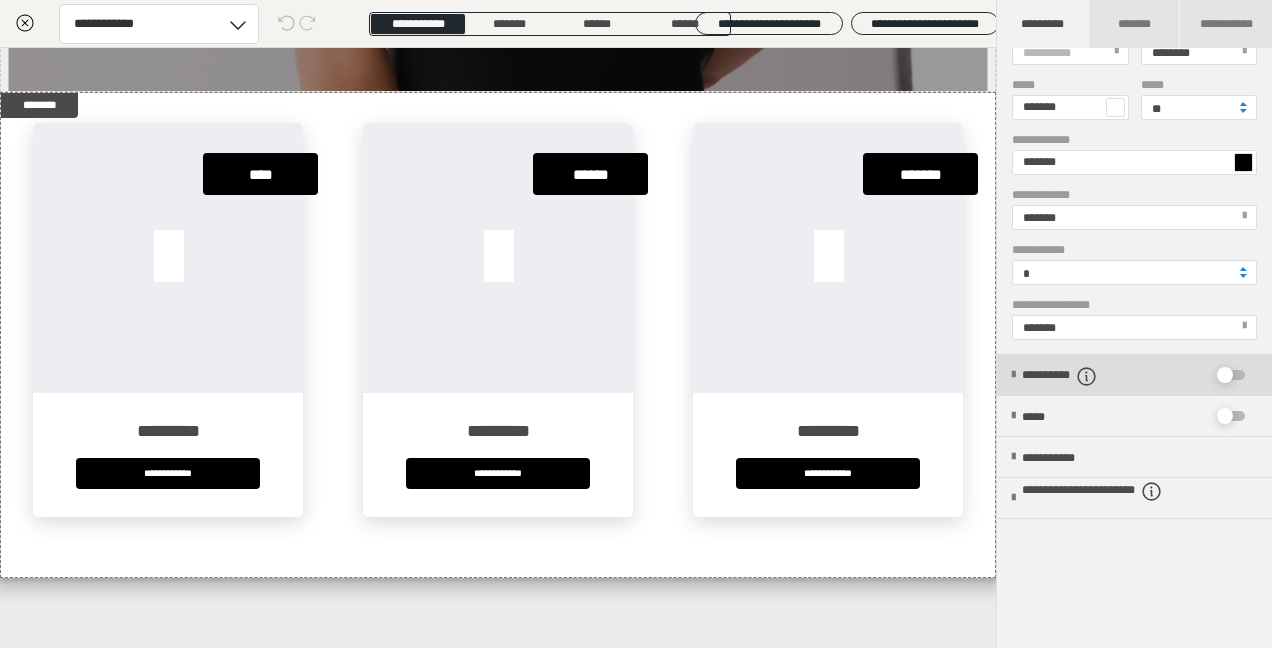 click at bounding box center [1013, 375] 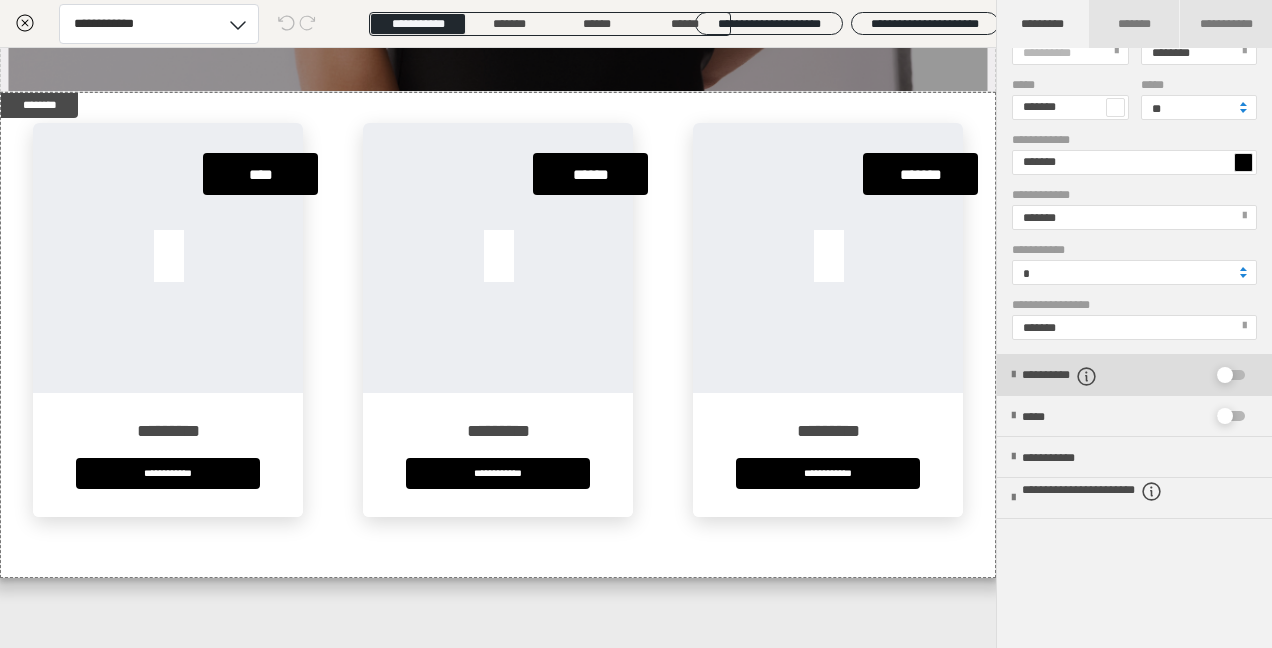 click on "**********" at bounding box center [1079, 376] 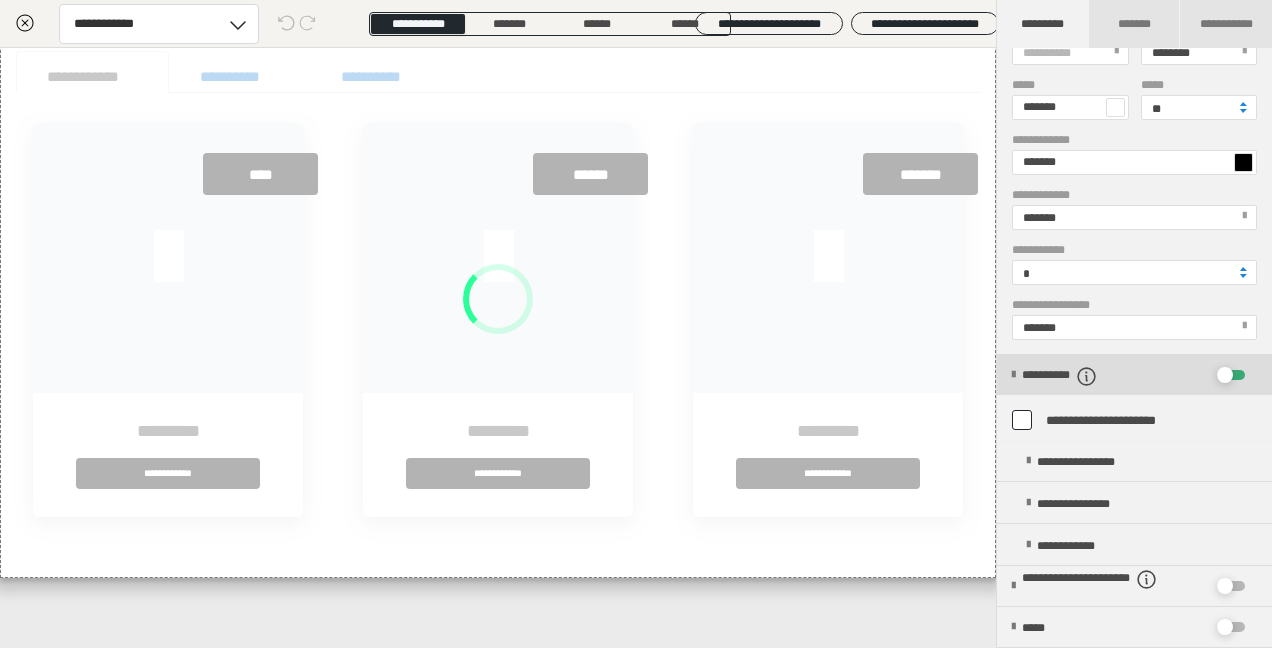 scroll, scrollTop: 720, scrollLeft: 0, axis: vertical 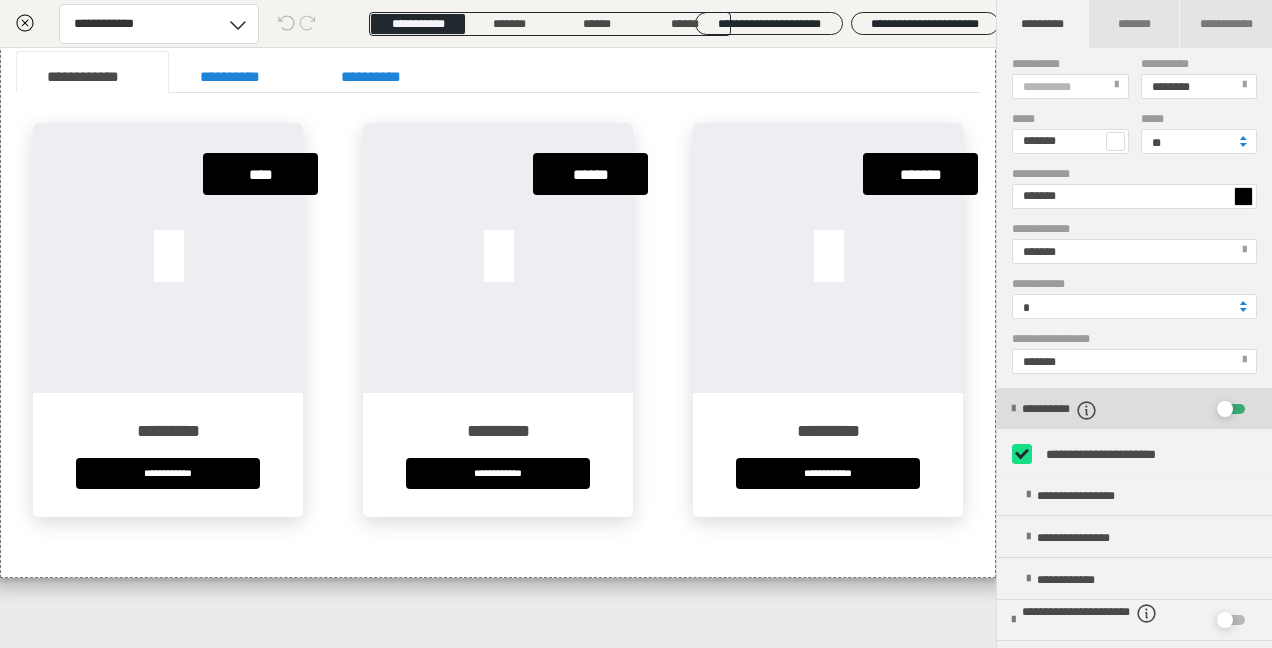 click at bounding box center [1225, 409] 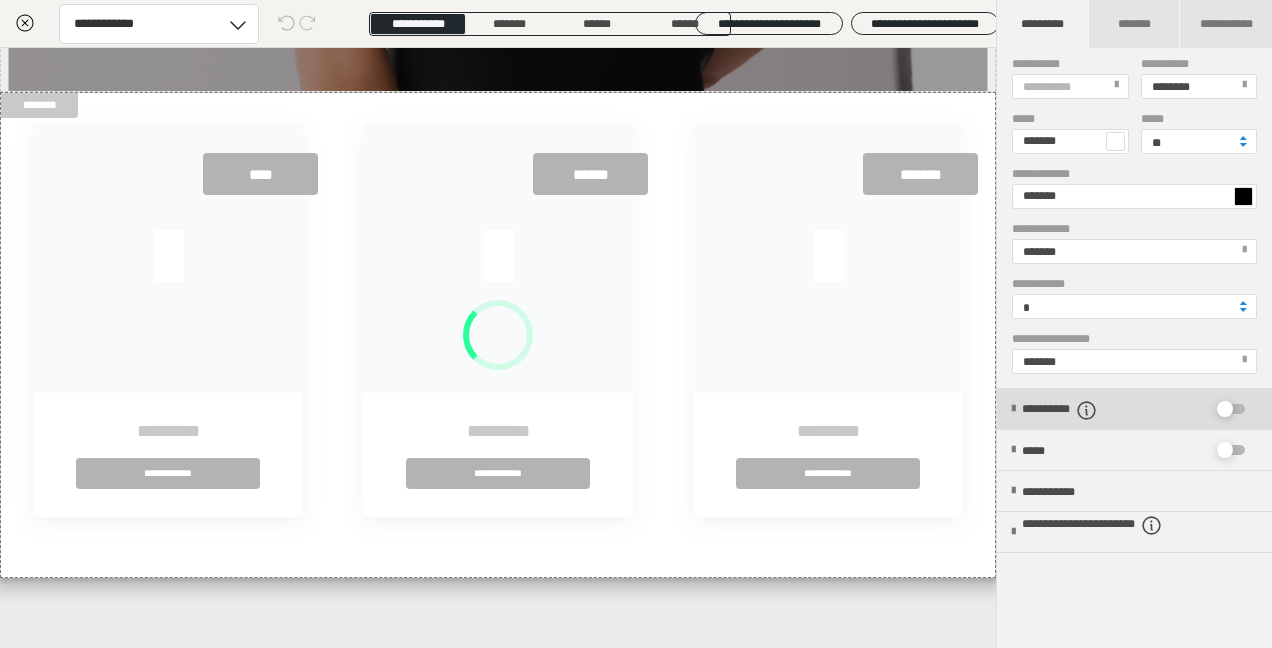 scroll, scrollTop: 648, scrollLeft: 0, axis: vertical 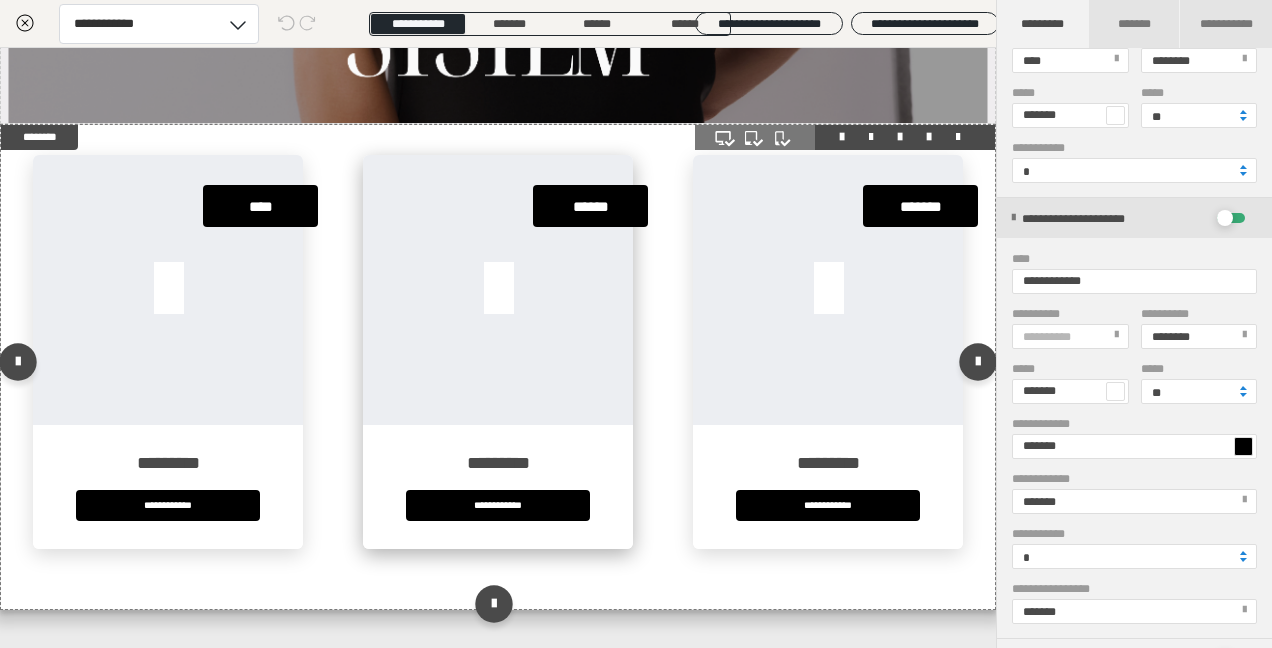 click on "******" at bounding box center (590, 207) 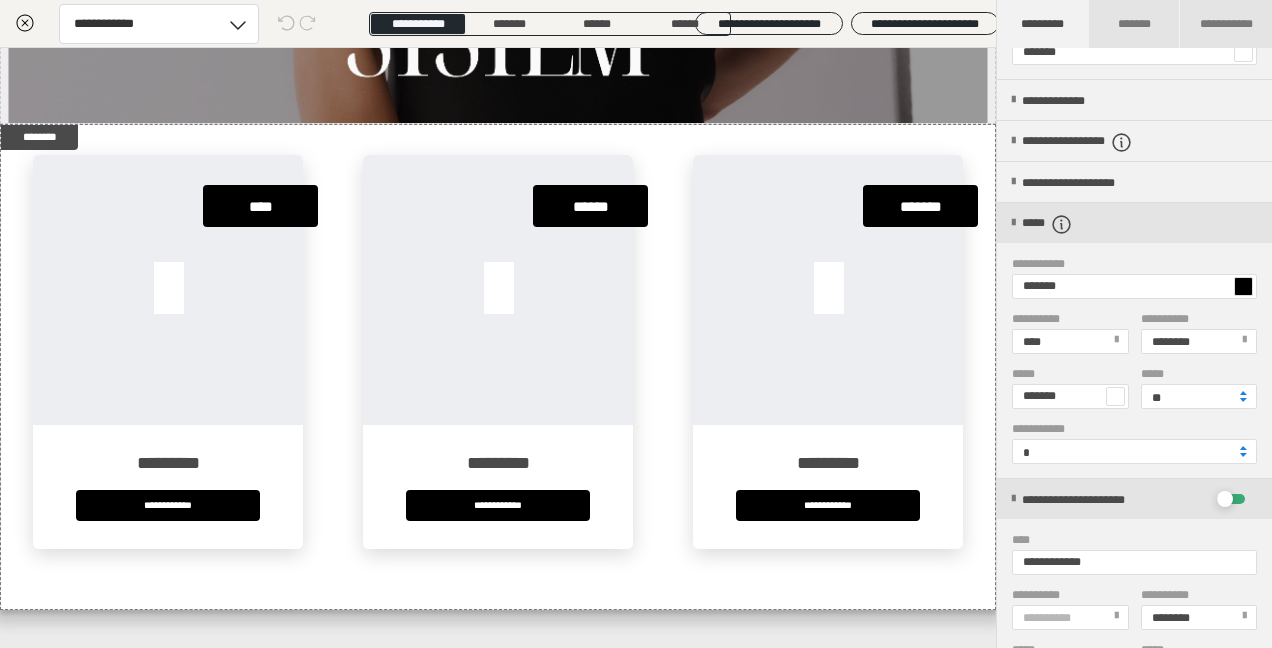 scroll, scrollTop: 123, scrollLeft: 0, axis: vertical 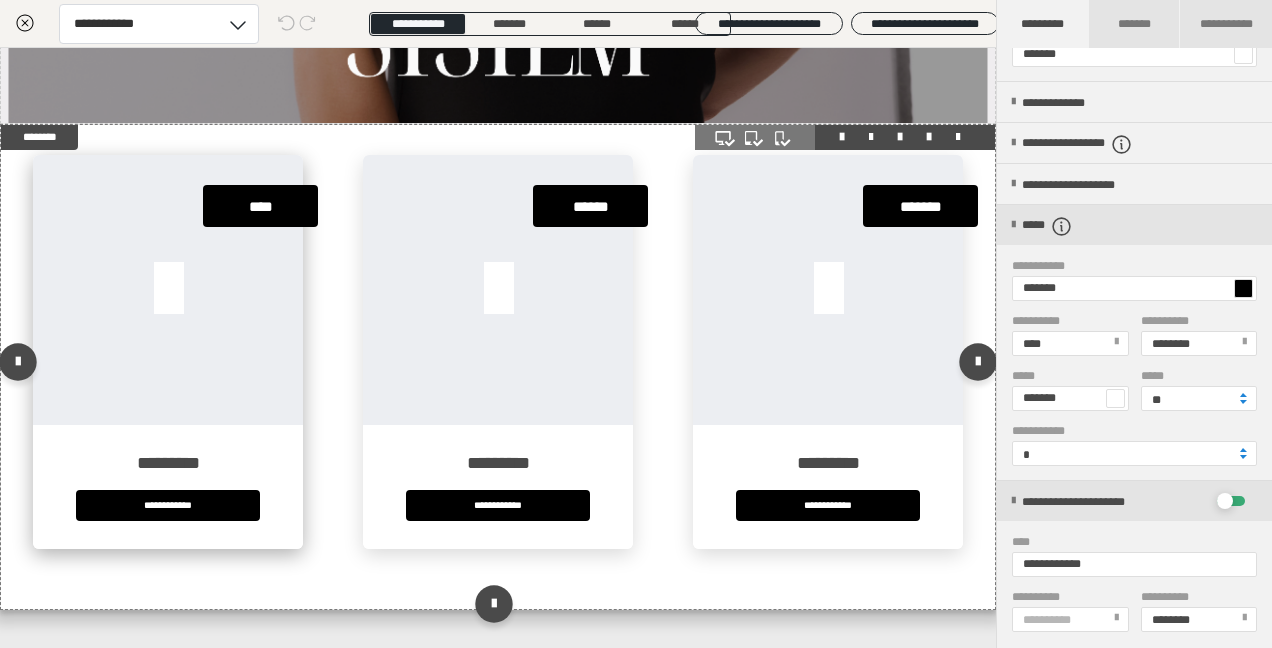 click at bounding box center (168, 290) 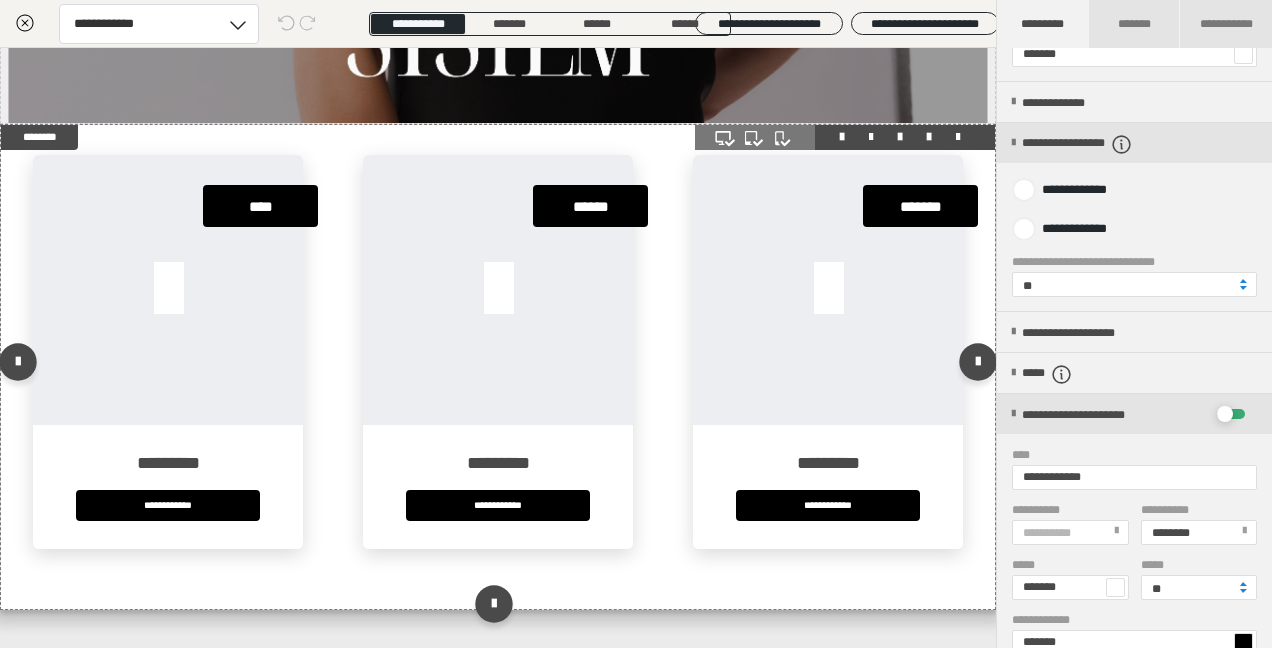 click on "**********" at bounding box center (498, 367) 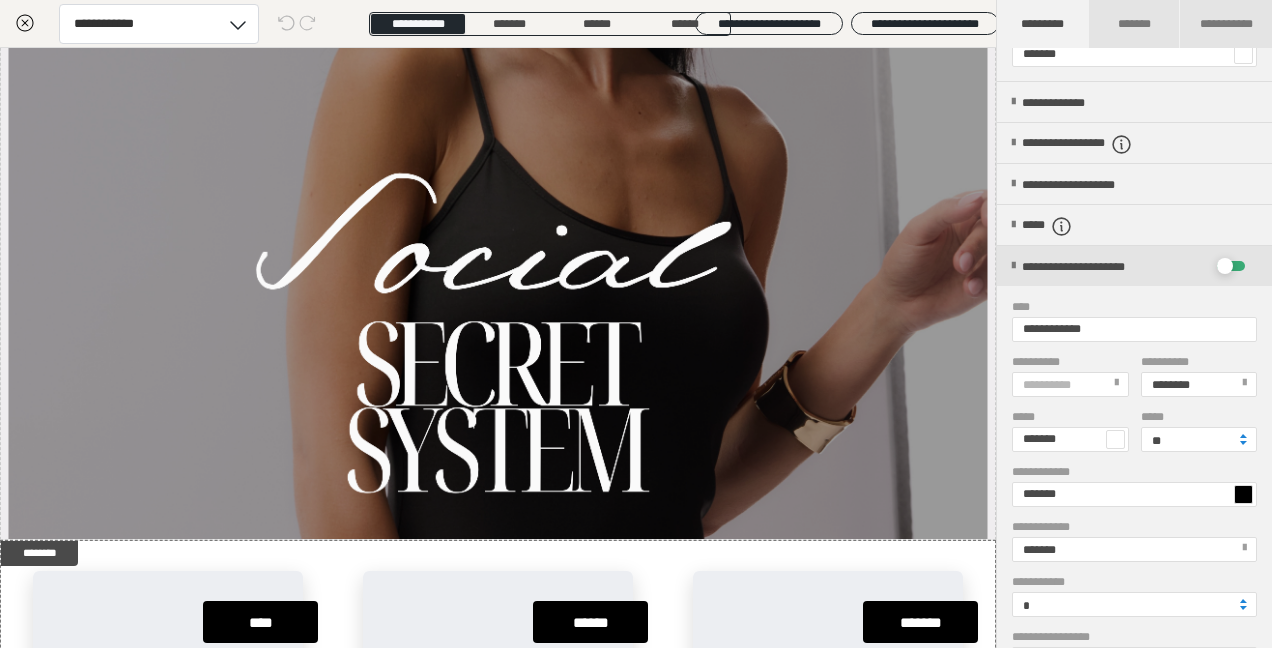 scroll, scrollTop: 0, scrollLeft: 0, axis: both 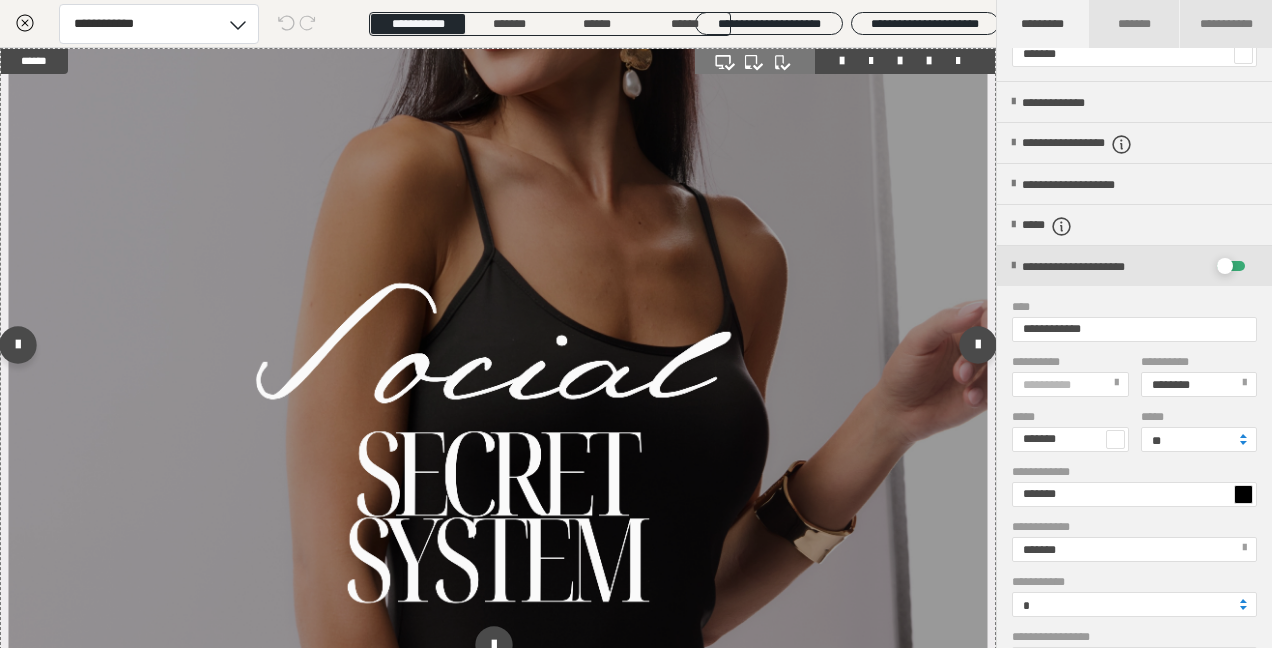 click at bounding box center (498, 349) 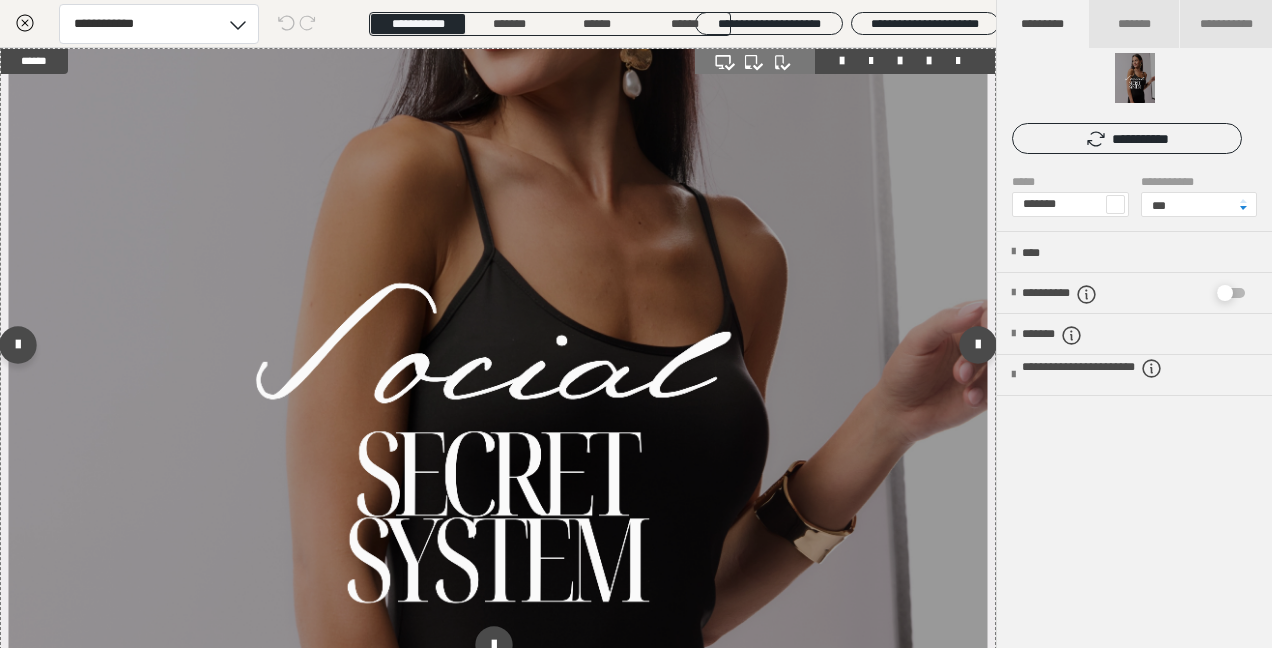 scroll, scrollTop: 0, scrollLeft: 0, axis: both 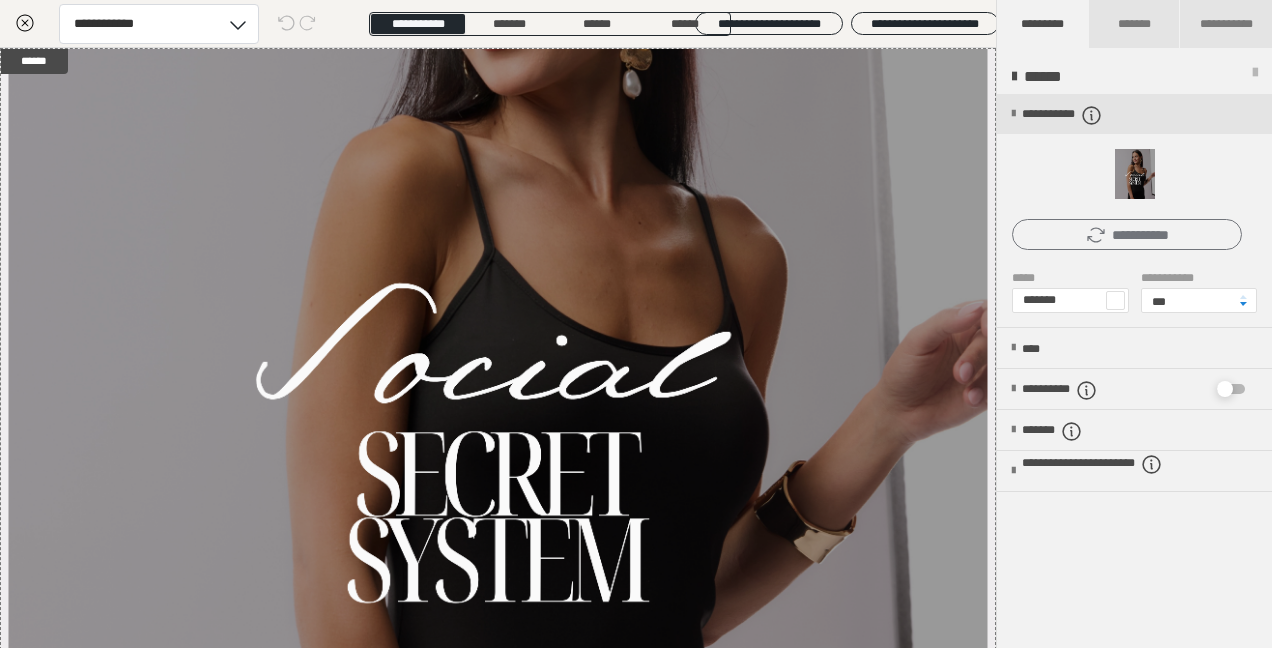 click 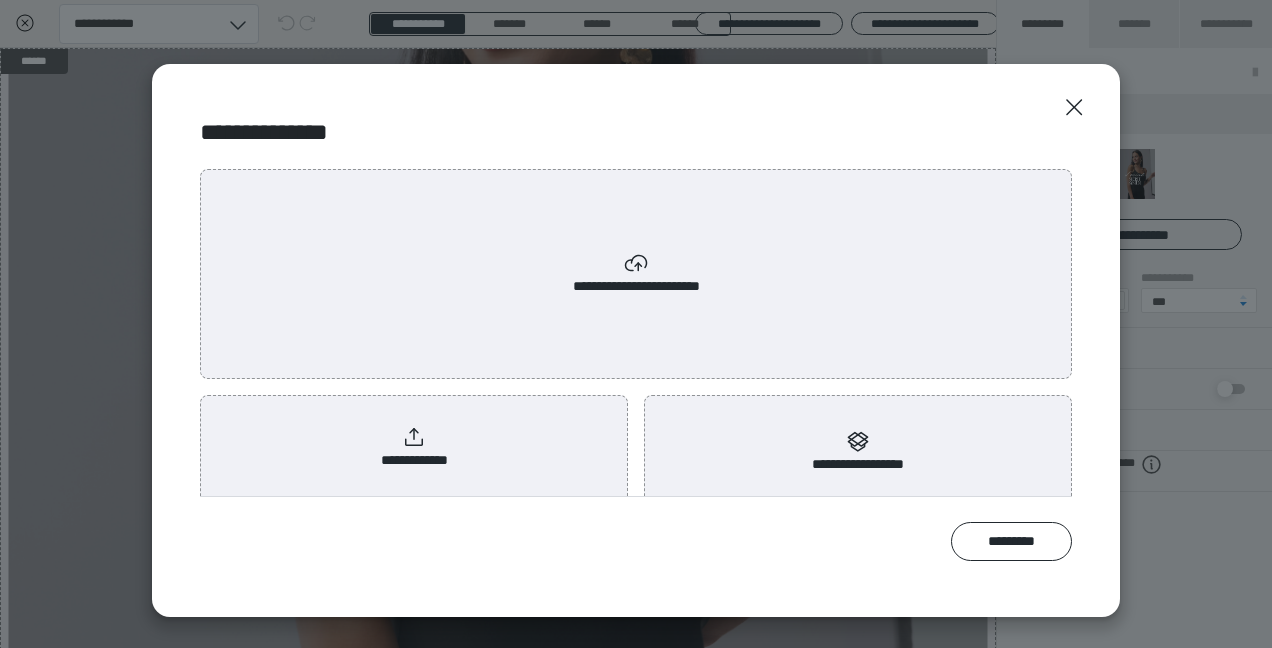 click on "**********" at bounding box center (636, 274) 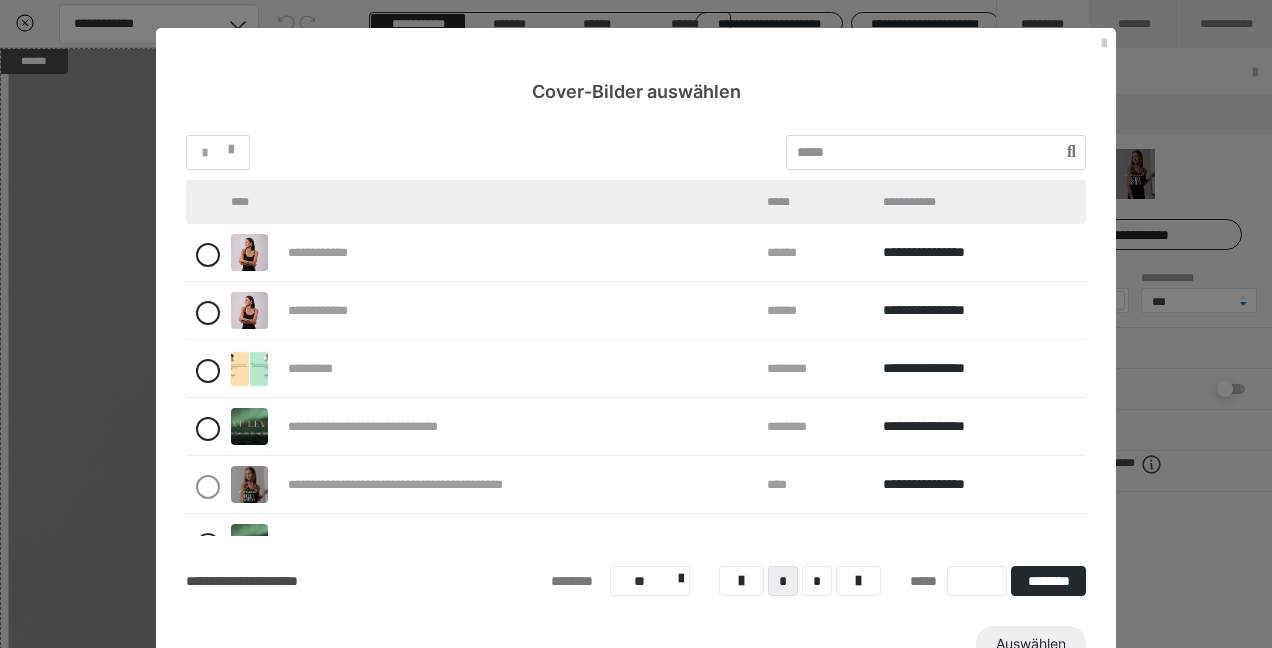 click on "**********" at bounding box center [333, 252] 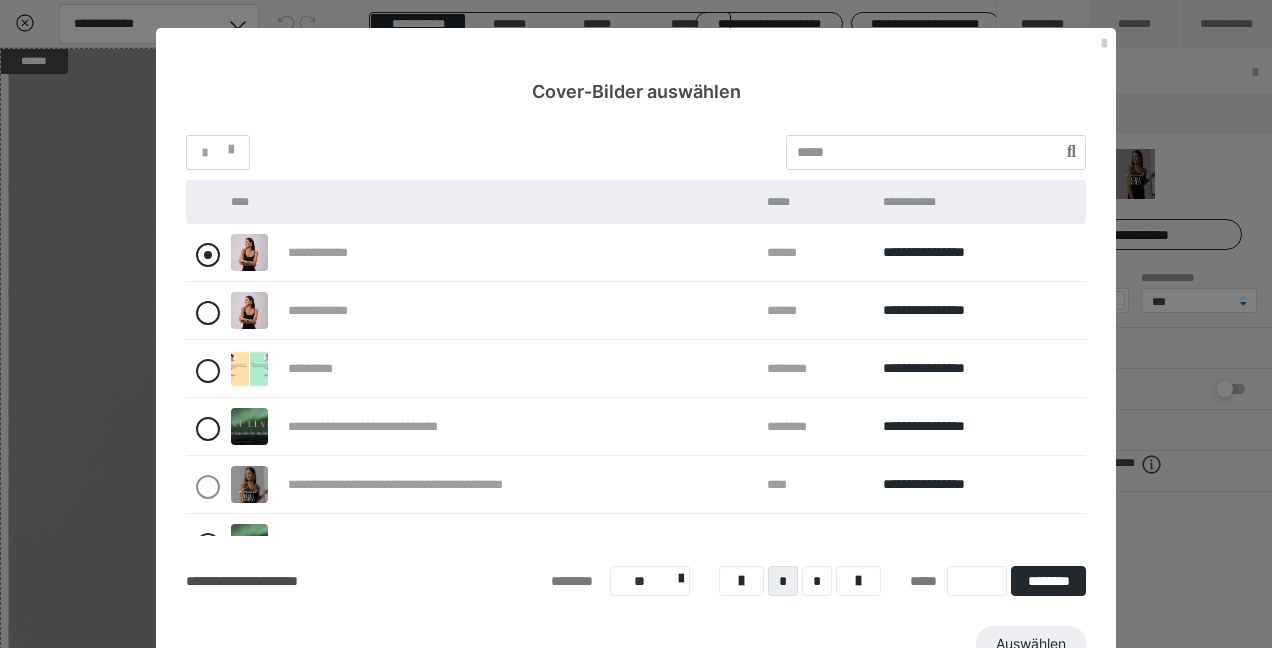 click at bounding box center [208, 255] 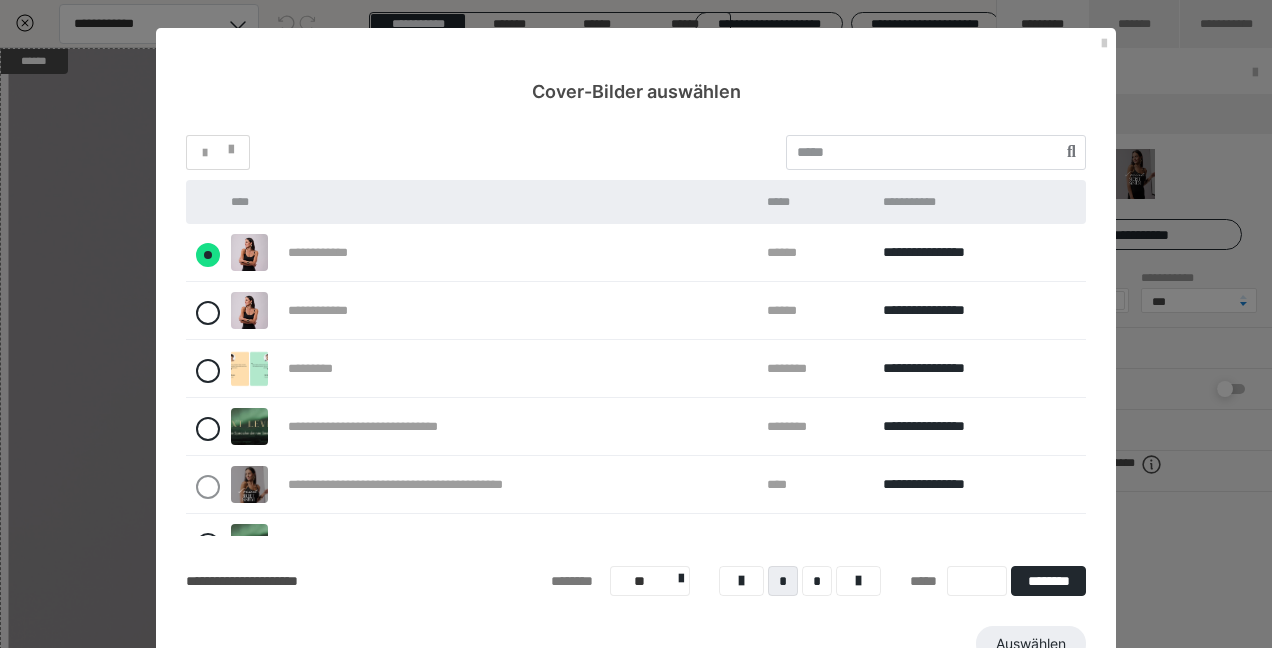 radio on "****" 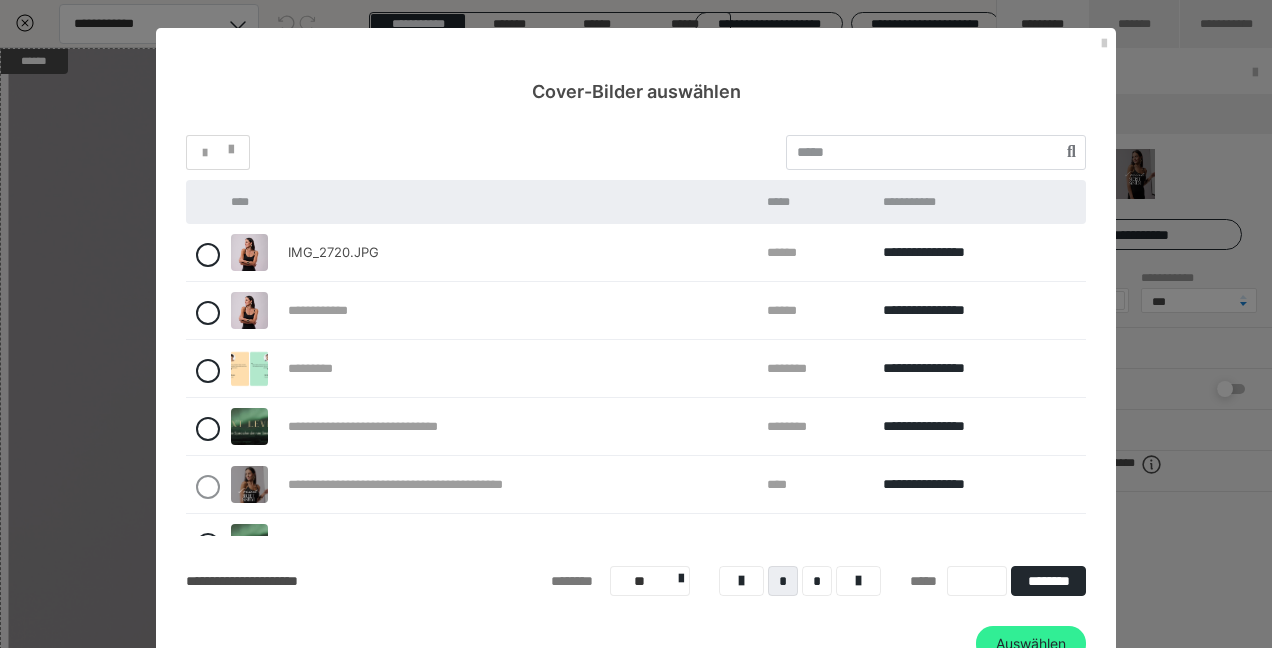 click on "Auswählen" at bounding box center (1031, 644) 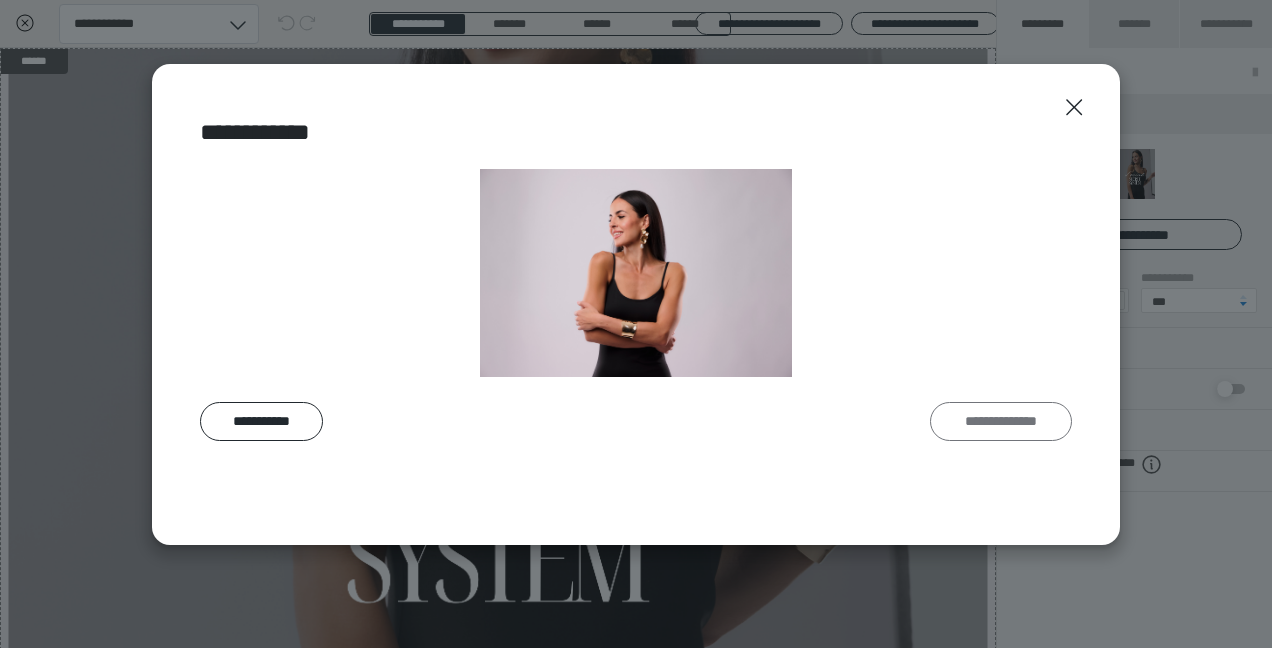 click on "**********" at bounding box center [1001, 421] 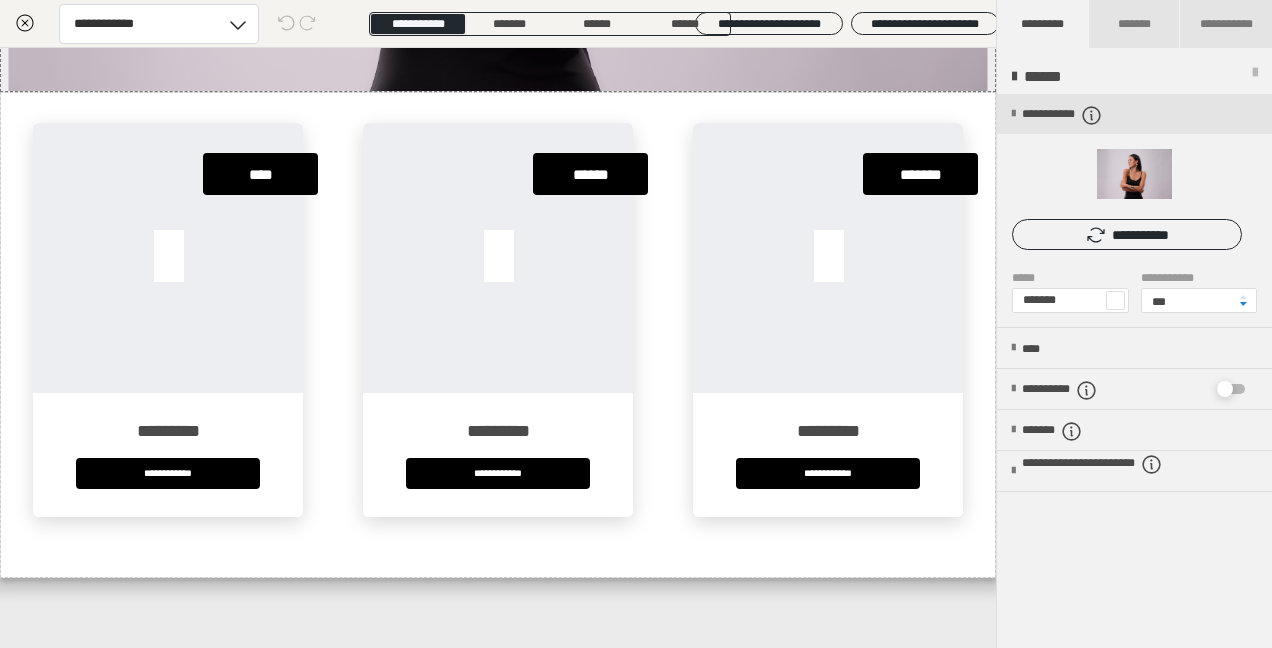 scroll, scrollTop: 1015, scrollLeft: 0, axis: vertical 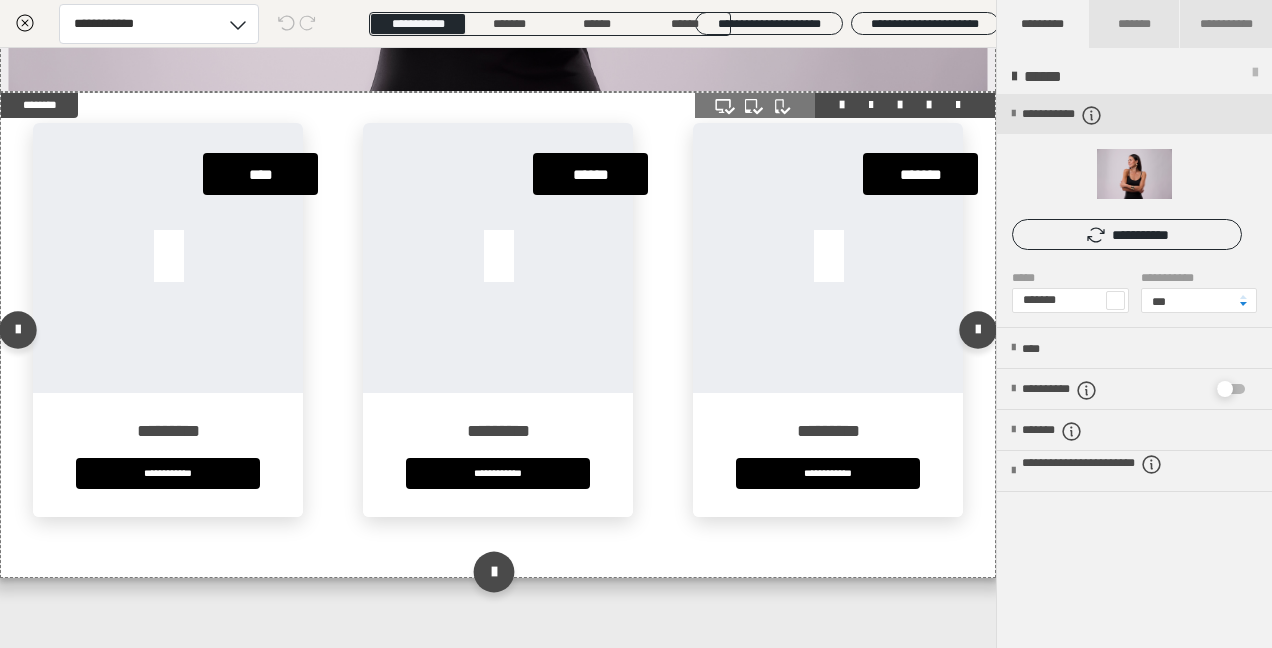 click at bounding box center (493, 572) 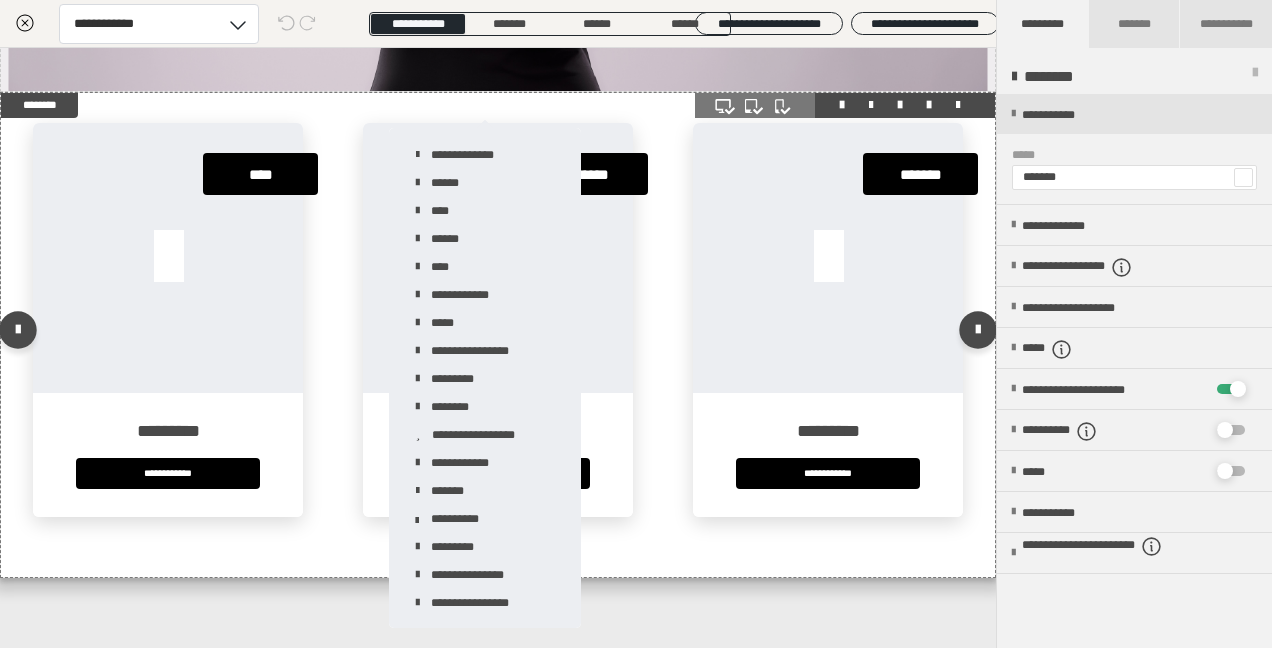 click on "**********" at bounding box center (498, 335) 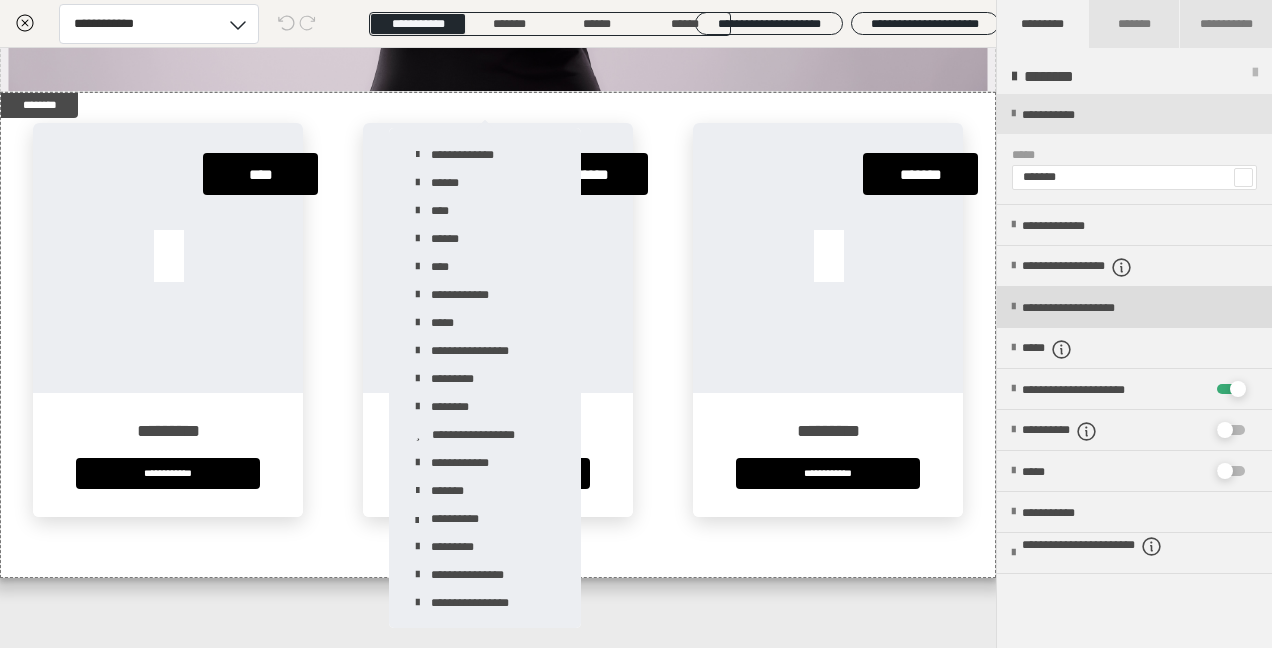 click on "**********" at bounding box center (1102, 308) 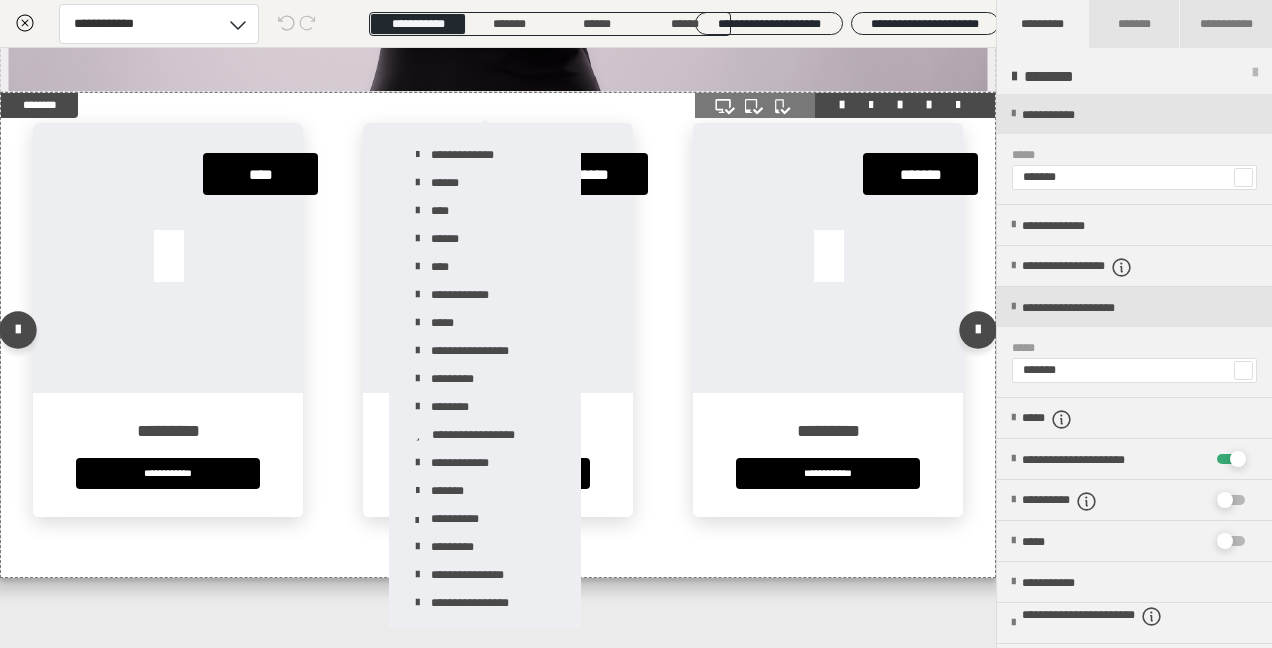click on "**********" at bounding box center (498, 335) 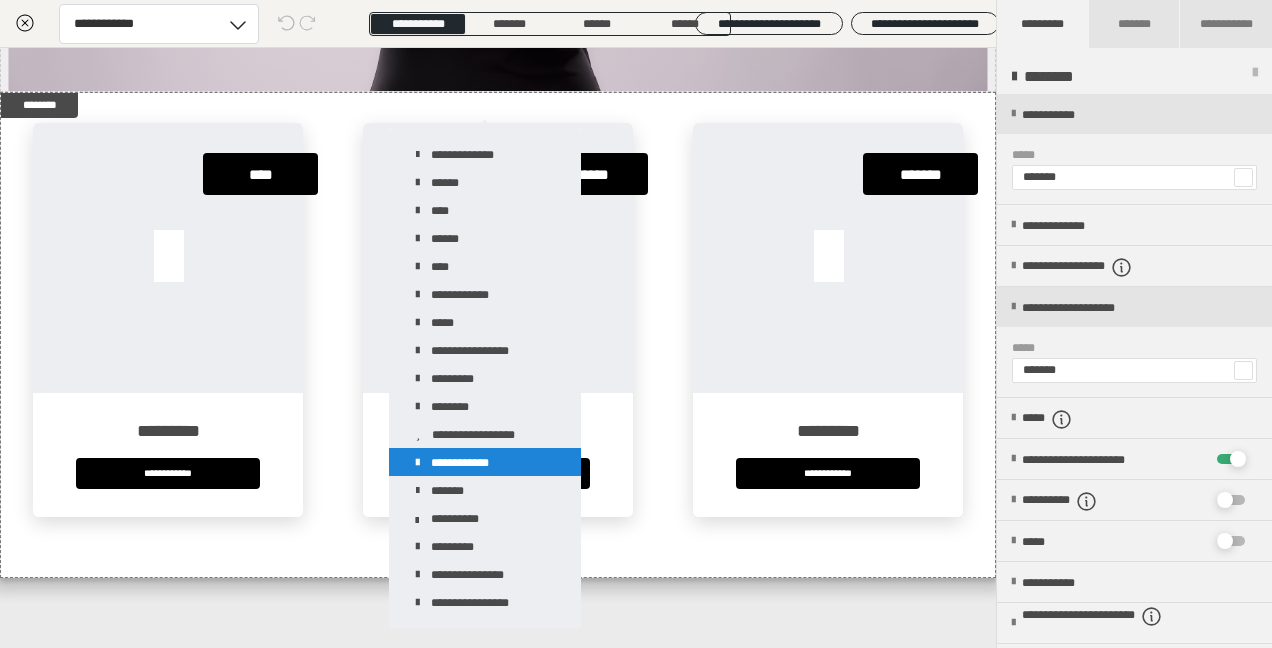 click on "**********" at bounding box center (485, 462) 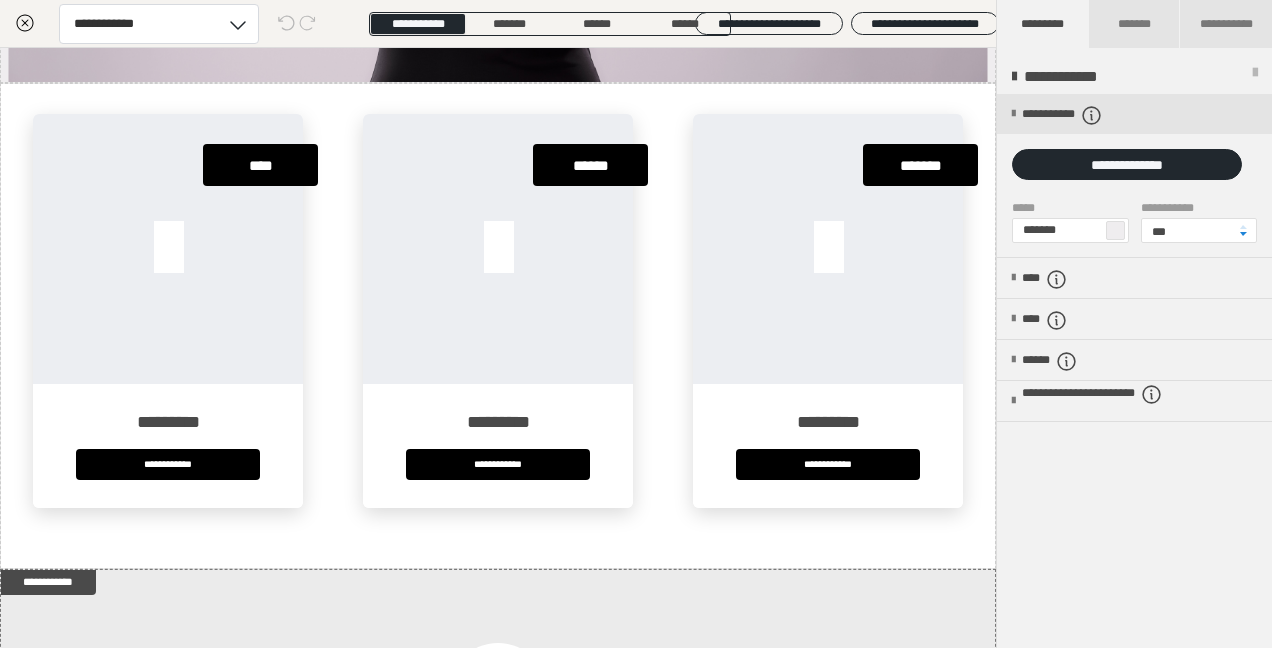 scroll, scrollTop: 460, scrollLeft: 0, axis: vertical 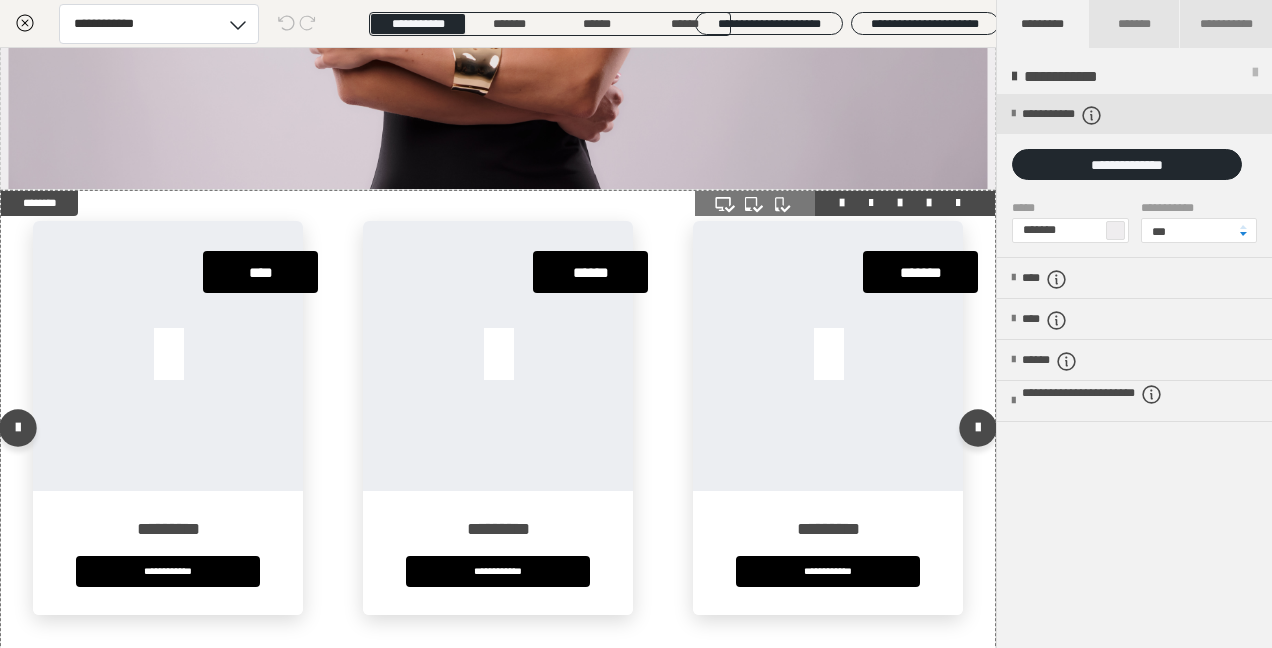 click on "**********" at bounding box center (498, 433) 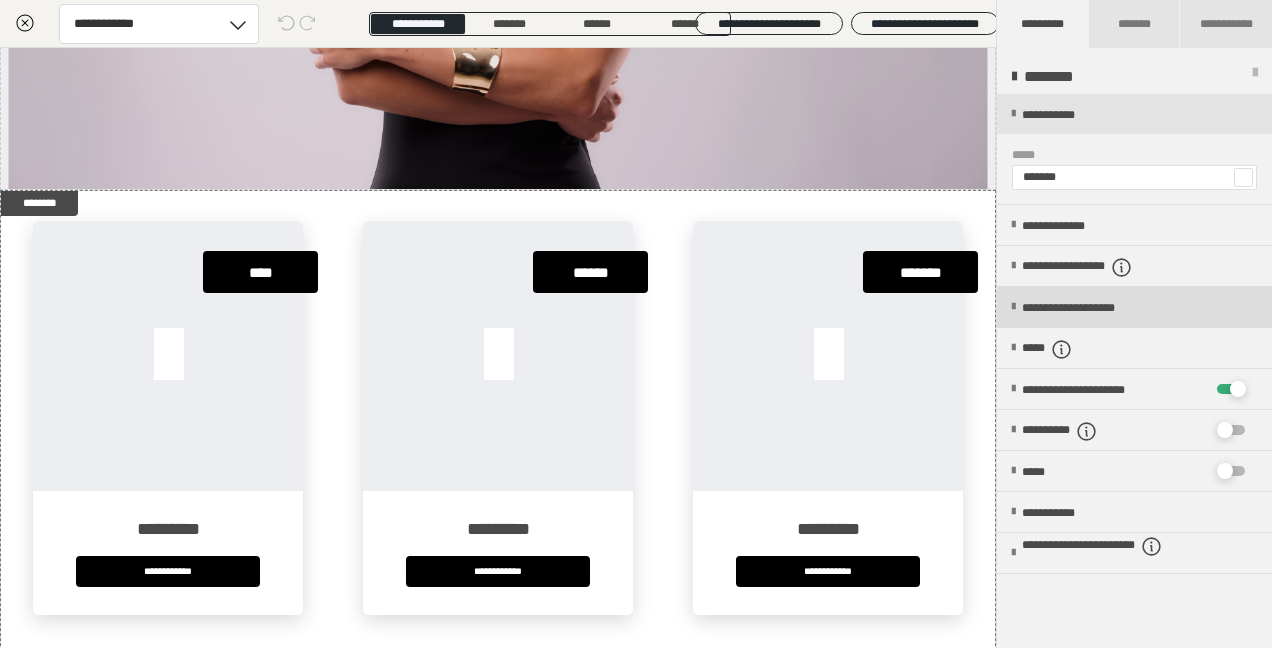 click on "**********" at bounding box center [1102, 308] 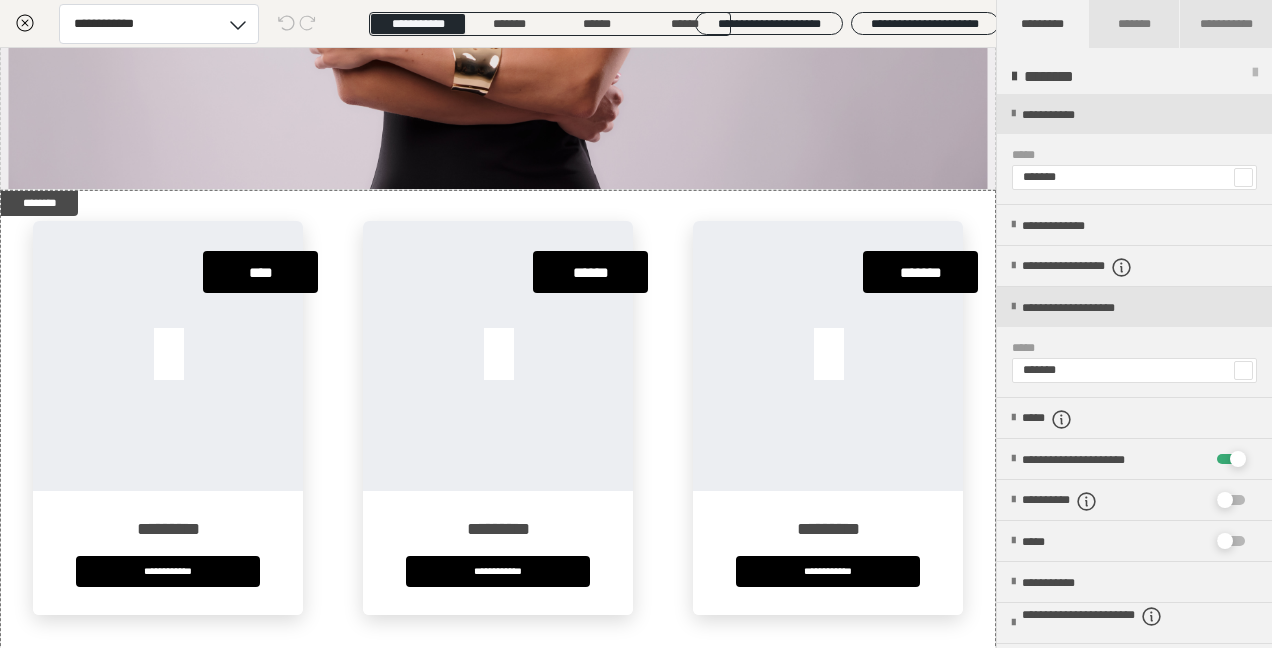 scroll, scrollTop: 25, scrollLeft: 0, axis: vertical 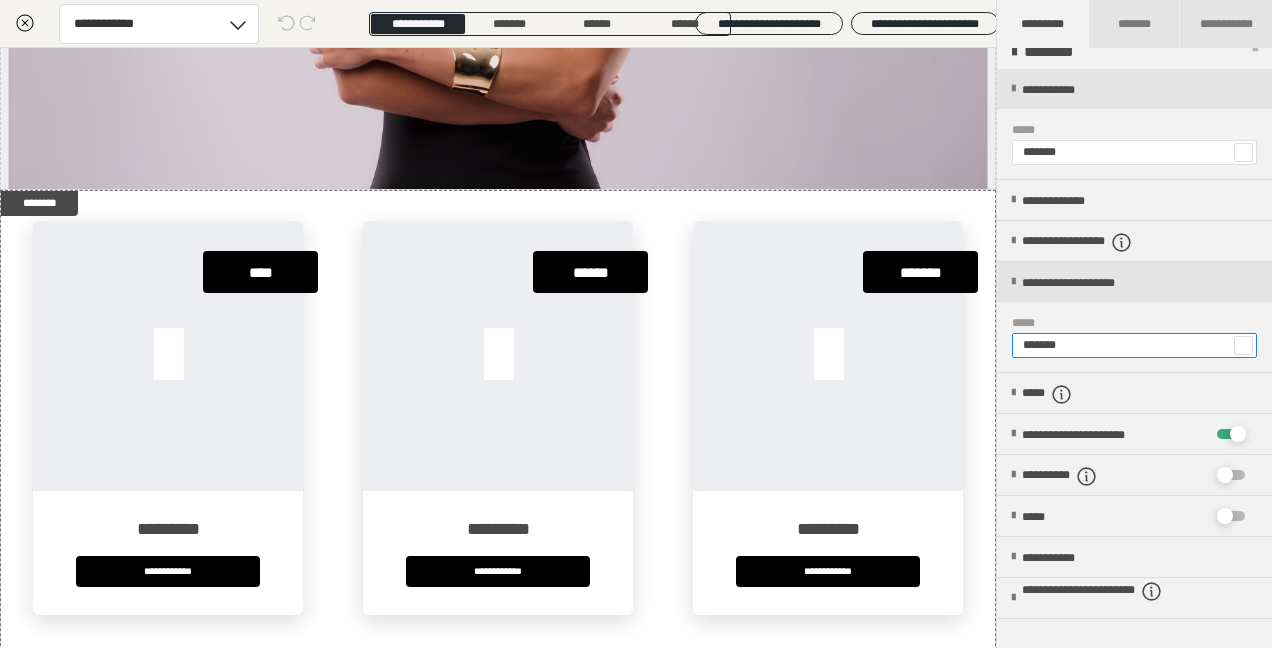 click on "*******" at bounding box center [1134, 345] 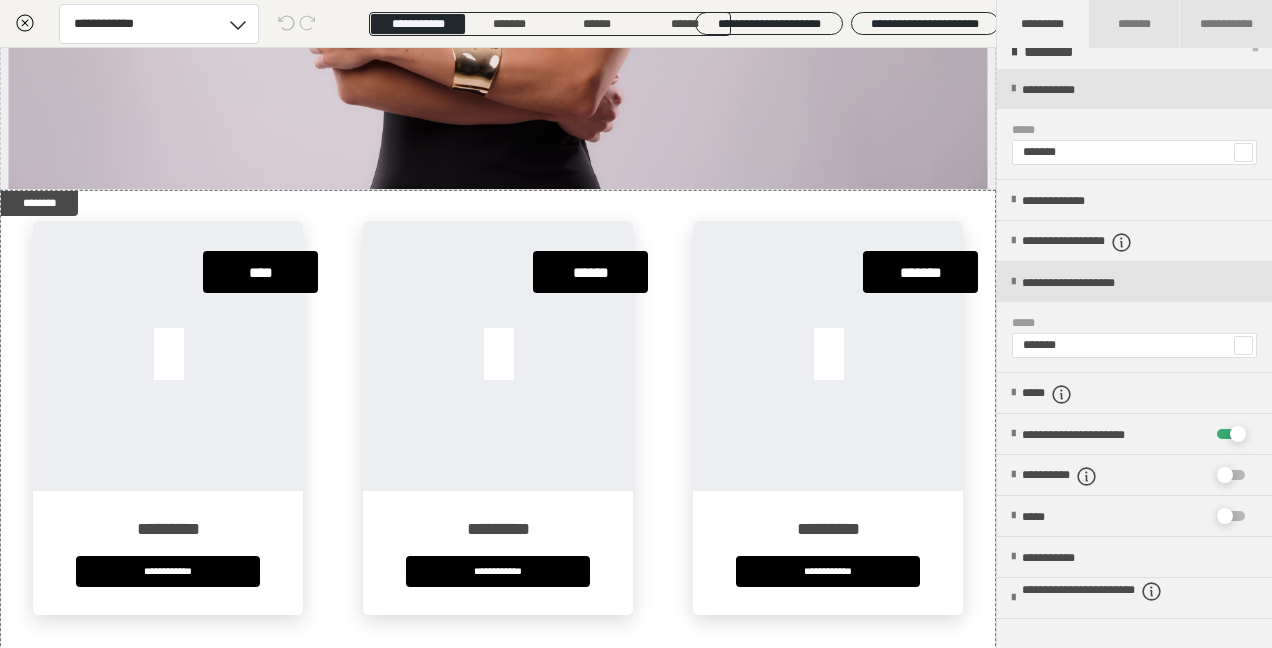 click at bounding box center [1243, 345] 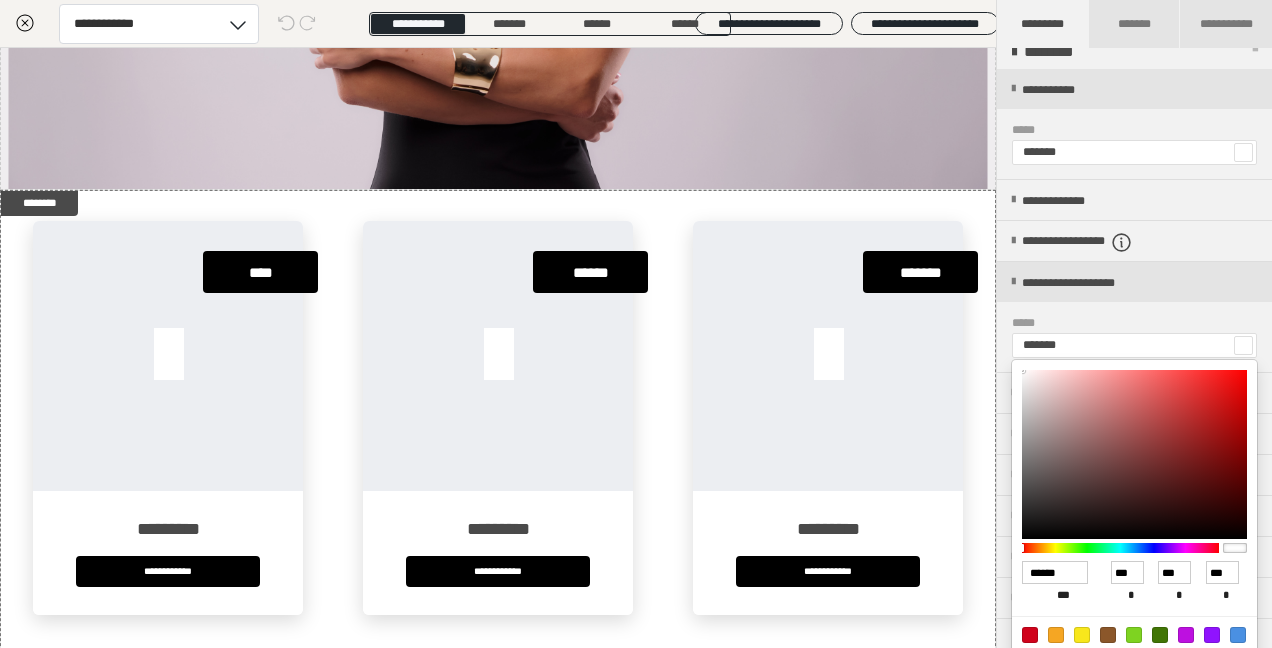 drag, startPoint x: 1270, startPoint y: 412, endPoint x: 1257, endPoint y: 525, distance: 113.74533 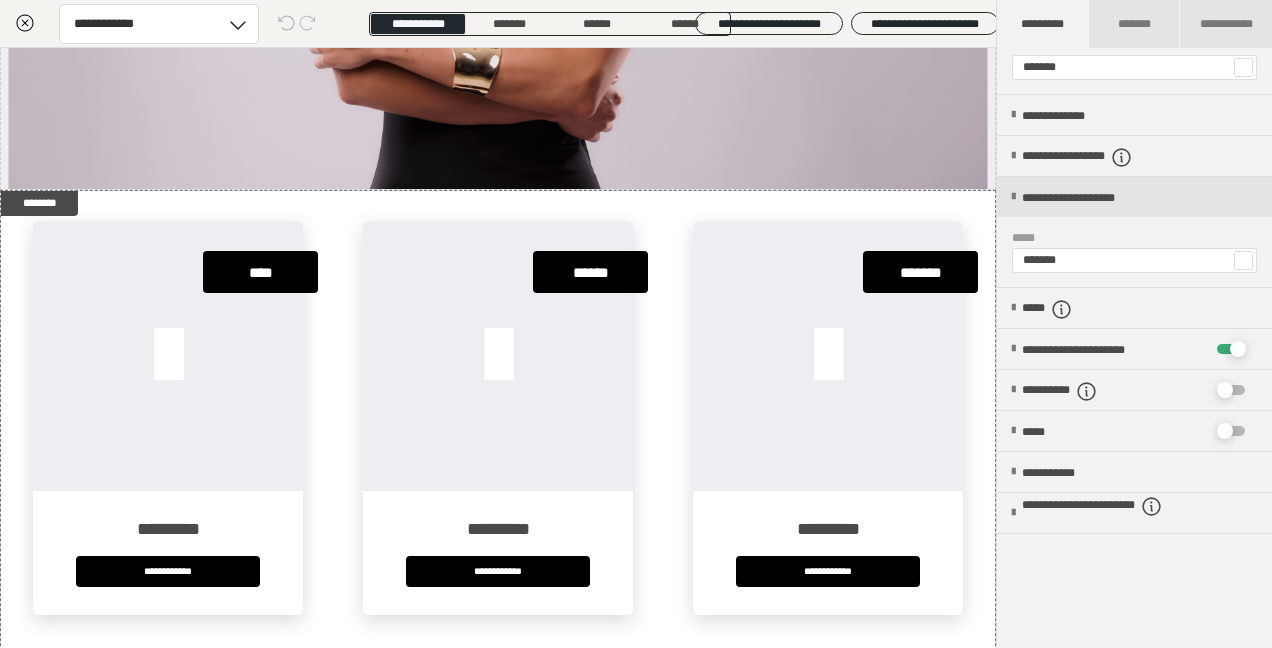 scroll, scrollTop: 83, scrollLeft: 0, axis: vertical 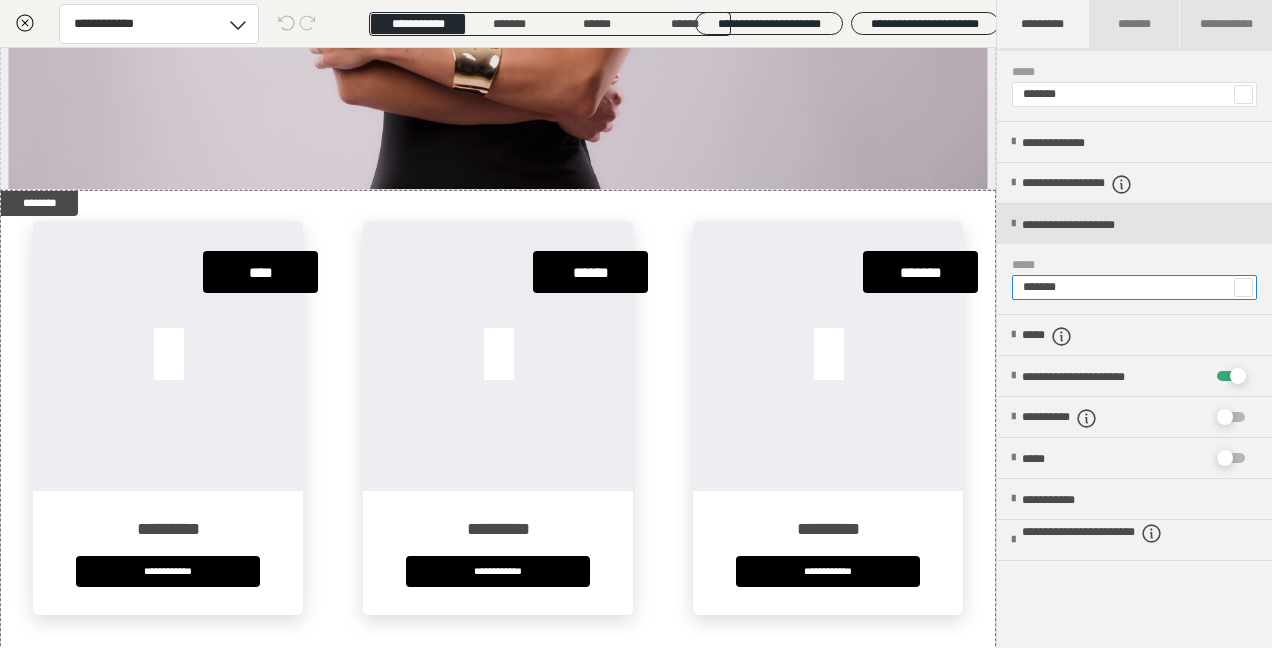 click on "*******" at bounding box center [1134, 287] 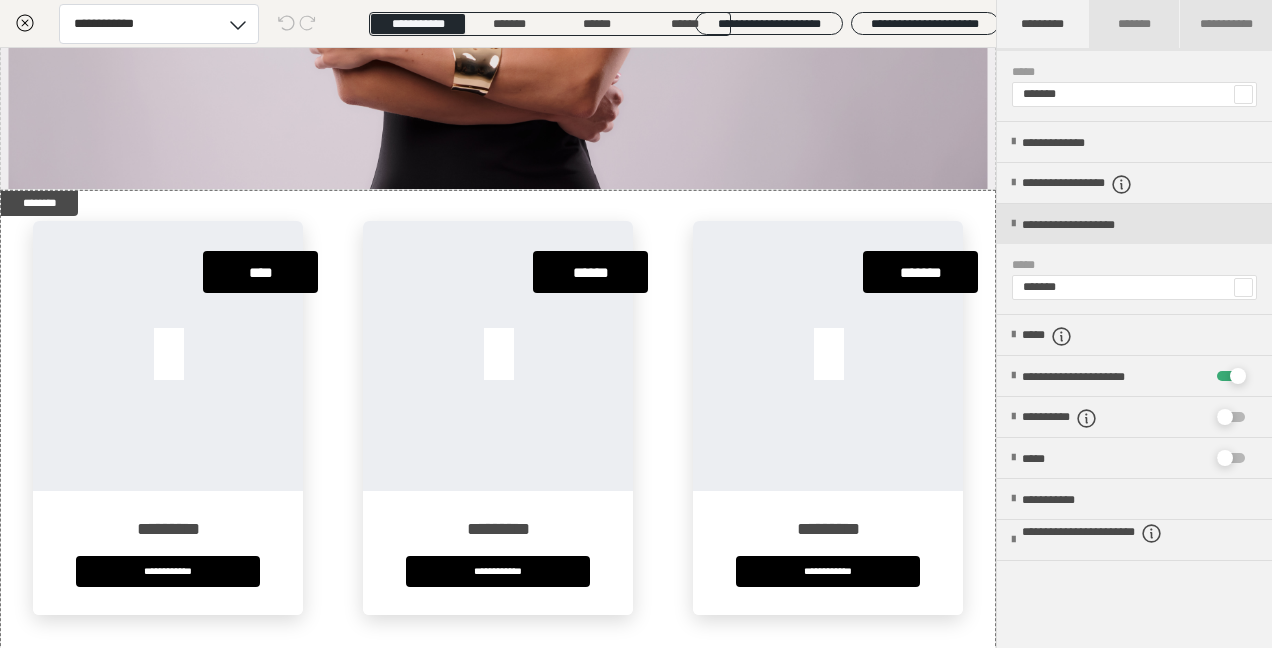 click at bounding box center (1243, 287) 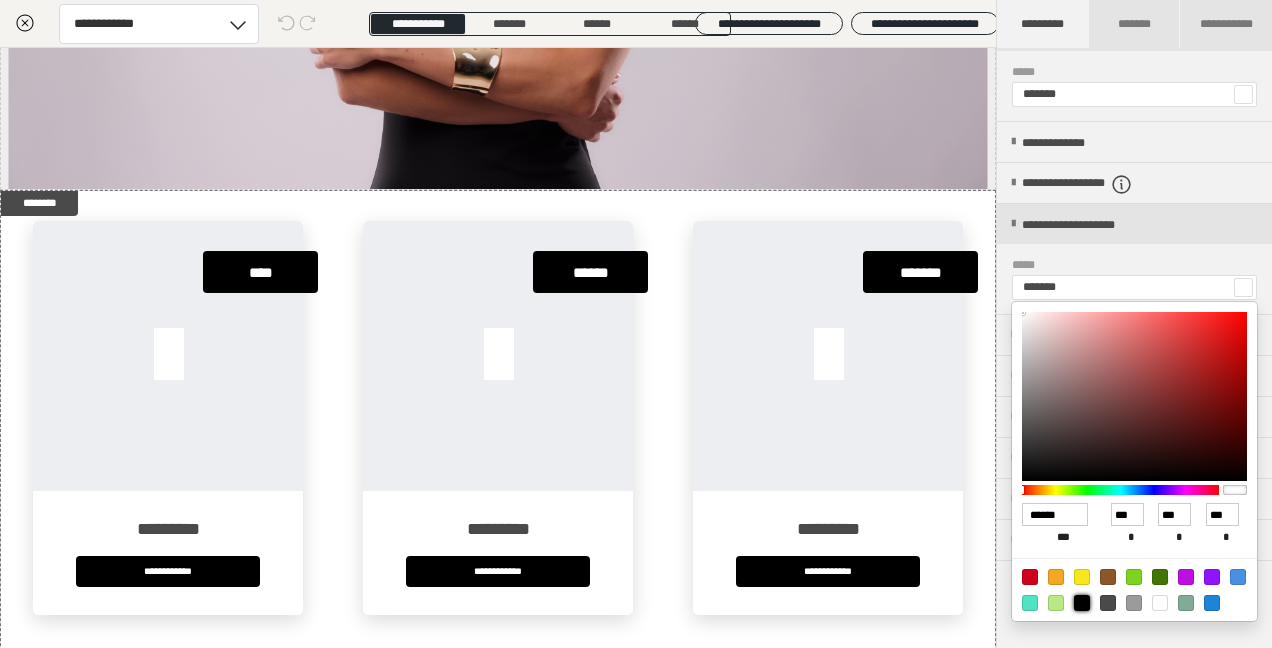 click at bounding box center (1082, 603) 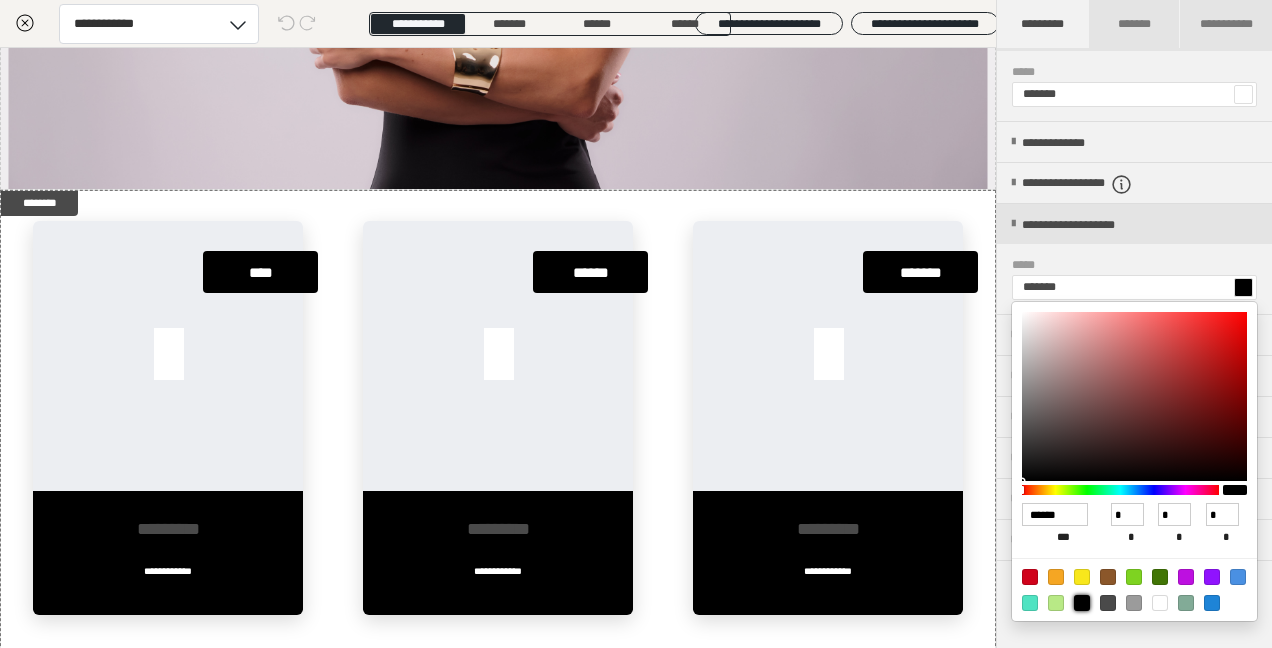 drag, startPoint x: 1082, startPoint y: 603, endPoint x: 875, endPoint y: 610, distance: 207.11832 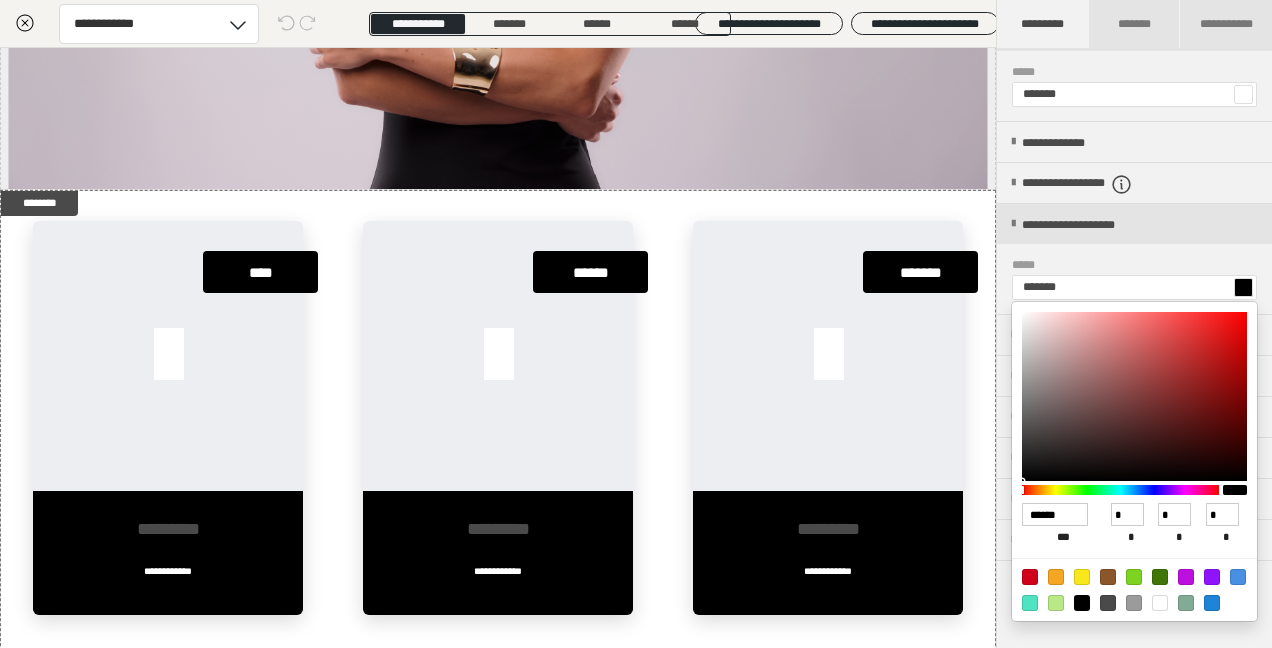 drag, startPoint x: 875, startPoint y: 610, endPoint x: 828, endPoint y: 605, distance: 47.26521 